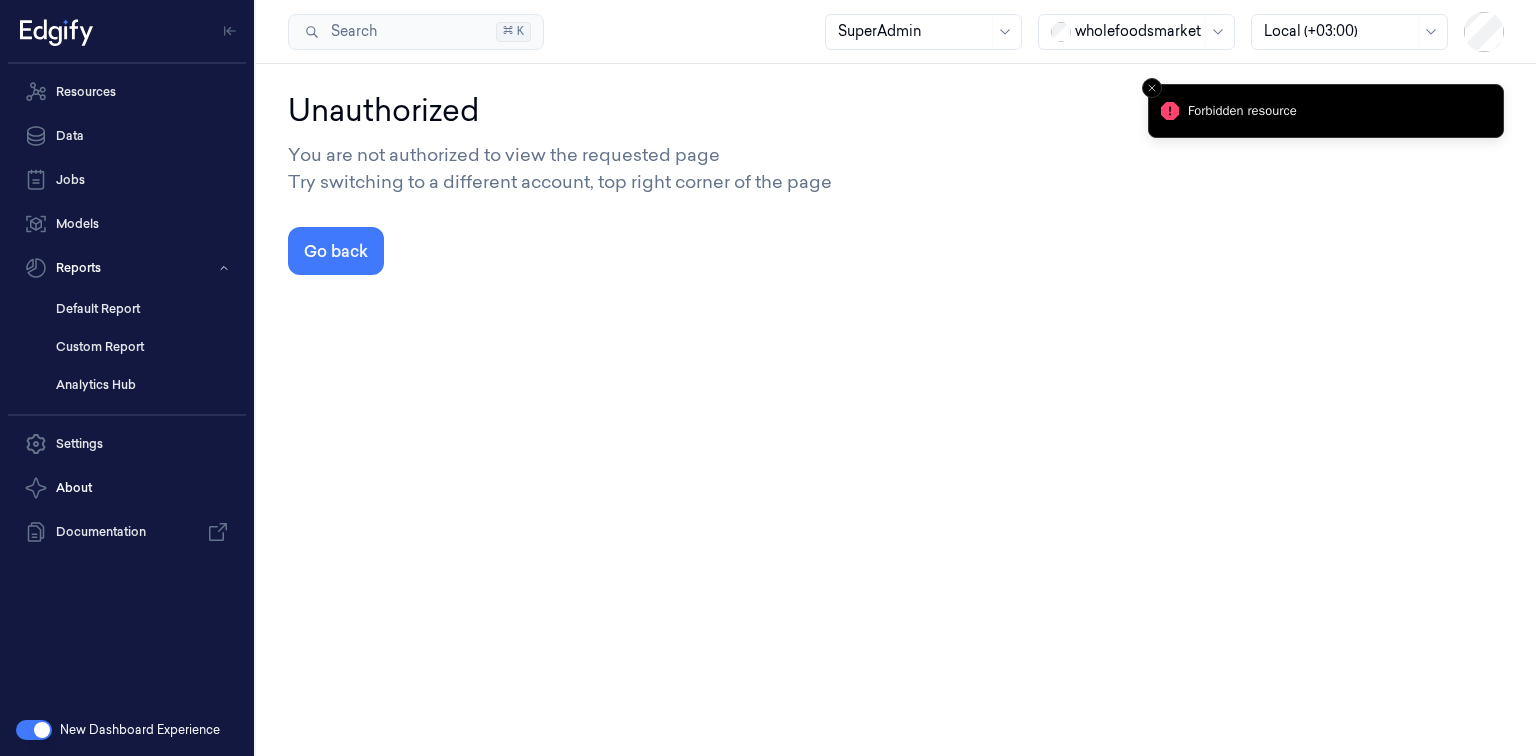 scroll, scrollTop: 0, scrollLeft: 0, axis: both 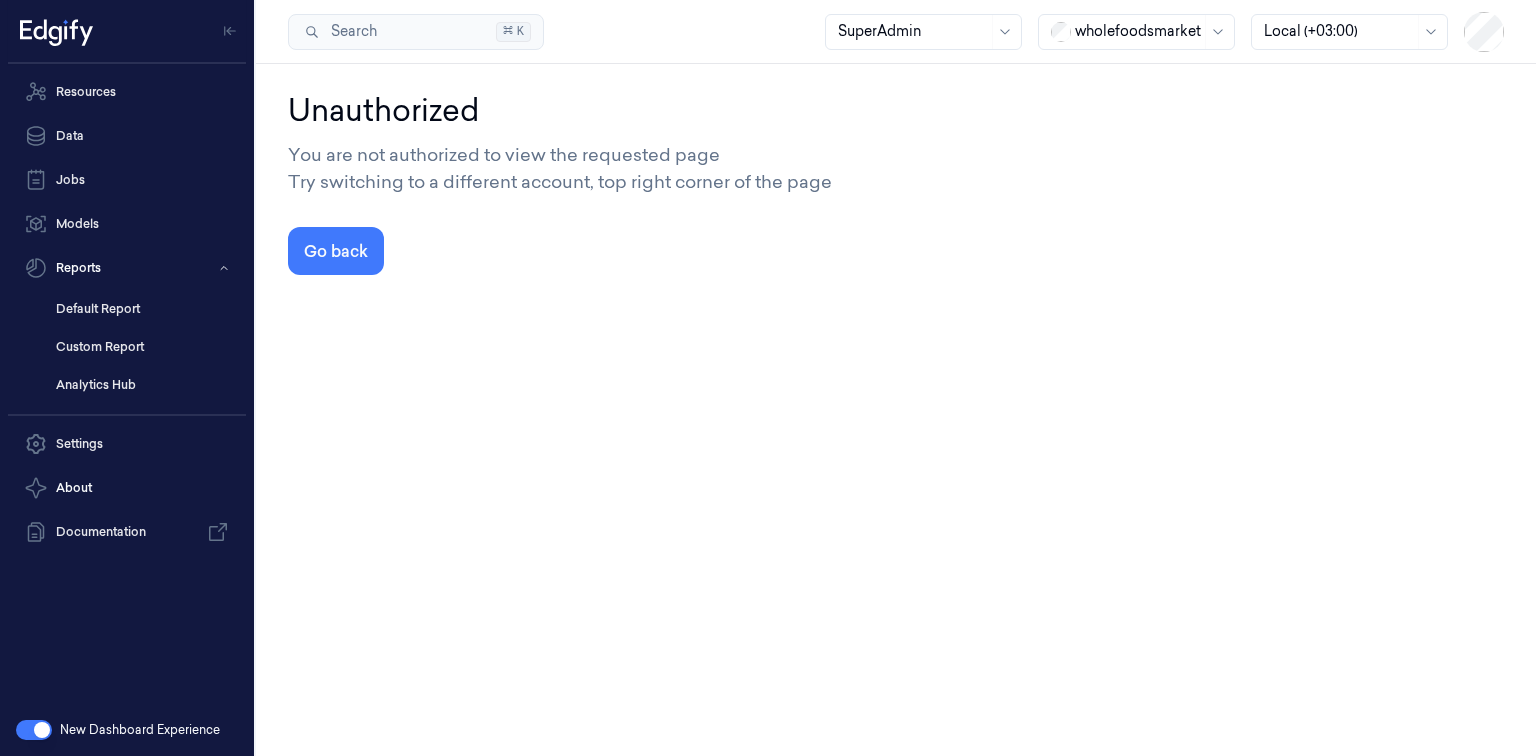 click at bounding box center (1138, 31) 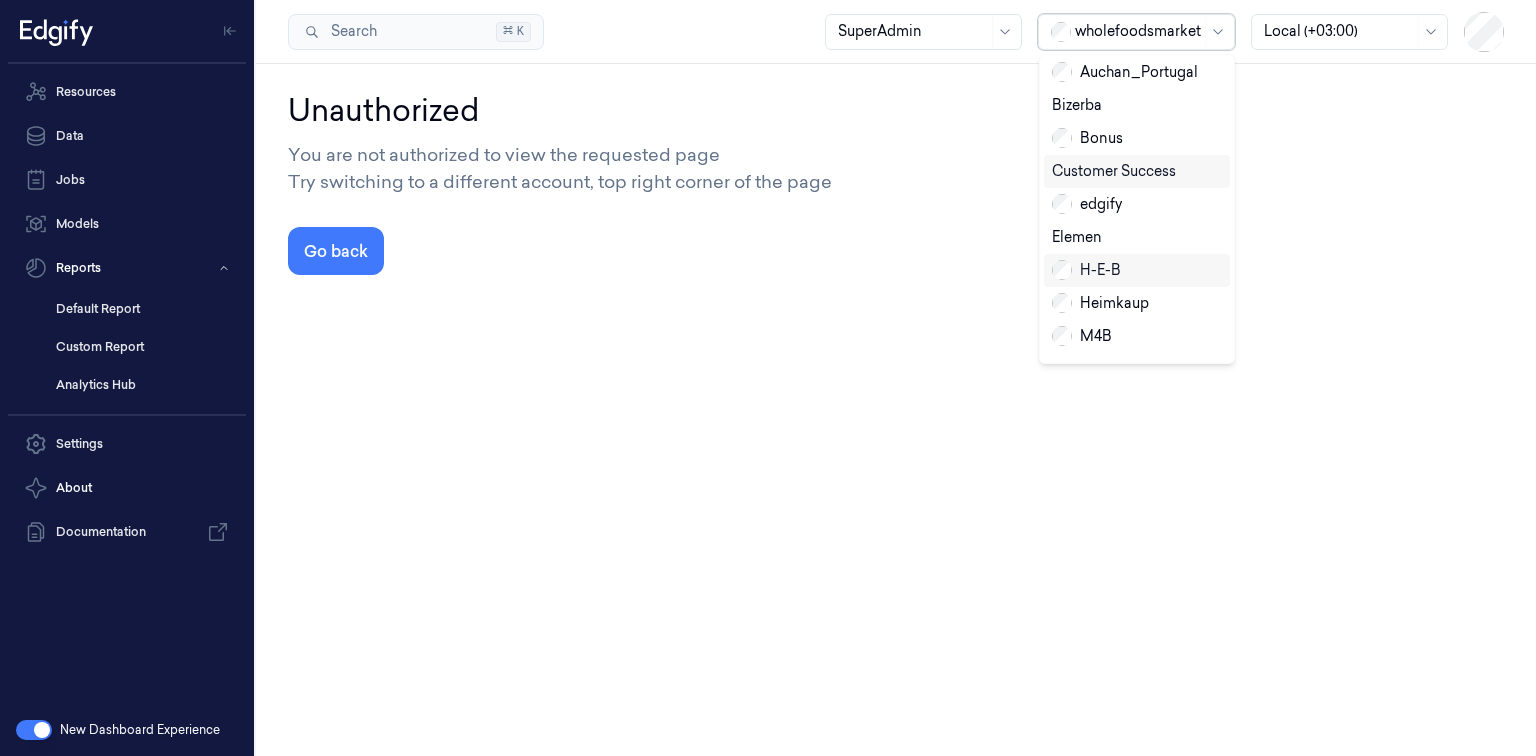 scroll, scrollTop: 0, scrollLeft: 0, axis: both 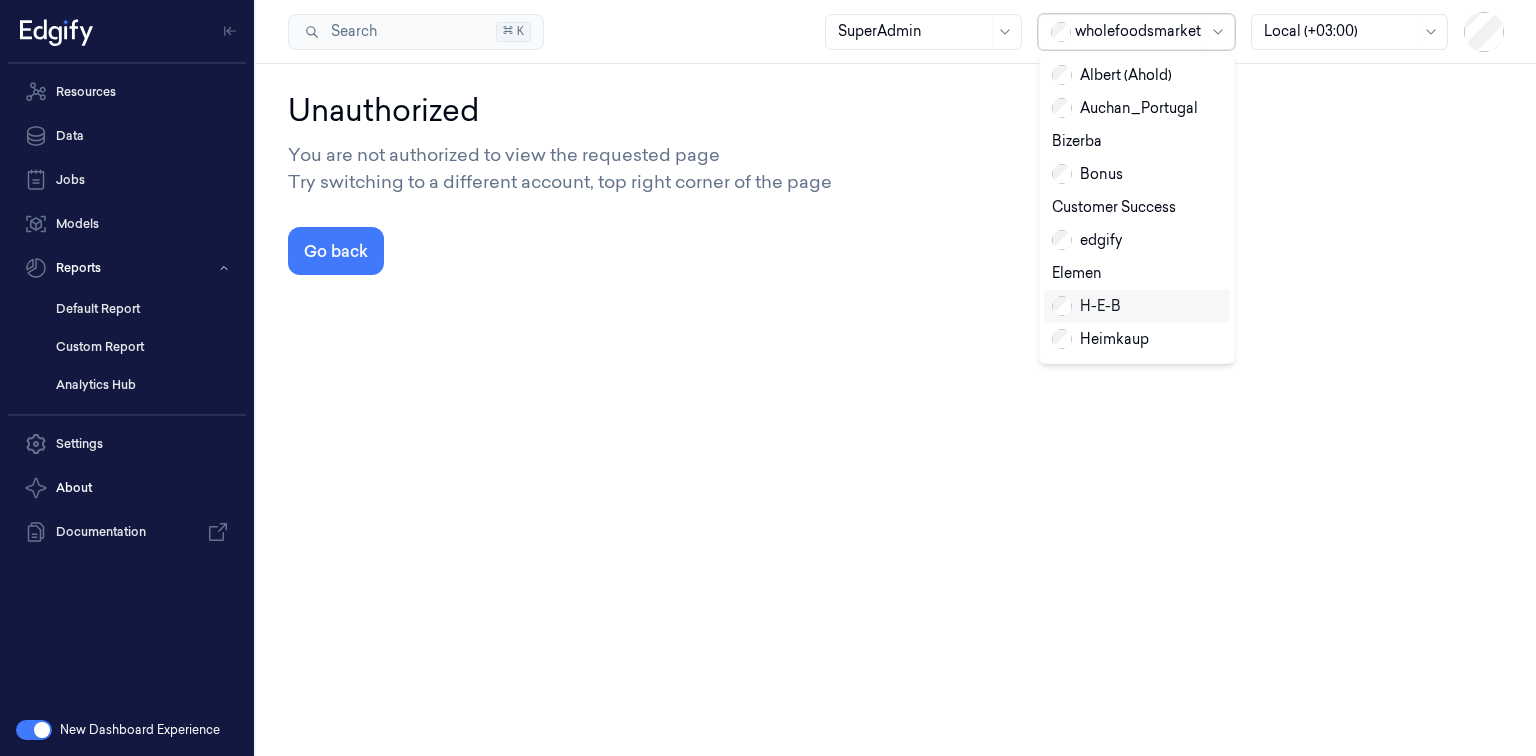 click on "H-E-B" at bounding box center [1086, 306] 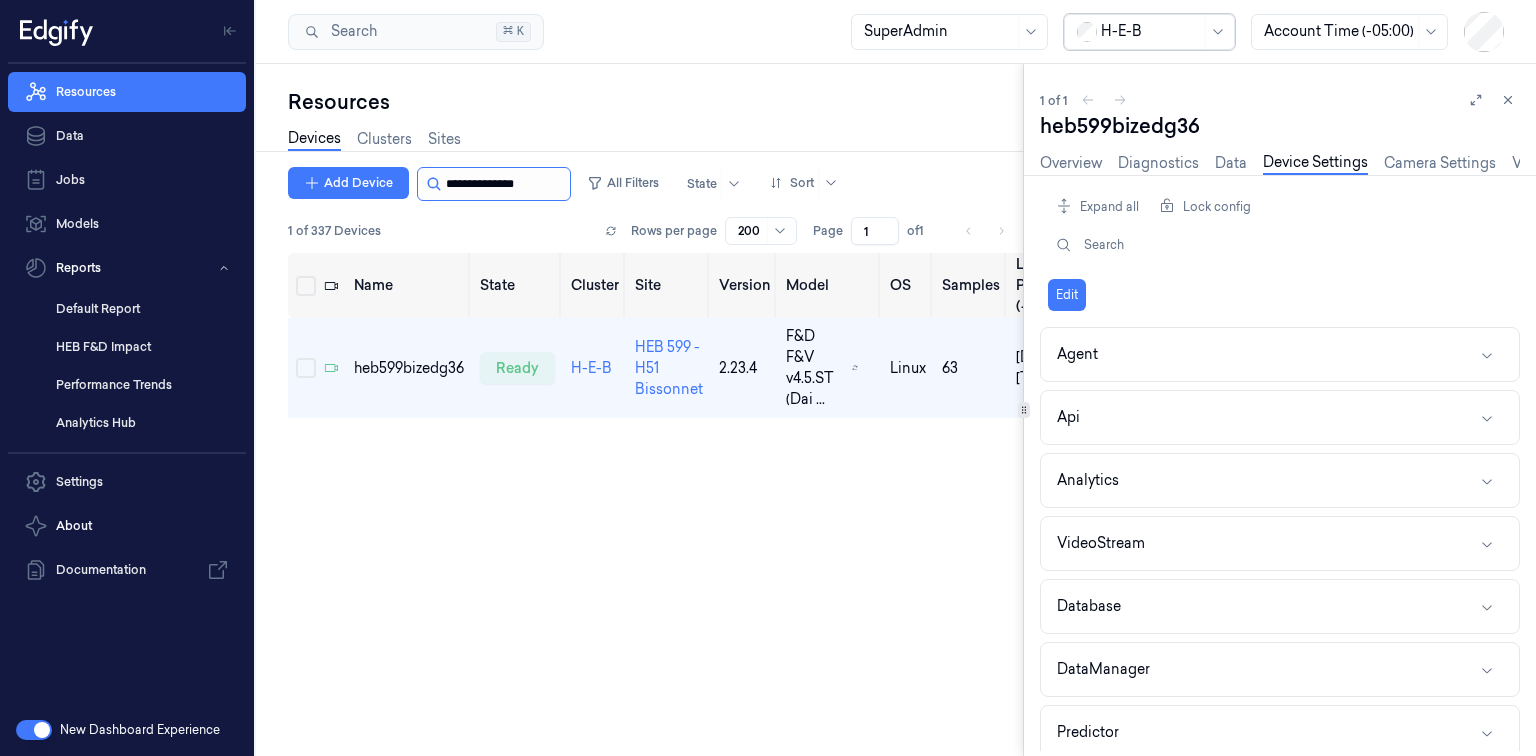 click at bounding box center (506, 184) 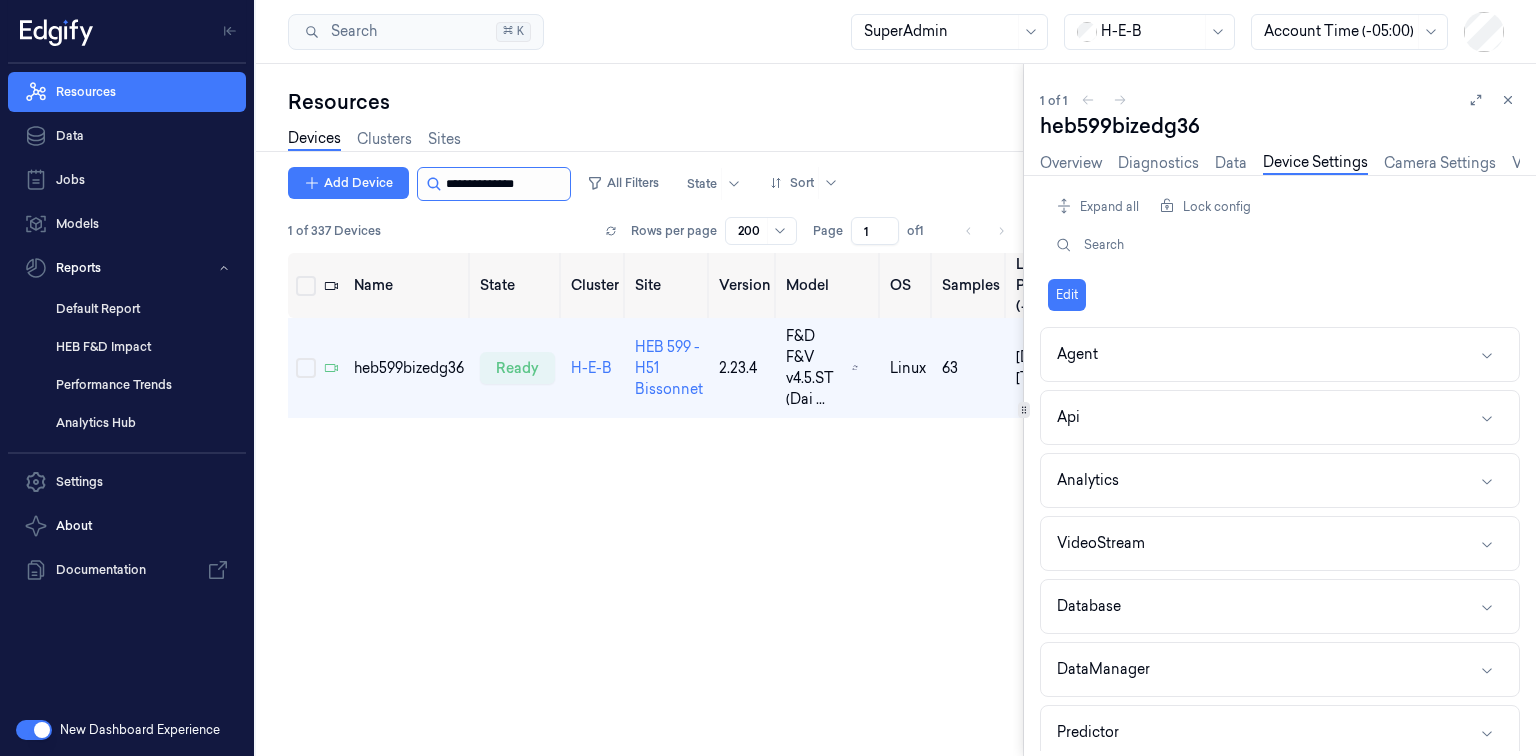 click at bounding box center (506, 184) 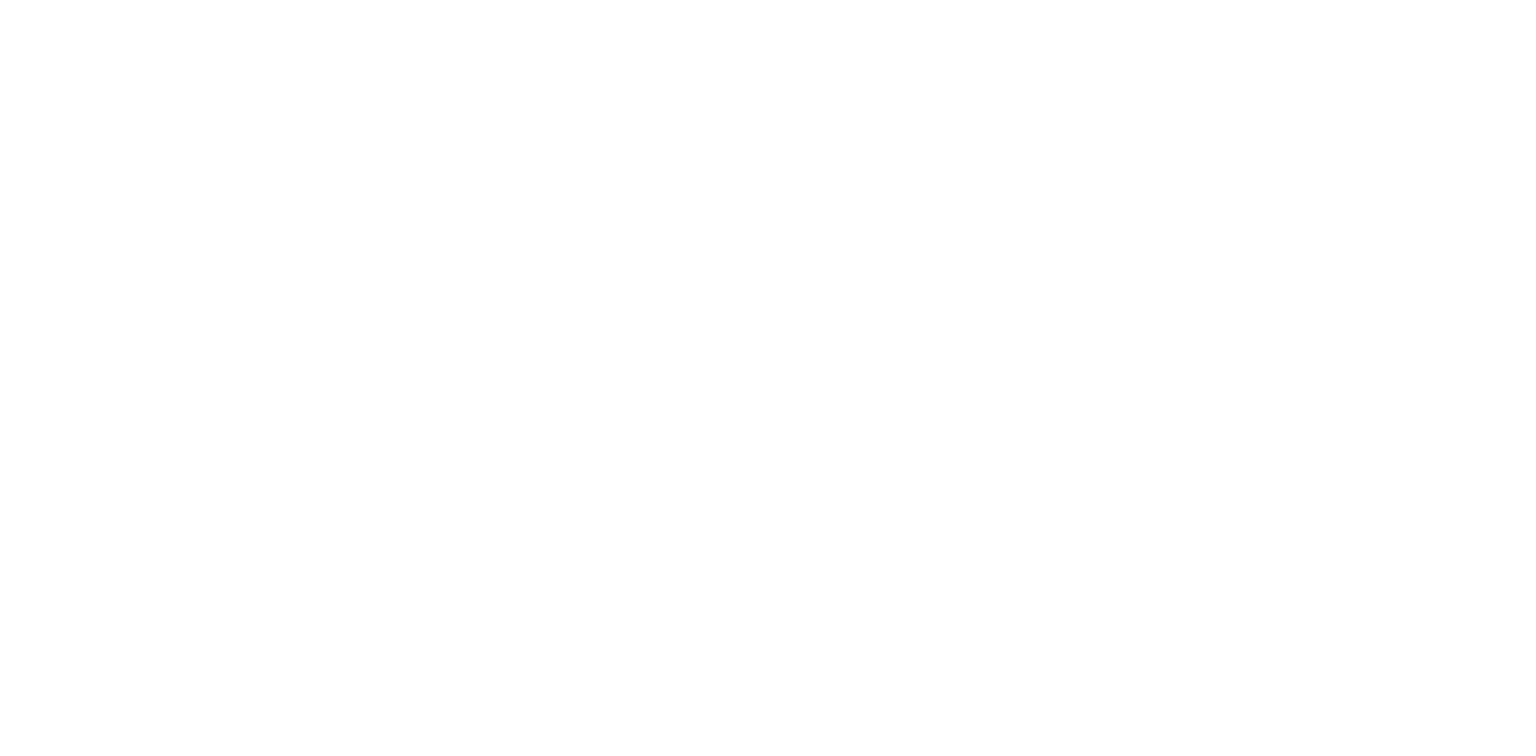 scroll, scrollTop: 0, scrollLeft: 0, axis: both 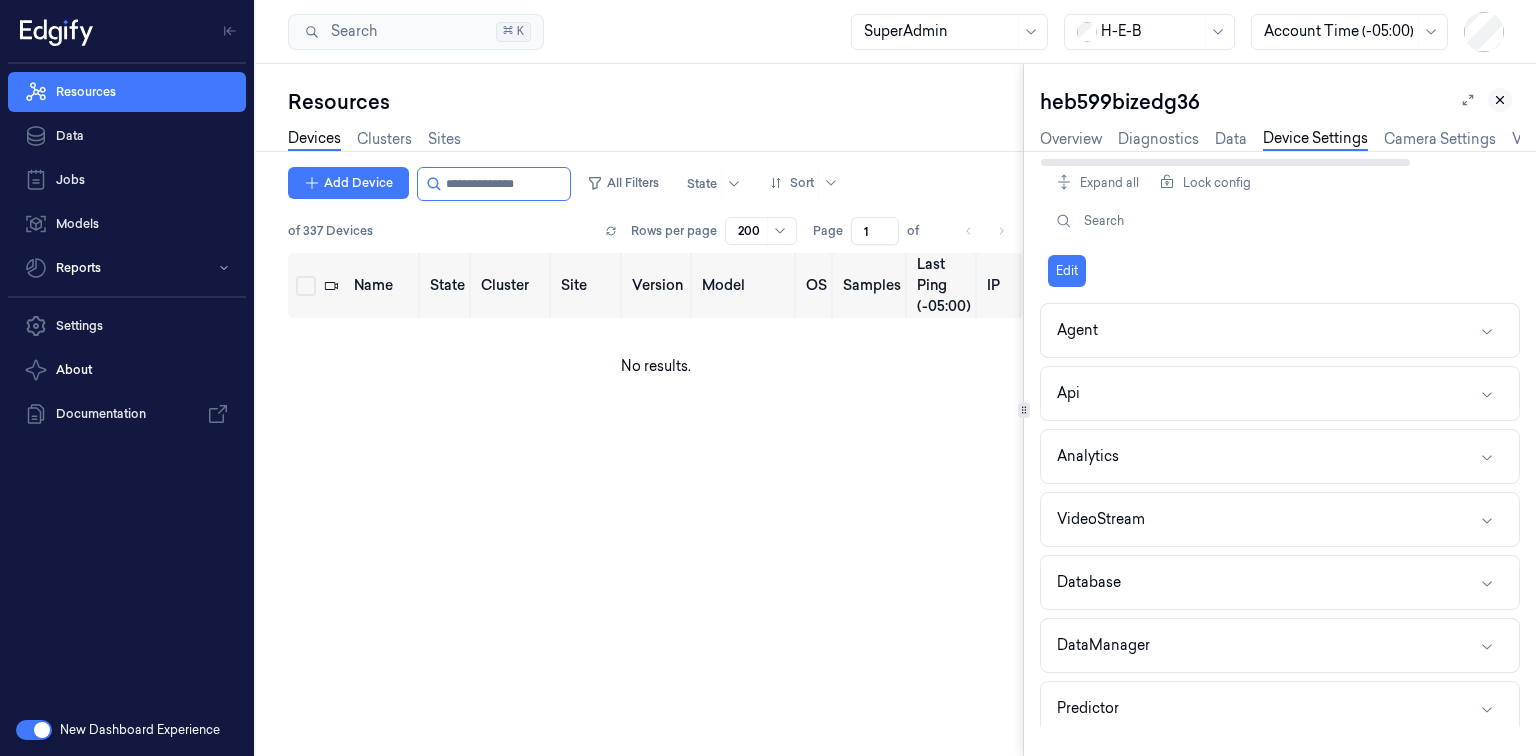 click 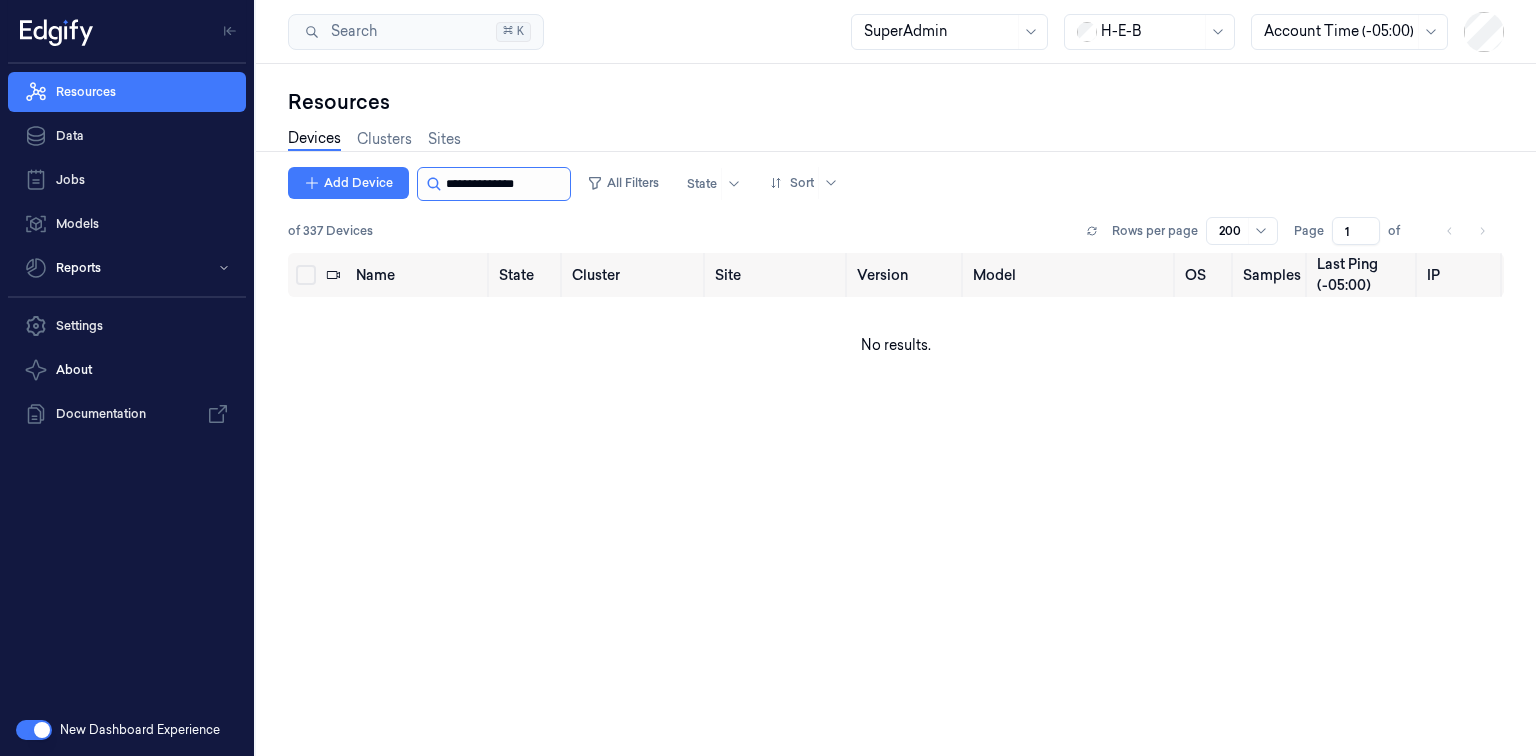 click at bounding box center (506, 184) 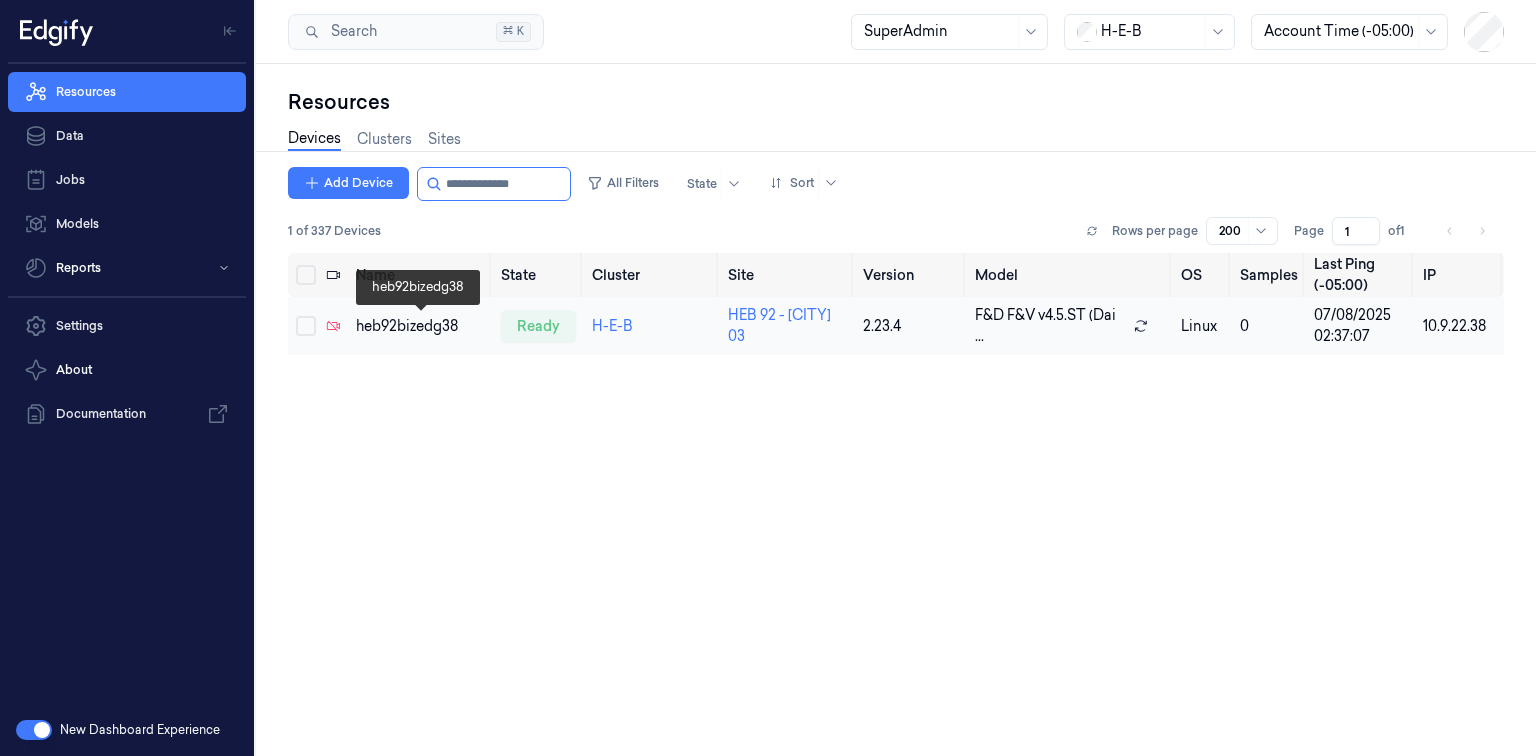 type on "**********" 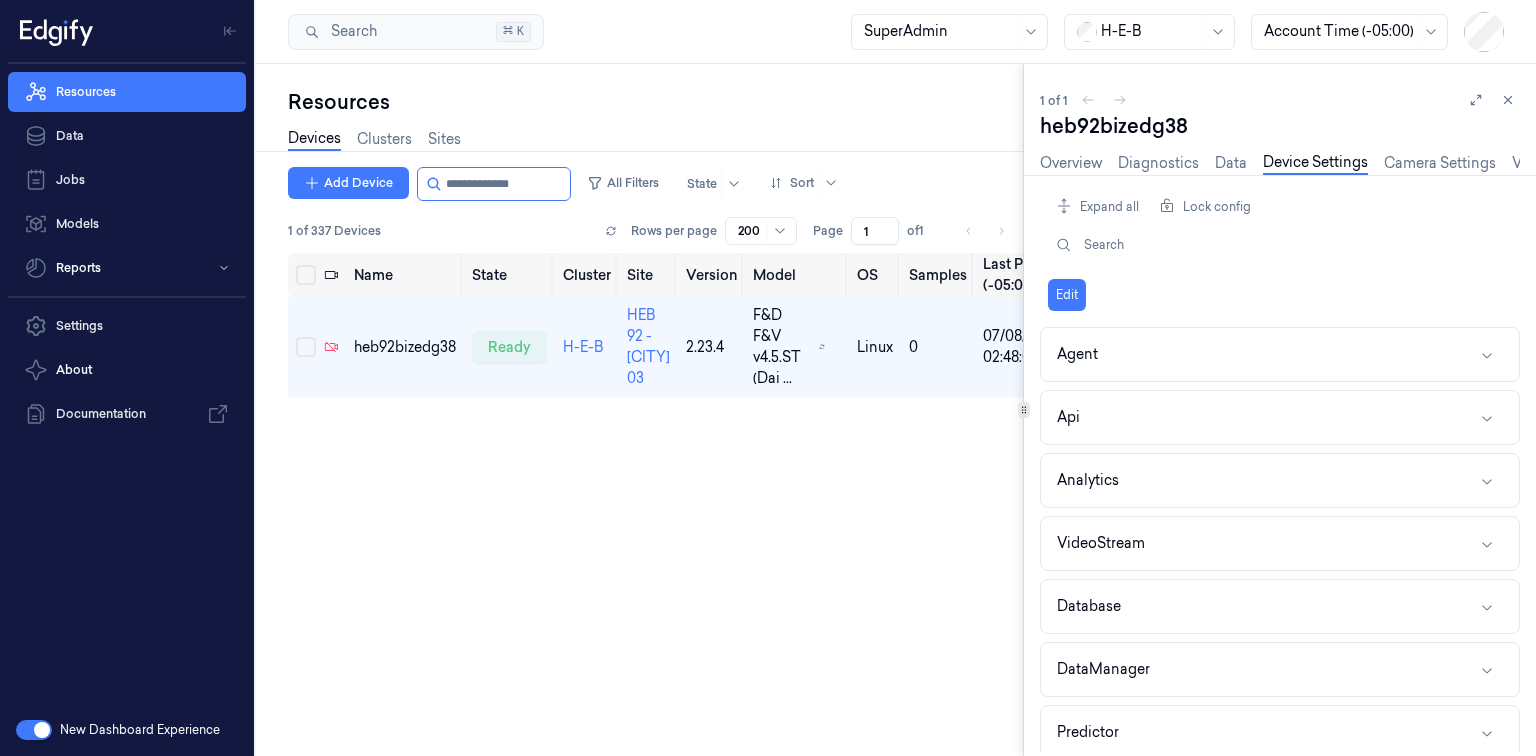click at bounding box center [1151, 31] 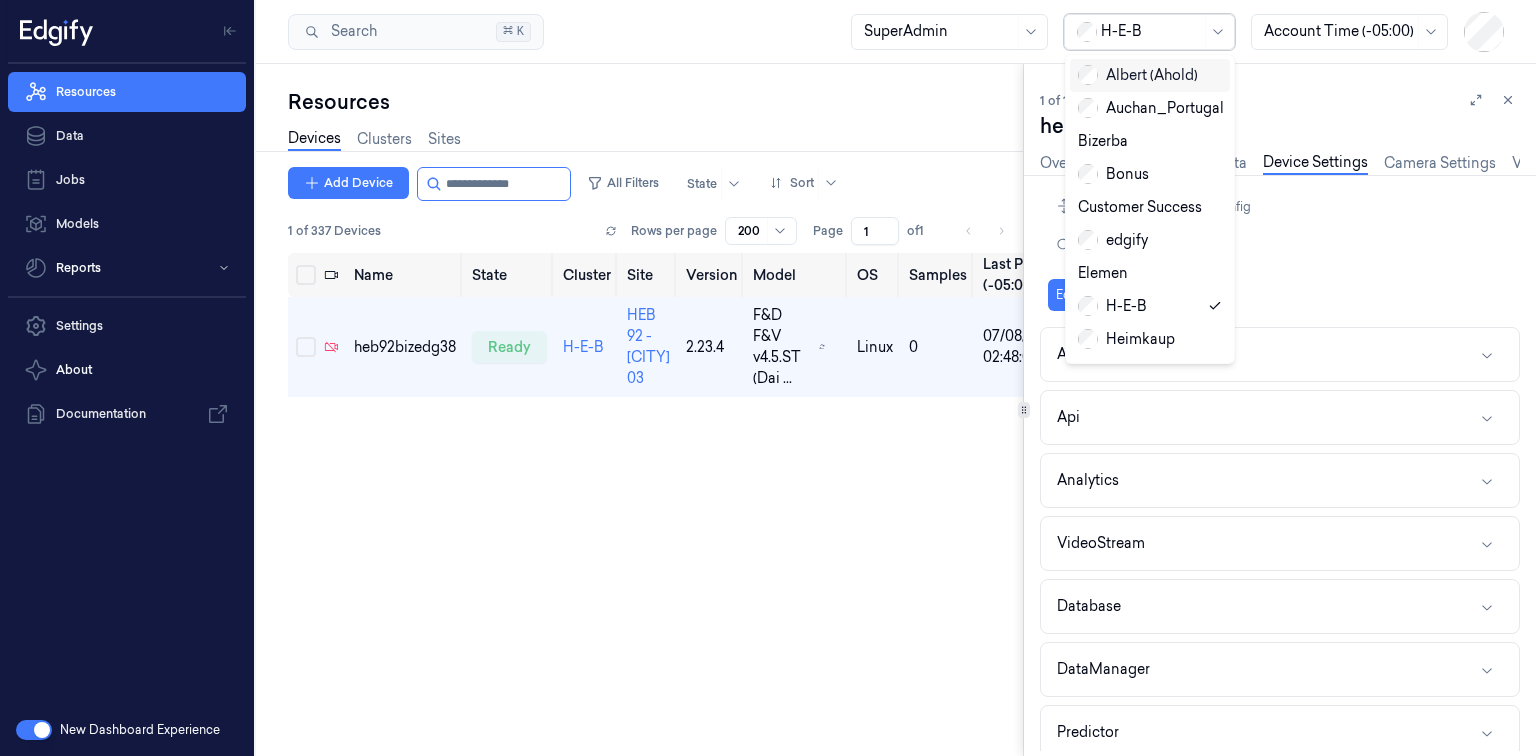 click at bounding box center (34, 730) 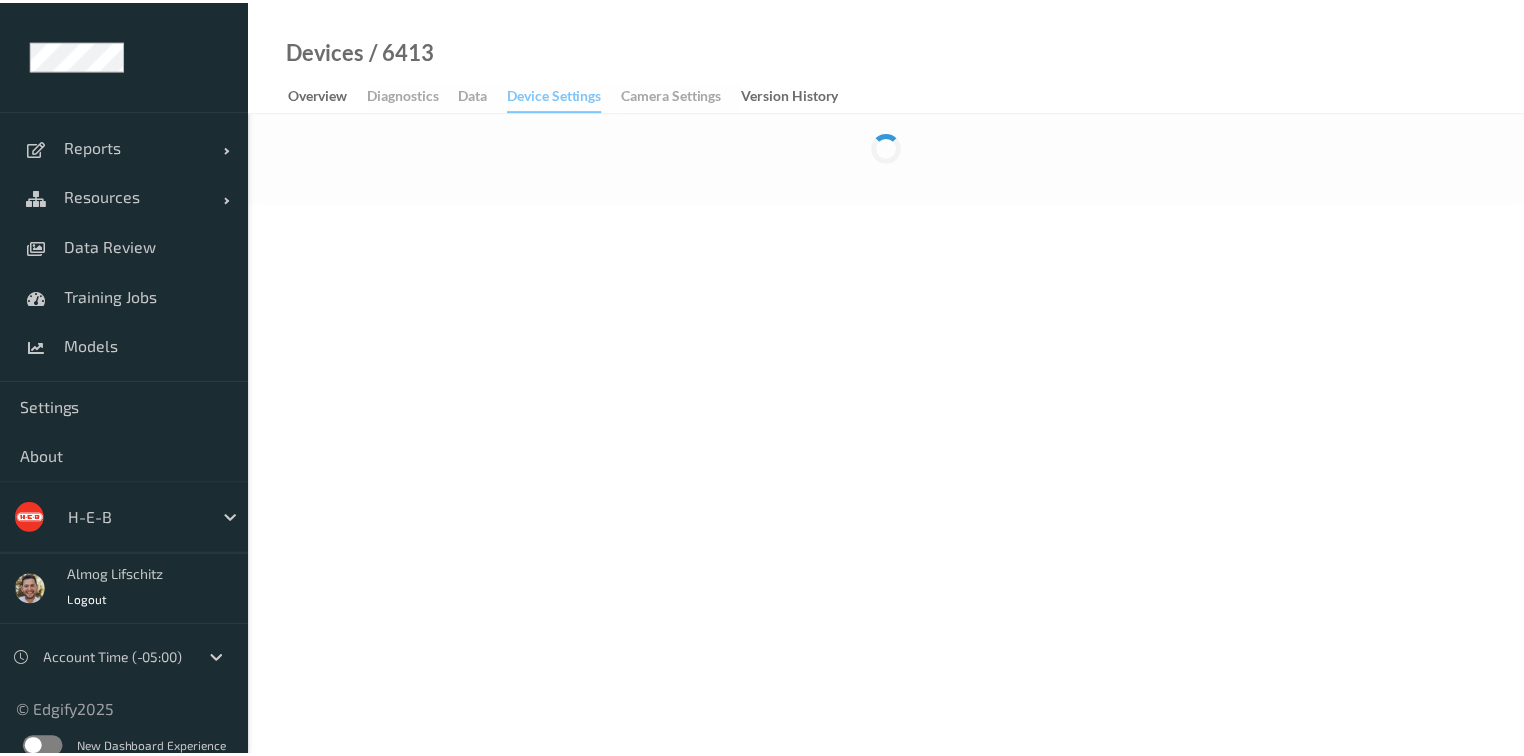 scroll, scrollTop: 0, scrollLeft: 0, axis: both 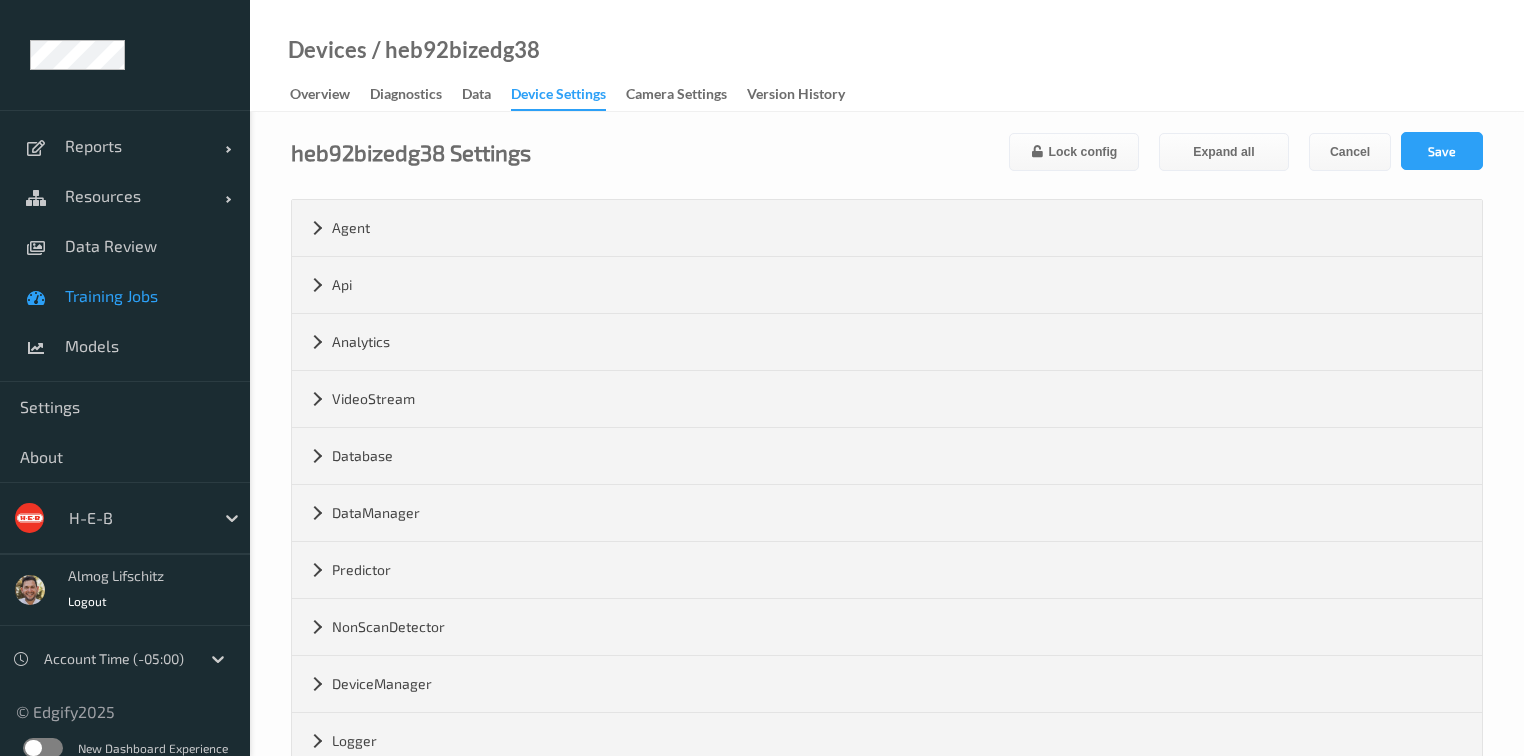 click on "Training Jobs" at bounding box center (125, 296) 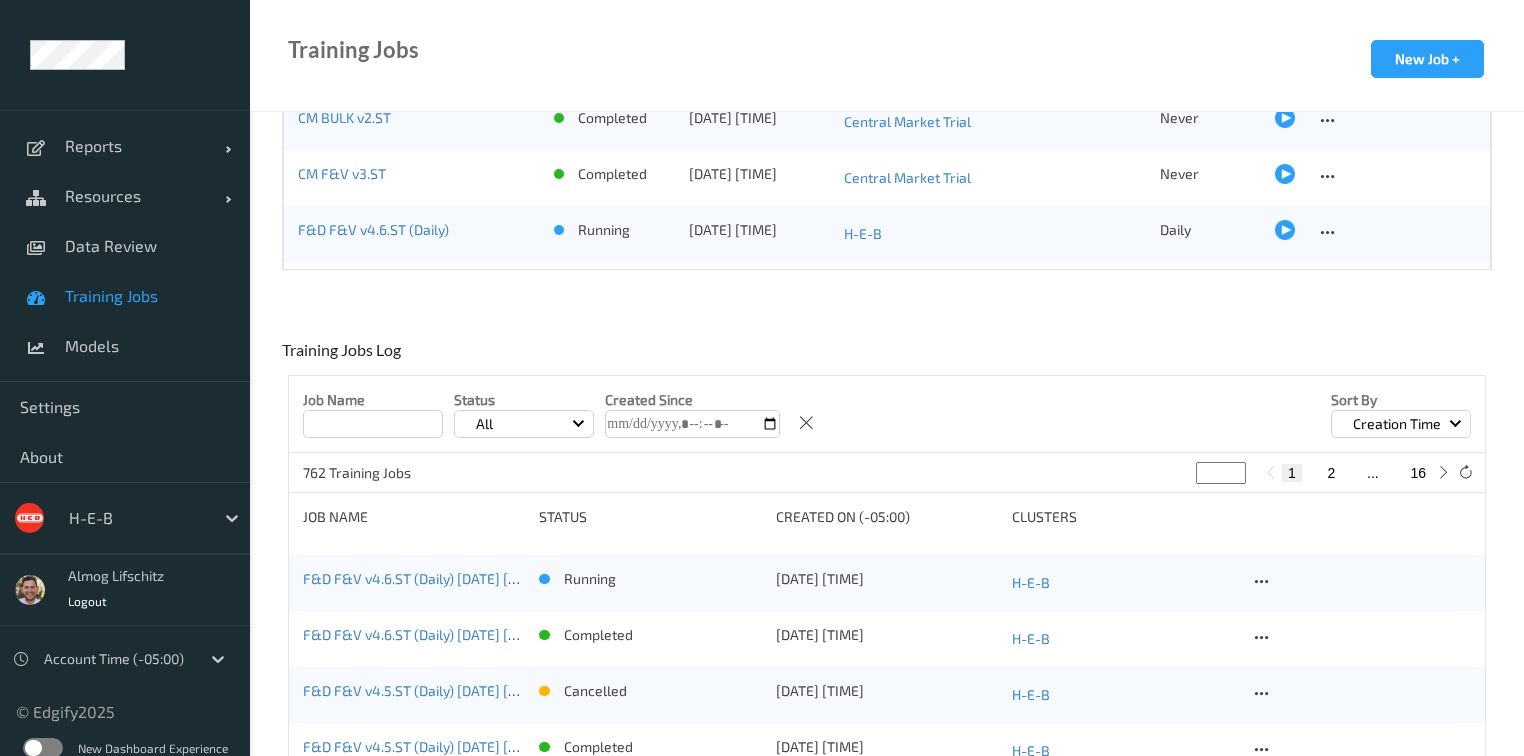scroll, scrollTop: 320, scrollLeft: 0, axis: vertical 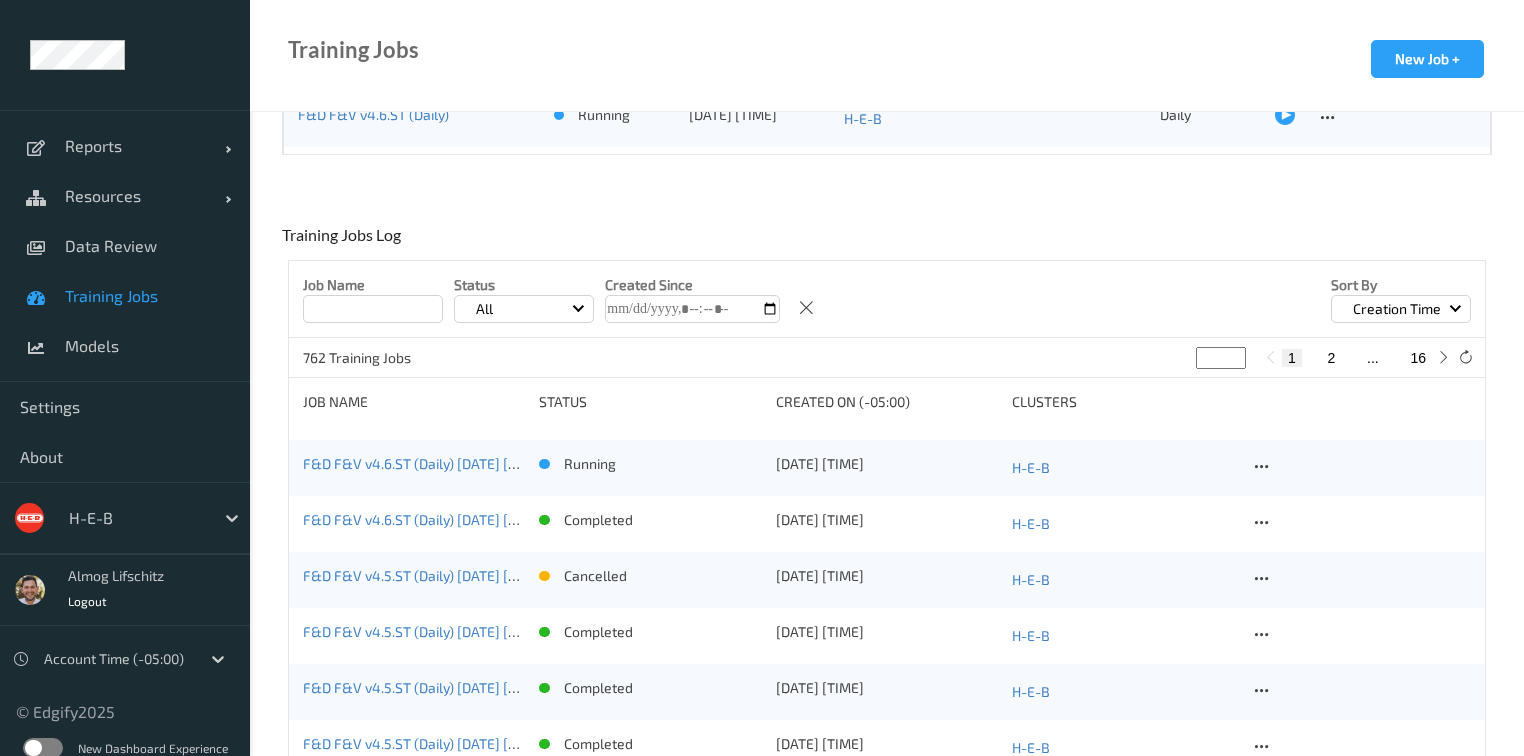 click at bounding box center (136, 518) 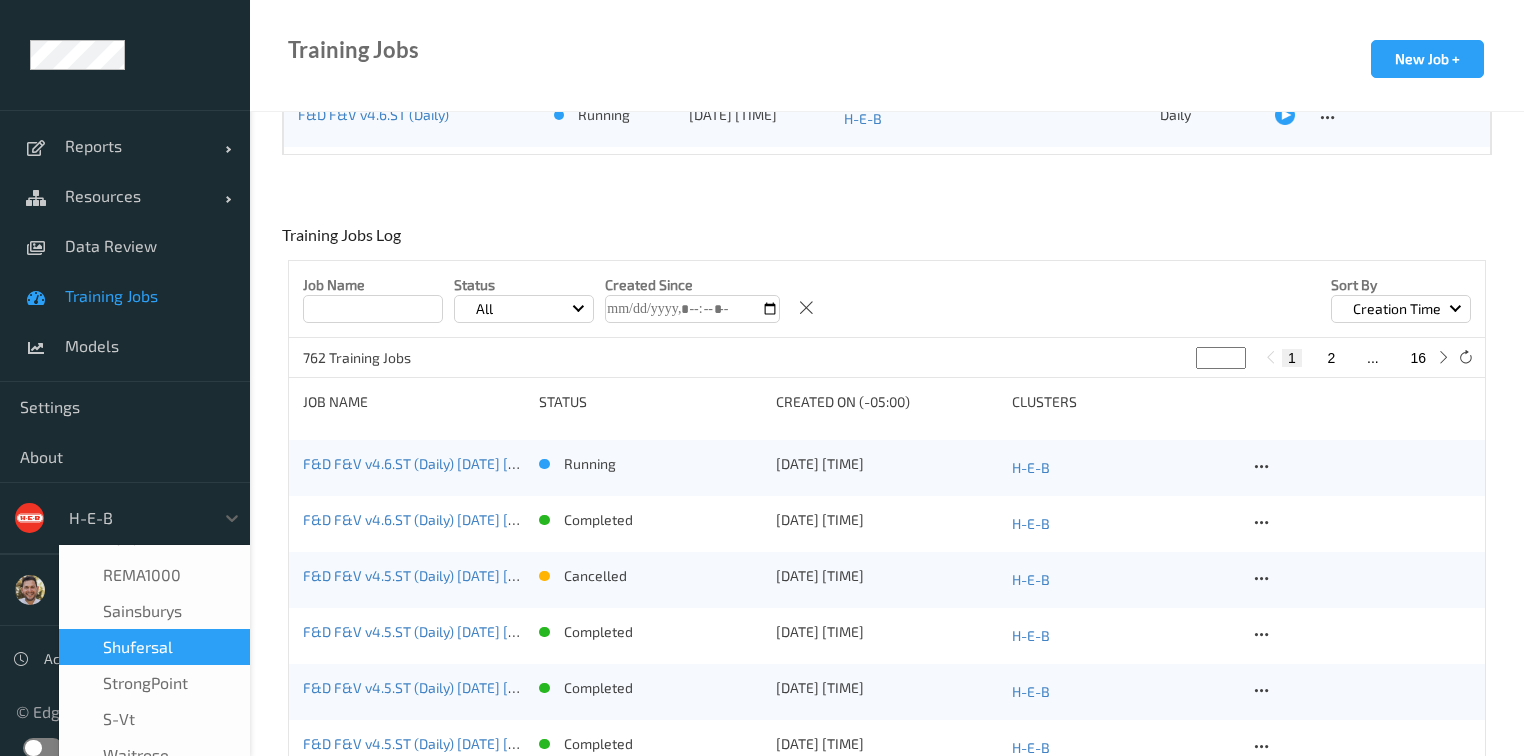 scroll, scrollTop: 500, scrollLeft: 0, axis: vertical 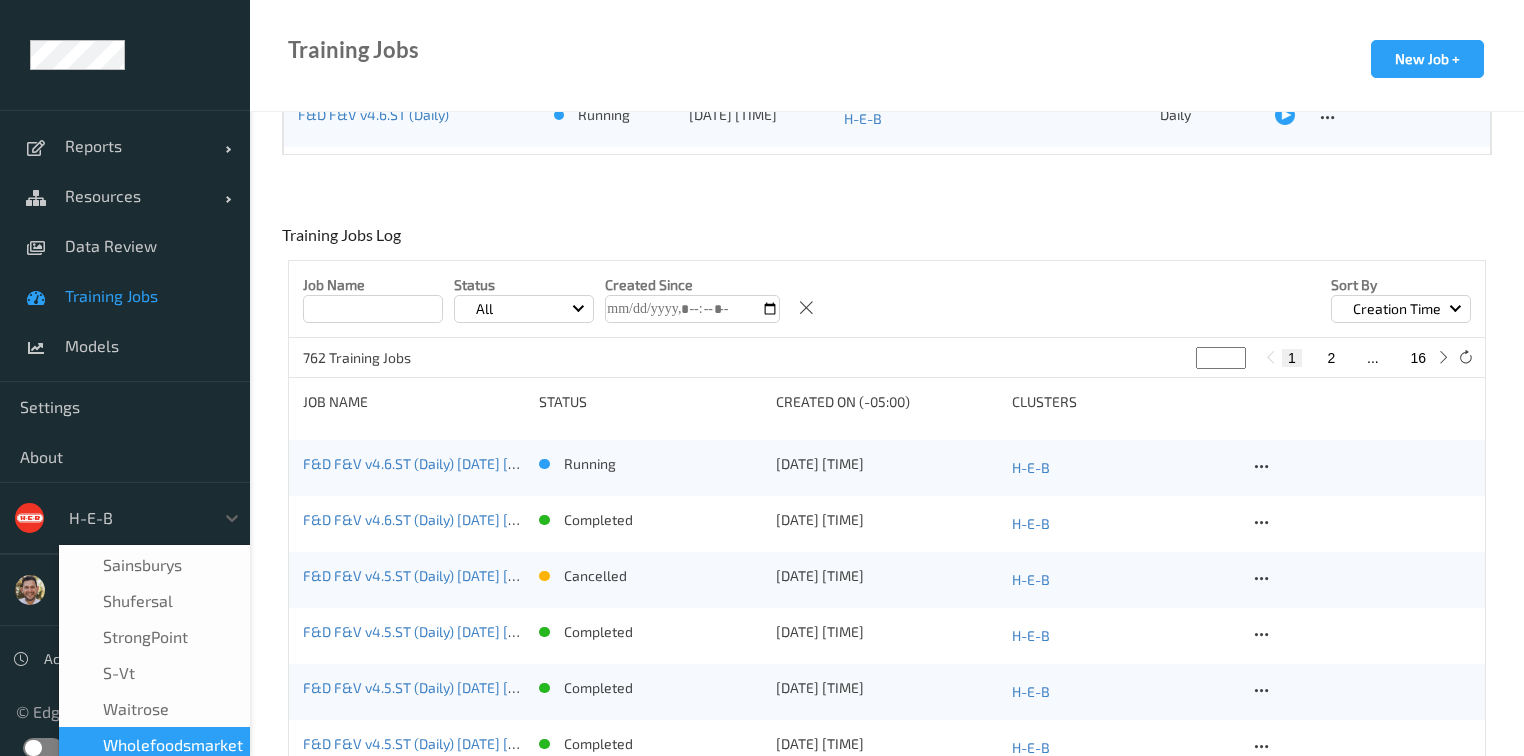 click on "wholefoodsmarket" at bounding box center [173, 745] 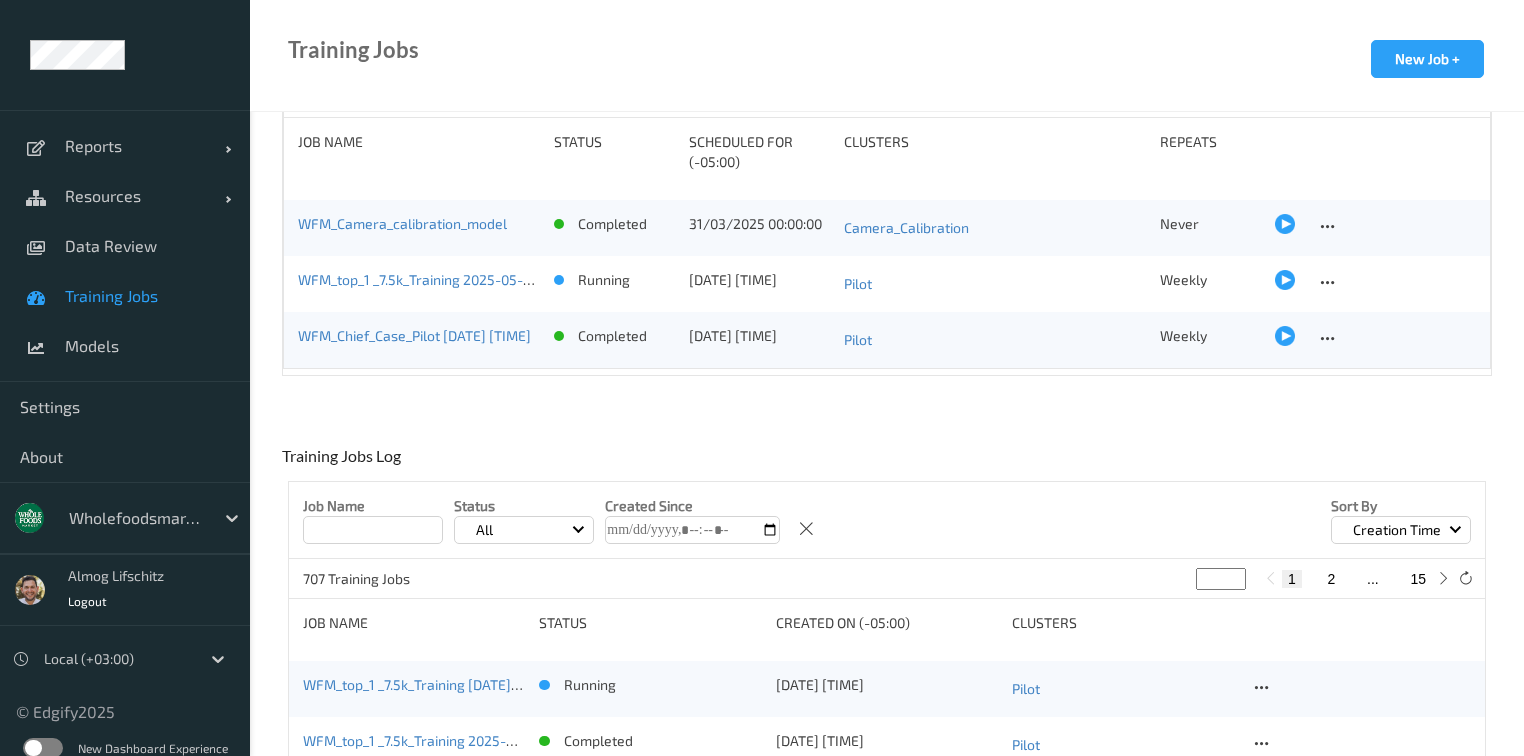 scroll, scrollTop: 240, scrollLeft: 0, axis: vertical 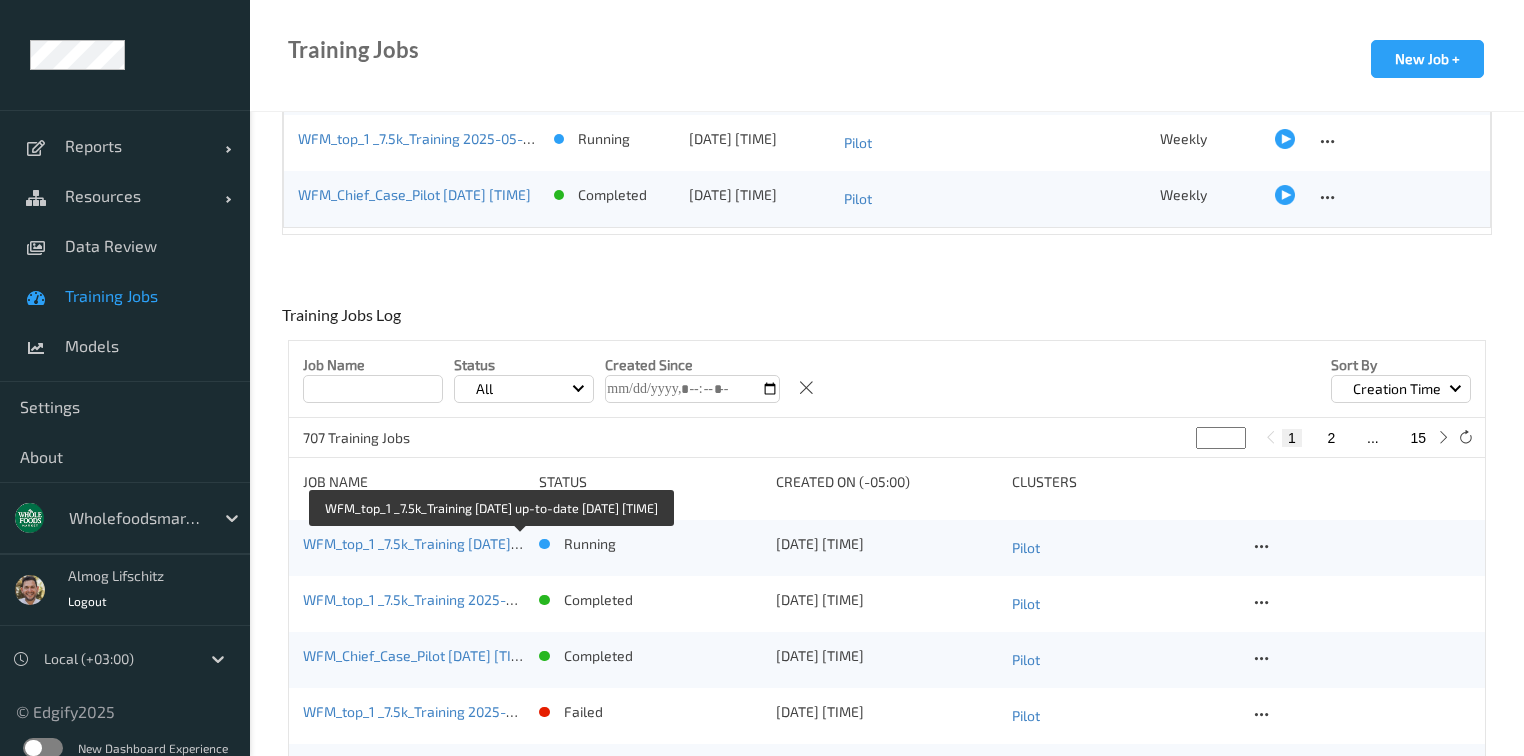 click on "WFM_top_1 _7.5k_Training [DATE] up-to-date [DATE] [TIME]" at bounding box center [489, 543] 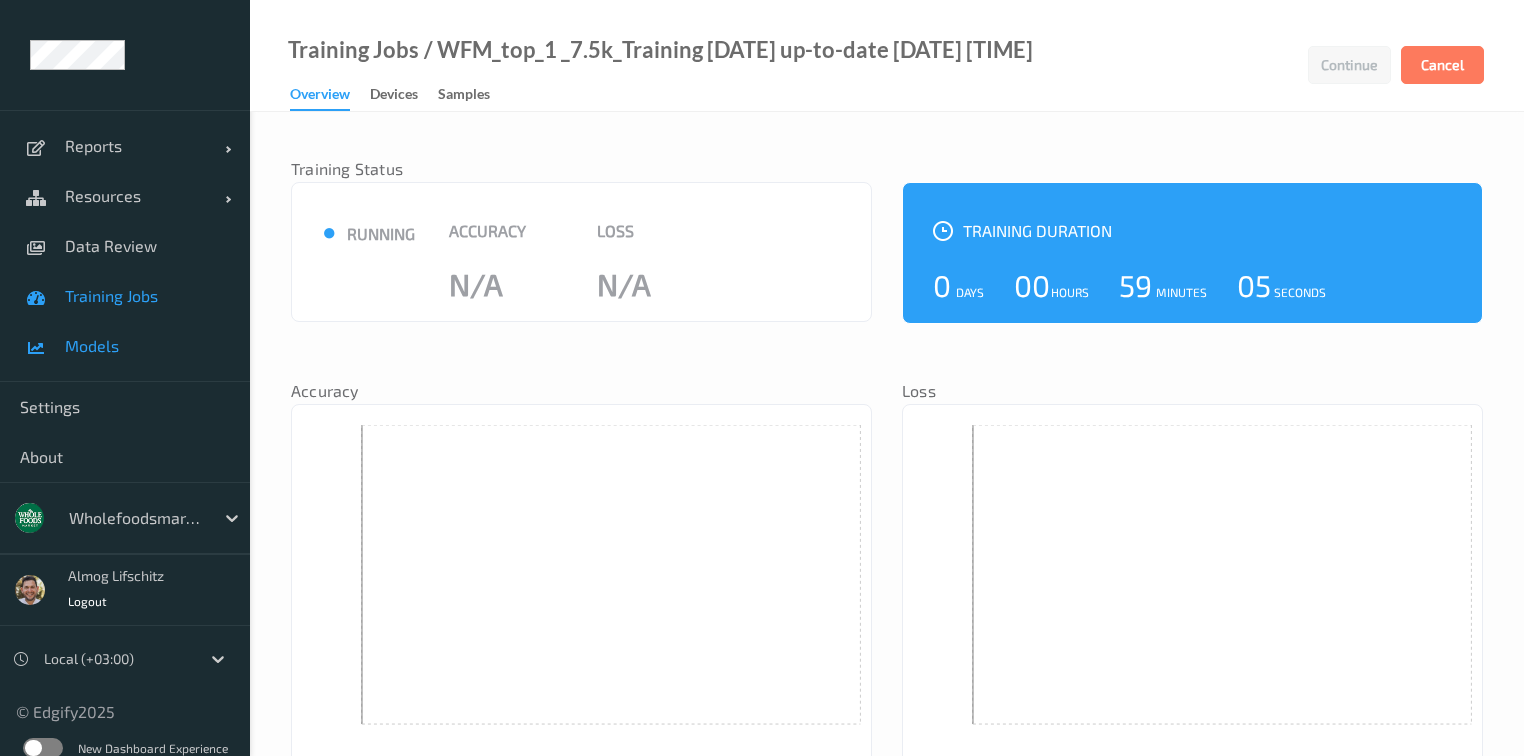click on "Models" at bounding box center (147, 346) 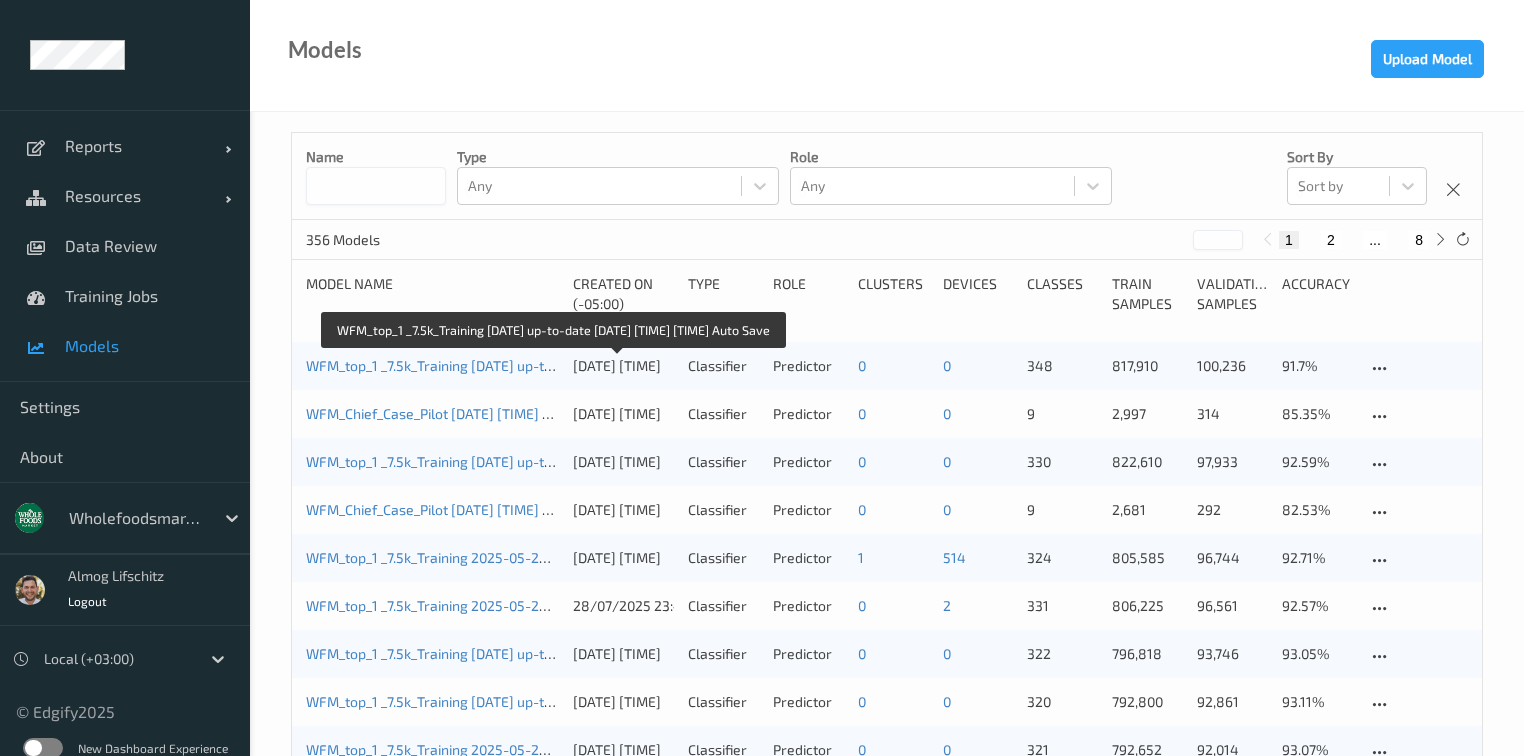 click on "WFM_top_1 _7.5k_Training 2025-05-22 up-to-date 2025-08-06 07:48 2025-08-06 07:48 Auto Save" at bounding box center (548, 365) 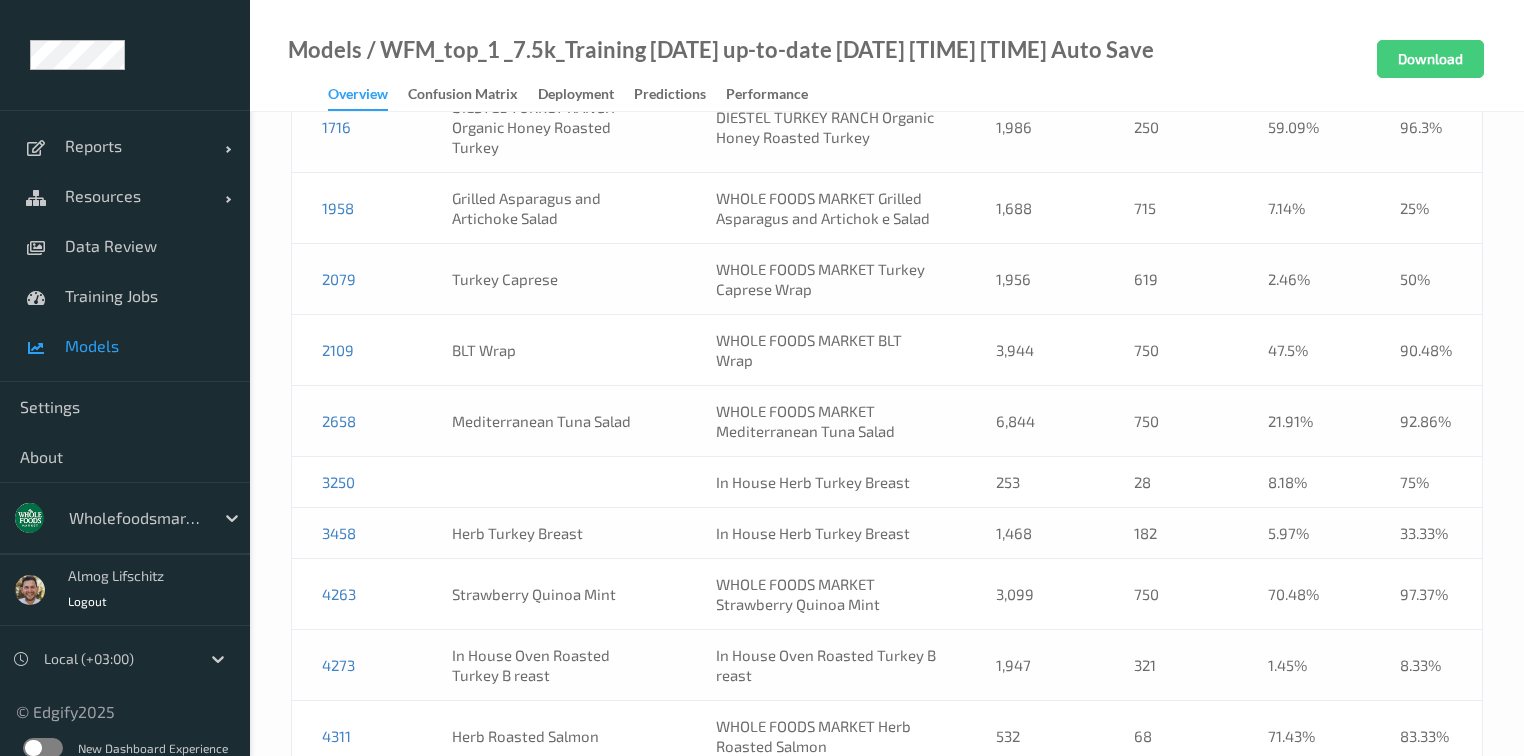 scroll, scrollTop: 1440, scrollLeft: 0, axis: vertical 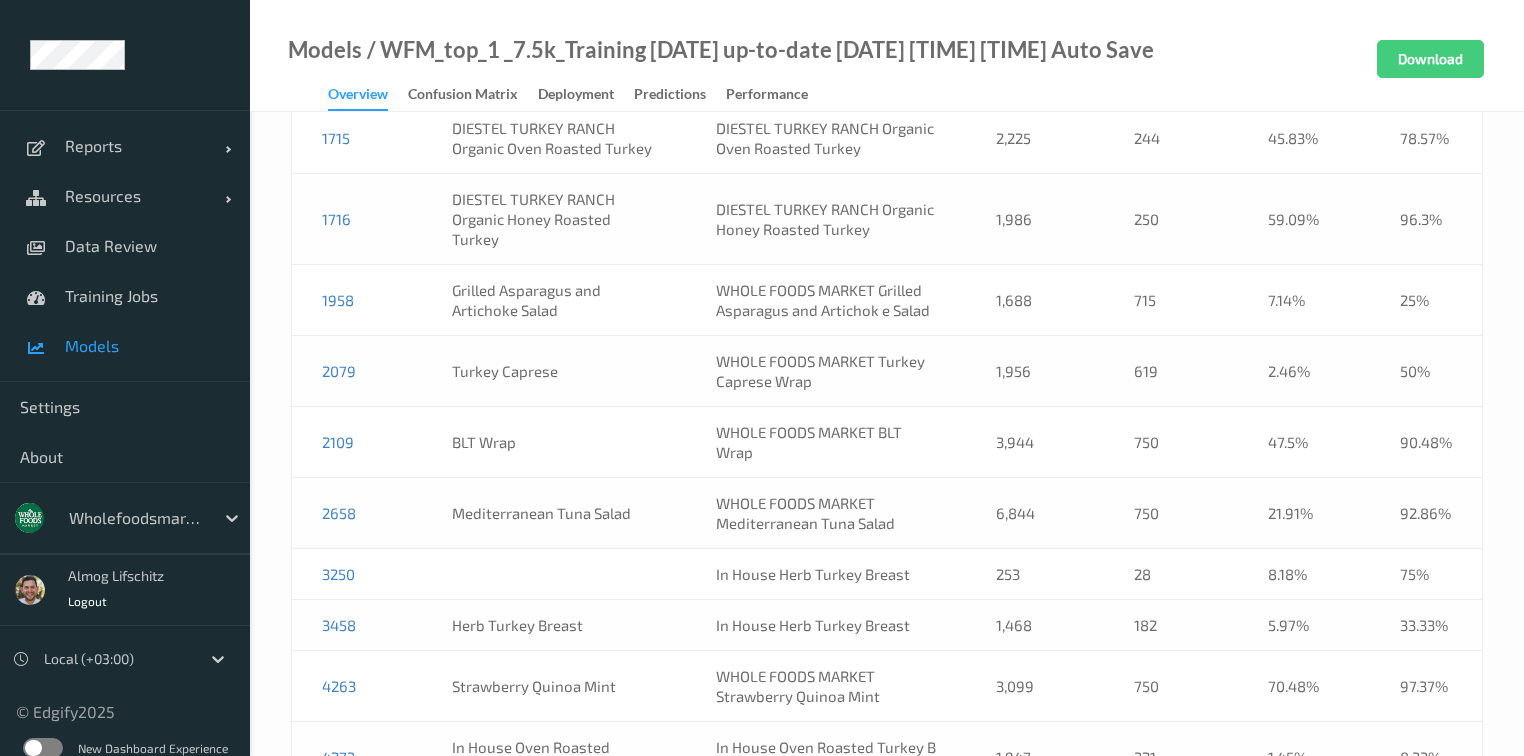 click on "In House Herb Turkey Breast" at bounding box center (826, 574) 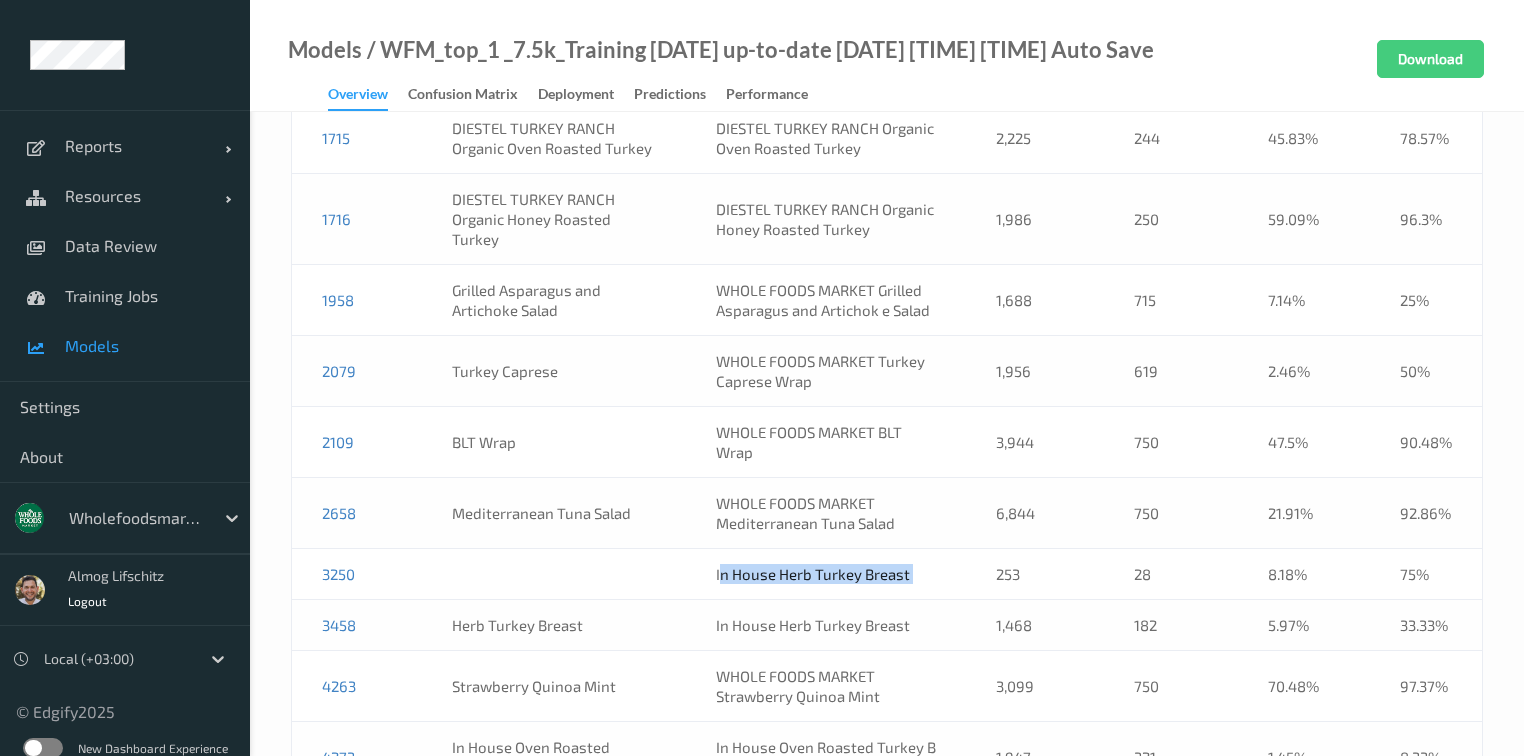 click on "In House Herb Turkey Breast" at bounding box center [826, 574] 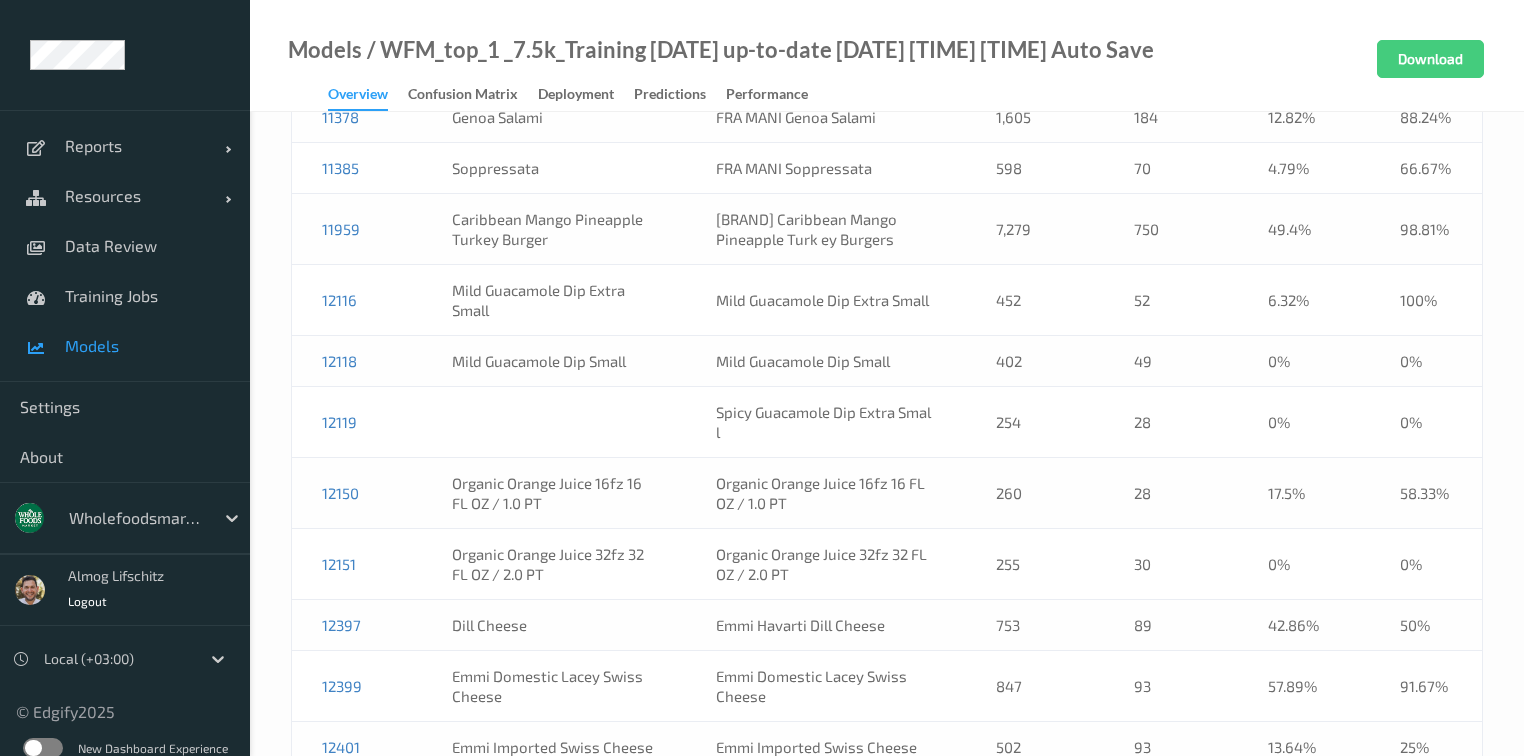 scroll, scrollTop: 4240, scrollLeft: 0, axis: vertical 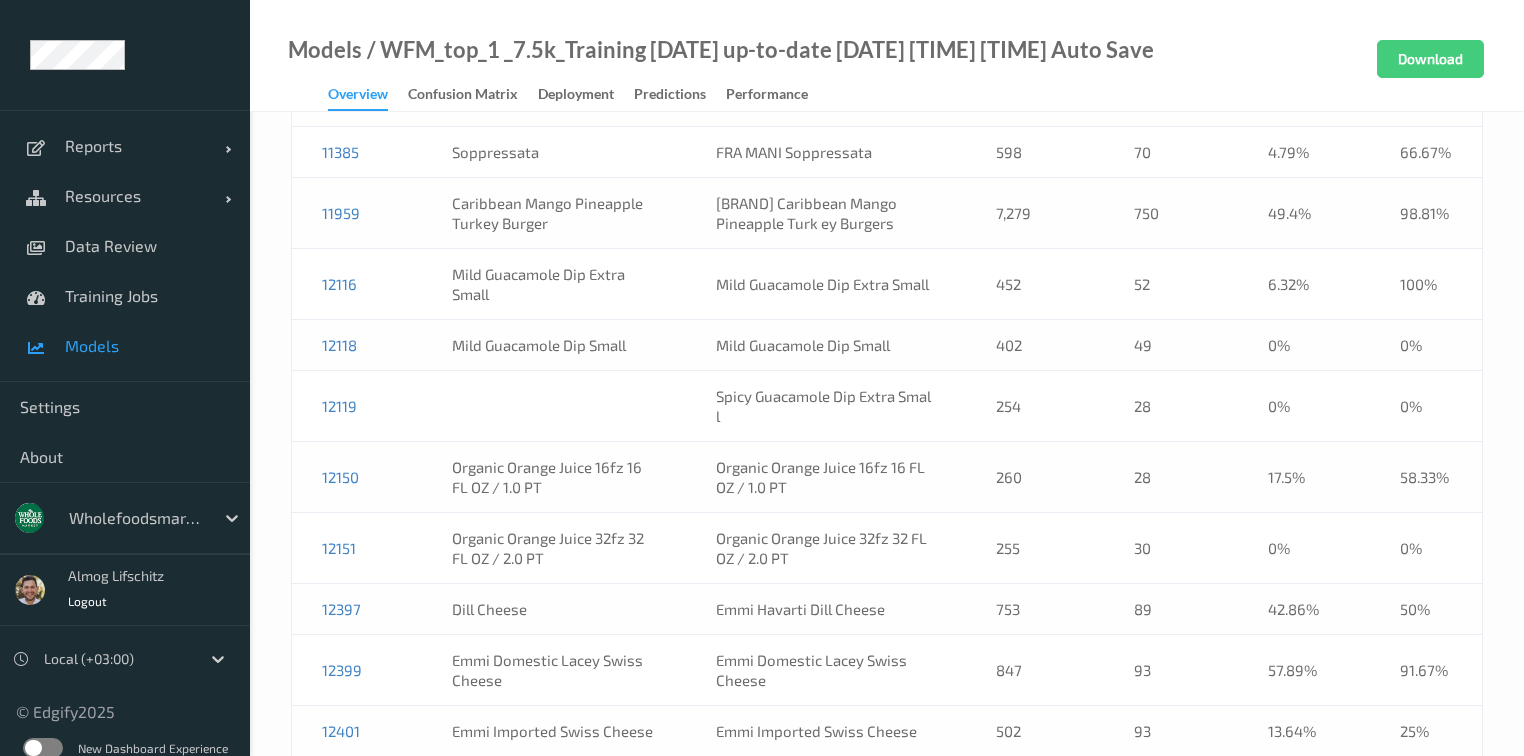 drag, startPoint x: 935, startPoint y: 344, endPoint x: 696, endPoint y: 349, distance: 239.05229 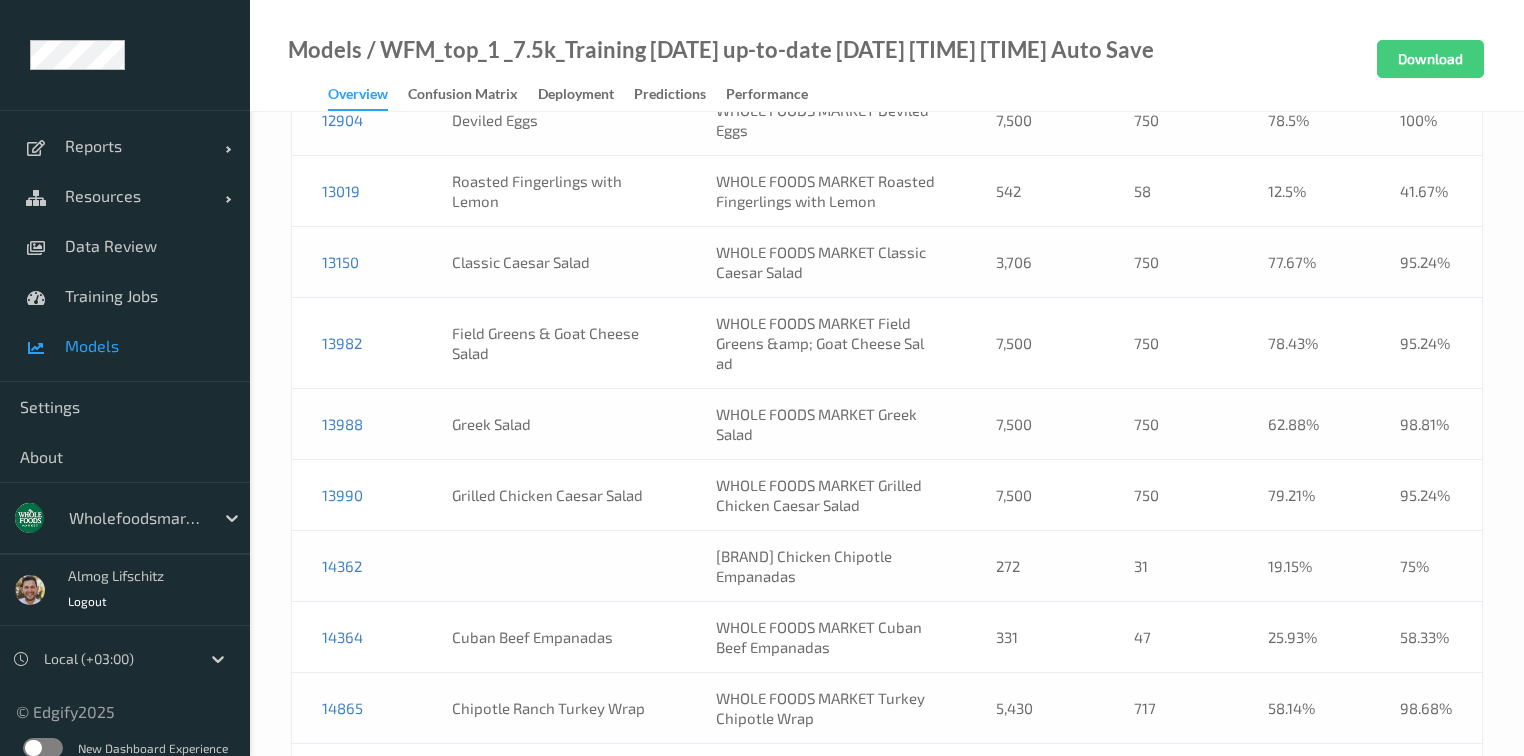 scroll, scrollTop: 5280, scrollLeft: 0, axis: vertical 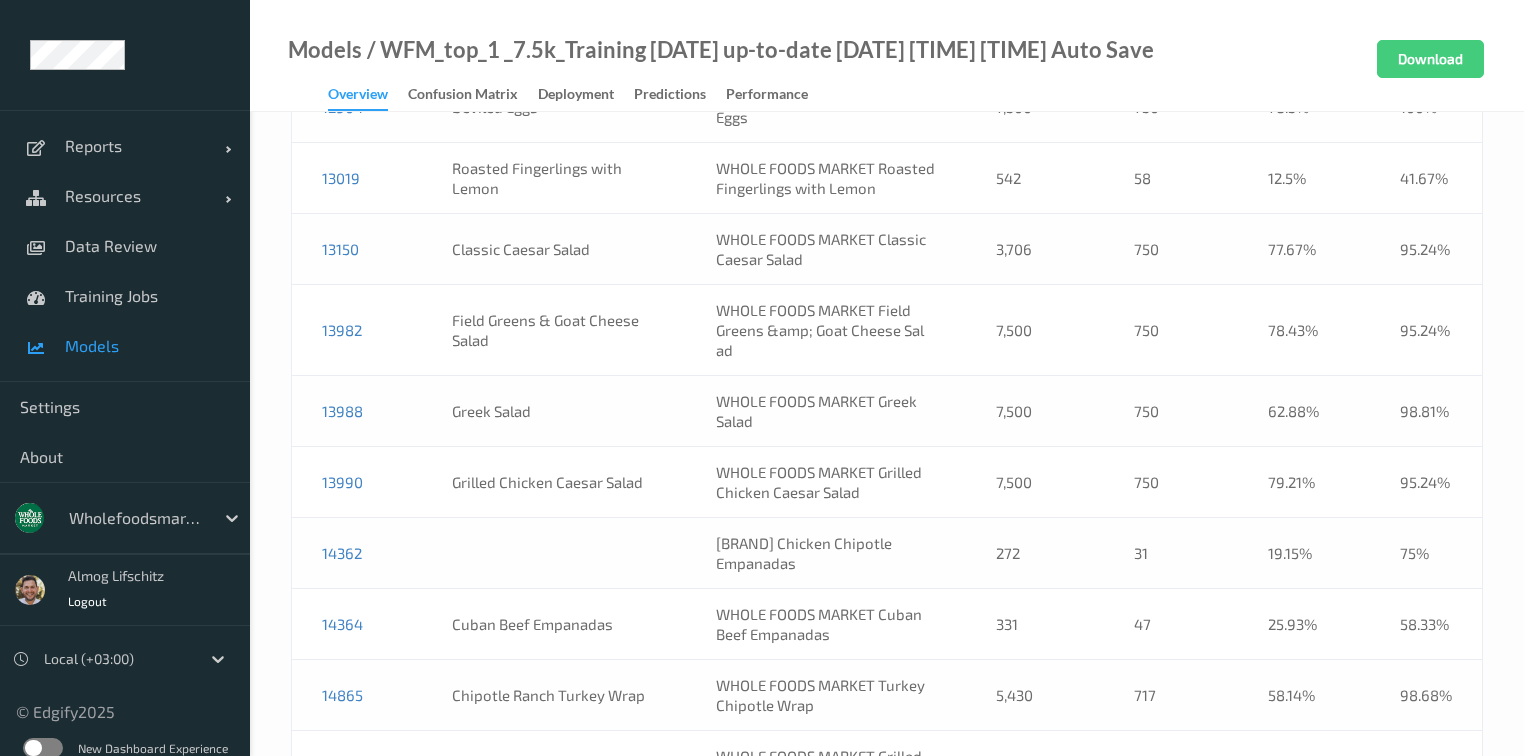 drag, startPoint x: 874, startPoint y: 461, endPoint x: 864, endPoint y: 448, distance: 16.40122 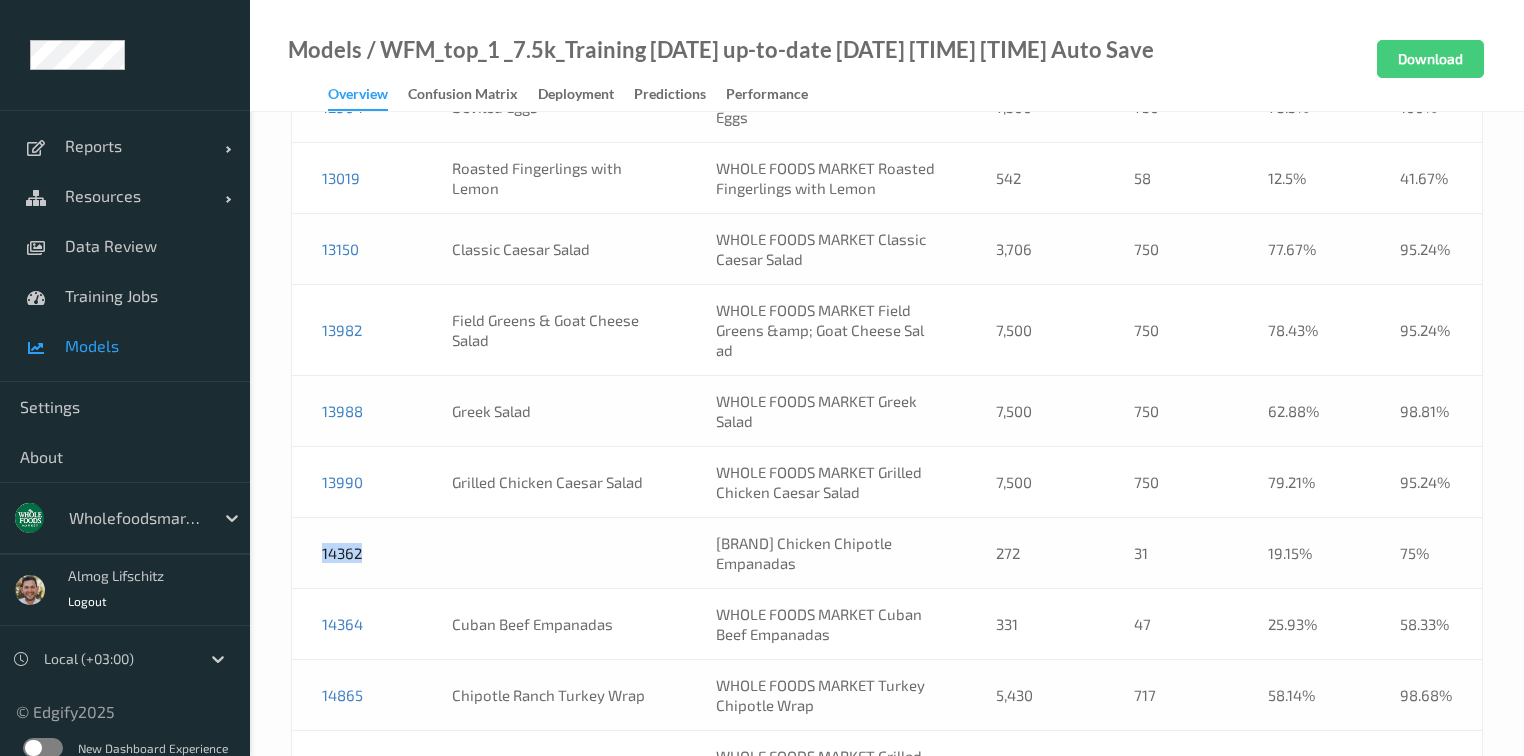 drag, startPoint x: 385, startPoint y: 459, endPoint x: 320, endPoint y: 464, distance: 65.192024 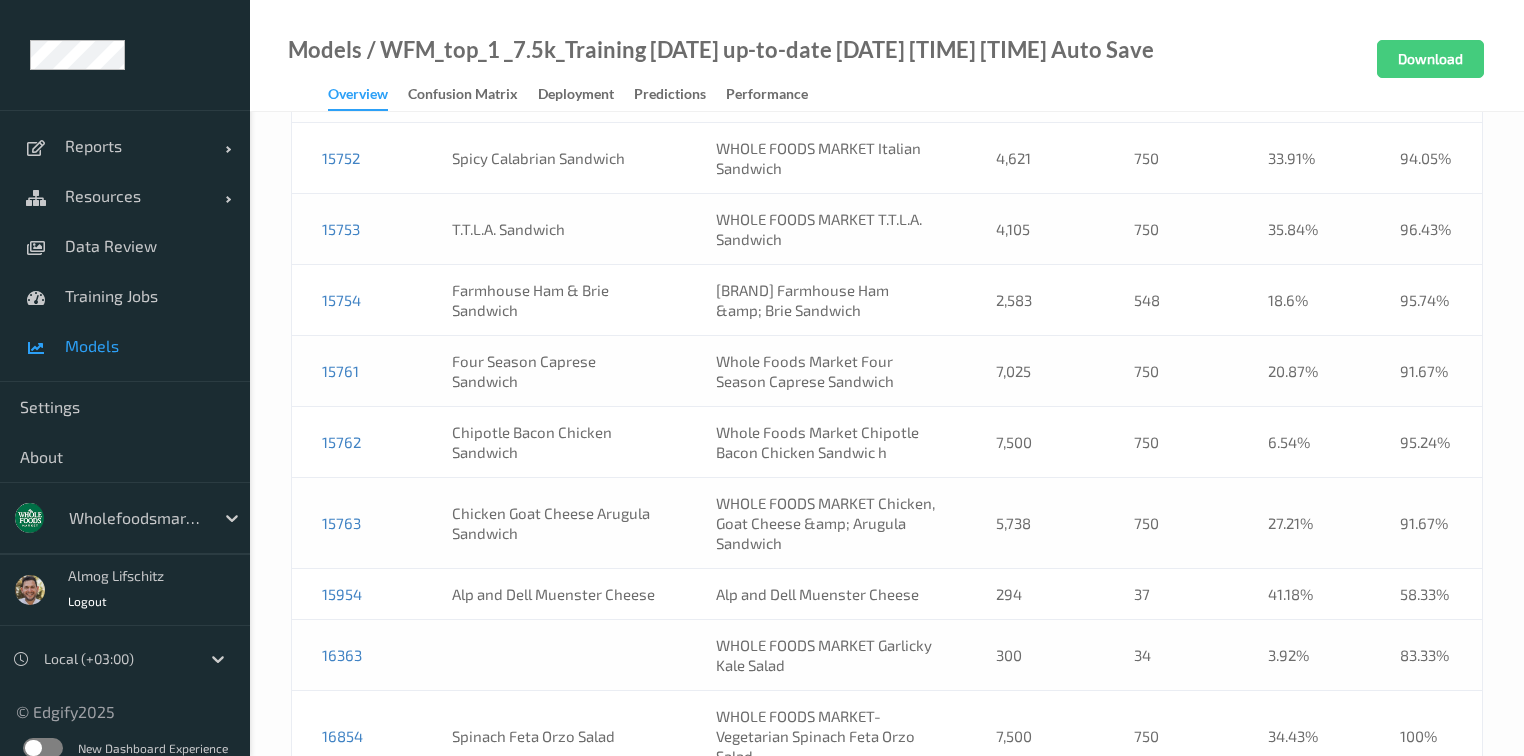 scroll, scrollTop: 6400, scrollLeft: 0, axis: vertical 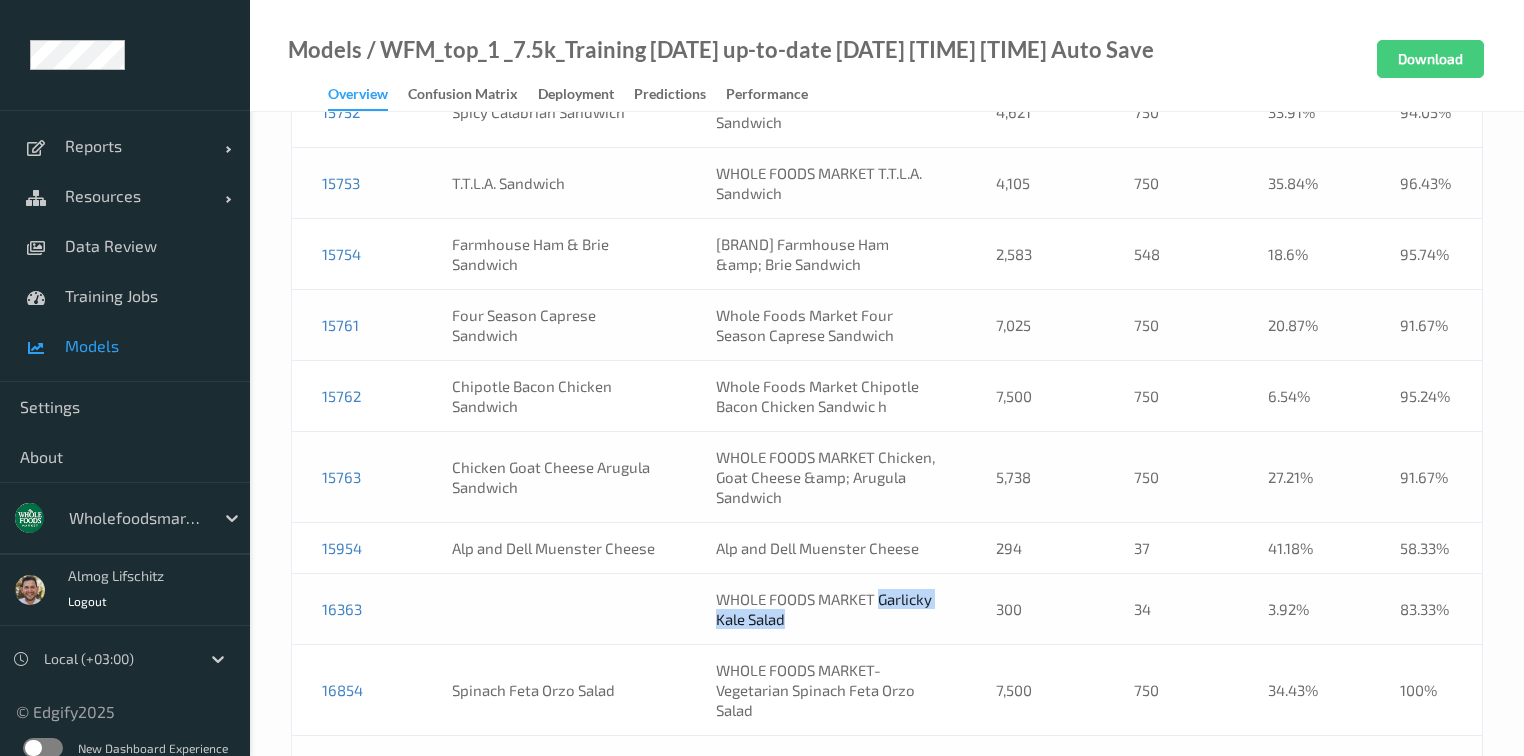 drag, startPoint x: 842, startPoint y: 519, endPoint x: 866, endPoint y: 493, distance: 35.383614 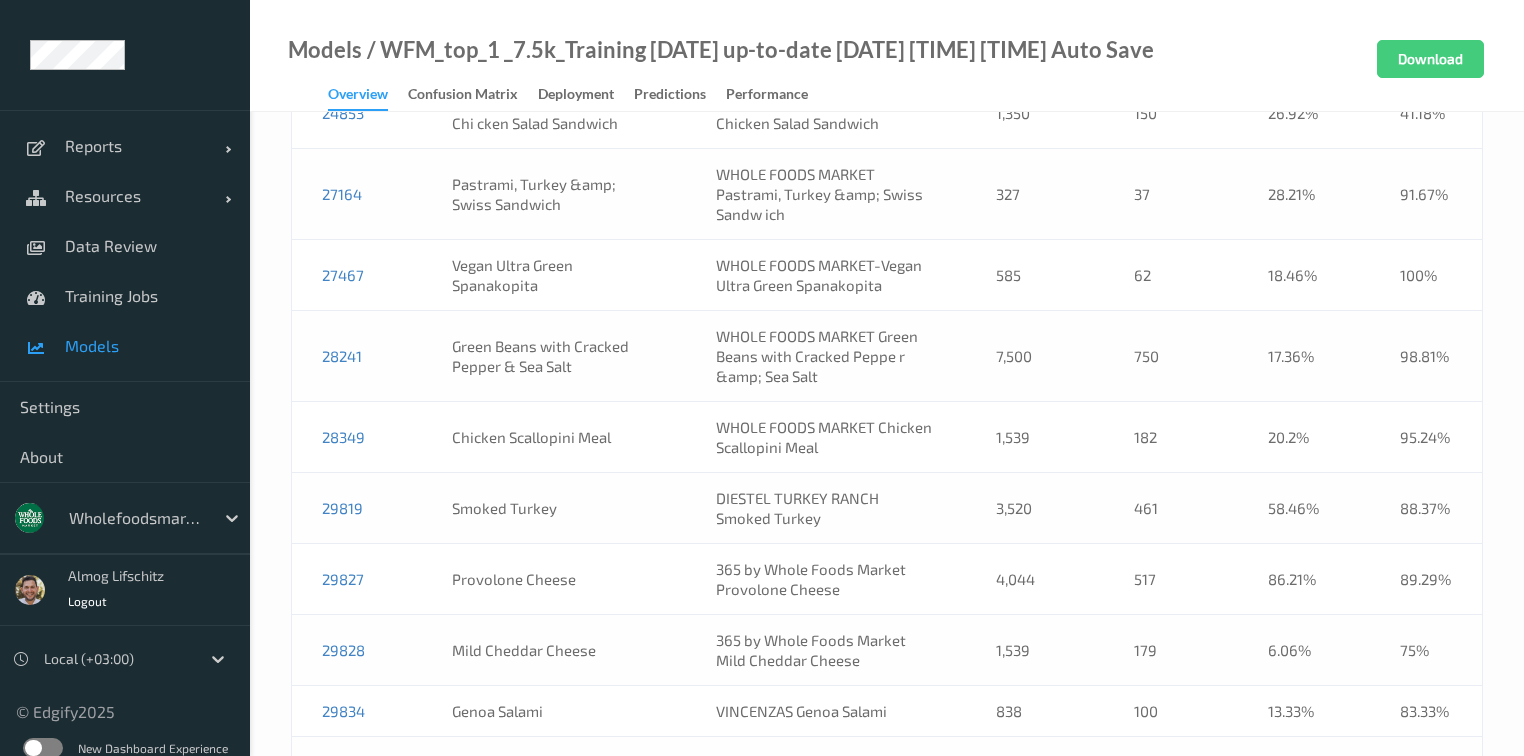 scroll, scrollTop: 8320, scrollLeft: 0, axis: vertical 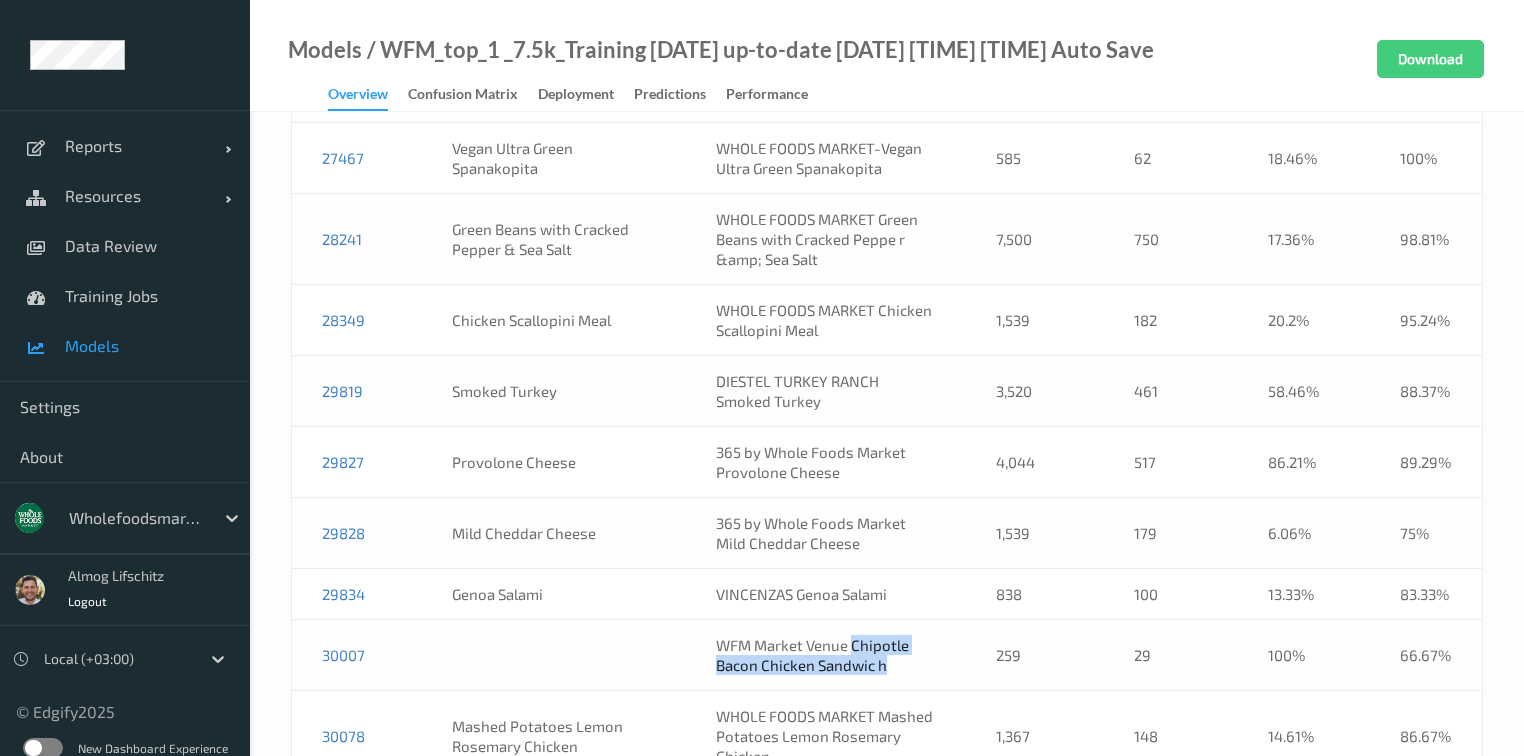 drag, startPoint x: 900, startPoint y: 516, endPoint x: 836, endPoint y: 499, distance: 66.21933 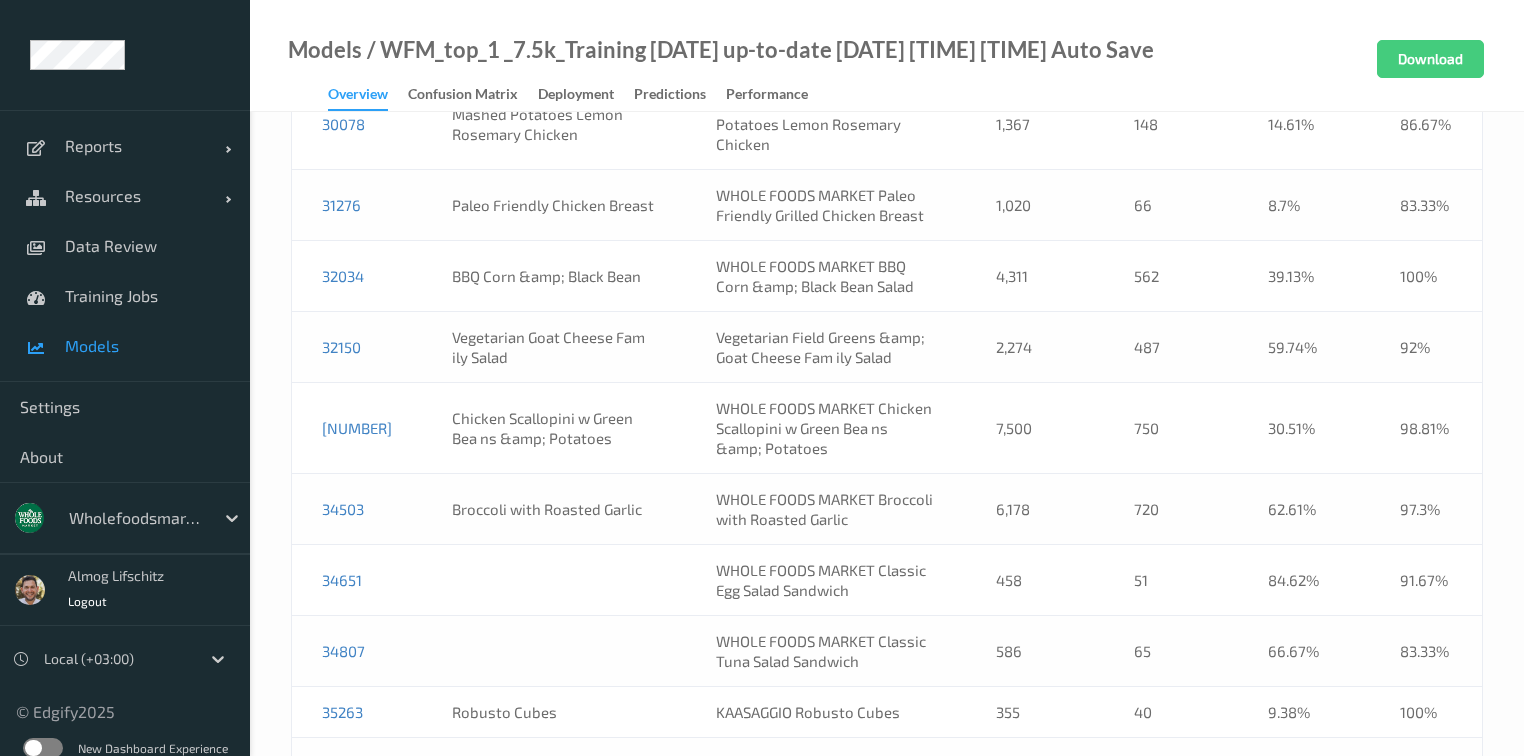 scroll, scrollTop: 9012, scrollLeft: 0, axis: vertical 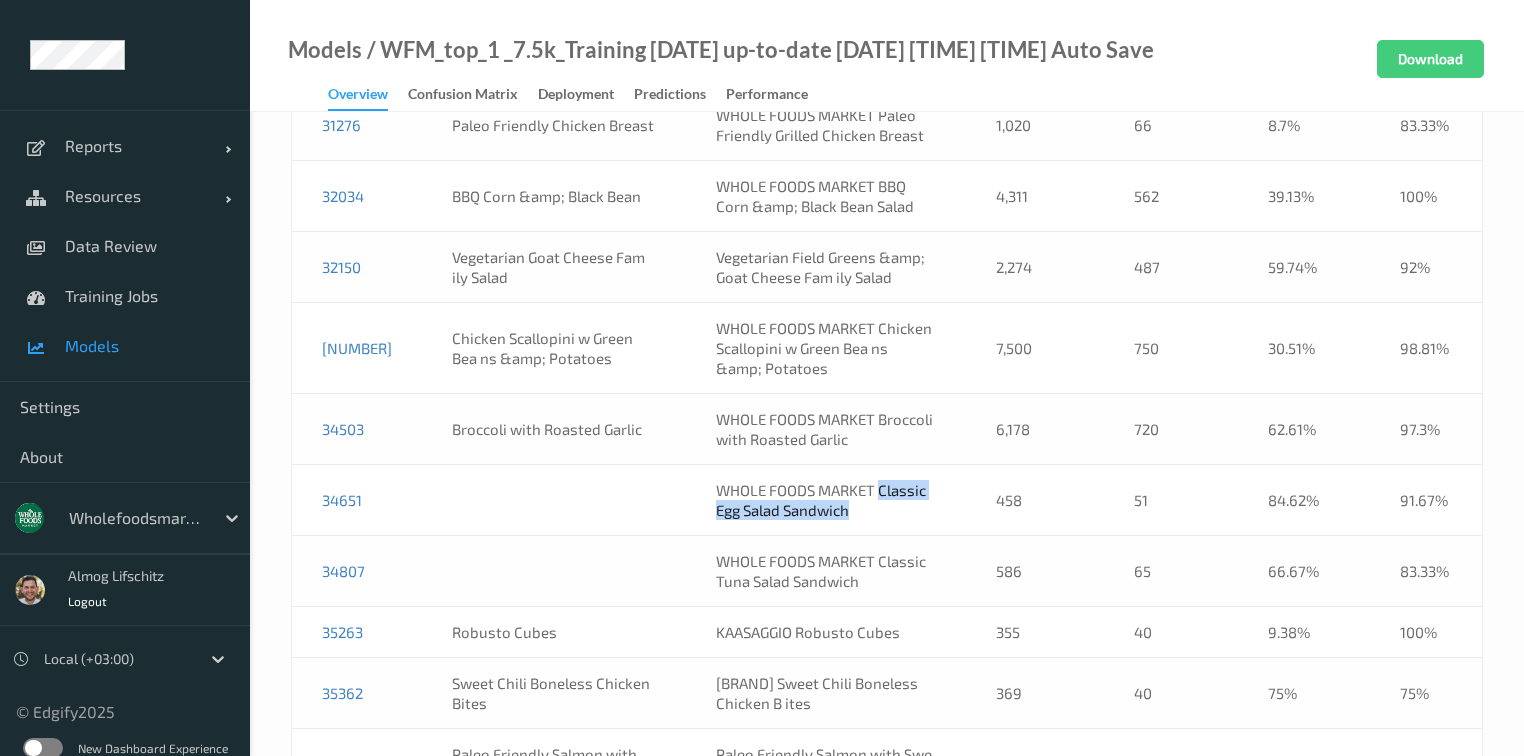 drag, startPoint x: 866, startPoint y: 357, endPoint x: 865, endPoint y: 343, distance: 14.035668 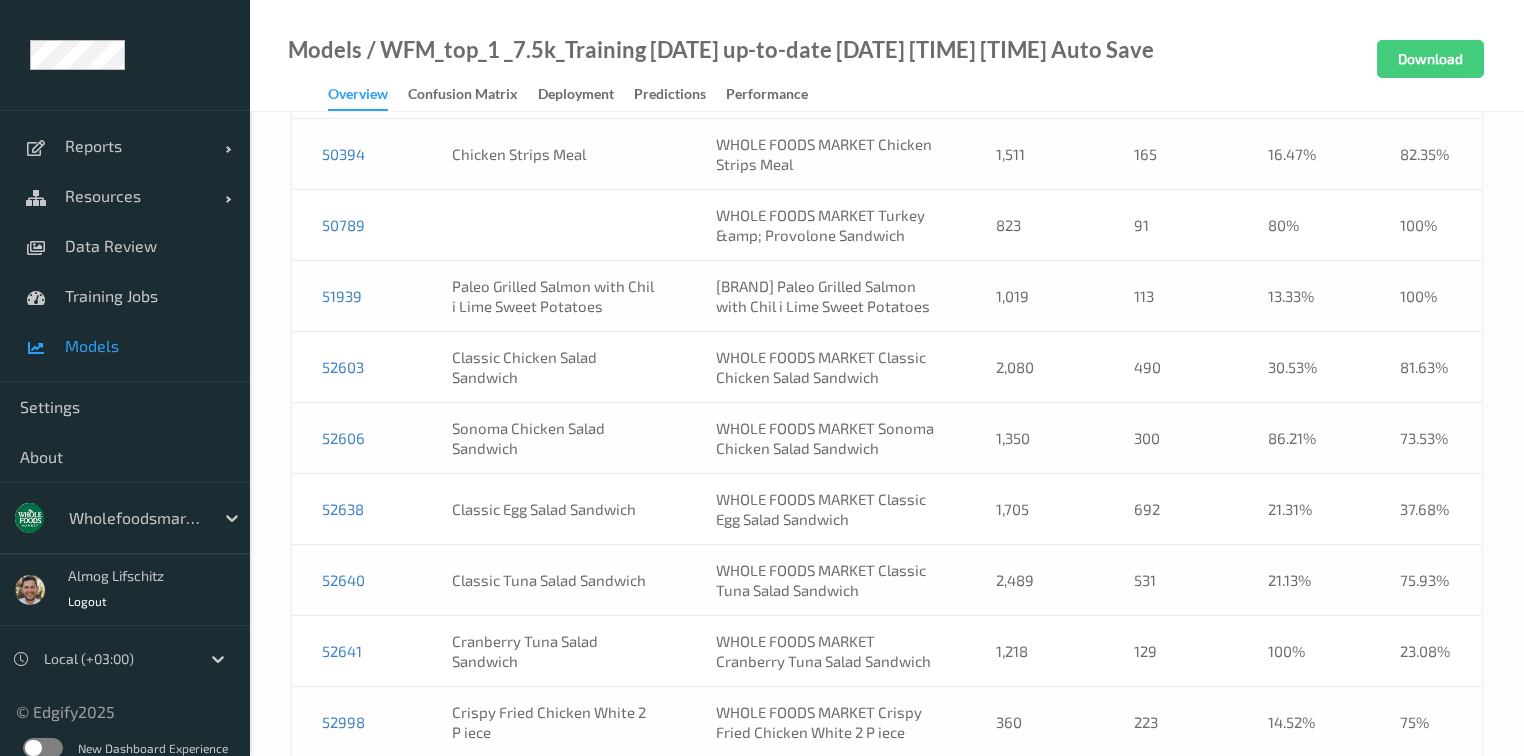 scroll, scrollTop: 8988, scrollLeft: 0, axis: vertical 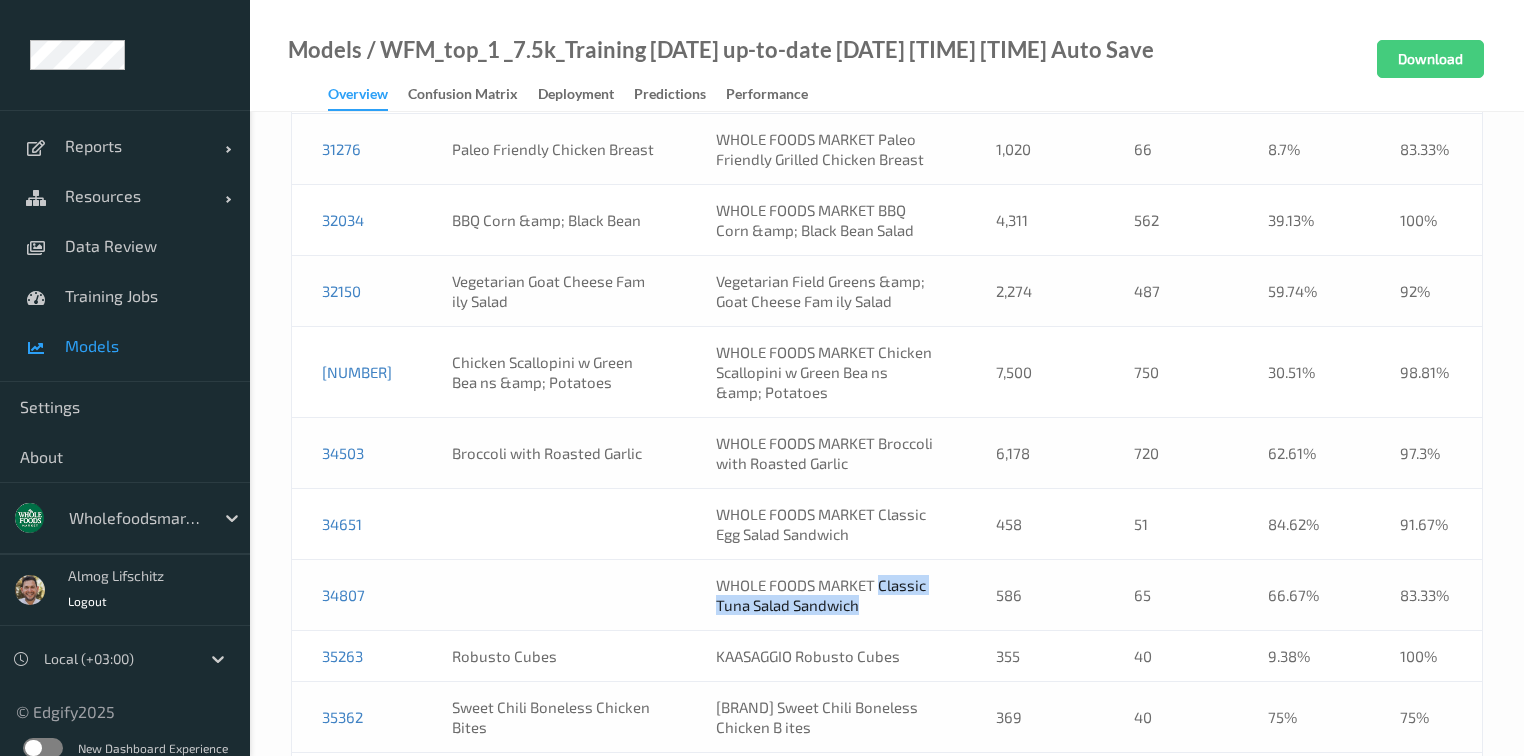 drag, startPoint x: 869, startPoint y: 459, endPoint x: 867, endPoint y: 436, distance: 23.086792 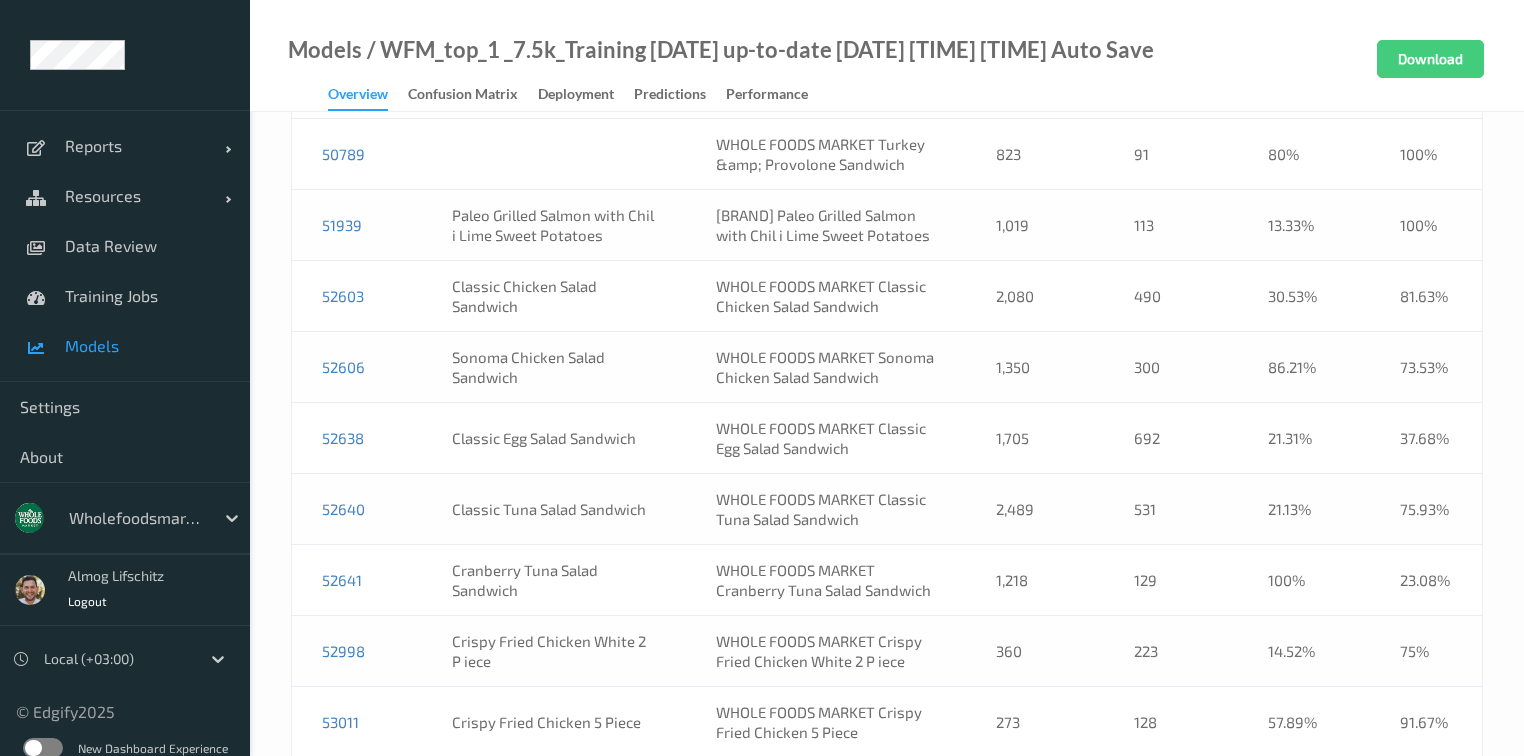 scroll, scrollTop: 14358, scrollLeft: 0, axis: vertical 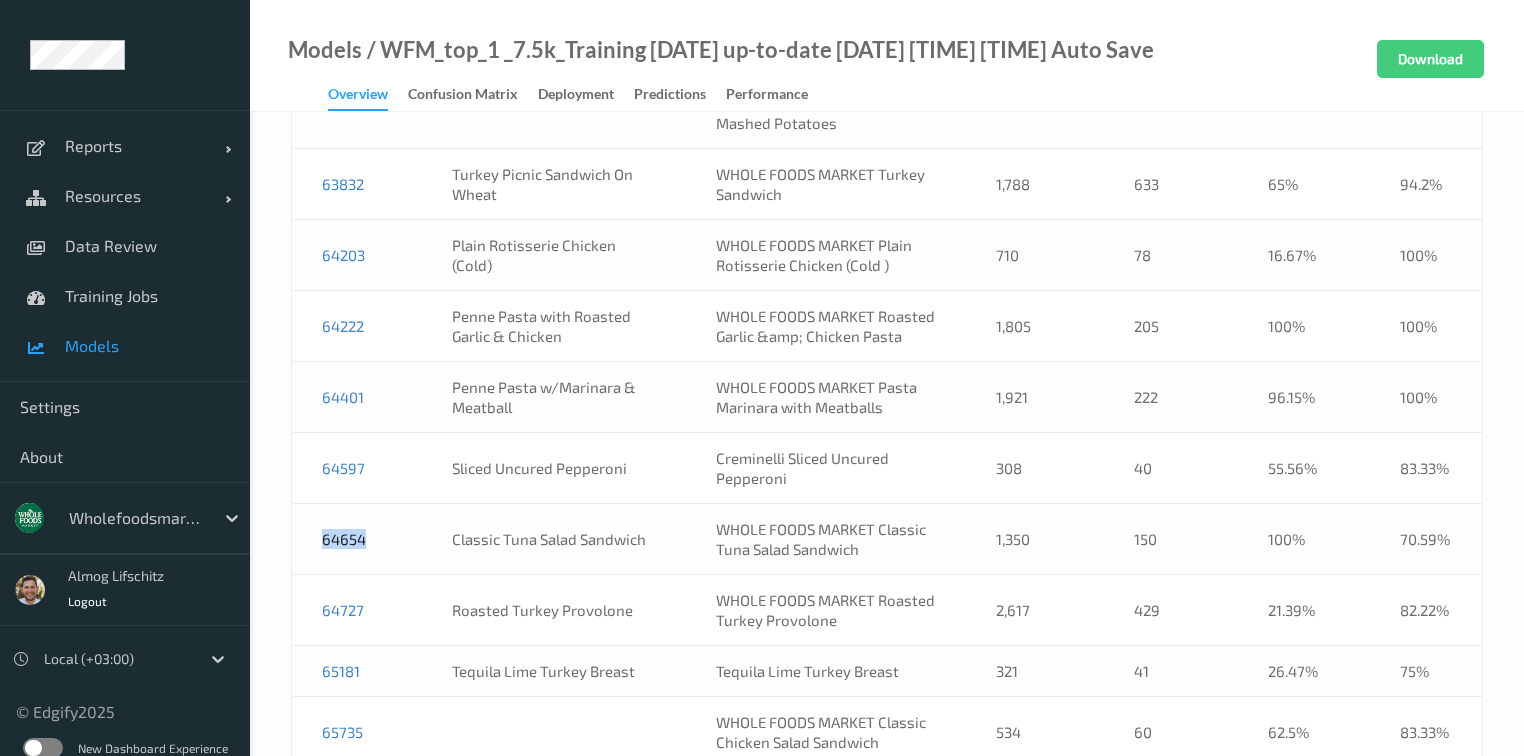 drag, startPoint x: 380, startPoint y: 386, endPoint x: 321, endPoint y: 388, distance: 59.03389 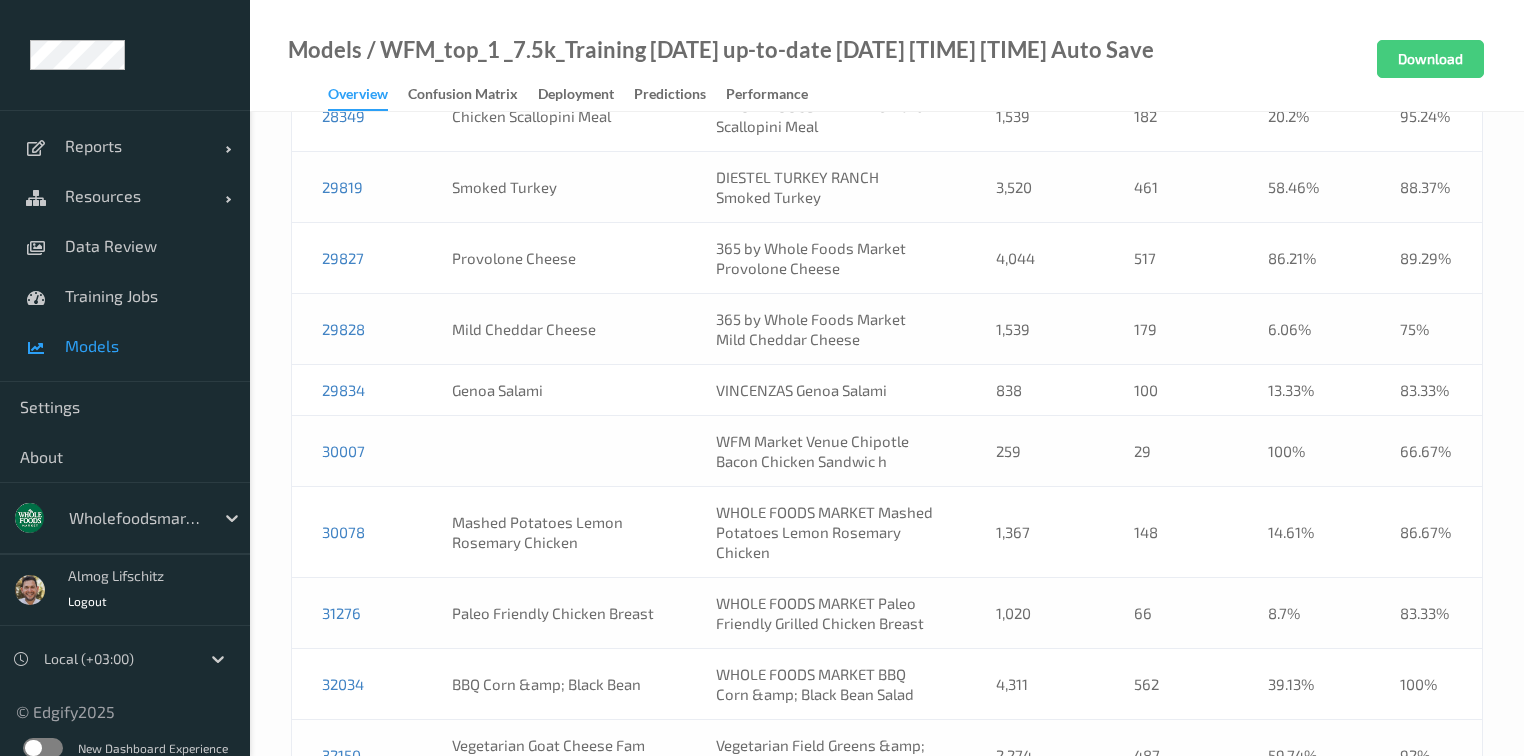 scroll, scrollTop: 8500, scrollLeft: 0, axis: vertical 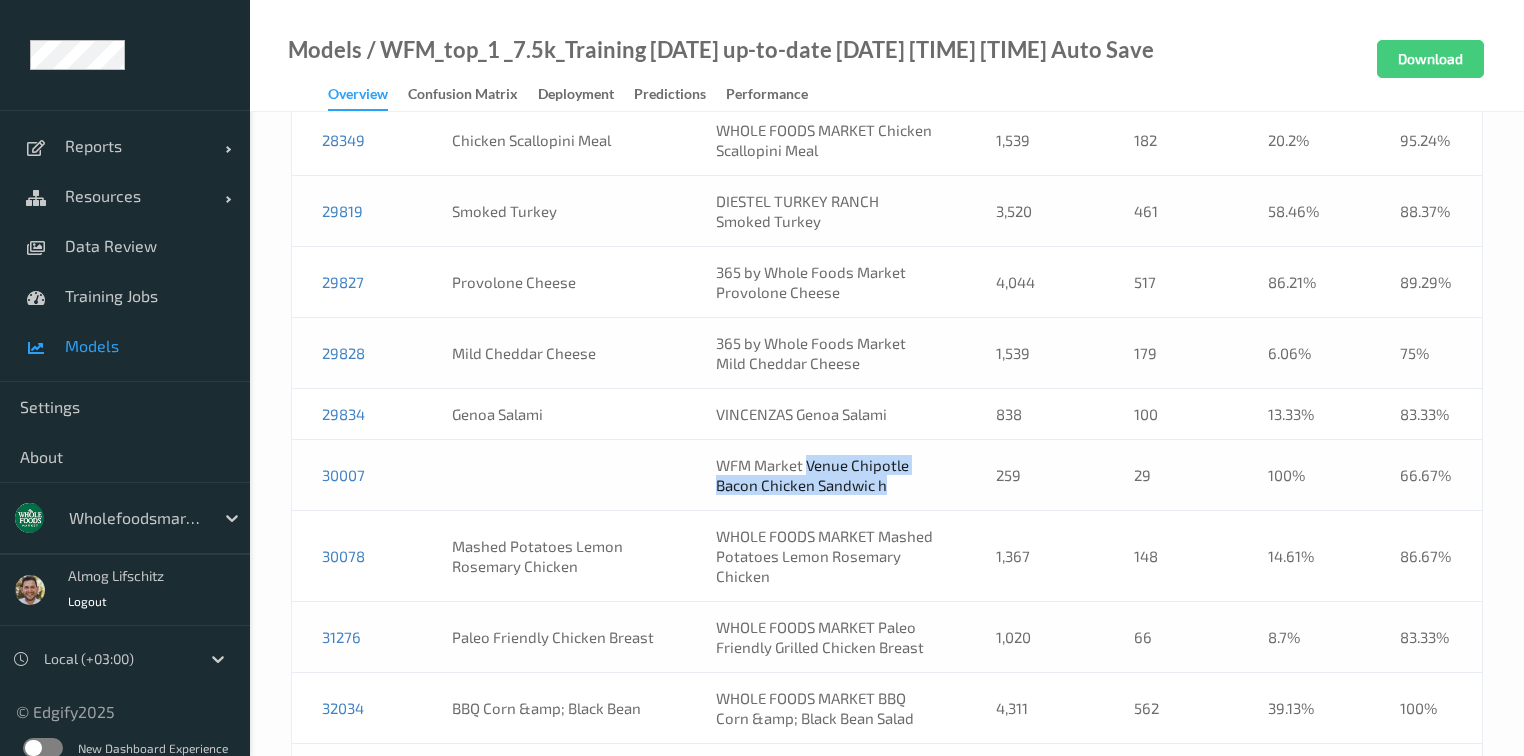 drag, startPoint x: 892, startPoint y: 338, endPoint x: 793, endPoint y: 326, distance: 99.724625 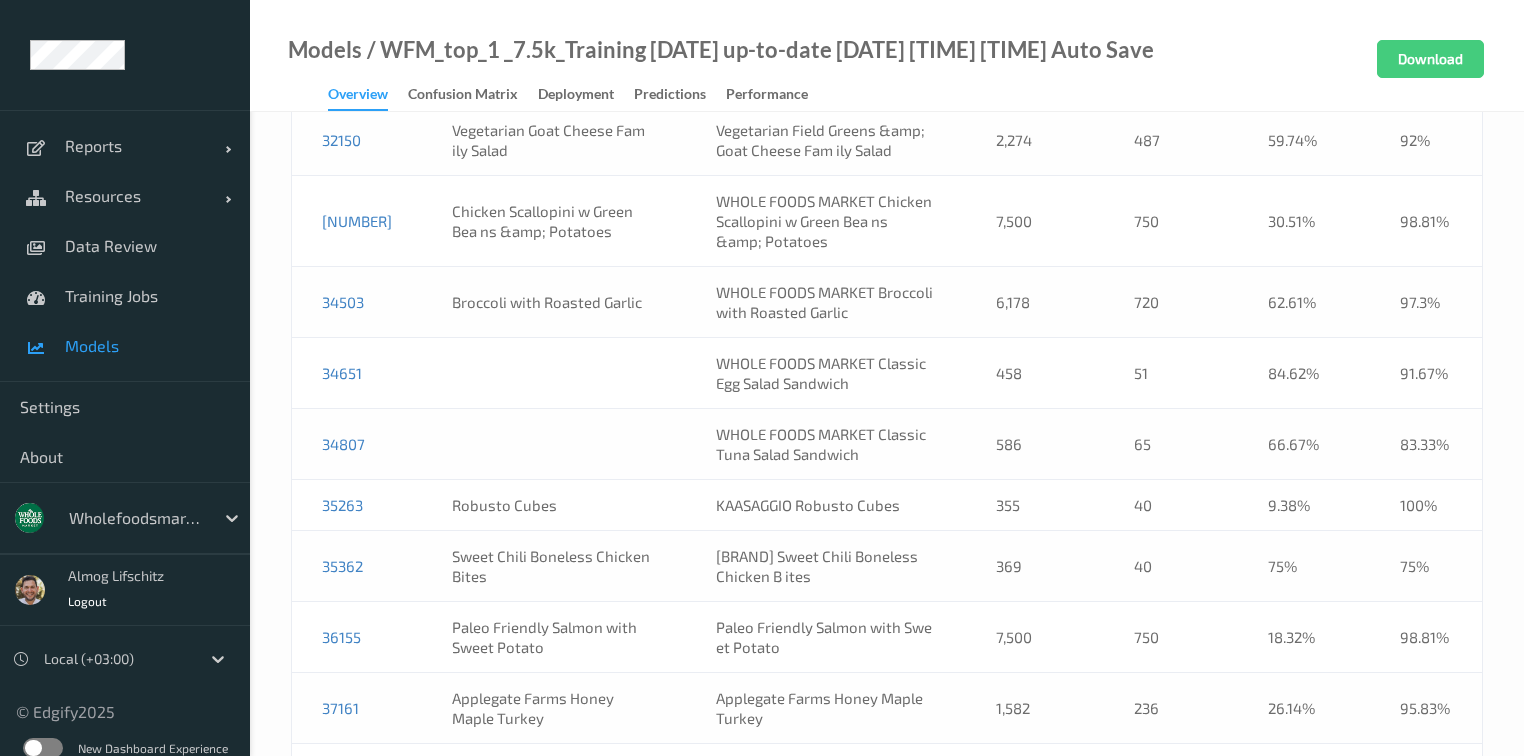 scroll, scrollTop: 9140, scrollLeft: 0, axis: vertical 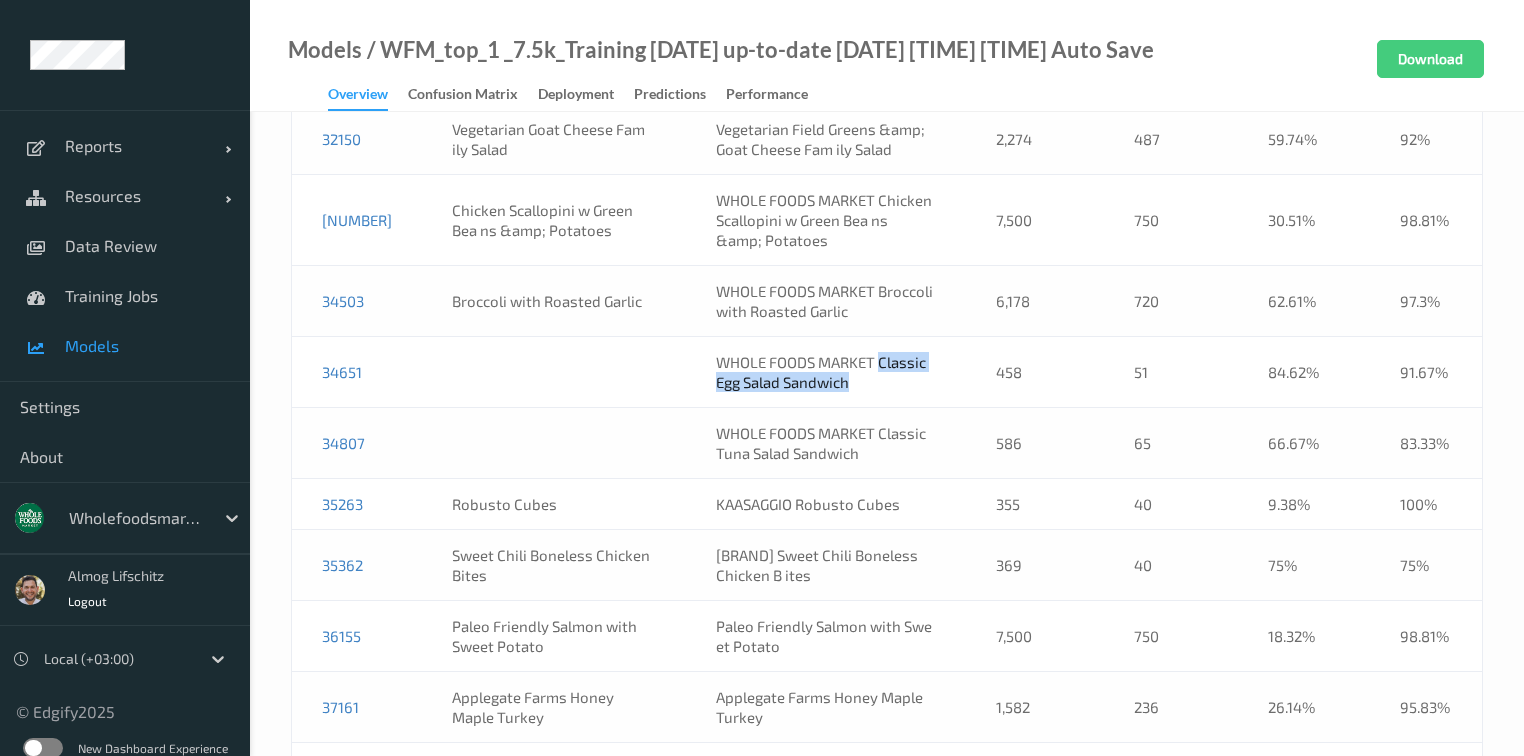 drag, startPoint x: 892, startPoint y: 240, endPoint x: 868, endPoint y: 220, distance: 31.241 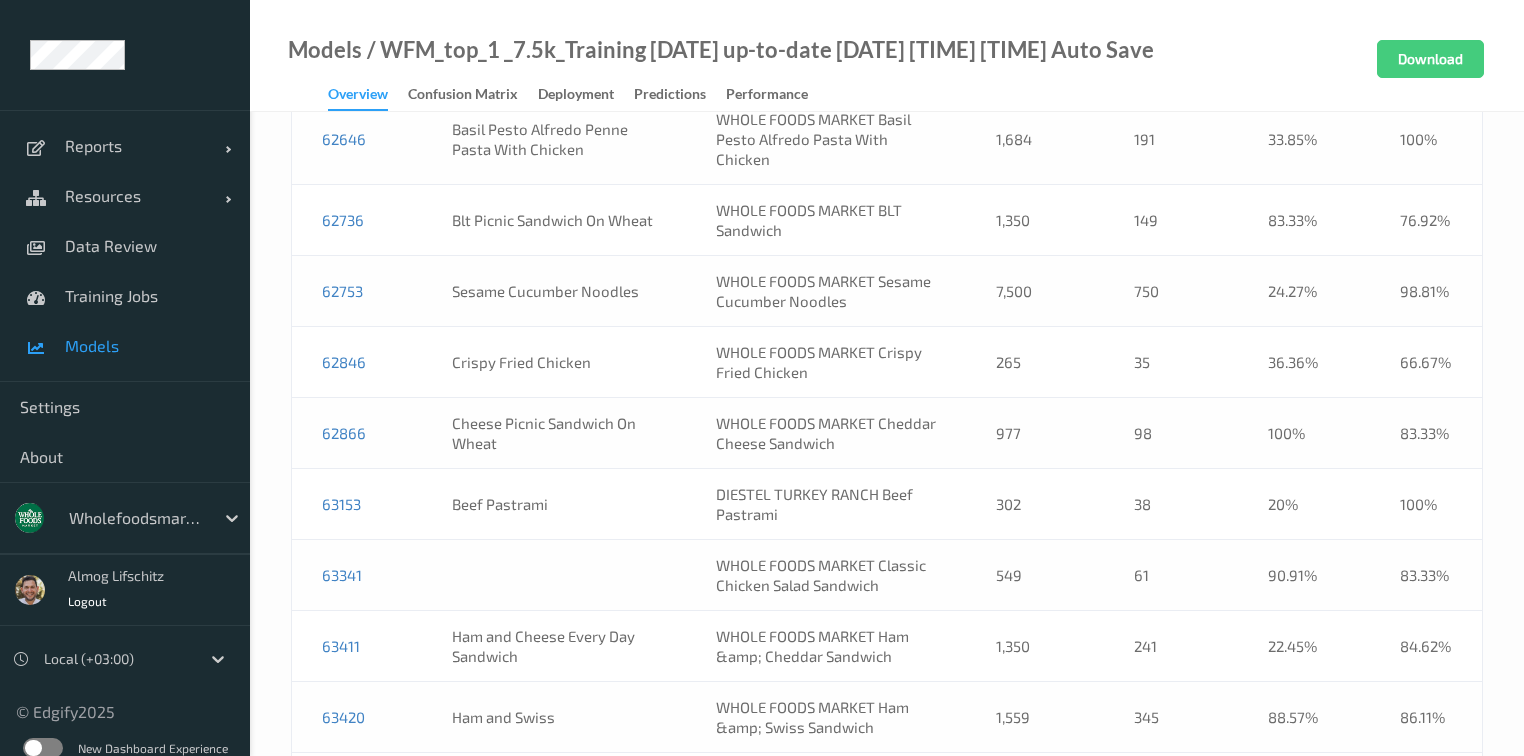 scroll, scrollTop: 13629, scrollLeft: 0, axis: vertical 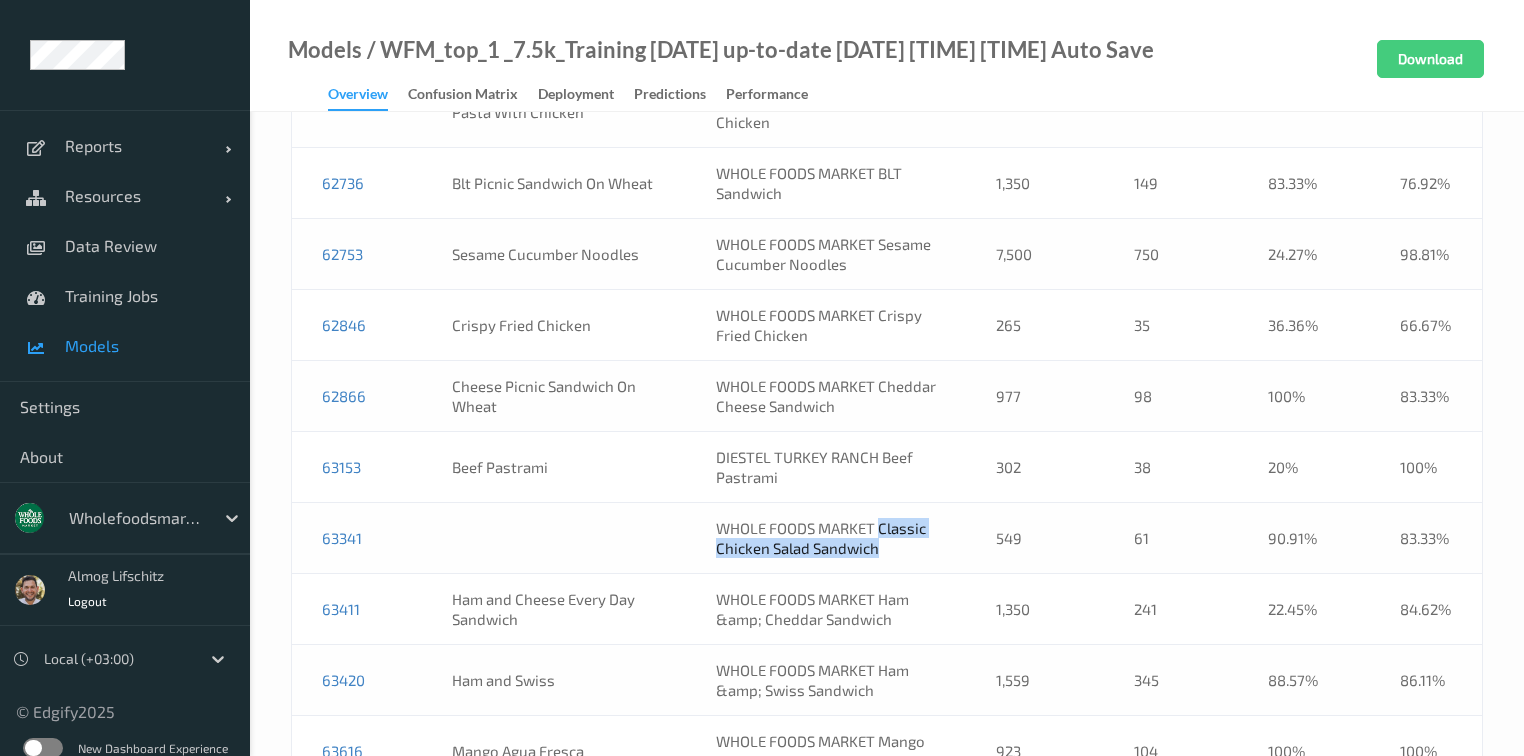 drag, startPoint x: 896, startPoint y: 385, endPoint x: 864, endPoint y: 376, distance: 33.24154 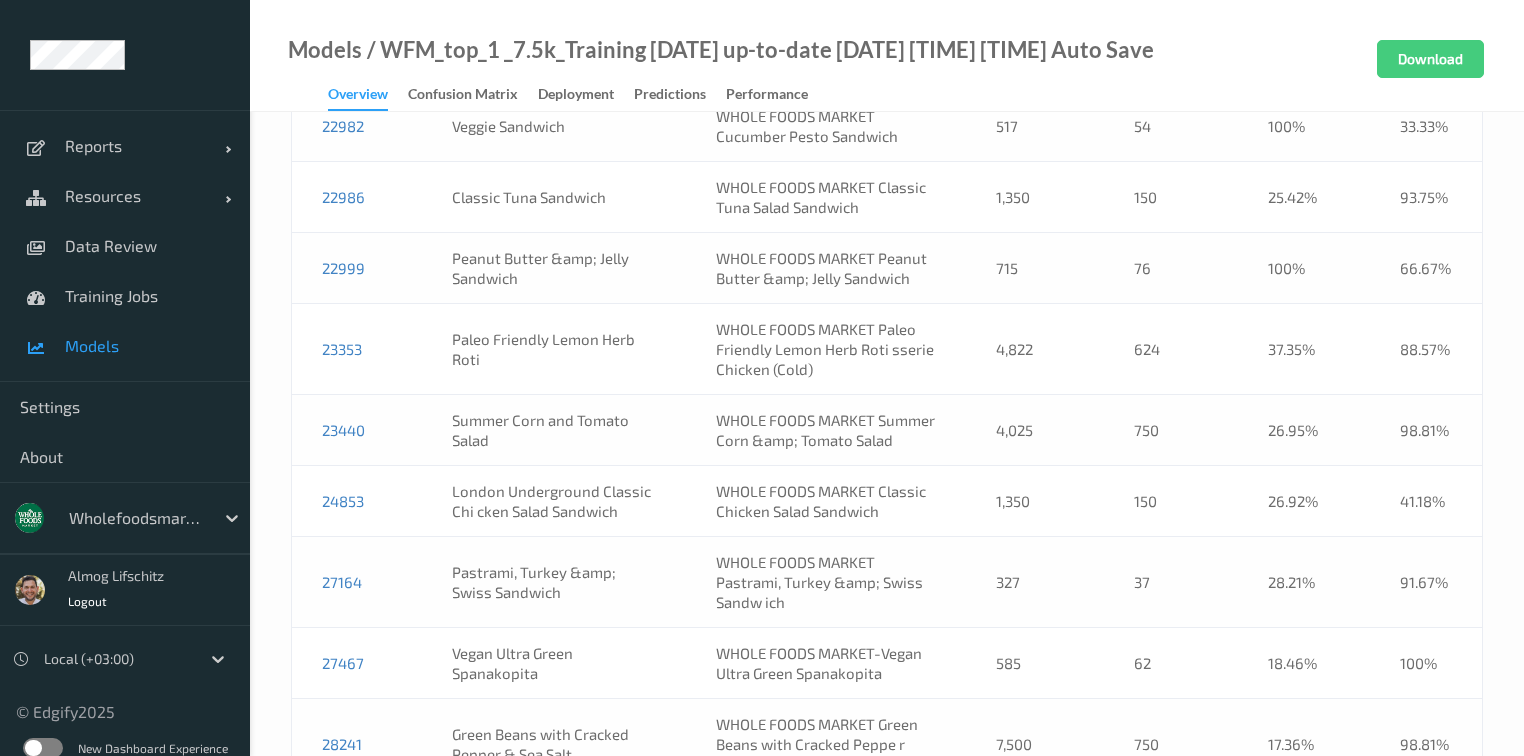scroll, scrollTop: 10687, scrollLeft: 0, axis: vertical 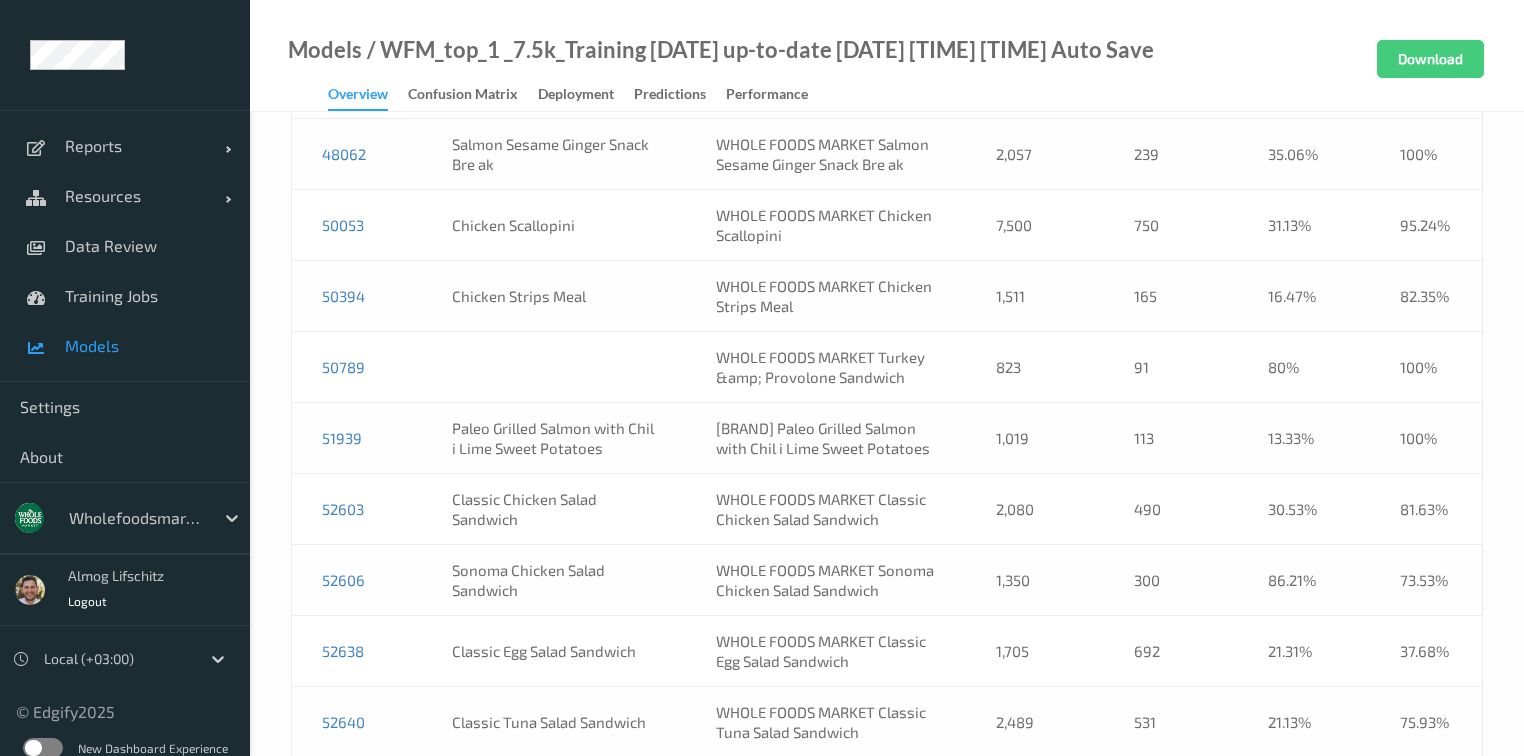 click on "52603" at bounding box center [357, 509] 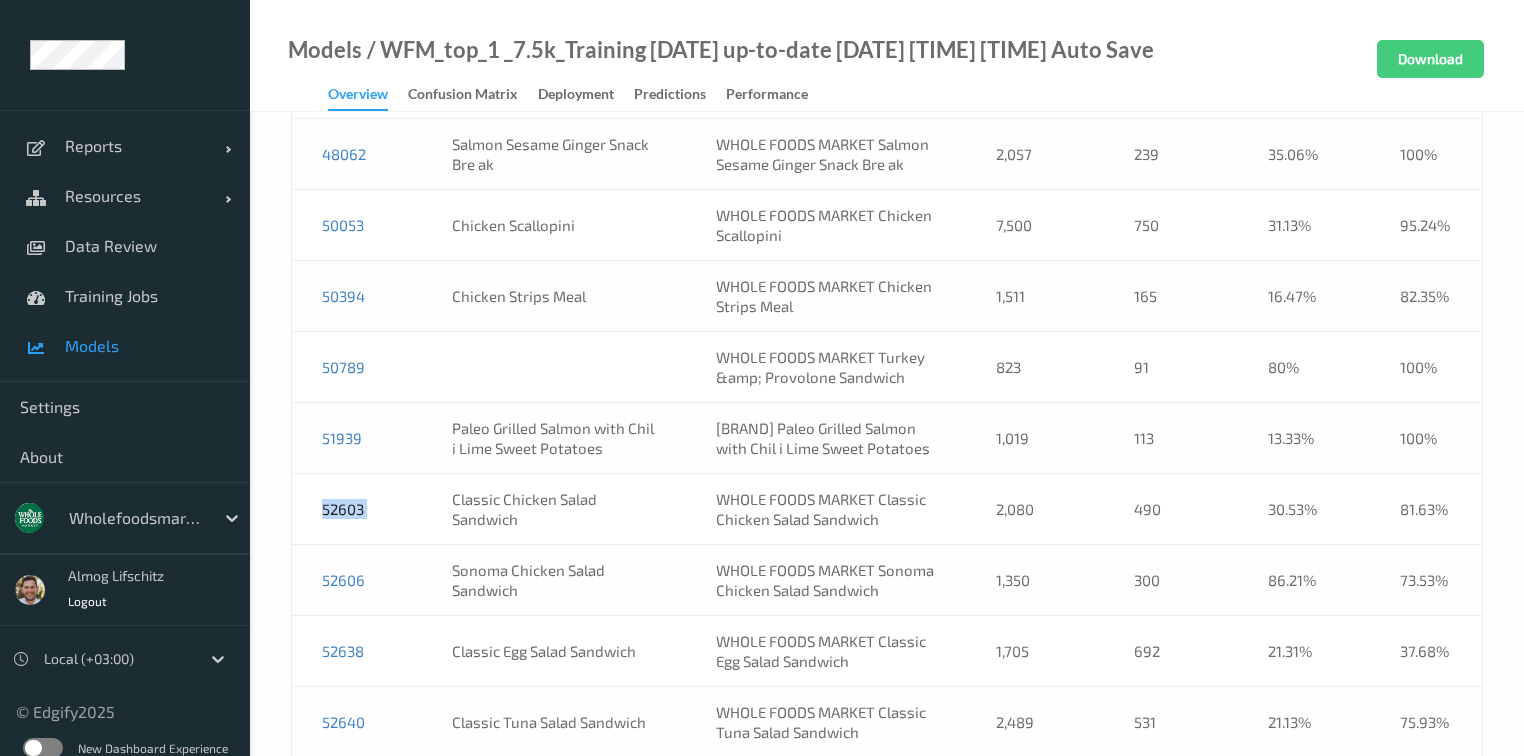 click on "52603" at bounding box center [357, 509] 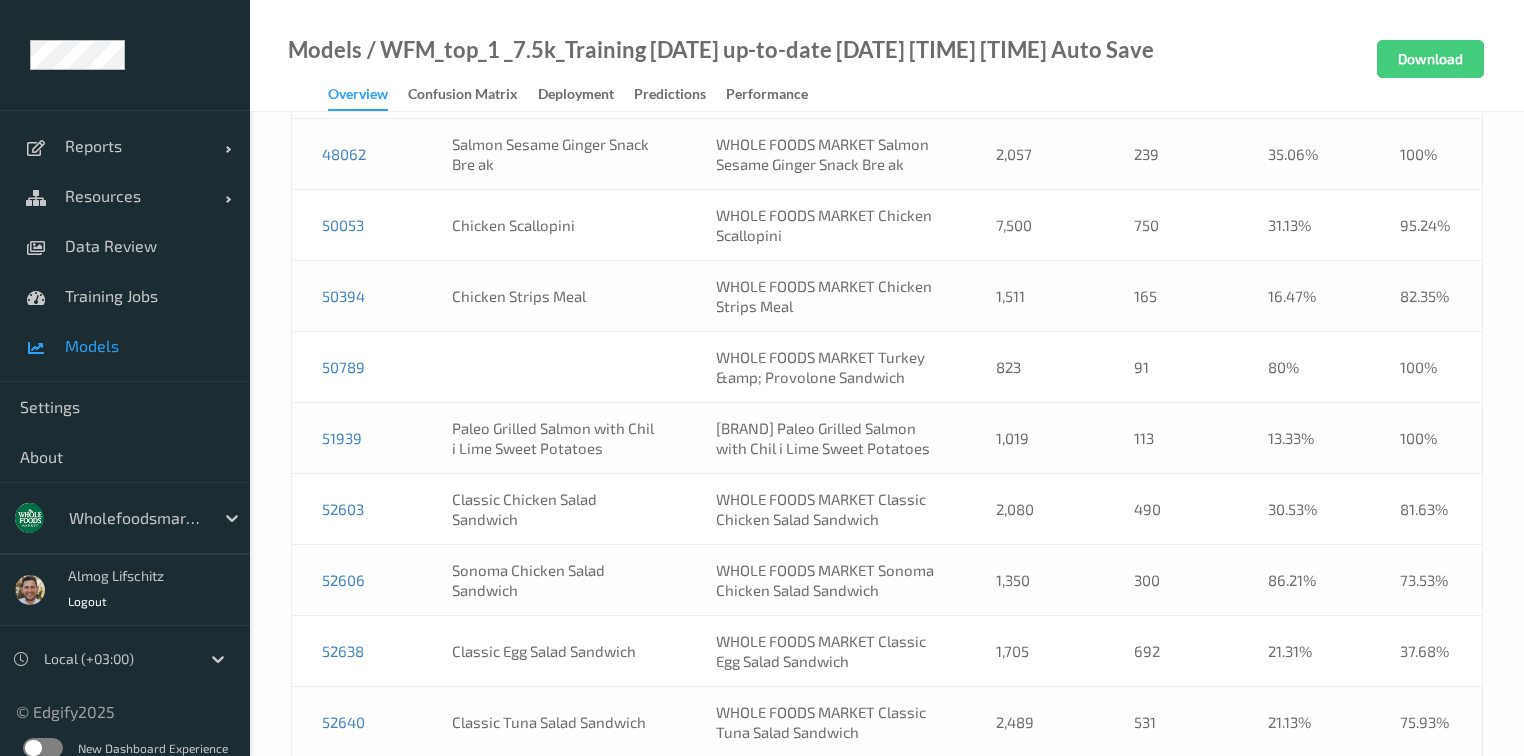 scroll, scrollTop: 13630, scrollLeft: 0, axis: vertical 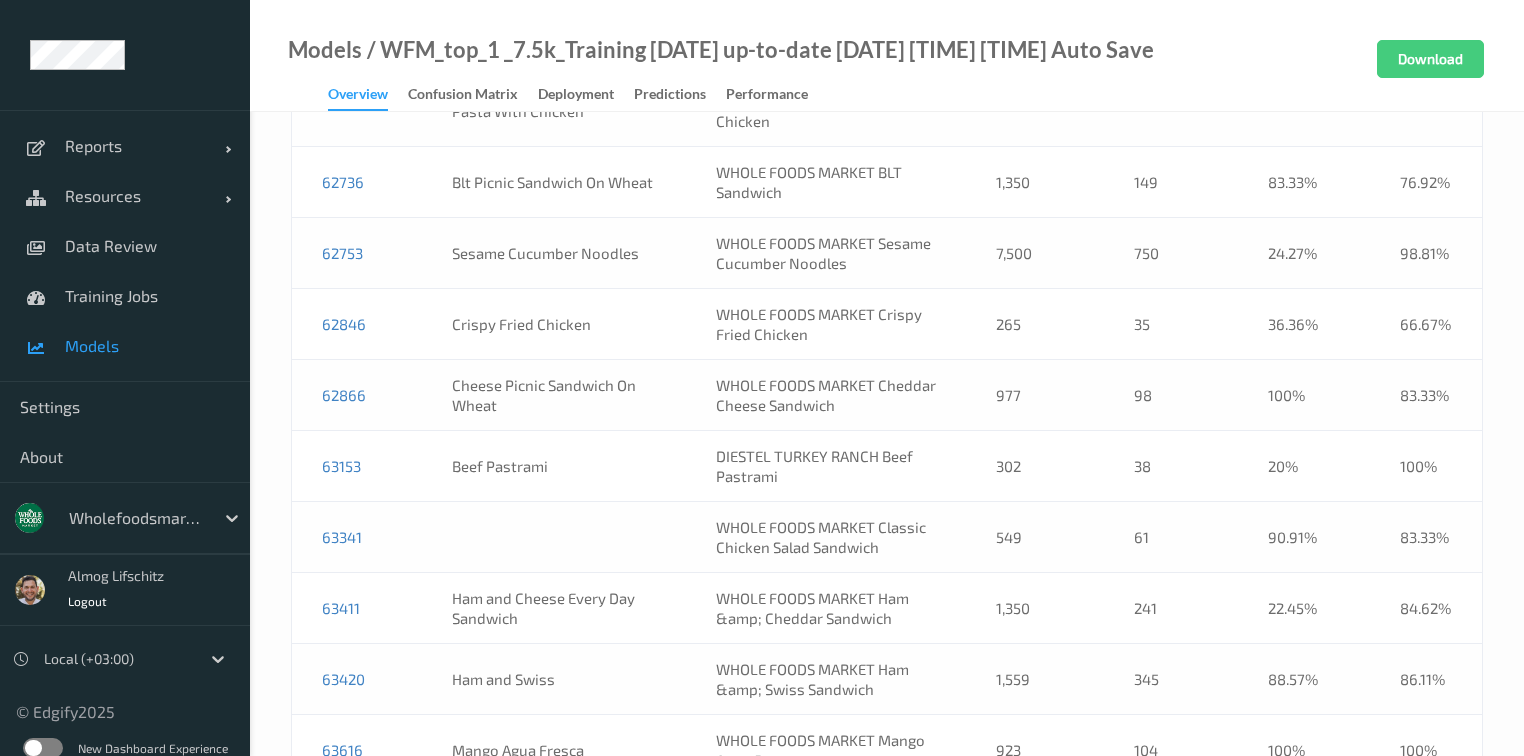 click on "63341" at bounding box center [357, 537] 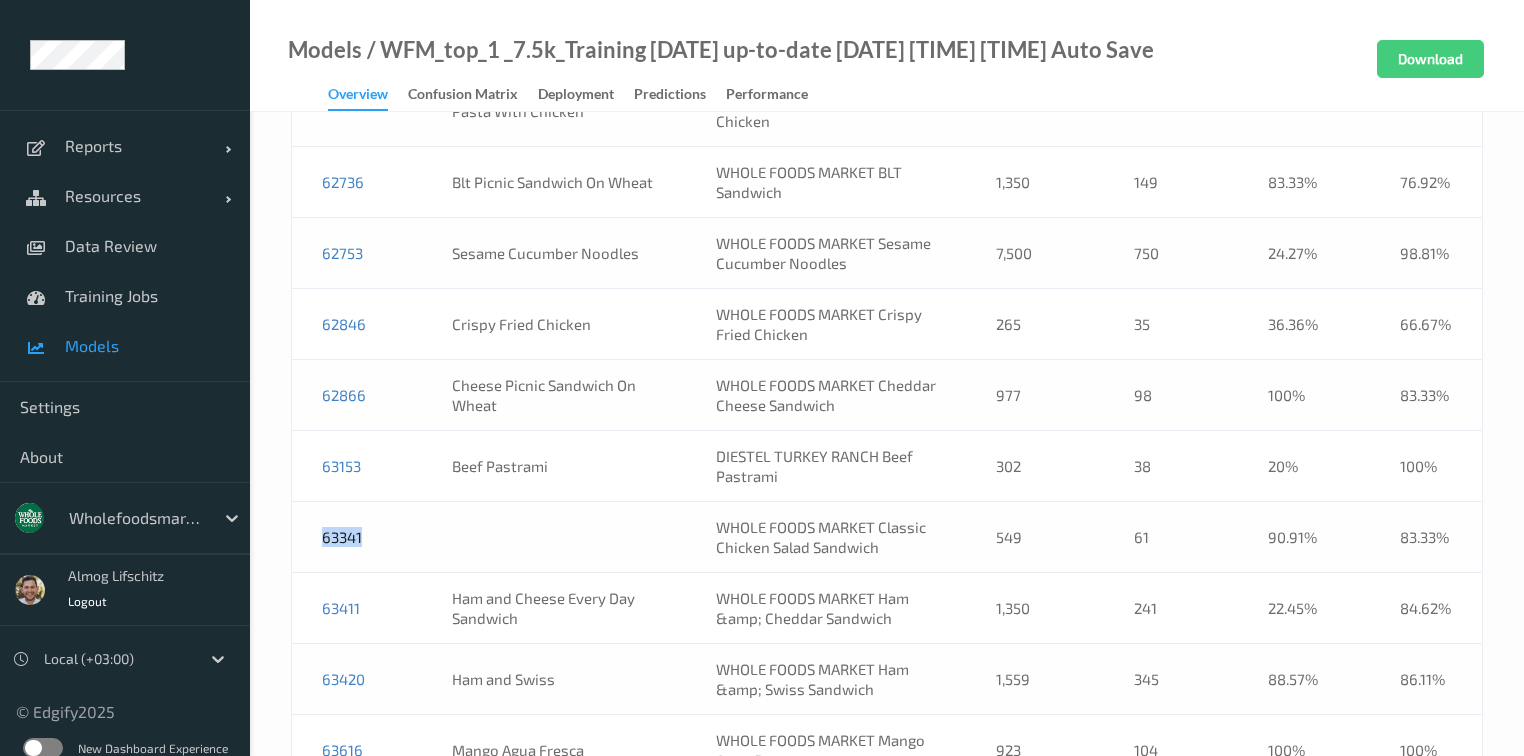 click on "63341" at bounding box center [357, 537] 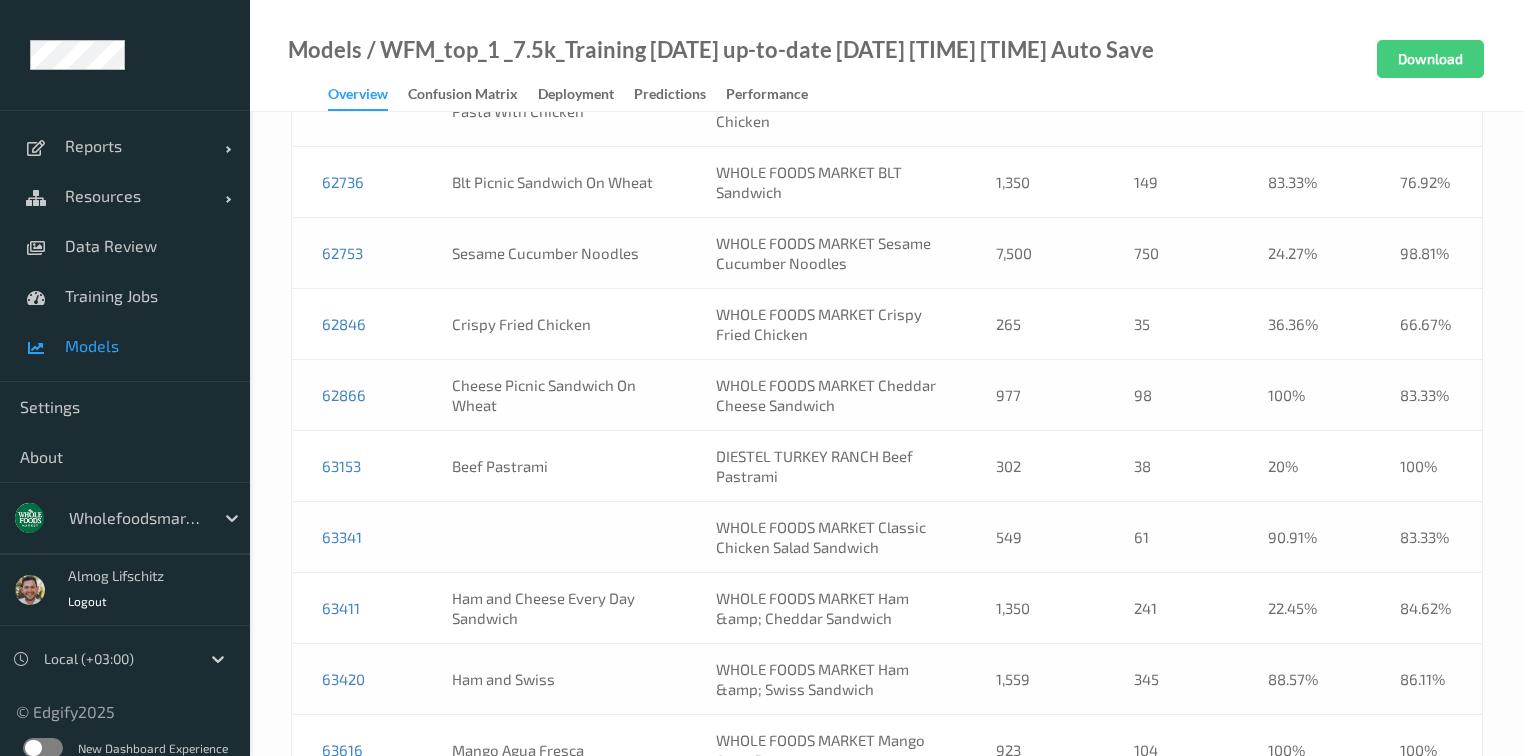 scroll, scrollTop: 10687, scrollLeft: 0, axis: vertical 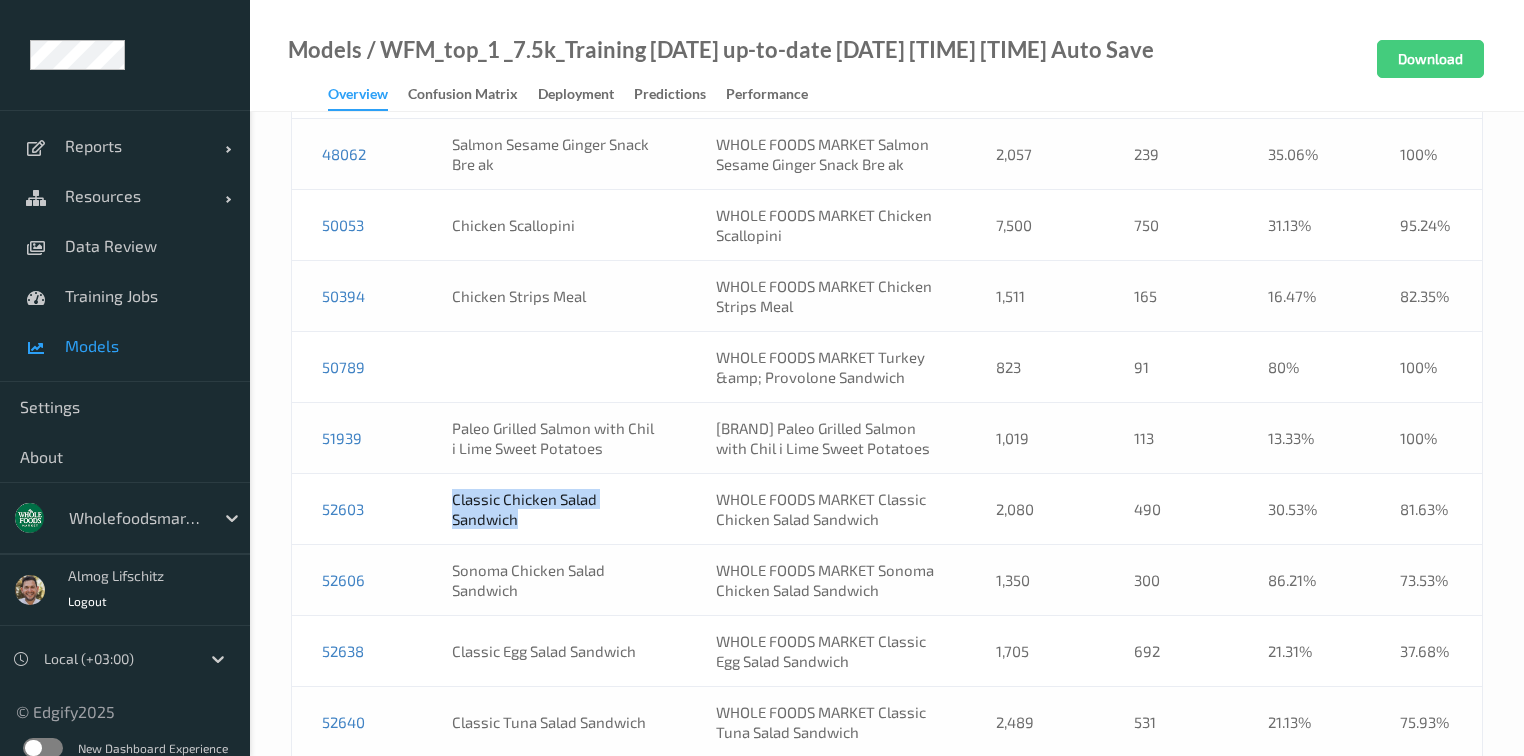 drag, startPoint x: 576, startPoint y: 389, endPoint x: 410, endPoint y: 373, distance: 166.7693 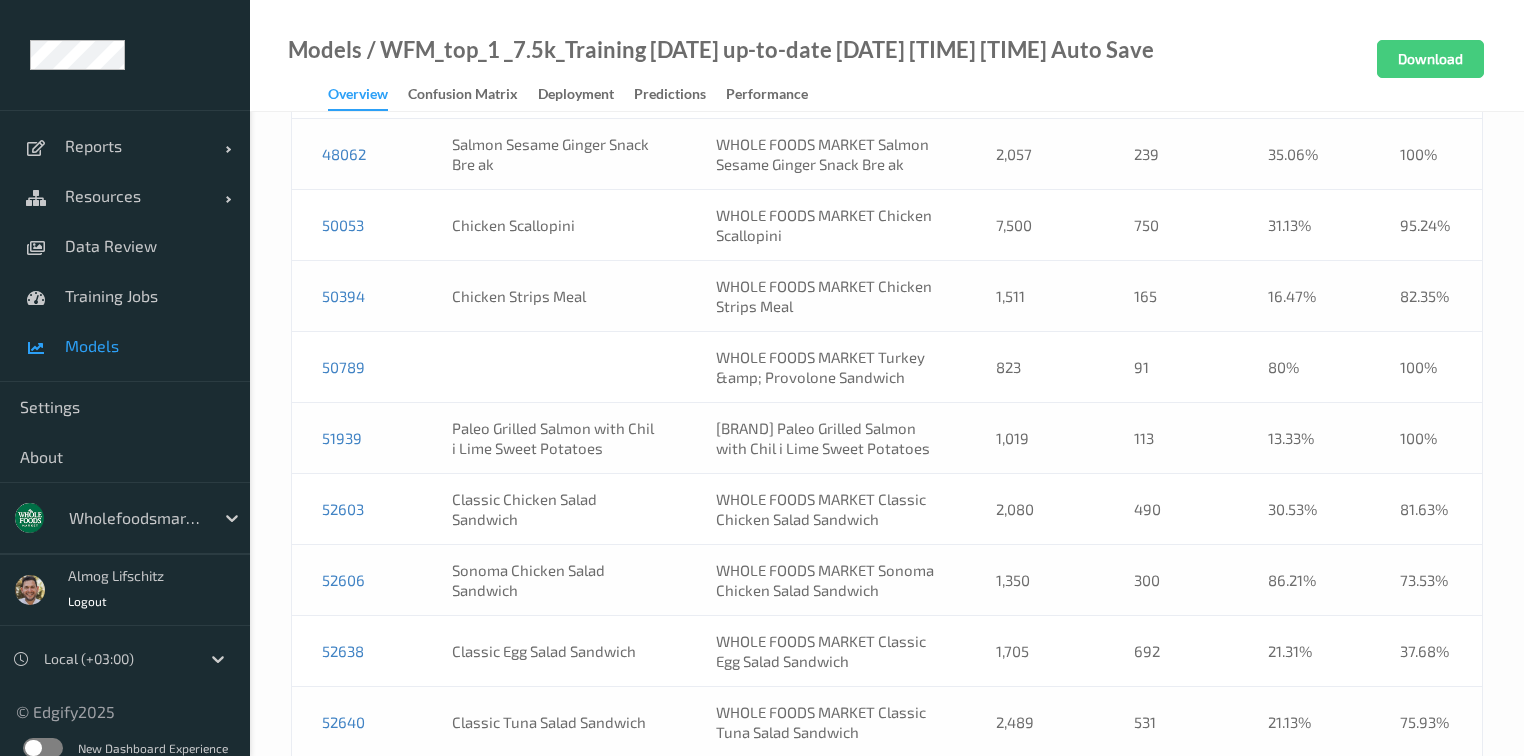 click on "52603" at bounding box center [357, 509] 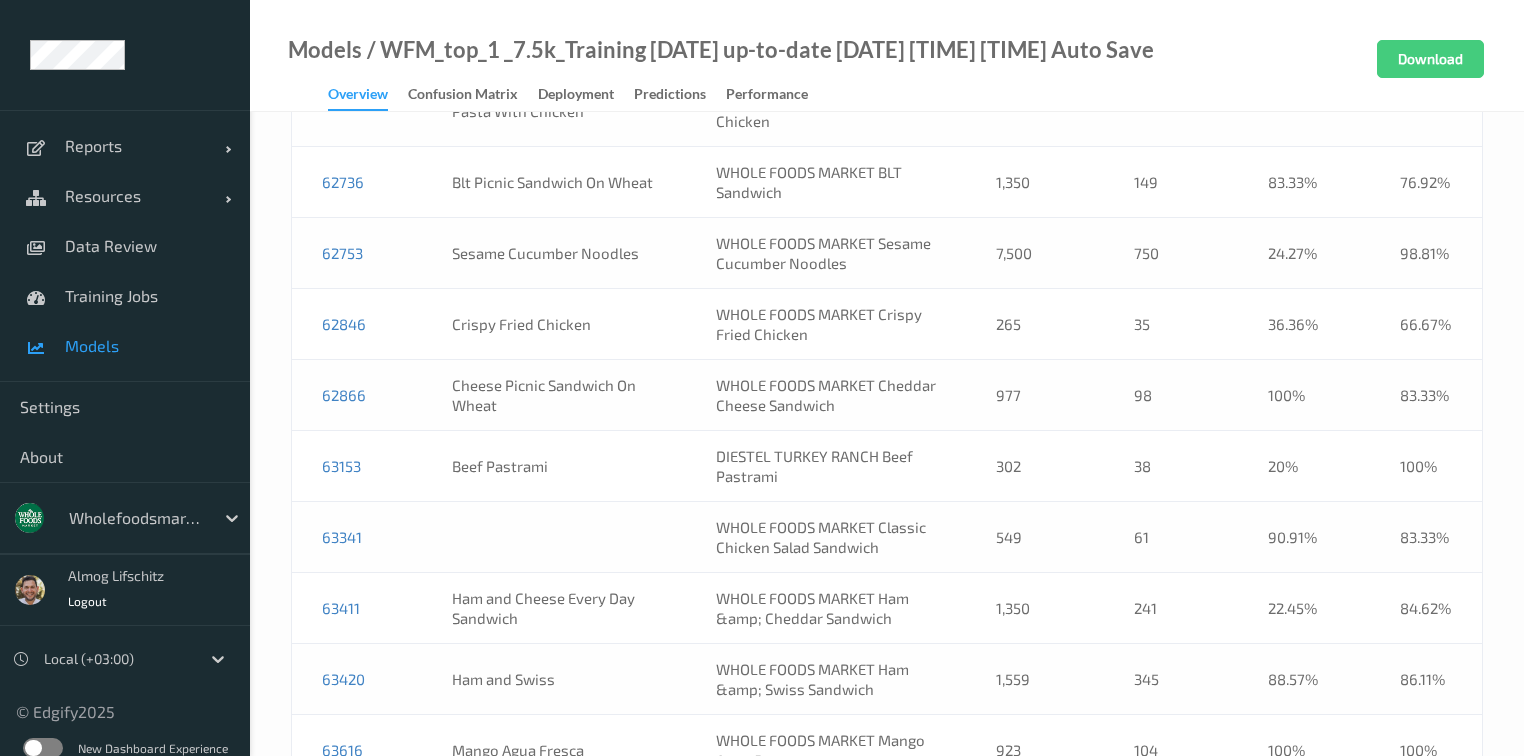 click on "63341" at bounding box center [357, 537] 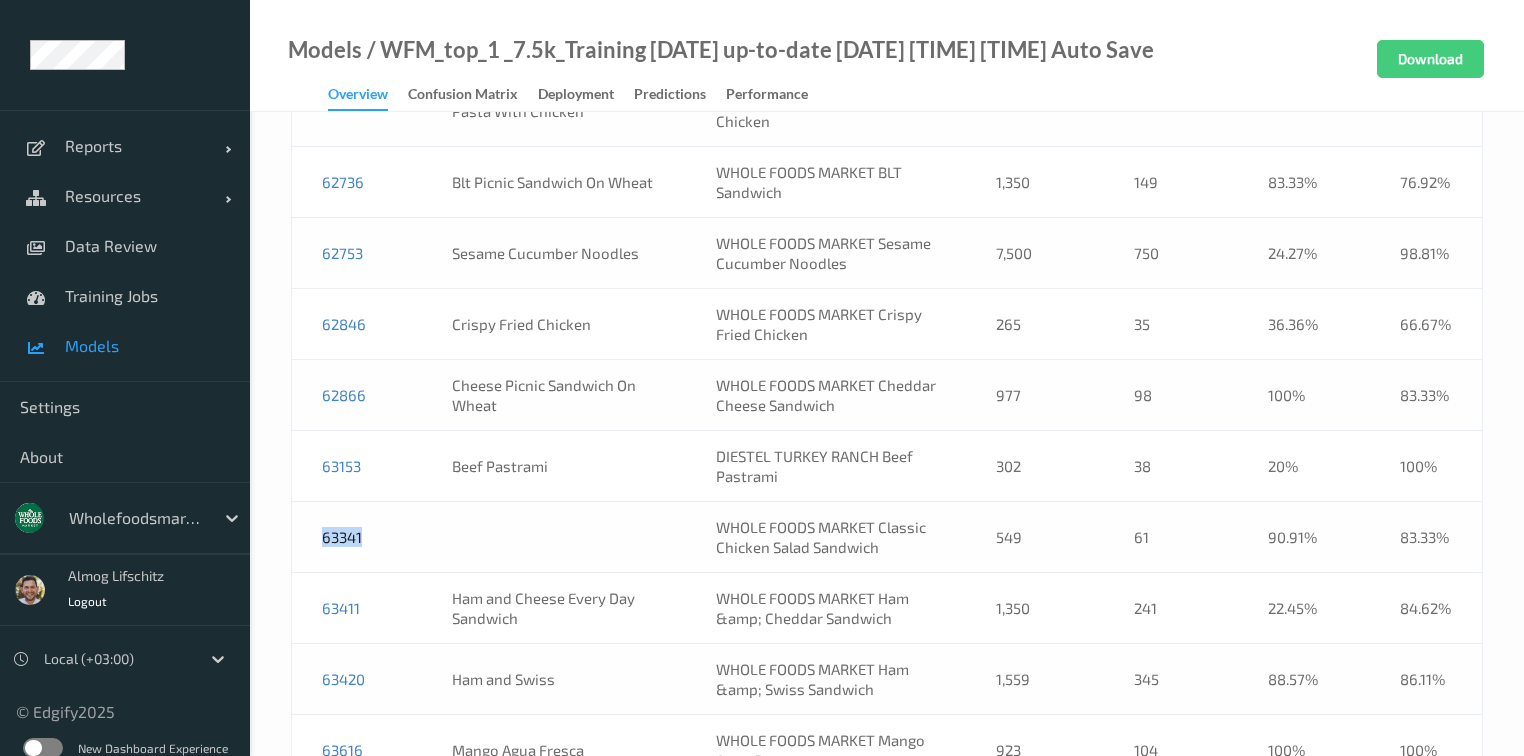 click on "63341" at bounding box center [357, 537] 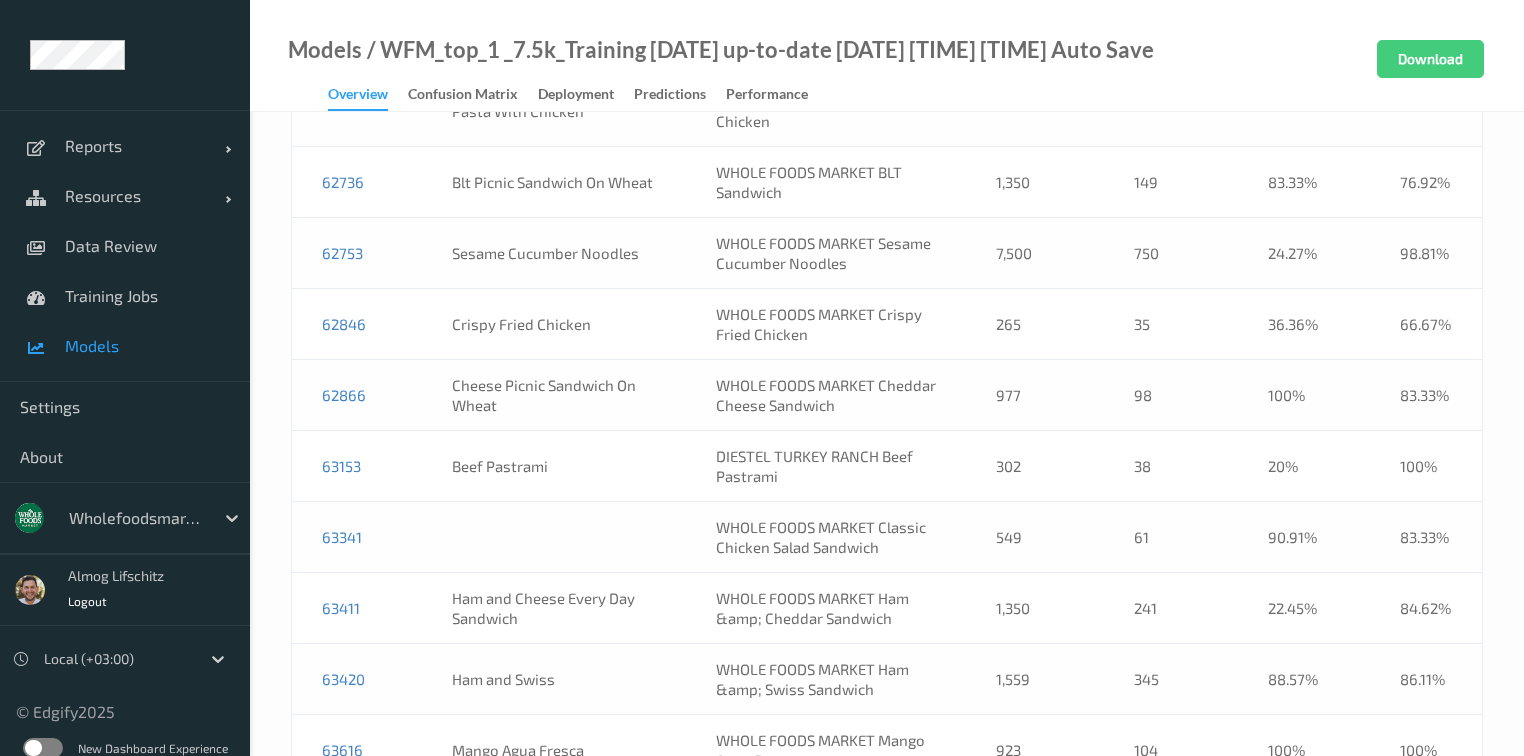 scroll, scrollTop: 14550, scrollLeft: 0, axis: vertical 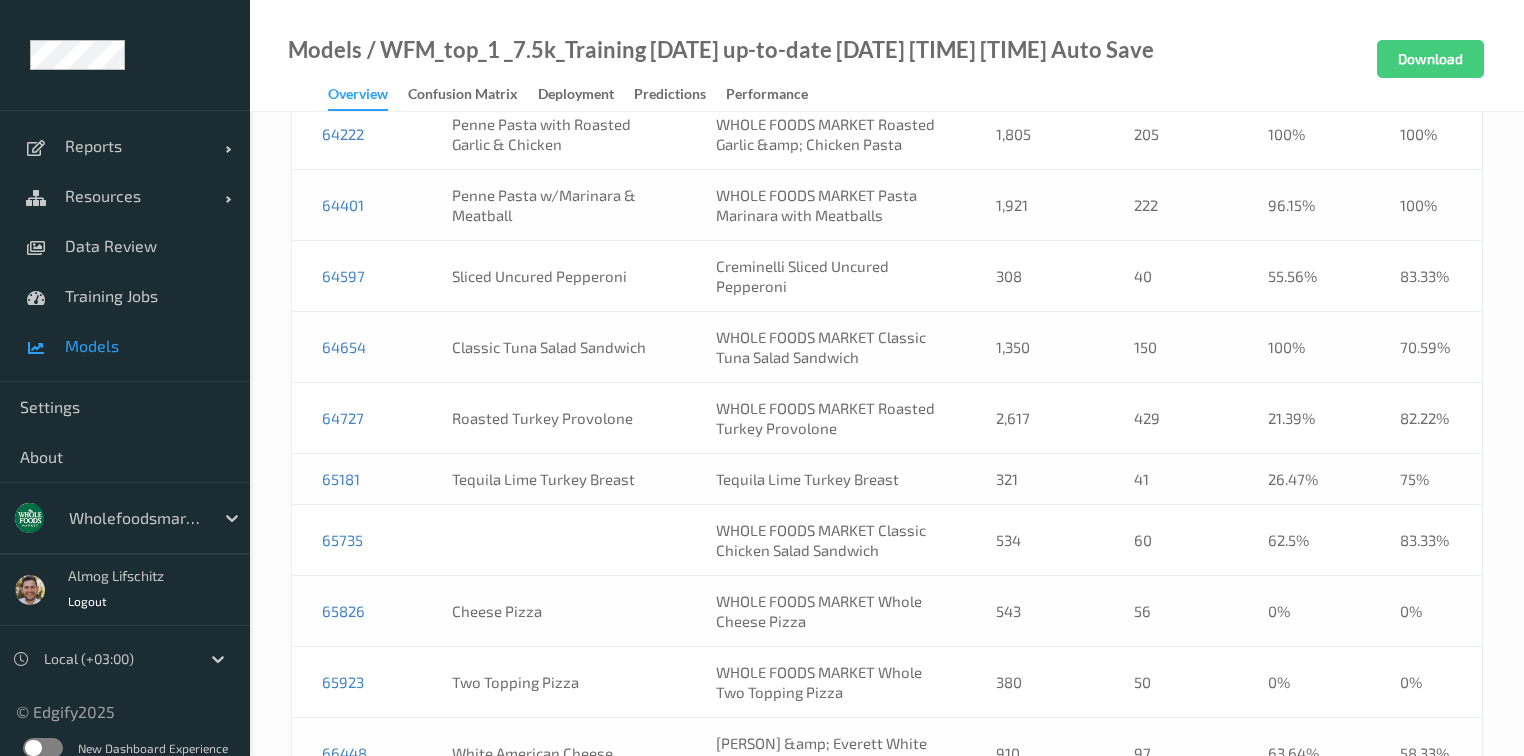 click on "65735" at bounding box center (357, 540) 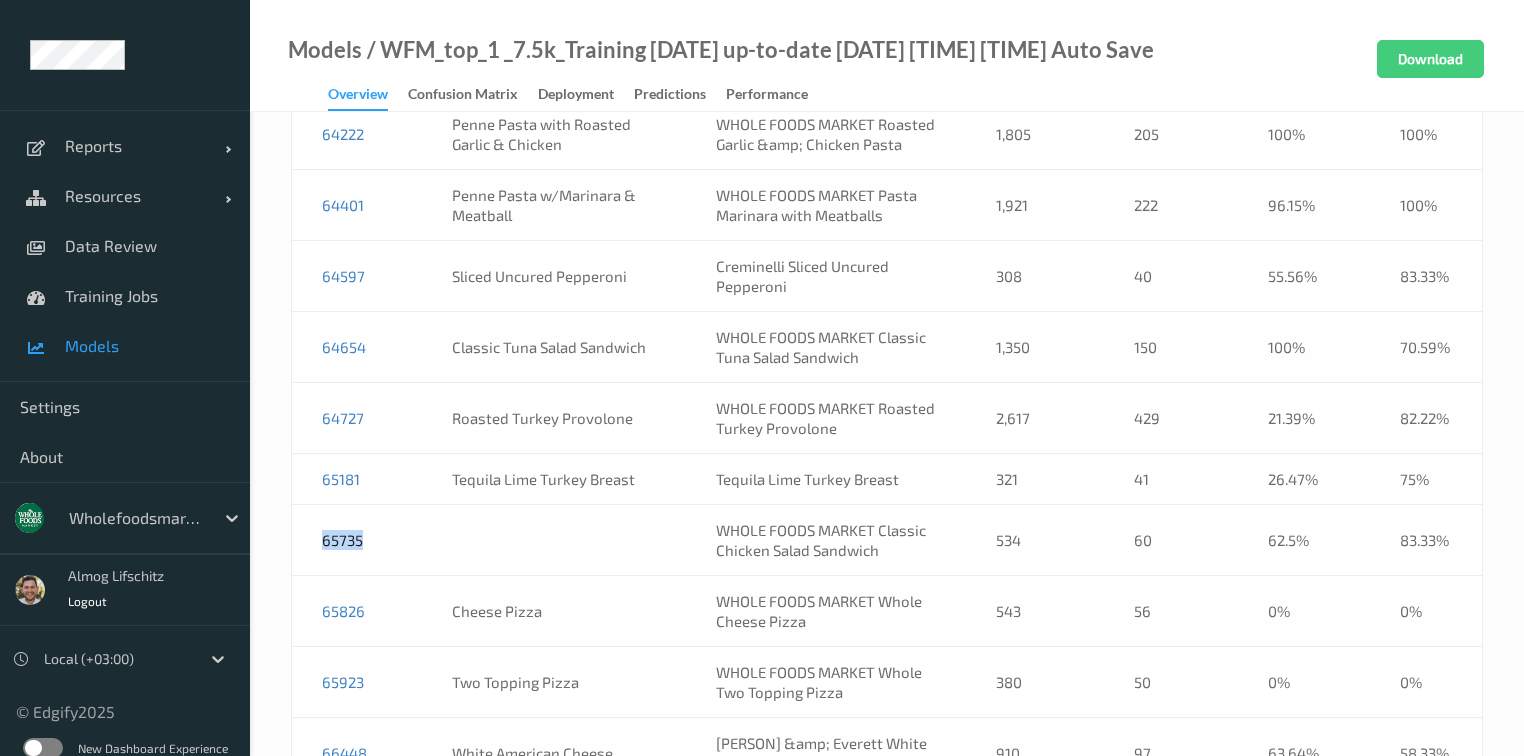 click on "65735" at bounding box center (357, 540) 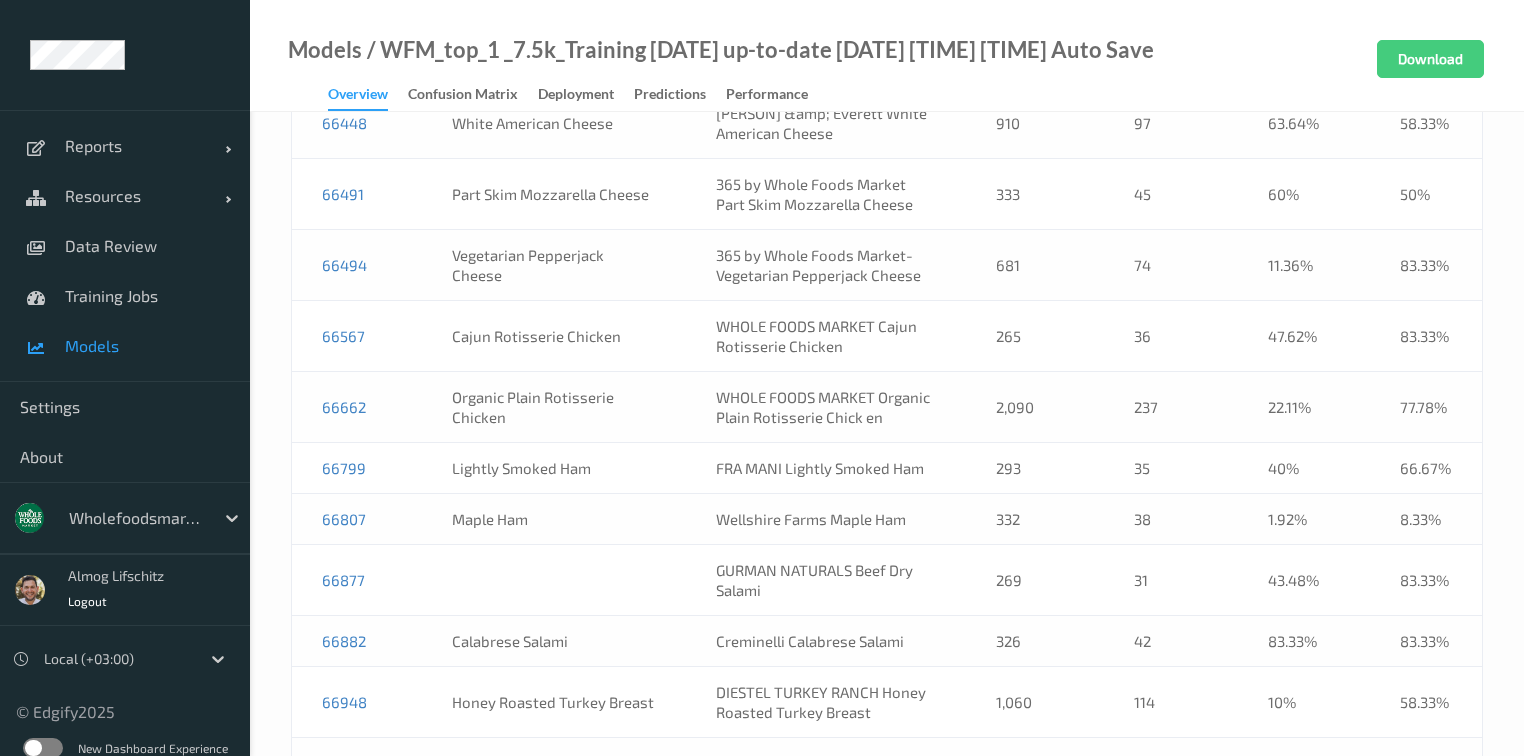 scroll, scrollTop: 15230, scrollLeft: 0, axis: vertical 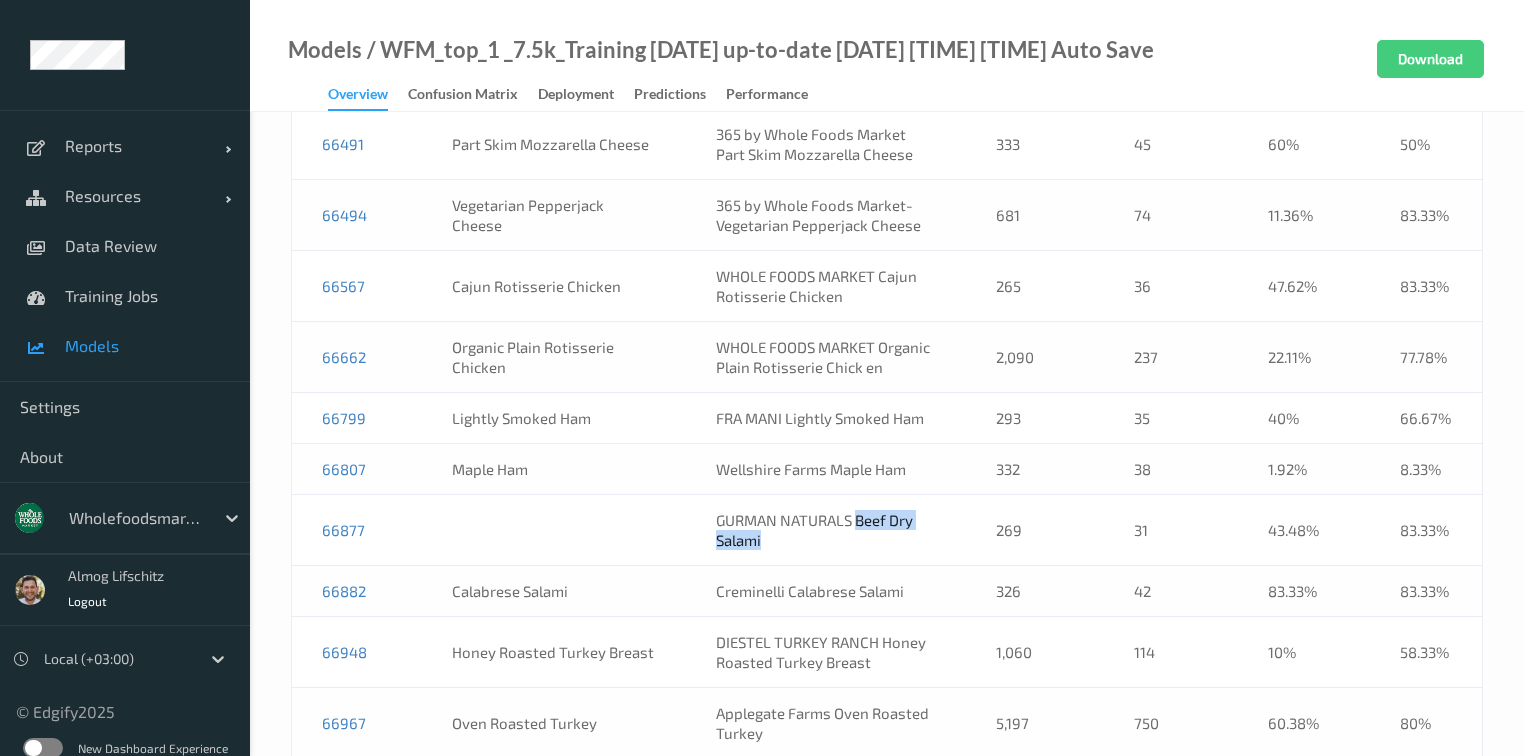 drag, startPoint x: 768, startPoint y: 379, endPoint x: 843, endPoint y: 359, distance: 77.62087 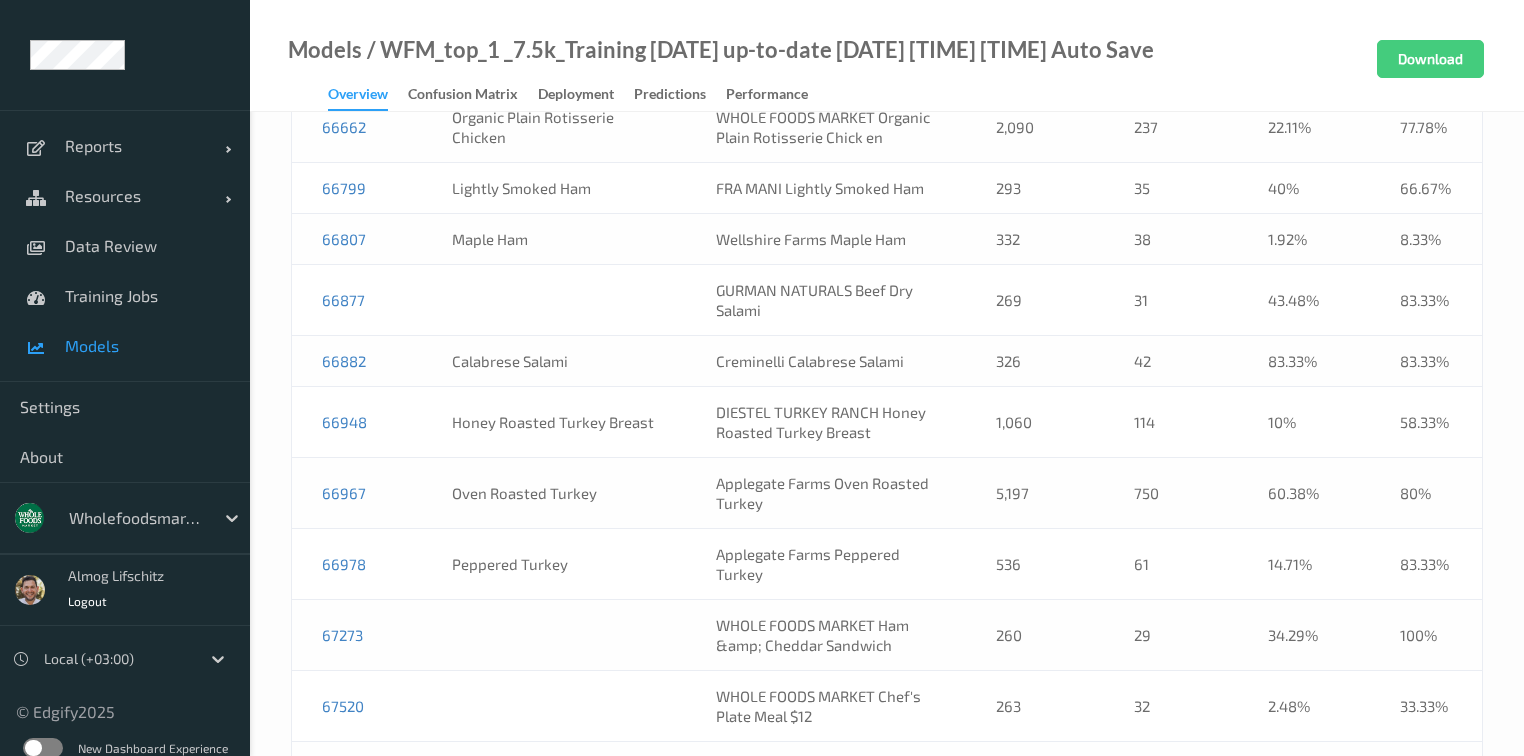 scroll, scrollTop: 15470, scrollLeft: 0, axis: vertical 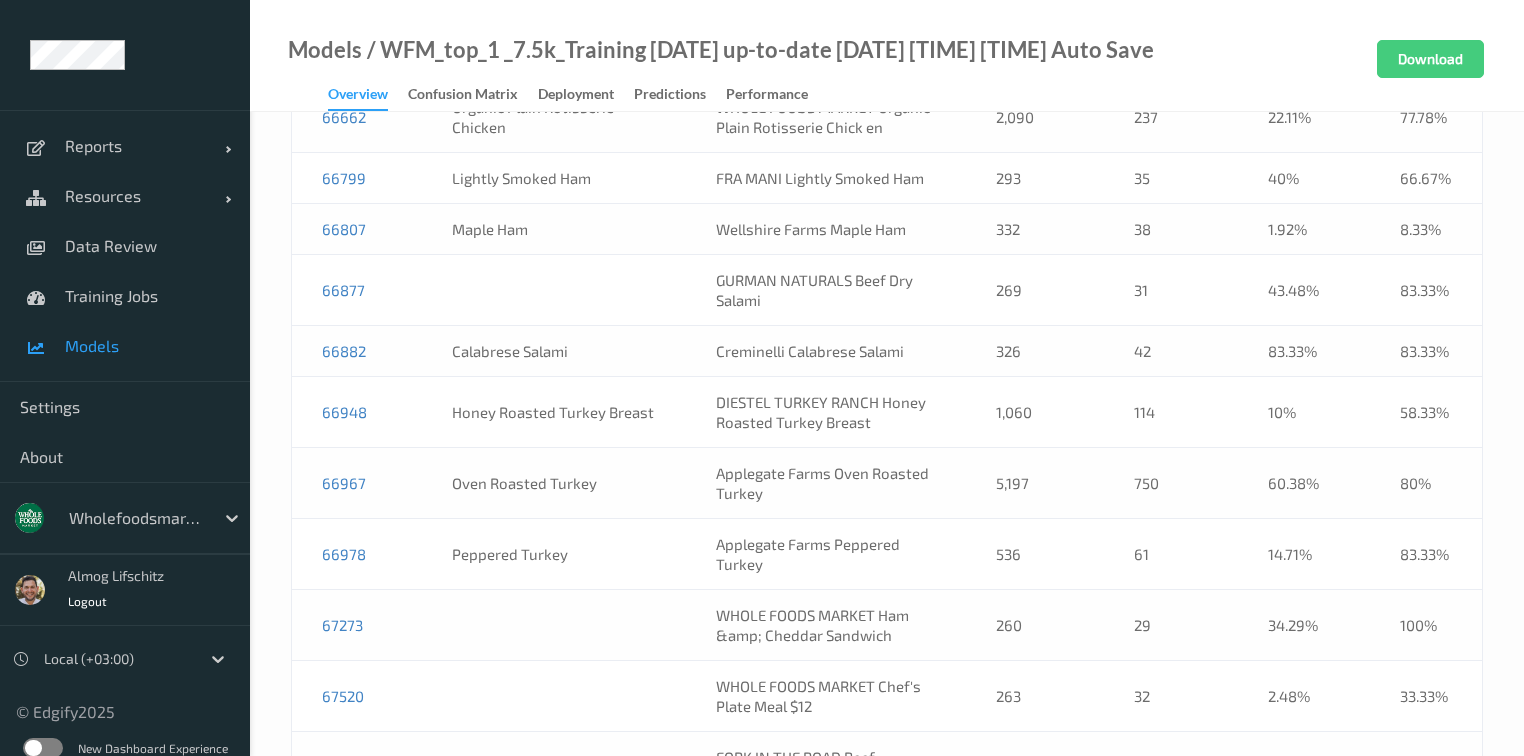 click on "WHOLE FOODS MARKET Ham &amp; Cheddar Sandwich" at bounding box center (826, 625) 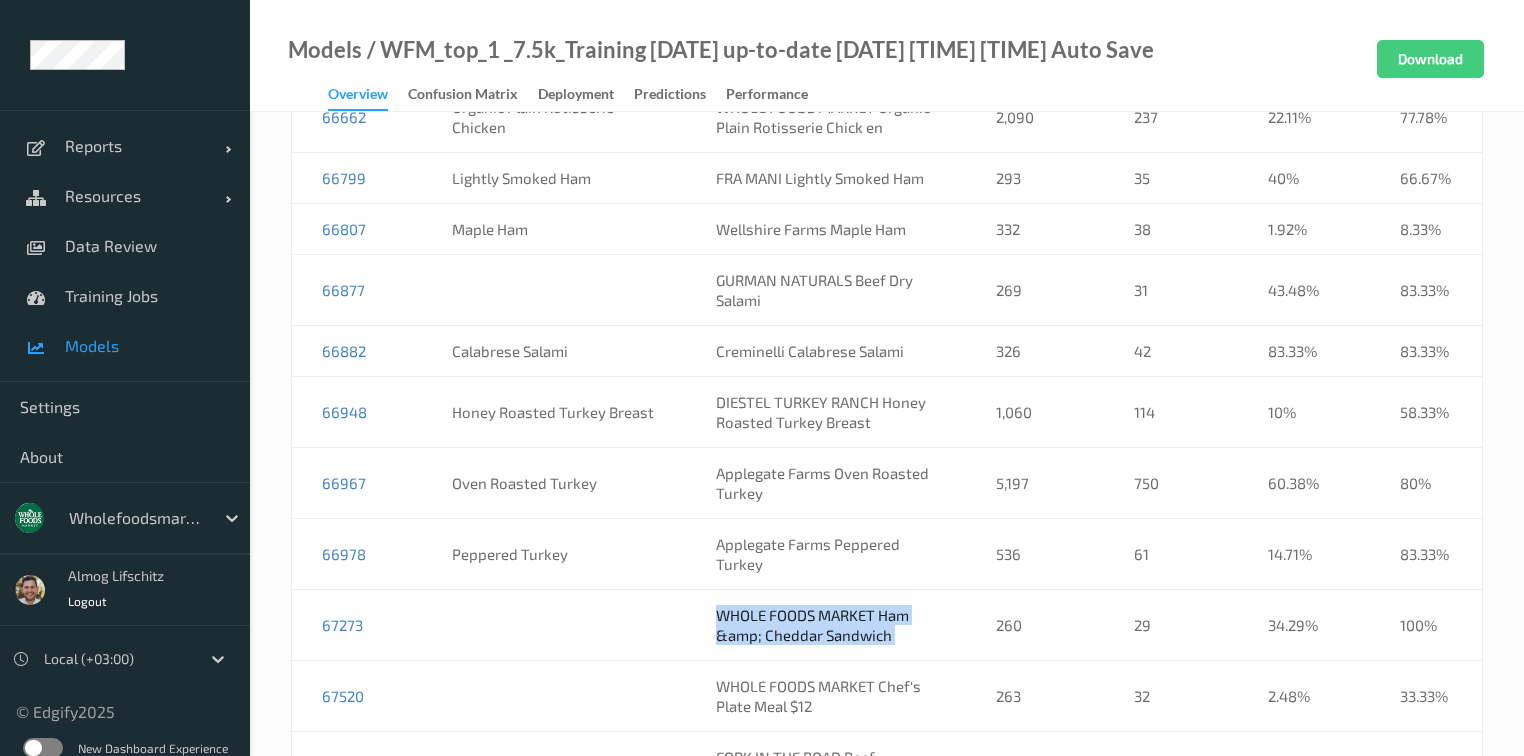 click on "WHOLE FOODS MARKET Ham &amp; Cheddar Sandwich" at bounding box center [826, 625] 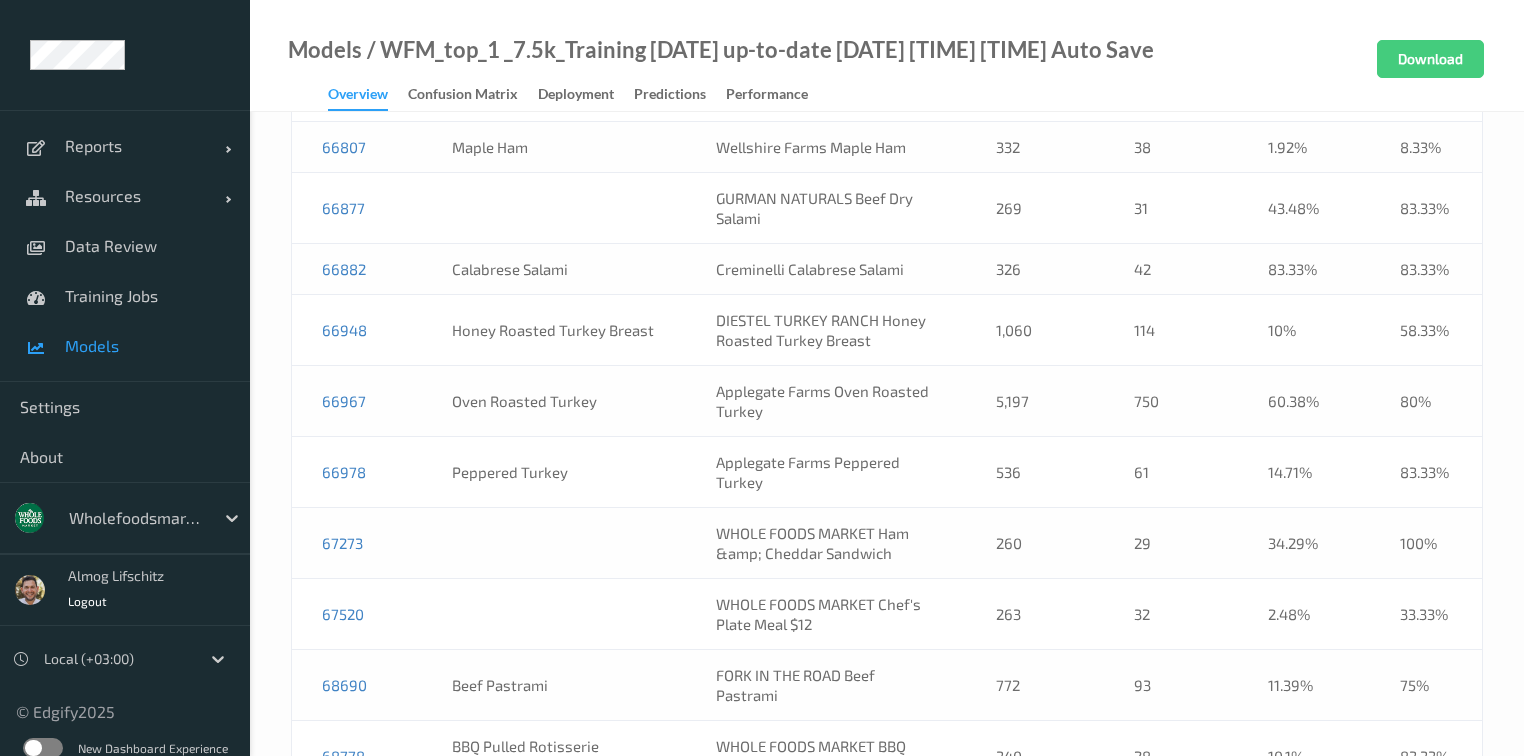 scroll, scrollTop: 13700, scrollLeft: 0, axis: vertical 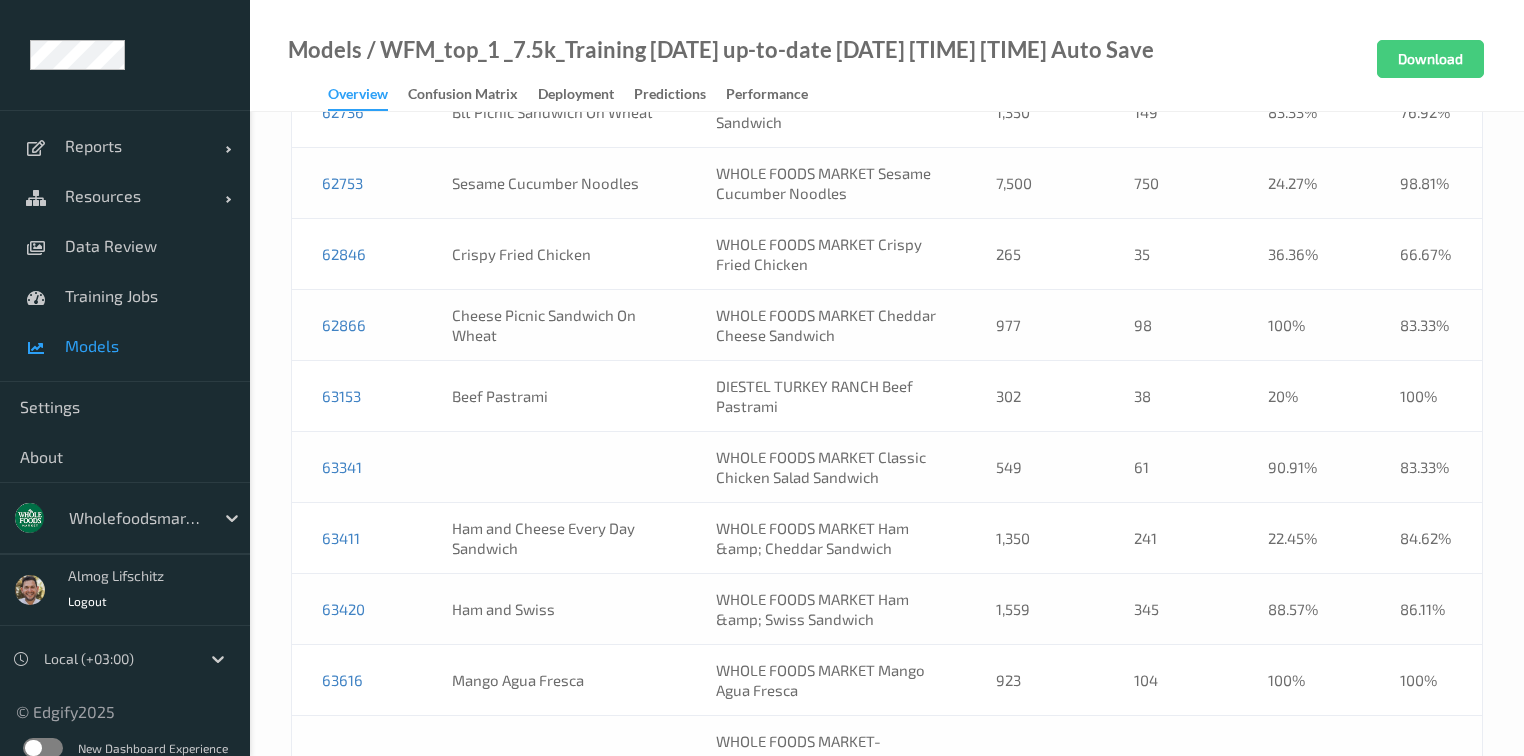 click on "63411" at bounding box center [357, 538] 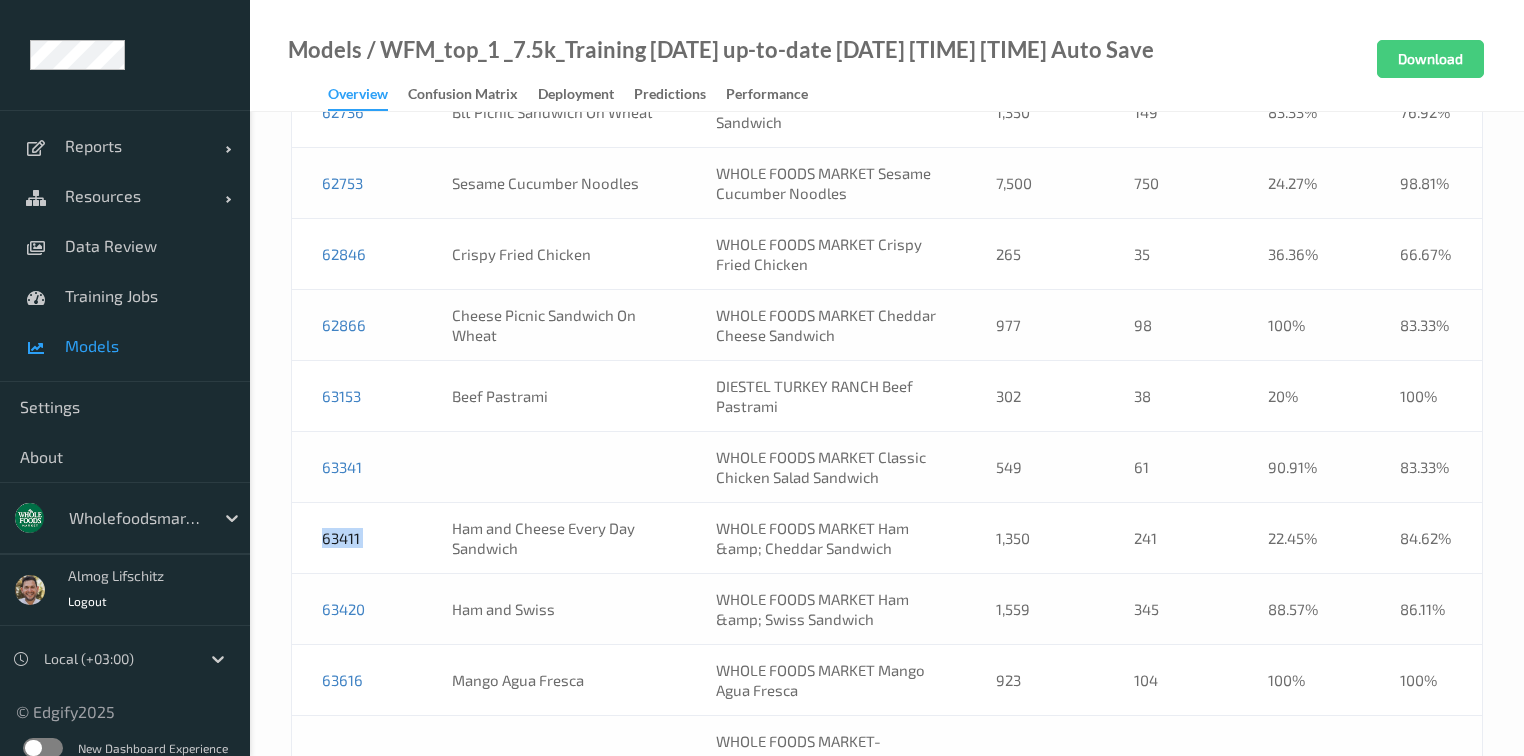 click on "63411" at bounding box center [357, 538] 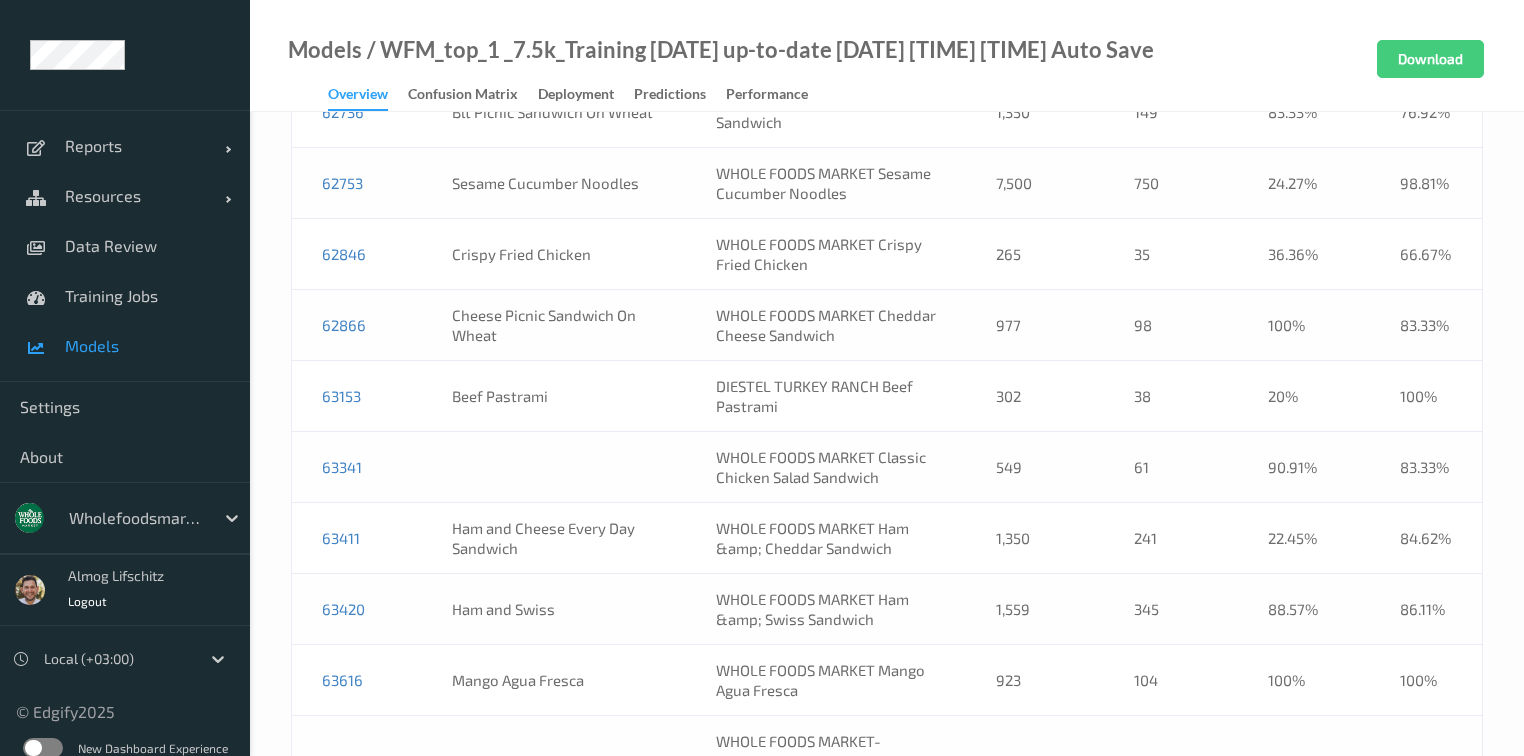 scroll, scrollTop: 15552, scrollLeft: 0, axis: vertical 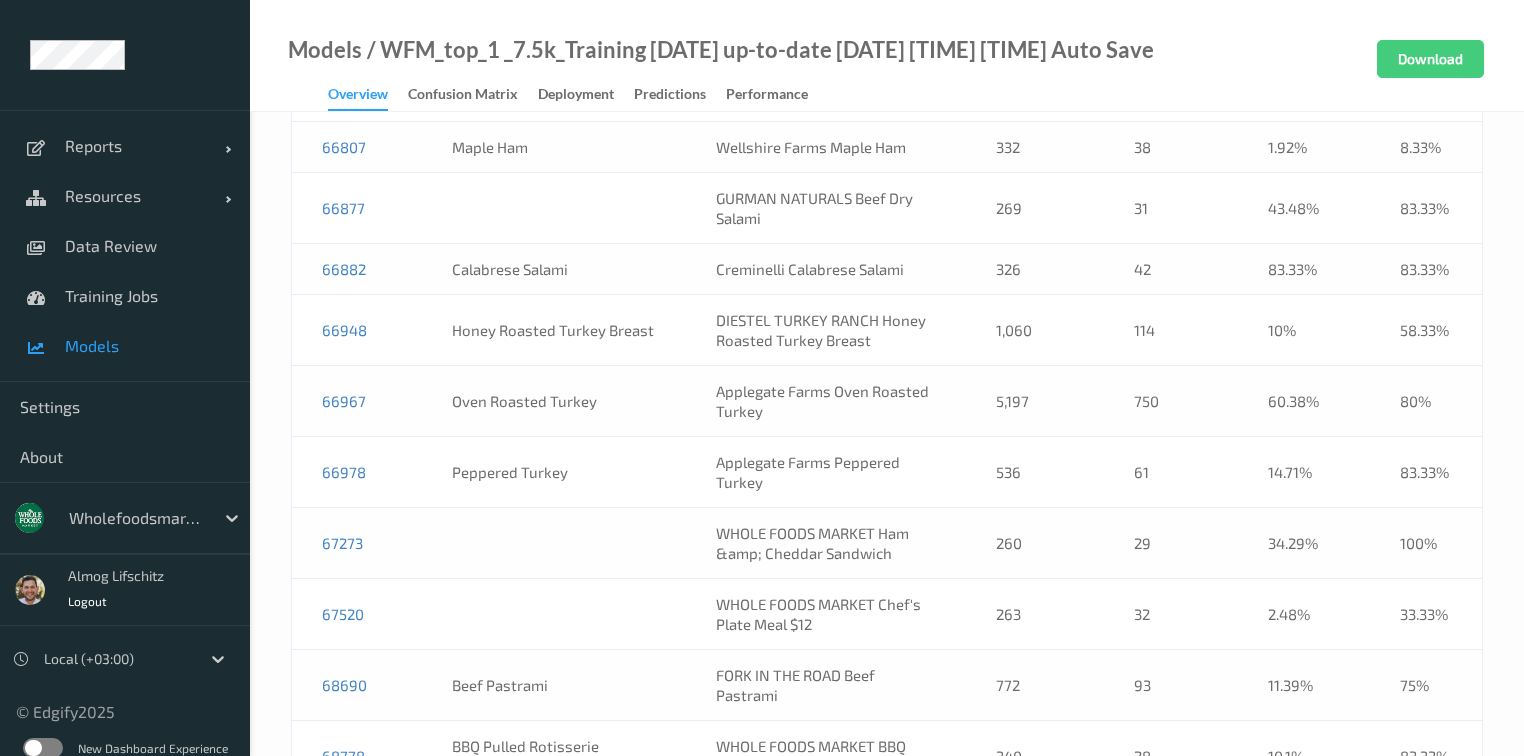 click on "67273" at bounding box center [357, 543] 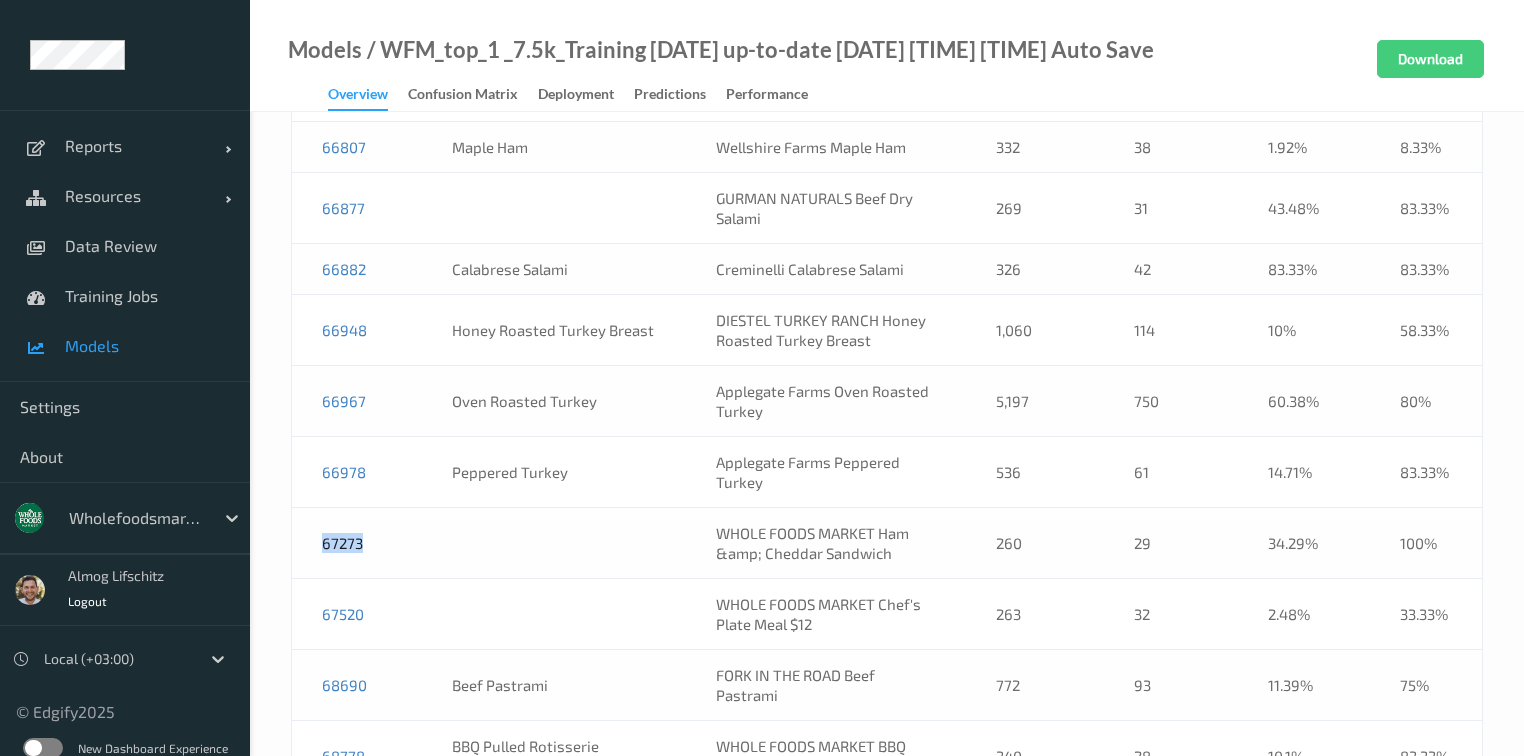 click on "67273" at bounding box center [357, 543] 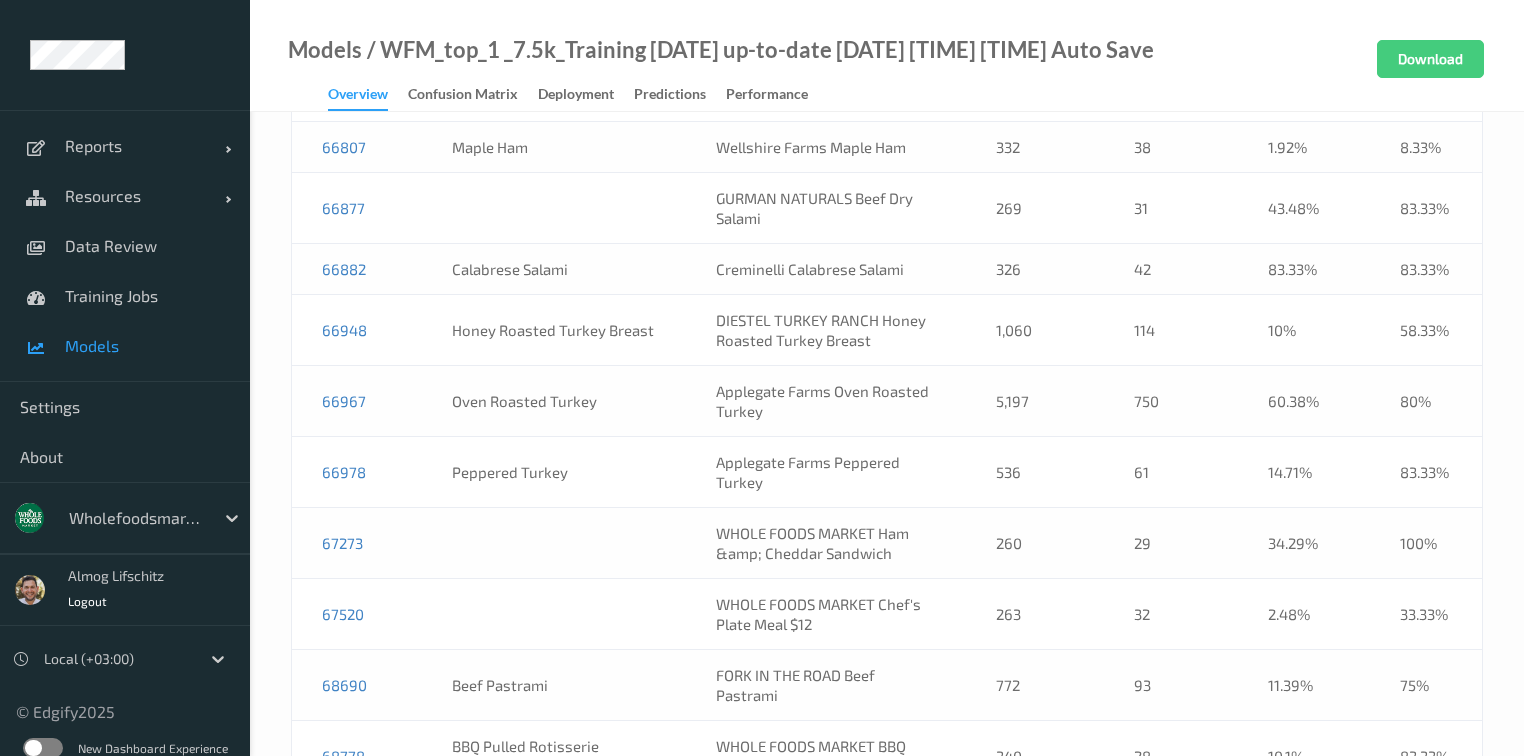 click on "WHOLE FOODS MARKET Chef&#39;s Plate Meal $12" at bounding box center [826, 614] 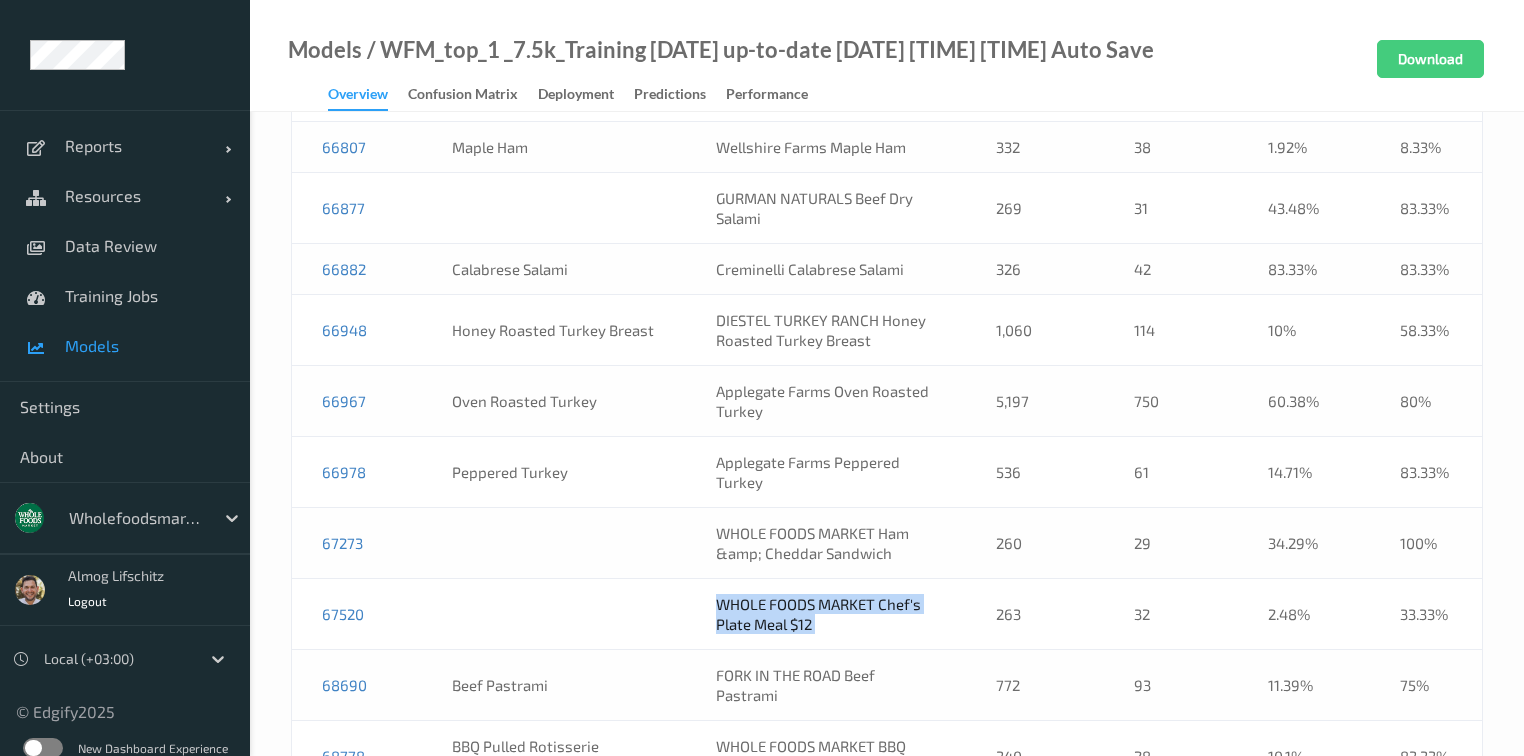 click on "WHOLE FOODS MARKET Chef&#39;s Plate Meal $12" at bounding box center [826, 614] 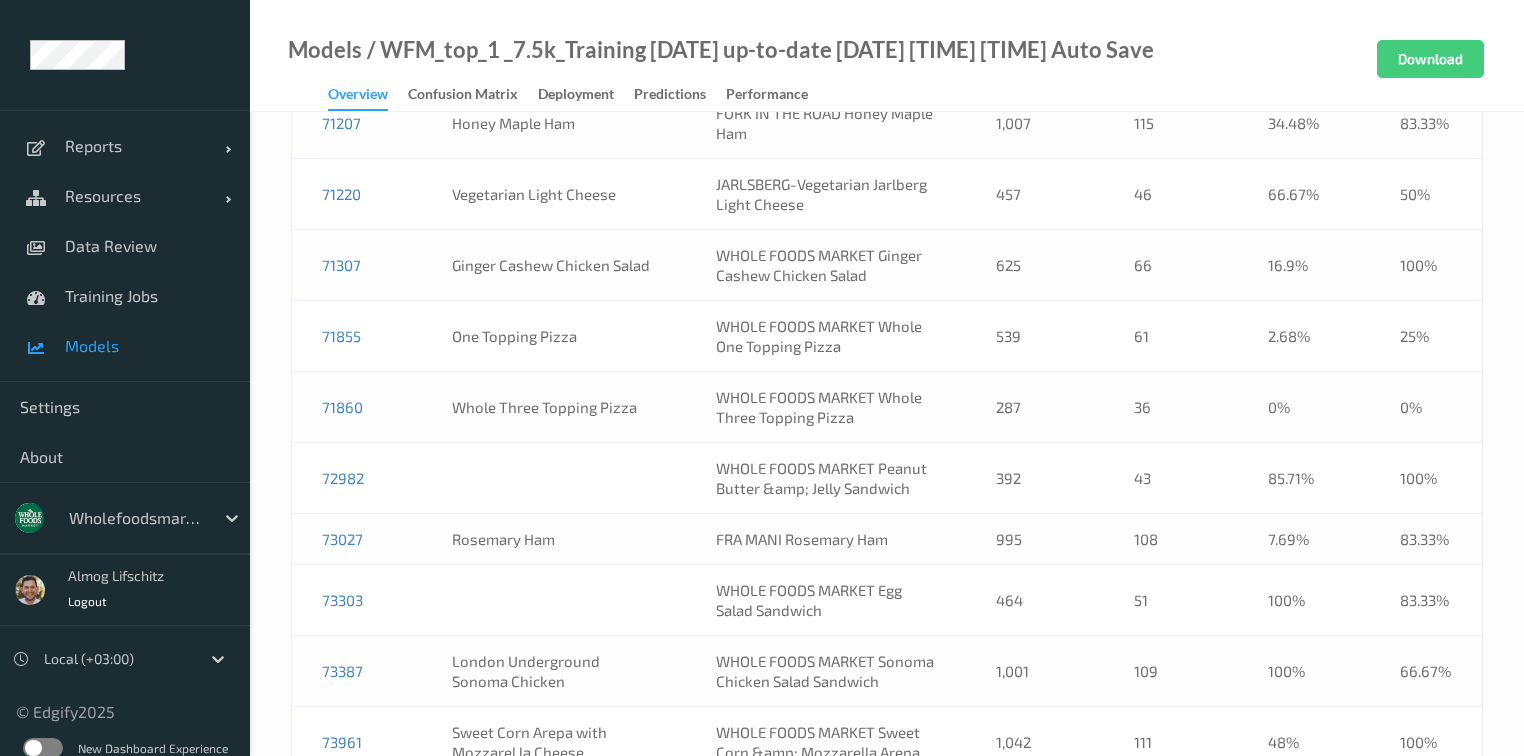 scroll, scrollTop: 16832, scrollLeft: 0, axis: vertical 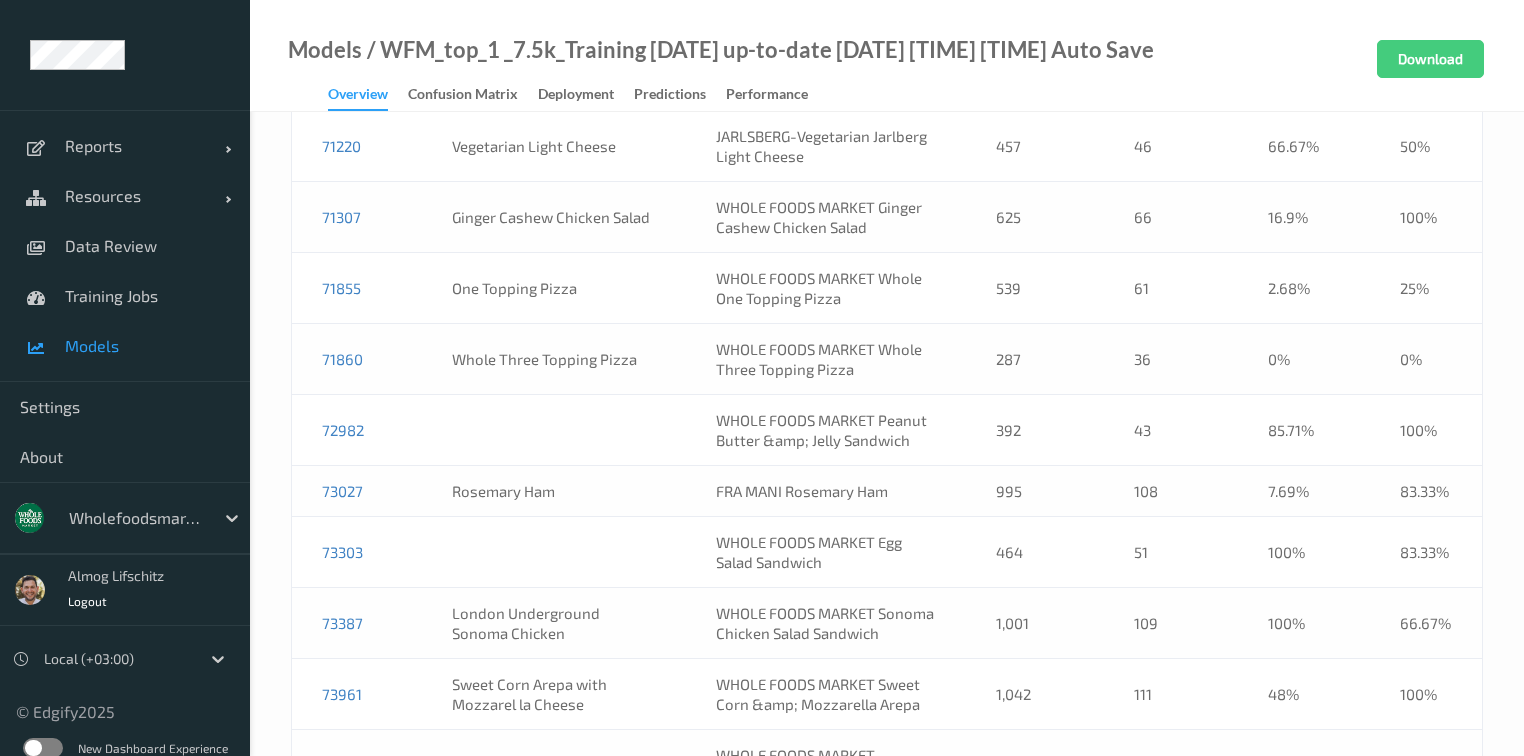 click on "WHOLE FOODS MARKET Peanut Butter &amp; Jelly Sandwich" at bounding box center (826, 430) 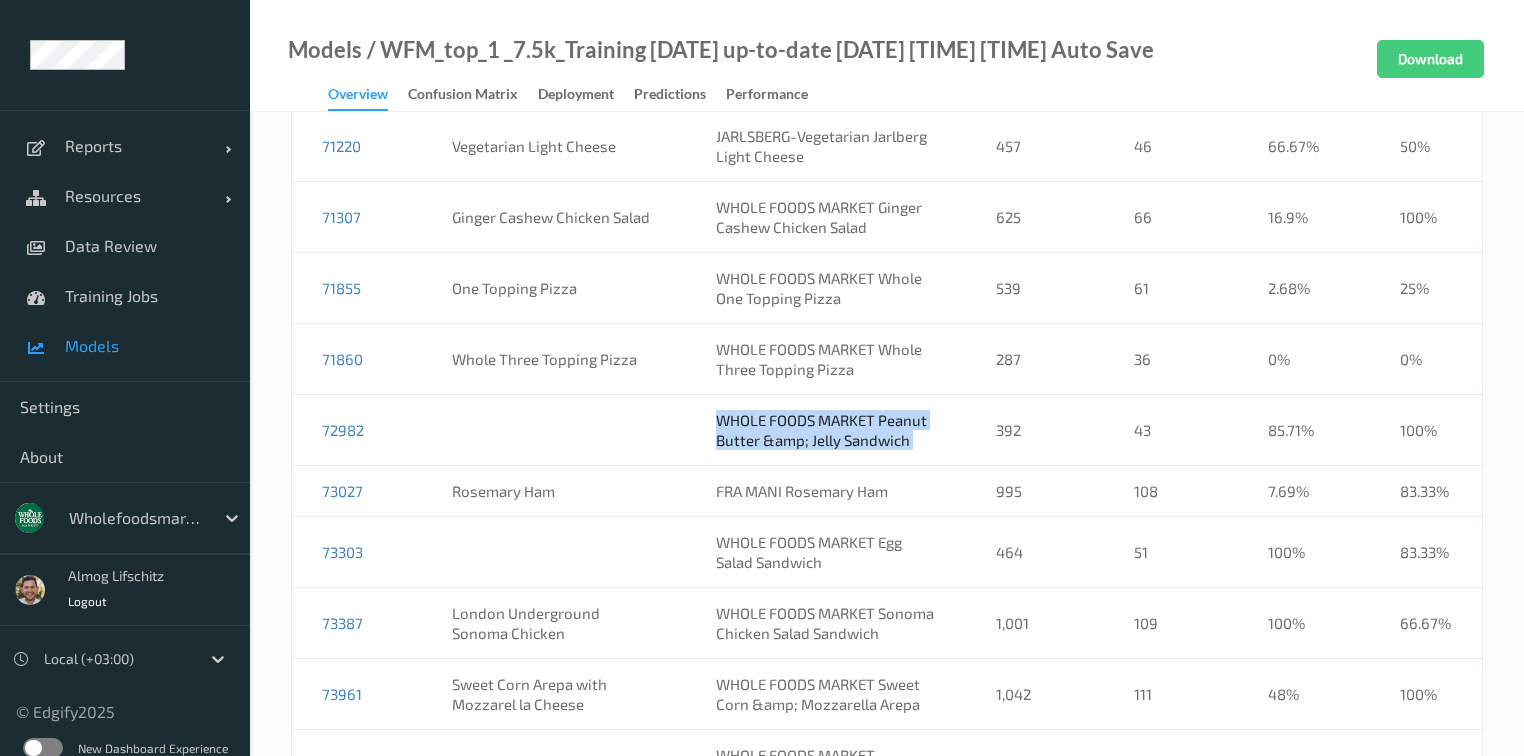 click on "WHOLE FOODS MARKET Peanut Butter &amp; Jelly Sandwich" at bounding box center (826, 430) 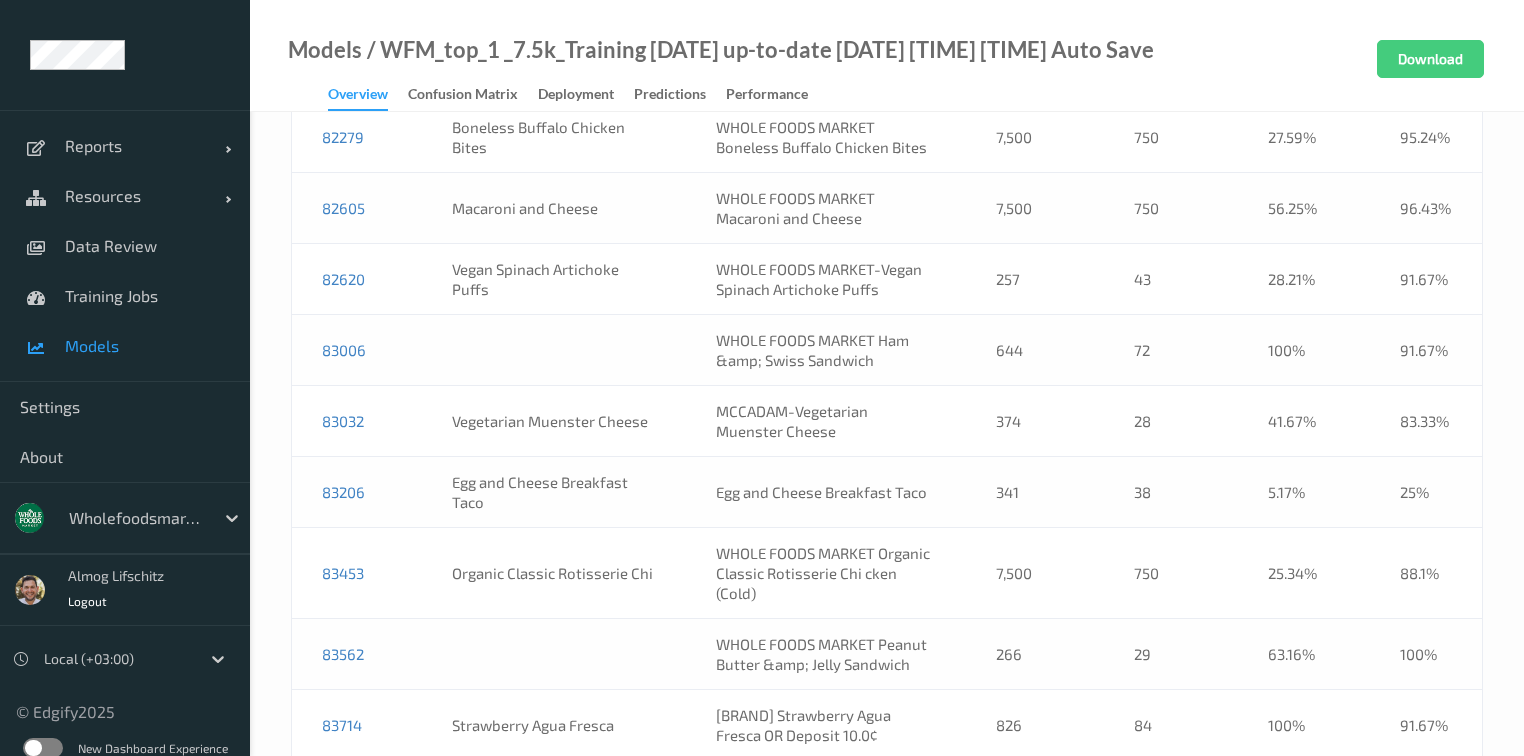 scroll, scrollTop: 20034, scrollLeft: 0, axis: vertical 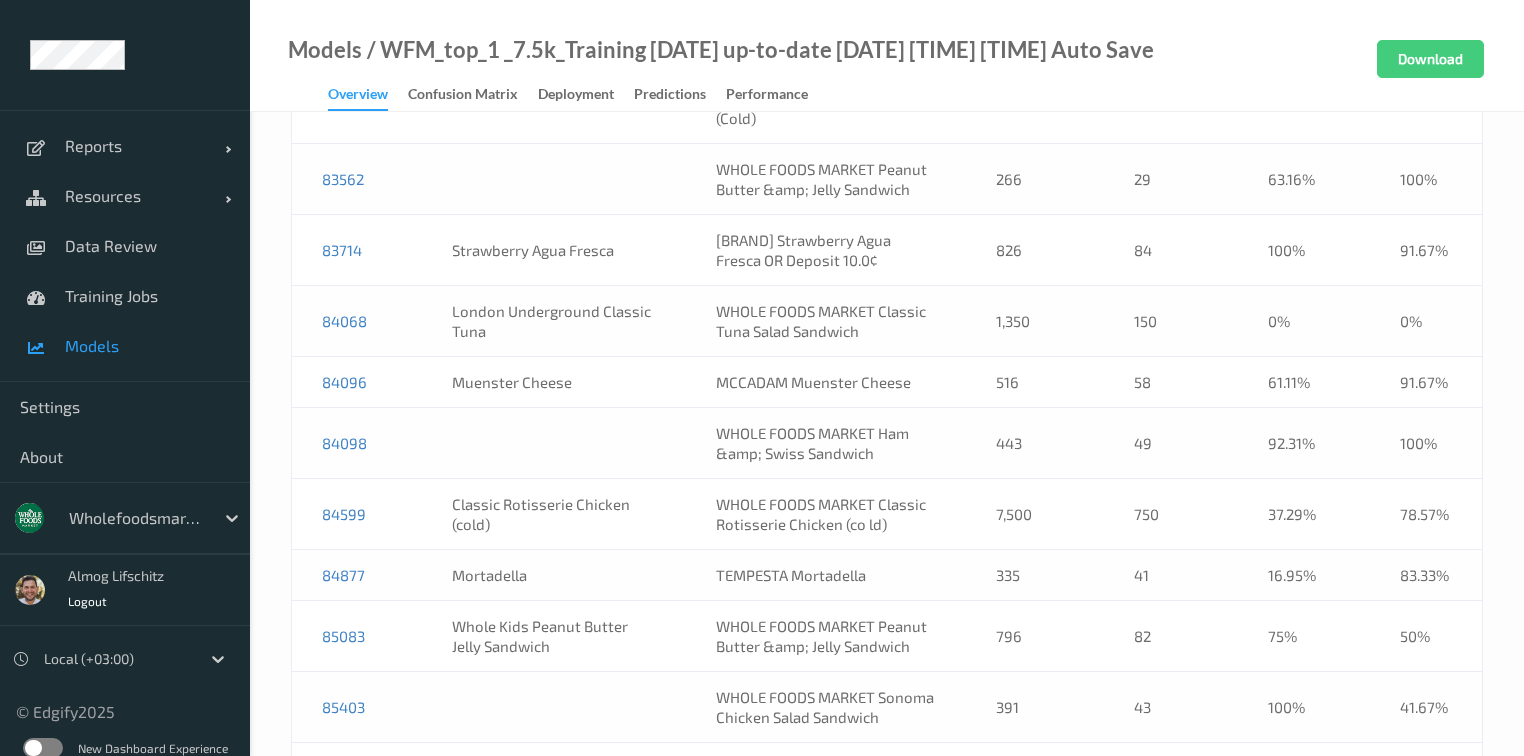 click on "85083" at bounding box center [357, 636] 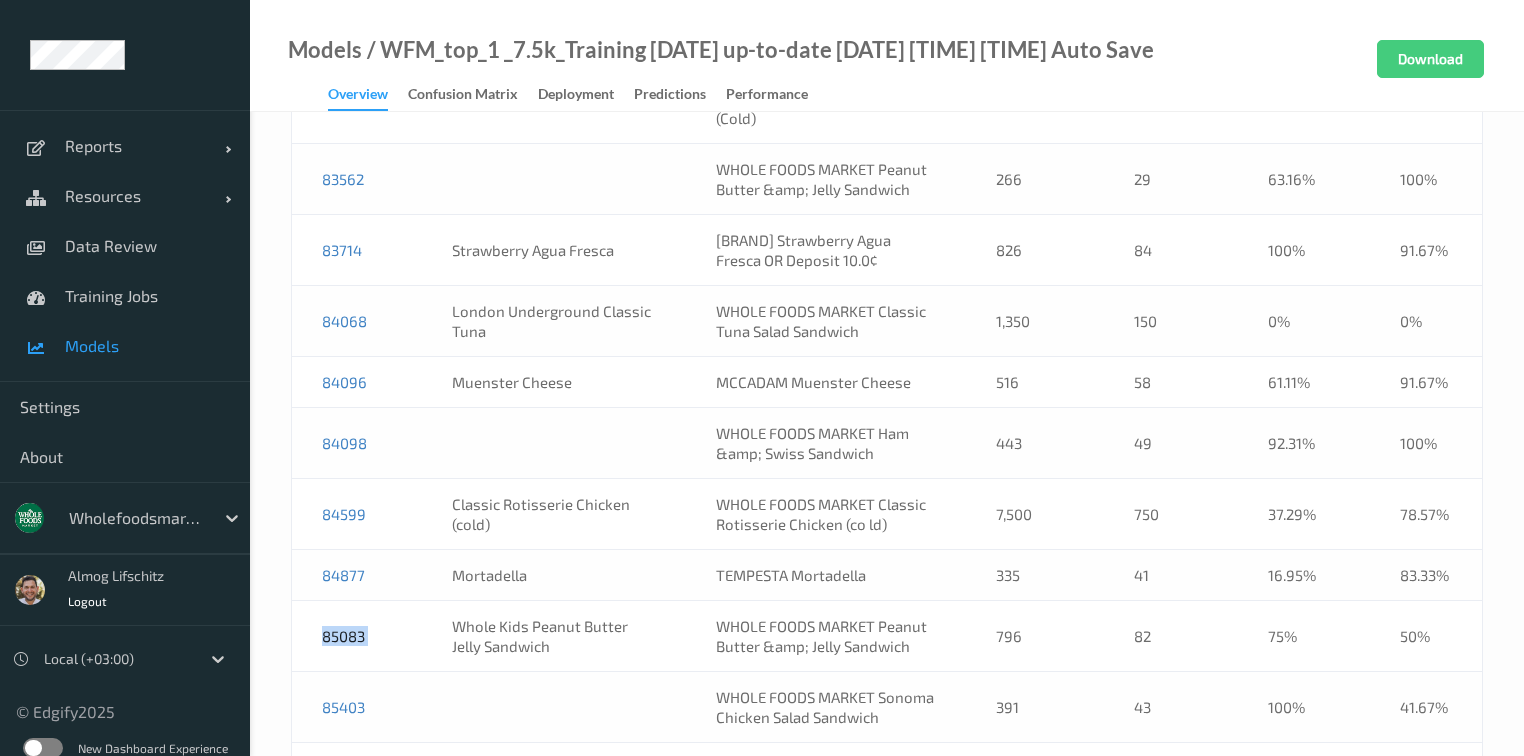 click on "85083" at bounding box center [357, 636] 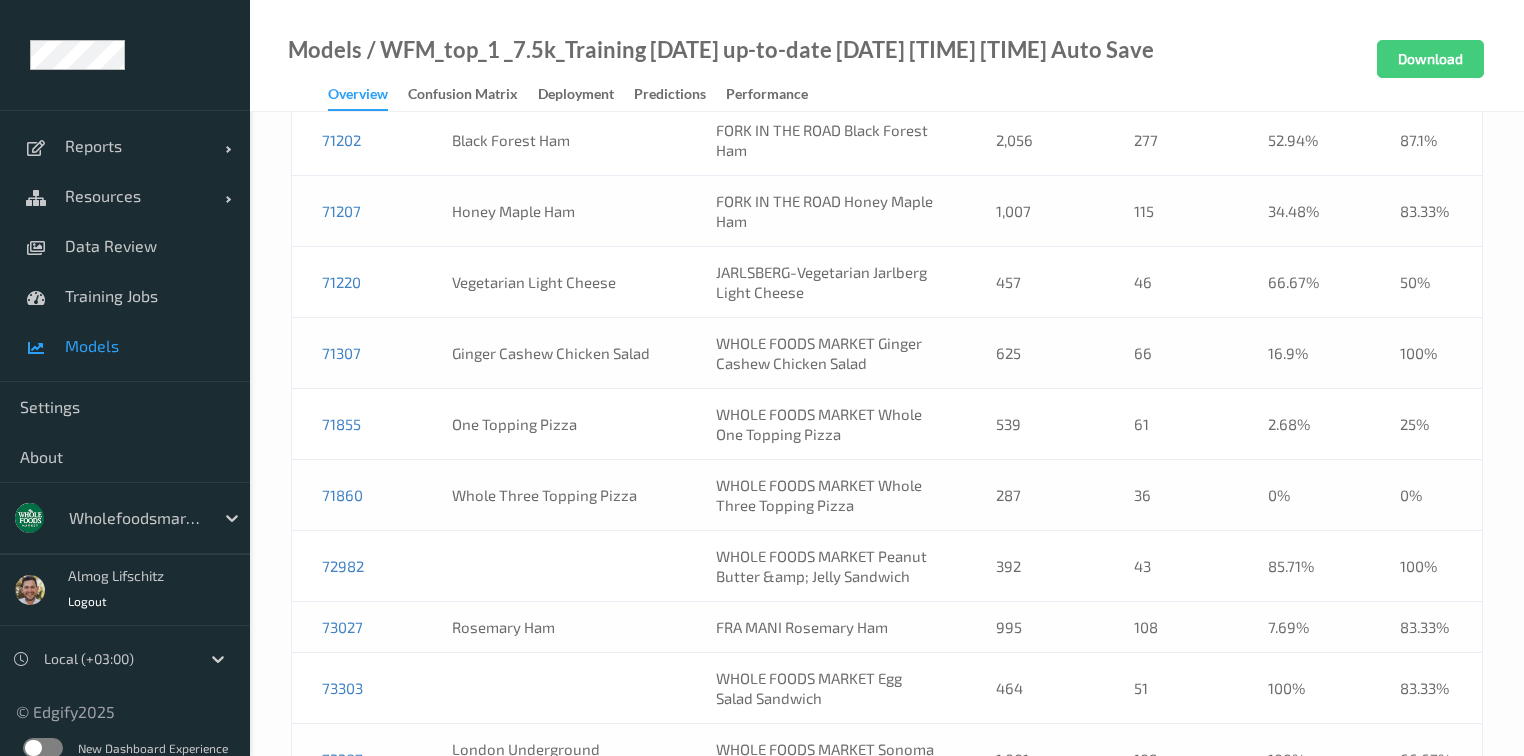 scroll, scrollTop: 7583, scrollLeft: 0, axis: vertical 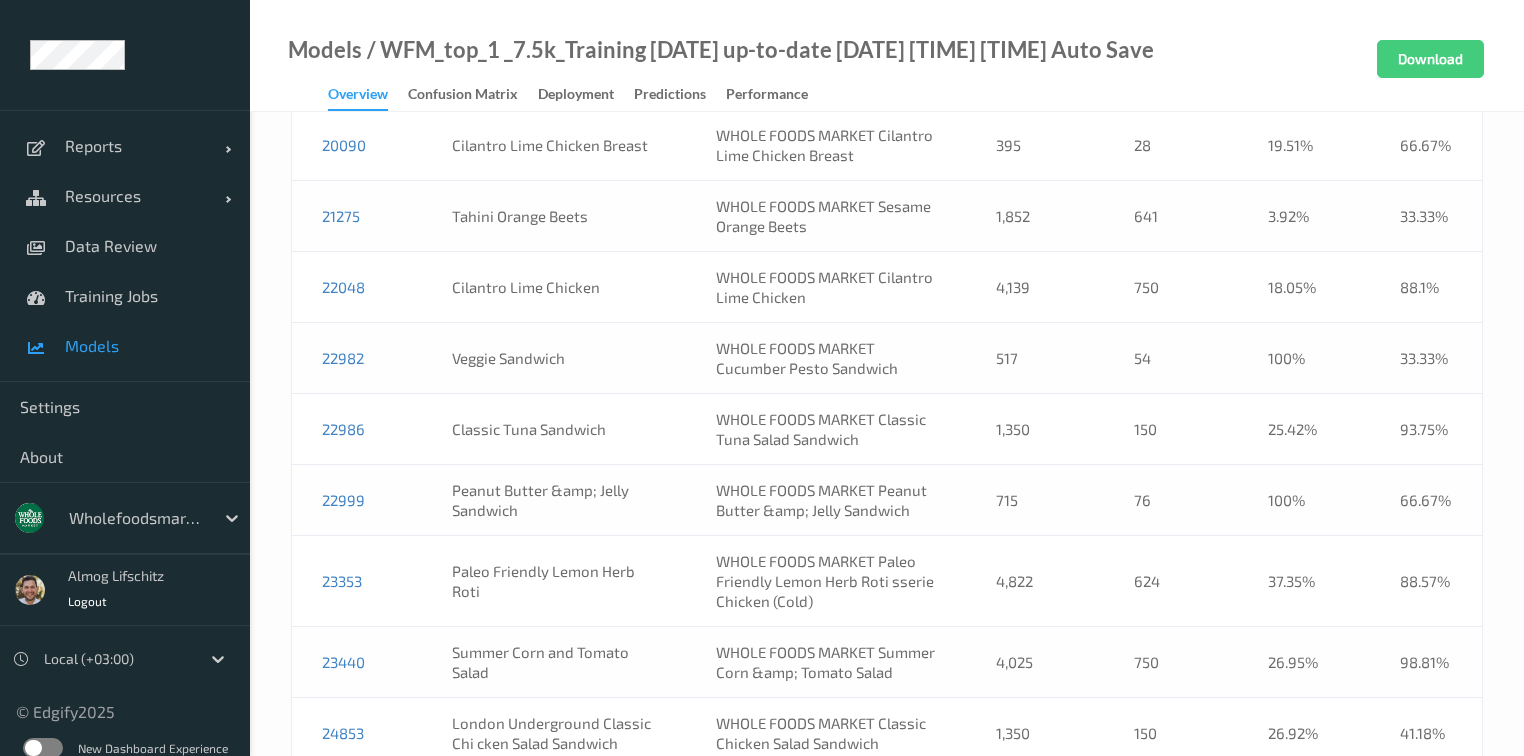 click on "22999" at bounding box center [357, 500] 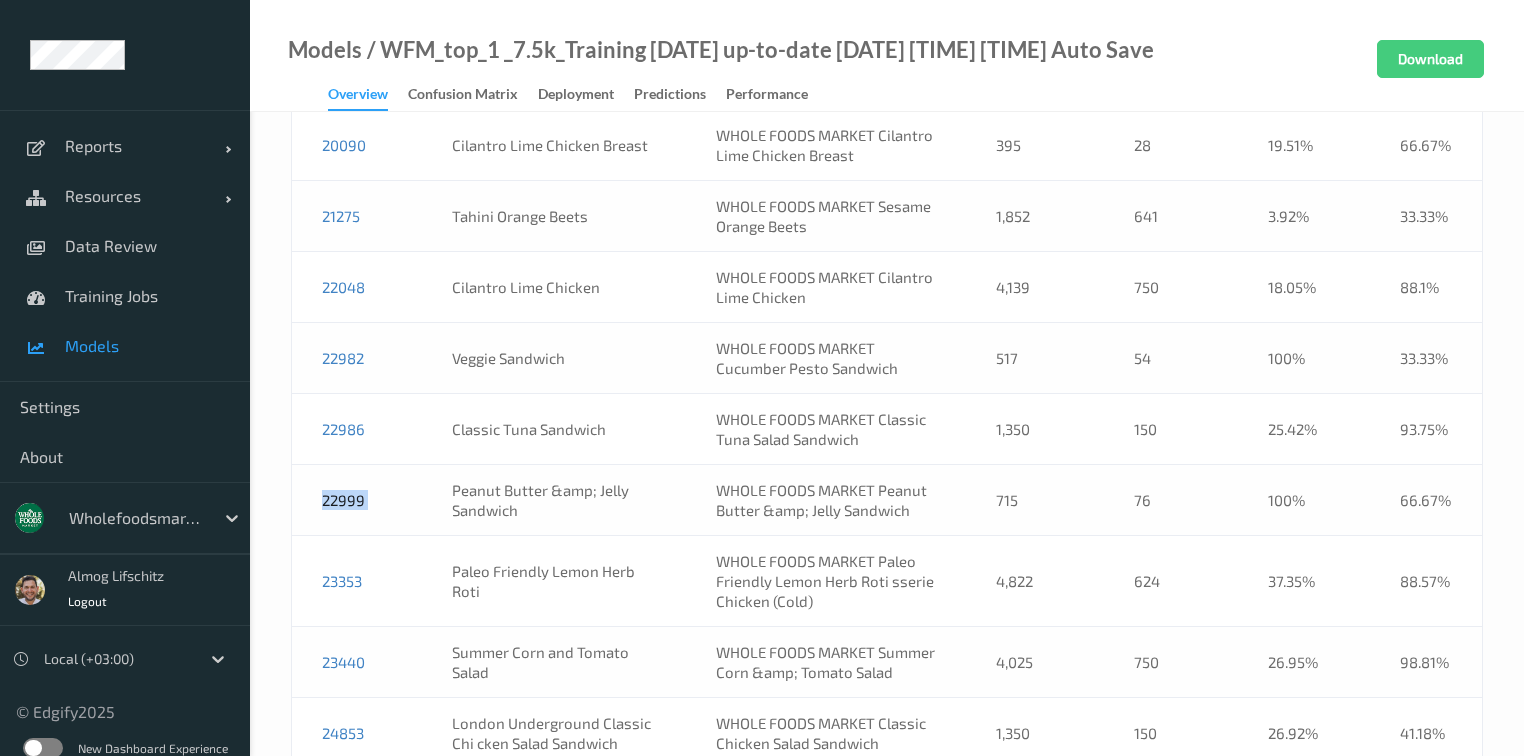 click on "22999" at bounding box center (357, 500) 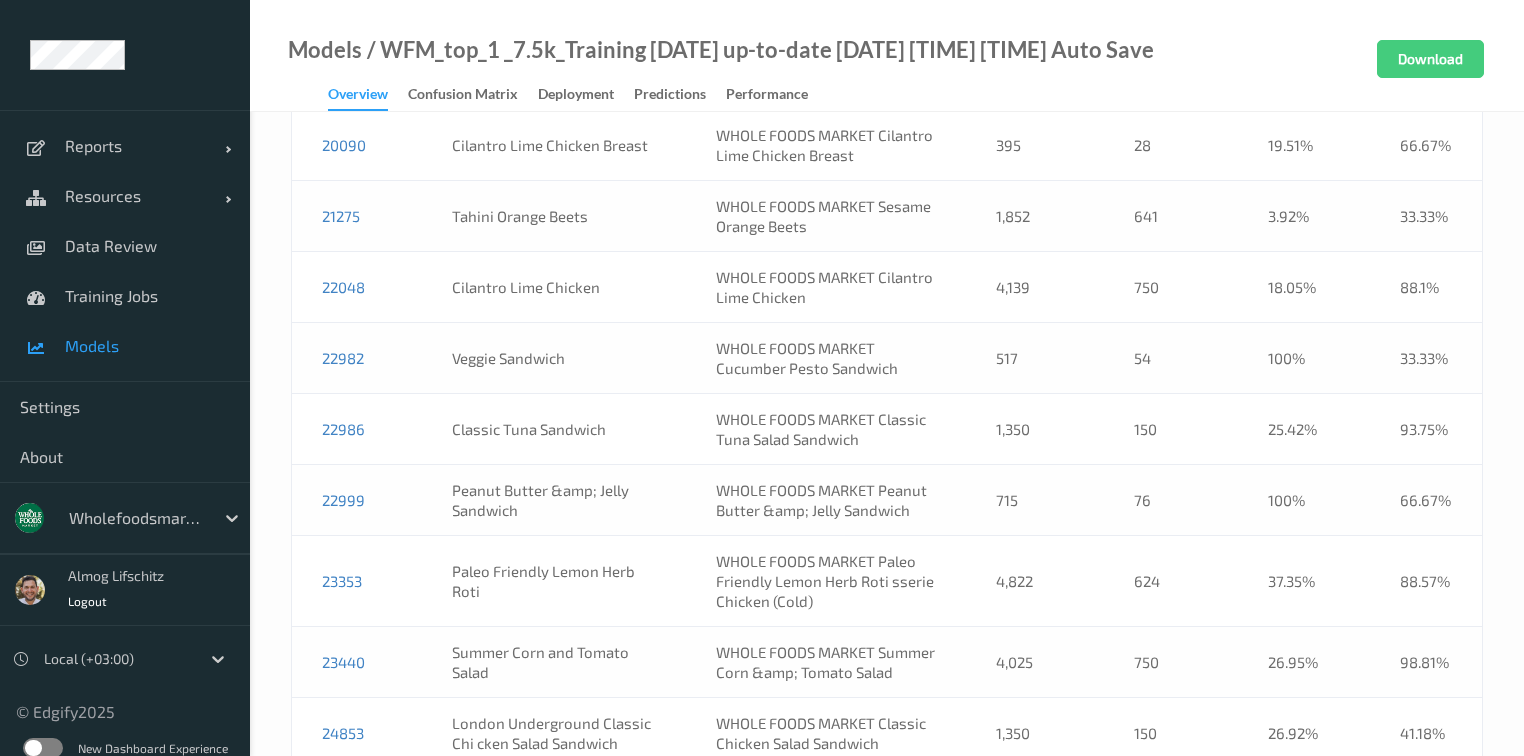 scroll, scrollTop: 16696, scrollLeft: 0, axis: vertical 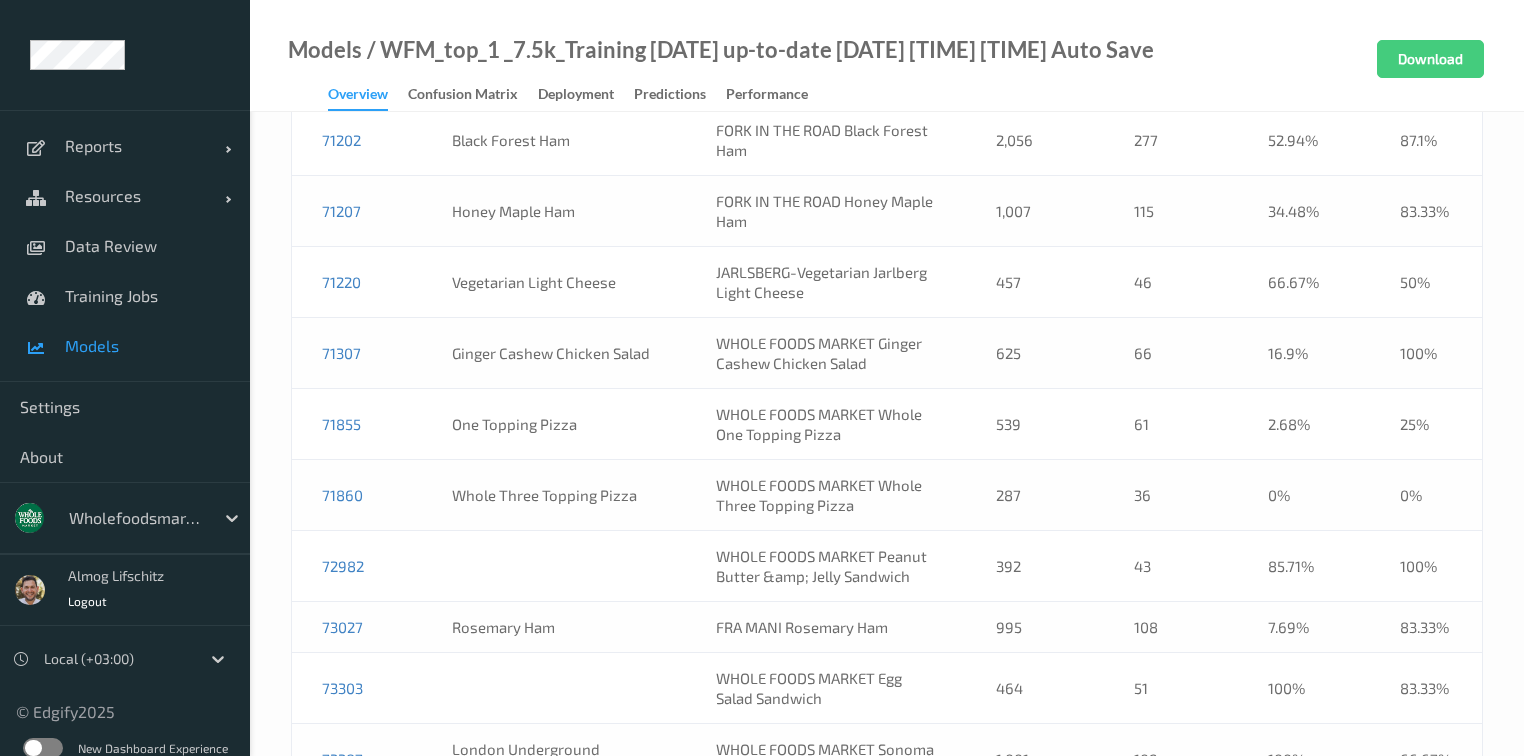 click on "72982" at bounding box center (357, 566) 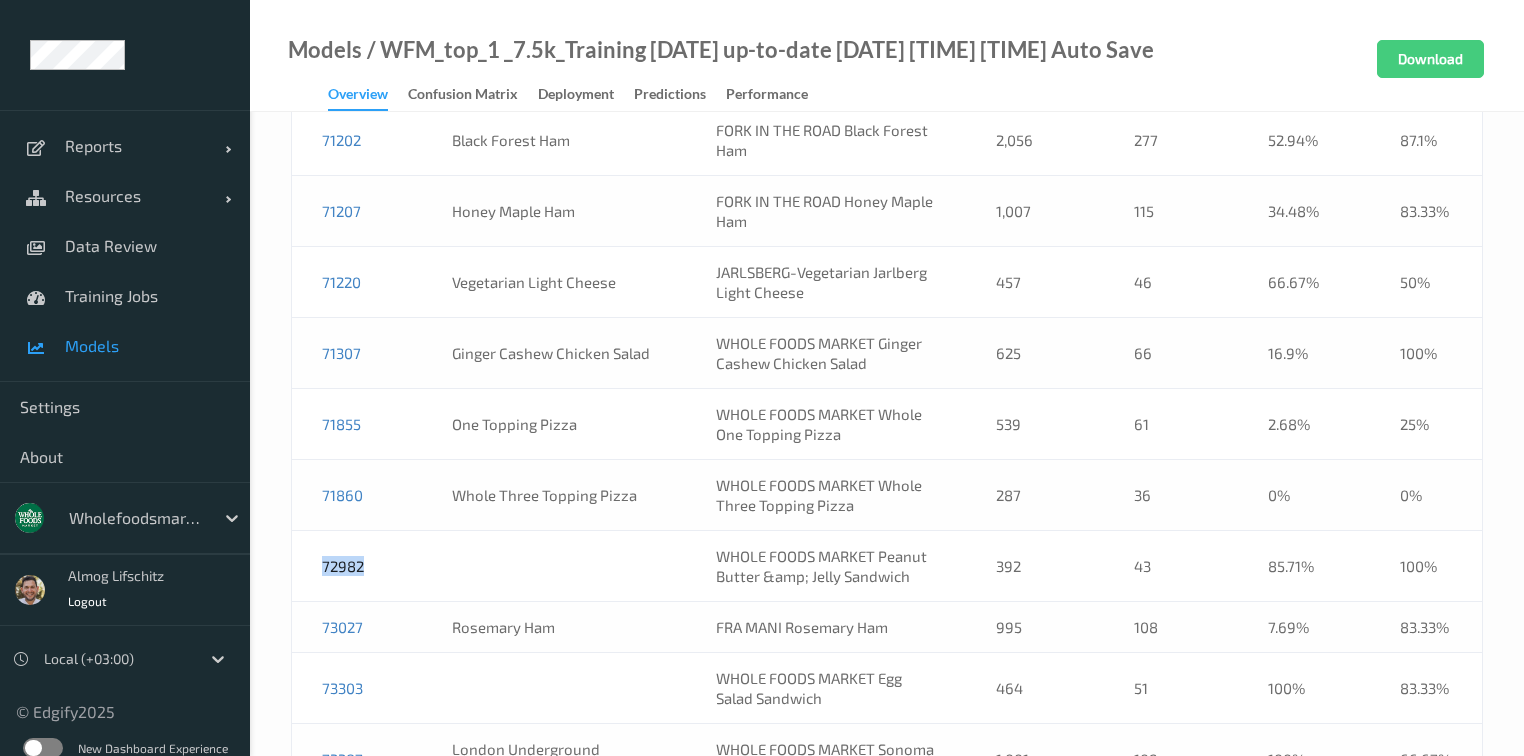 click on "72982" at bounding box center [357, 566] 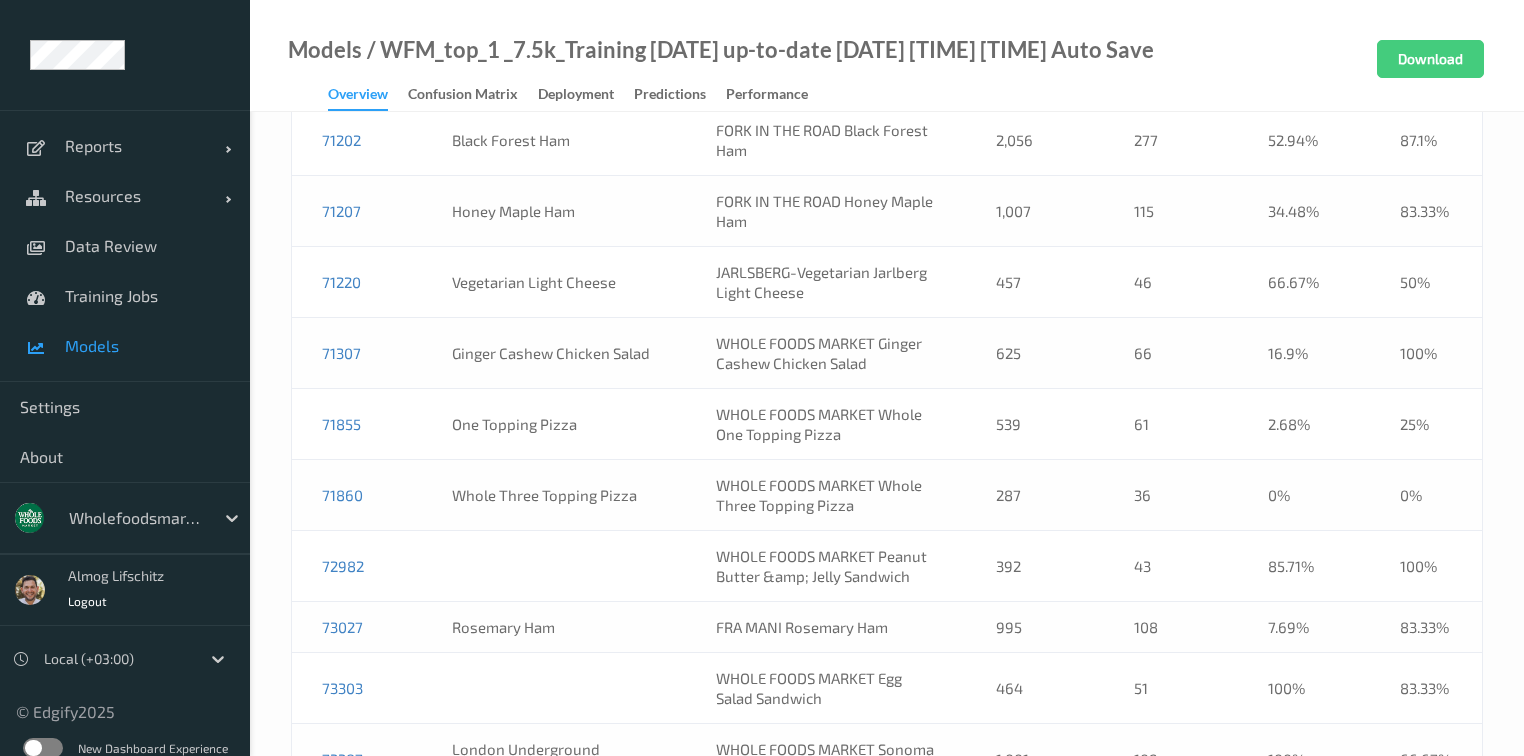 scroll, scrollTop: 19559, scrollLeft: 0, axis: vertical 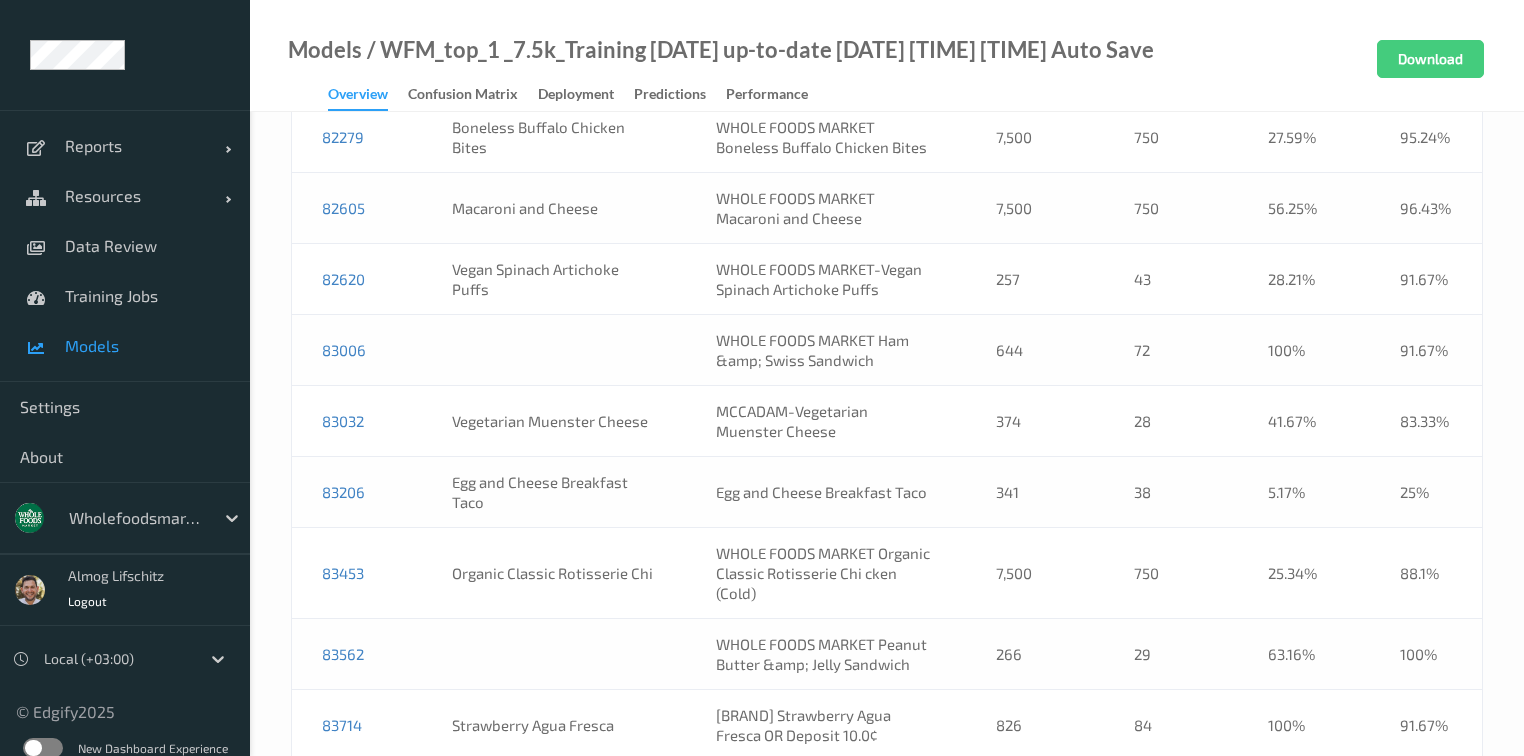 click at bounding box center (554, 654) 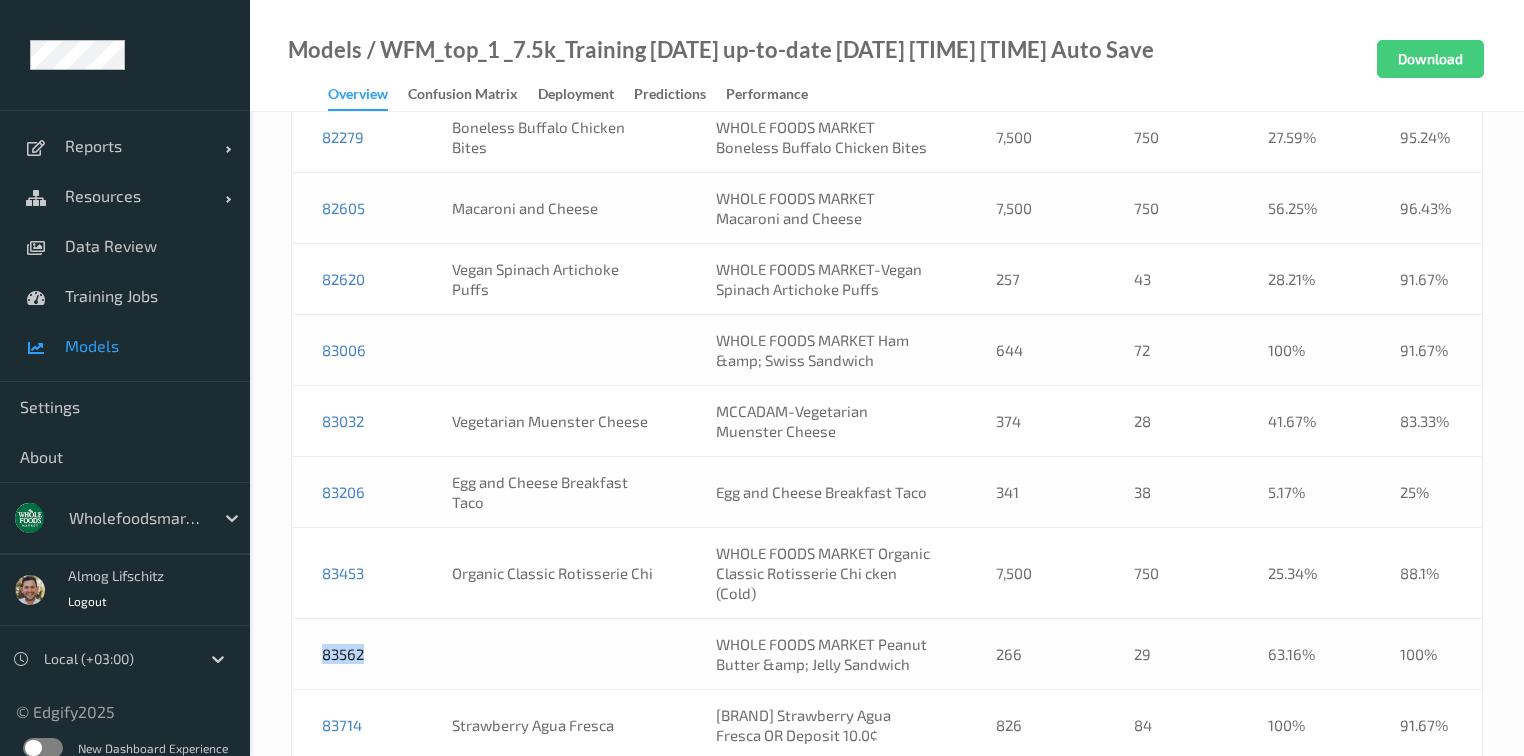 click on "83562" at bounding box center (357, 654) 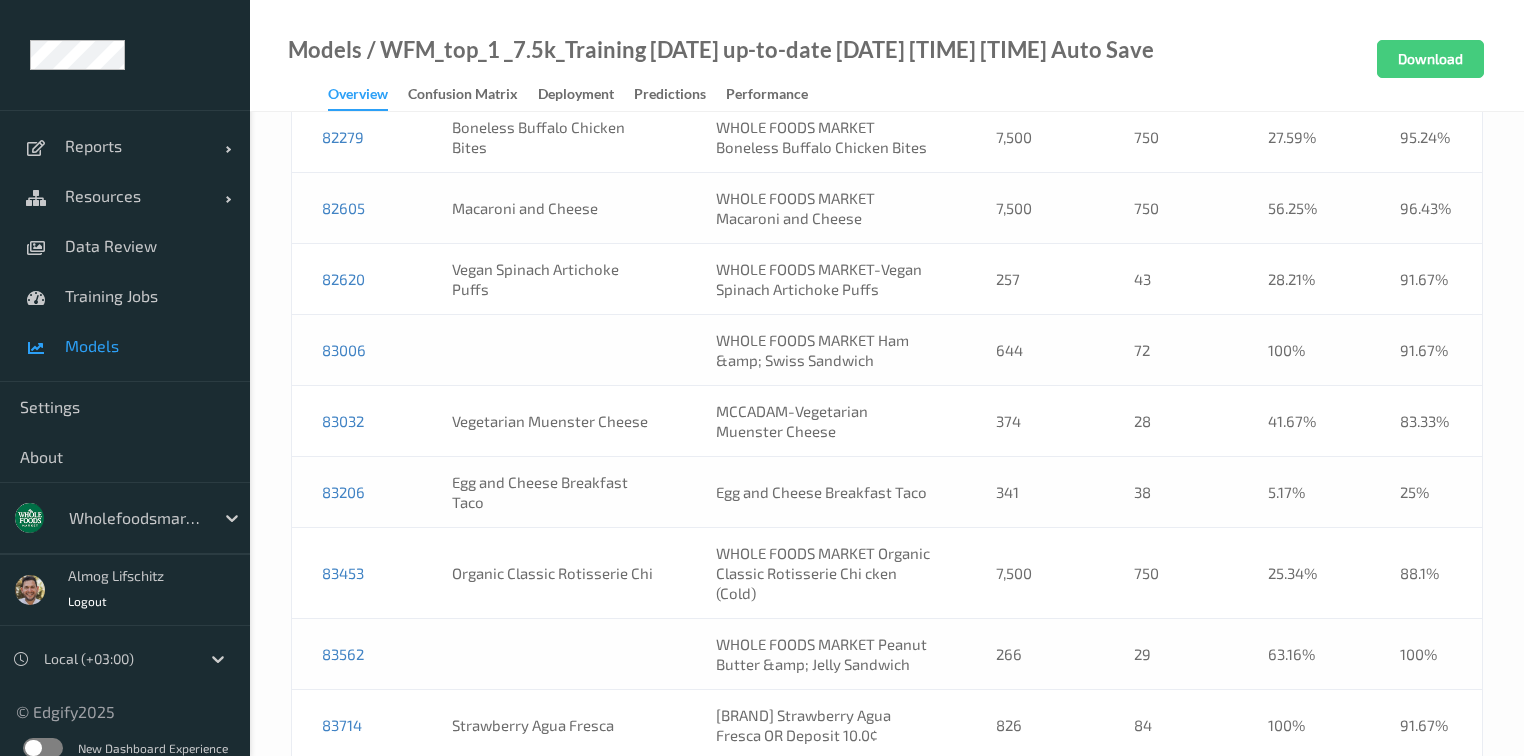 scroll, scrollTop: 20034, scrollLeft: 0, axis: vertical 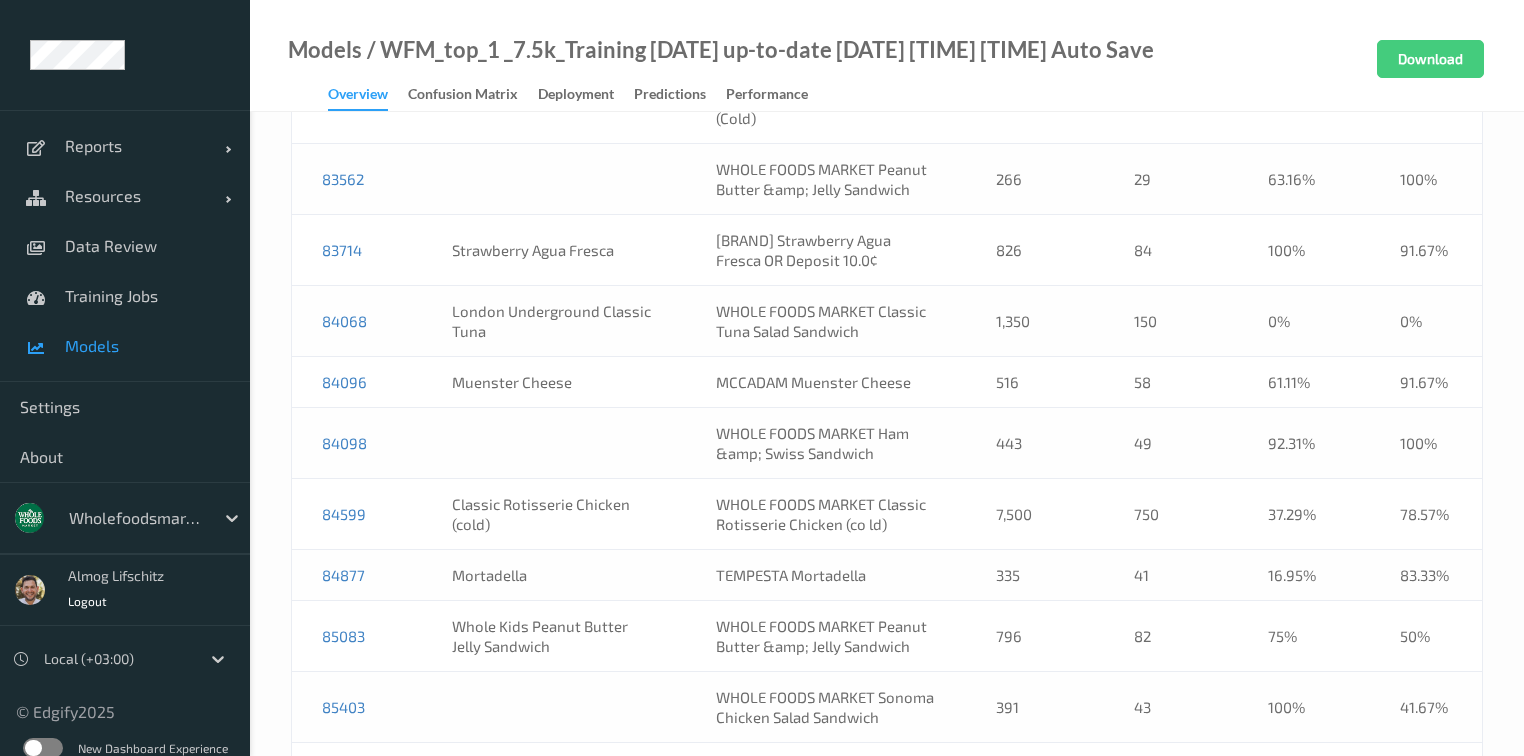 click on "85083" at bounding box center (357, 636) 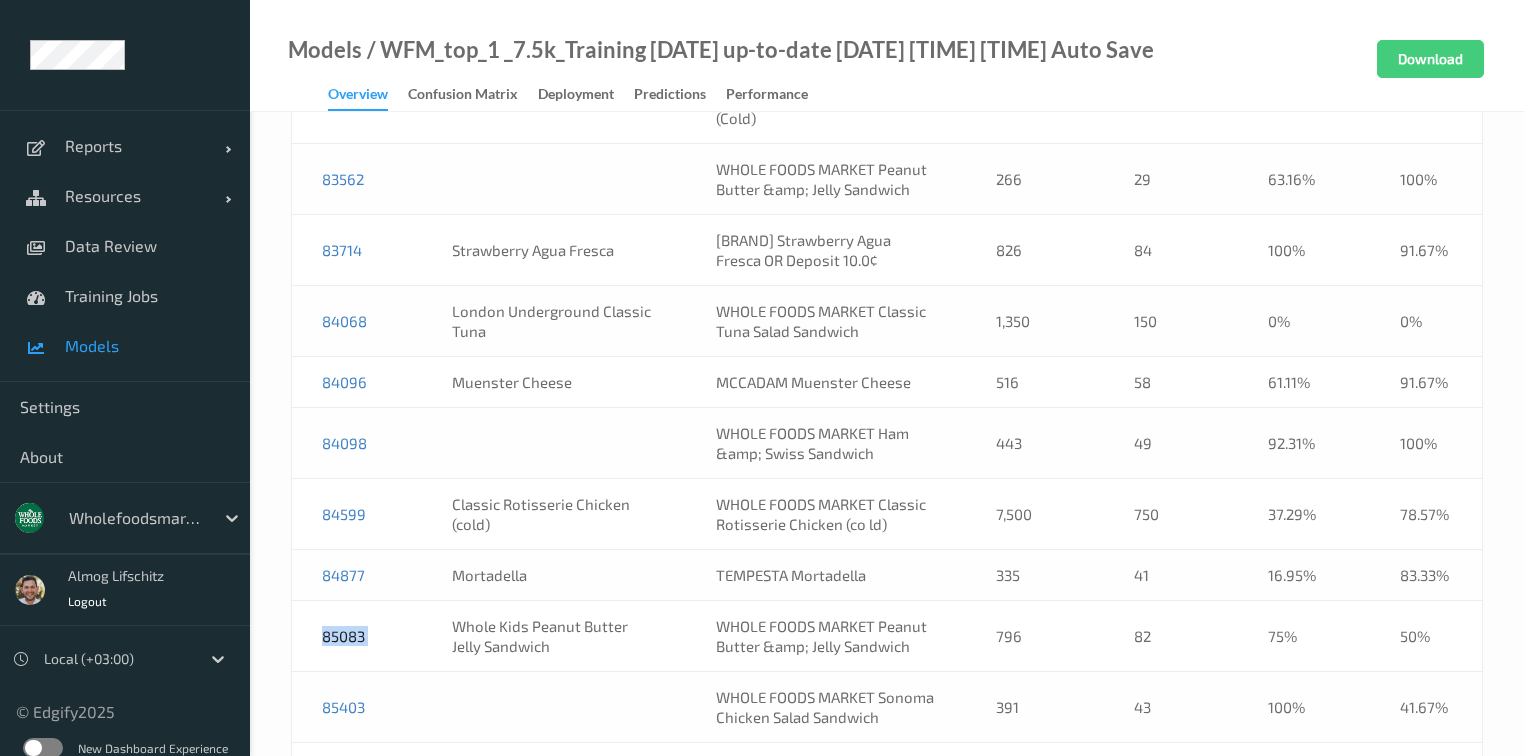 click on "85083" at bounding box center [357, 636] 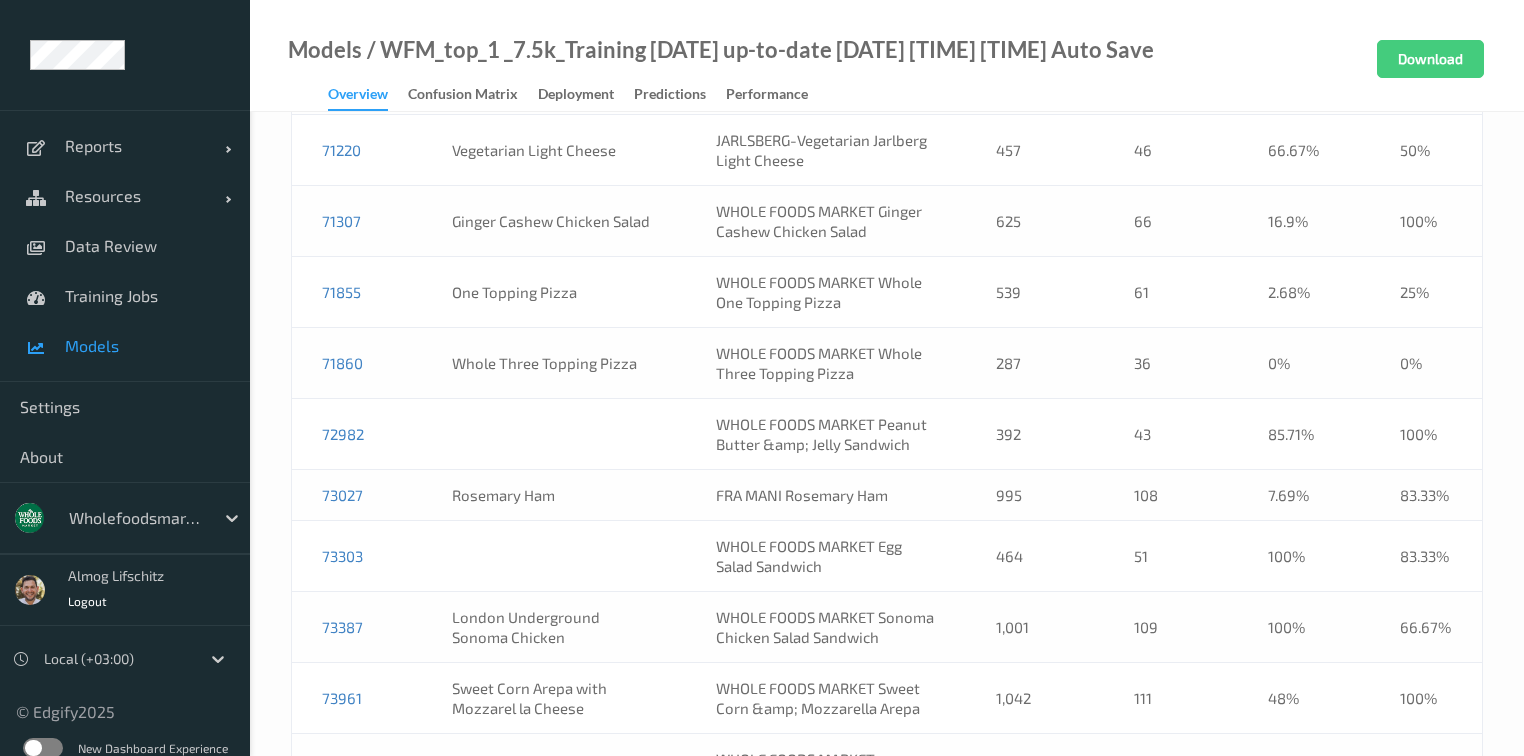scroll, scrollTop: 16856, scrollLeft: 0, axis: vertical 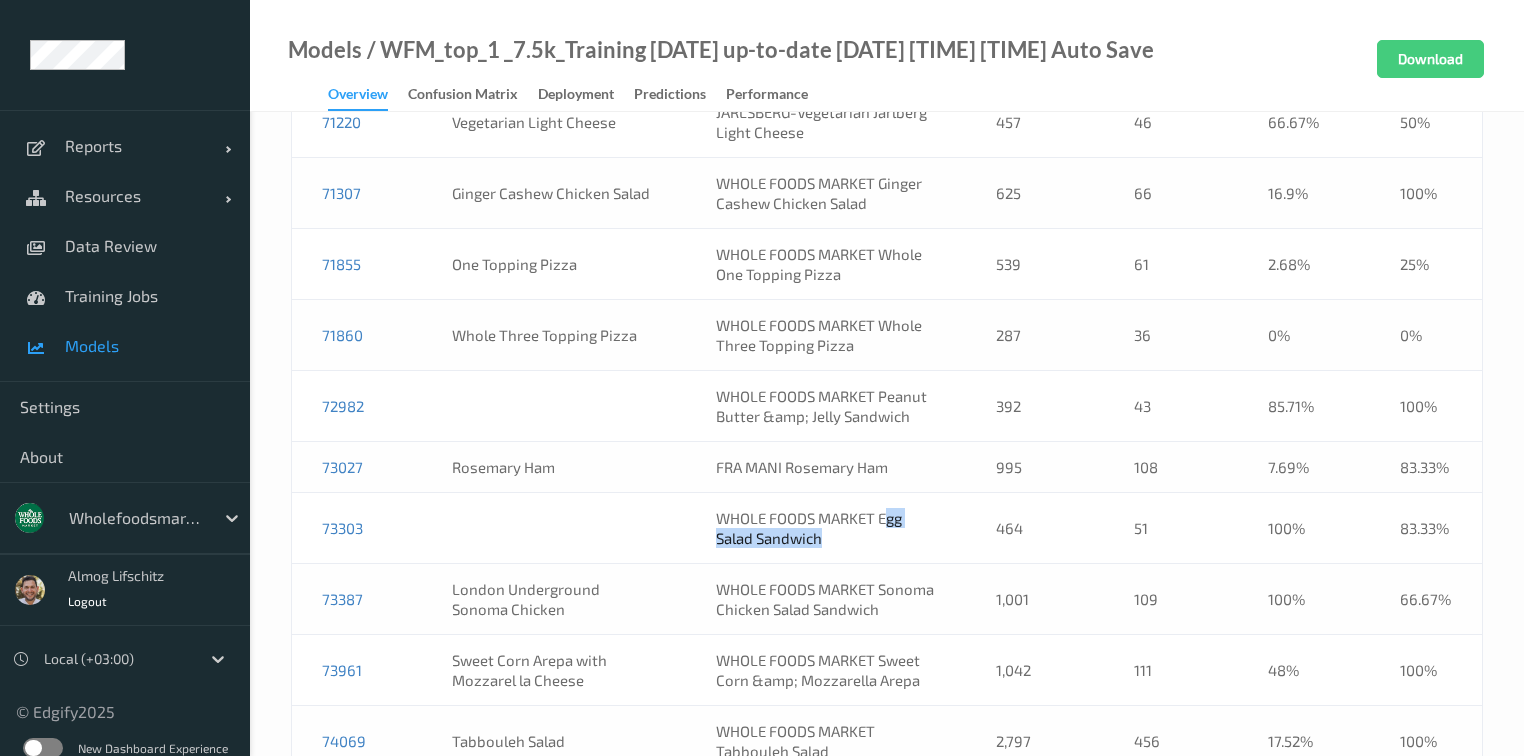 drag, startPoint x: 844, startPoint y: 353, endPoint x: 868, endPoint y: 331, distance: 32.55764 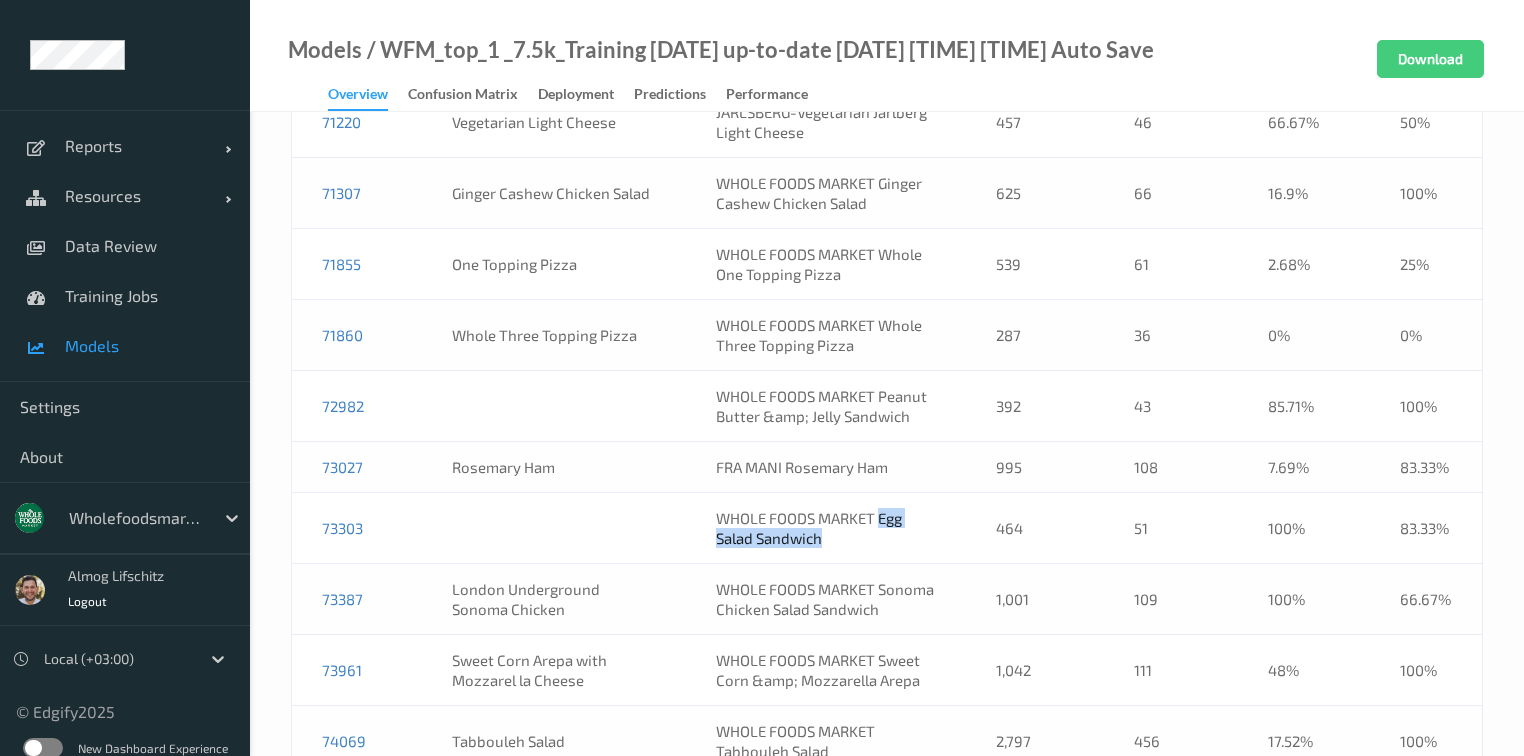 drag, startPoint x: 842, startPoint y: 346, endPoint x: 866, endPoint y: 333, distance: 27.294687 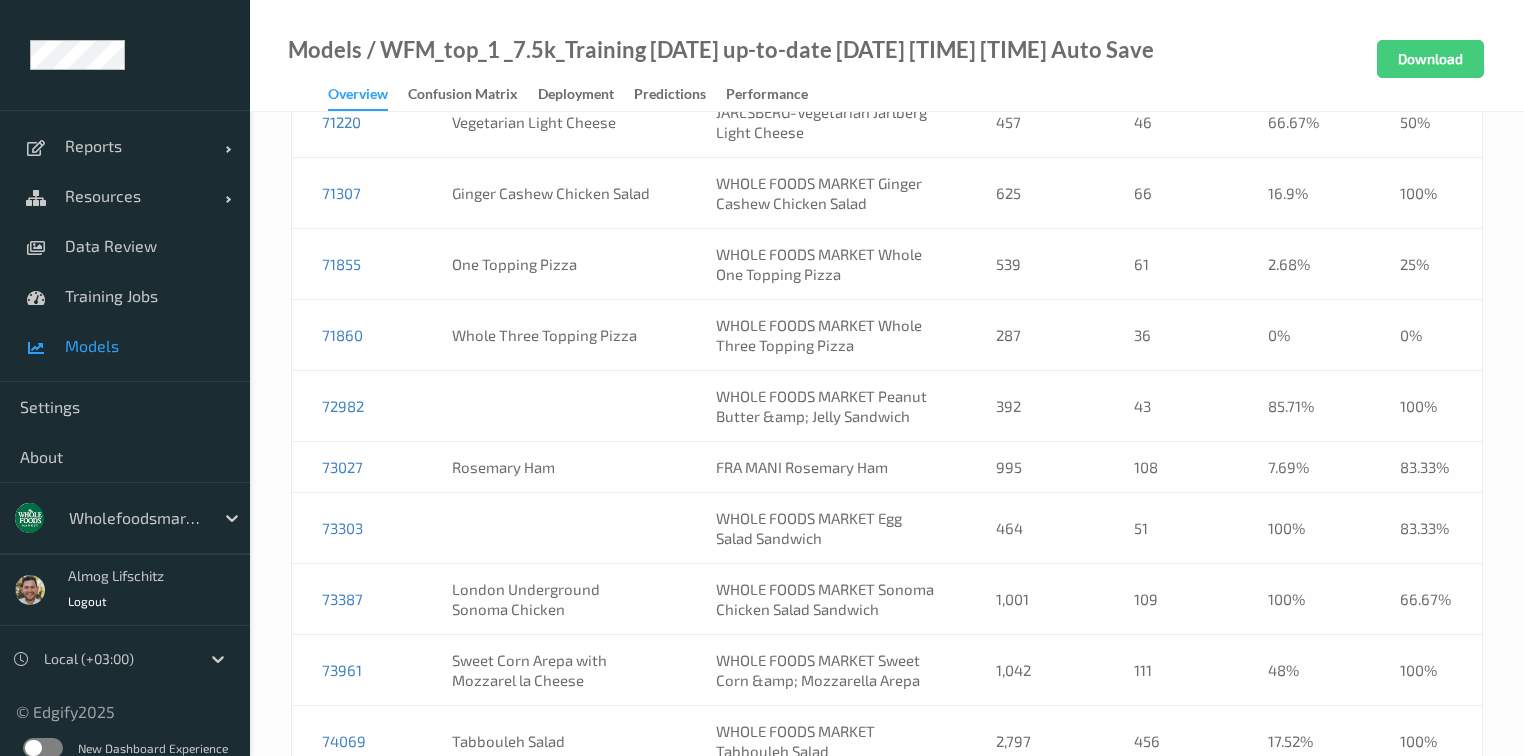 click on "73303" at bounding box center (357, 528) 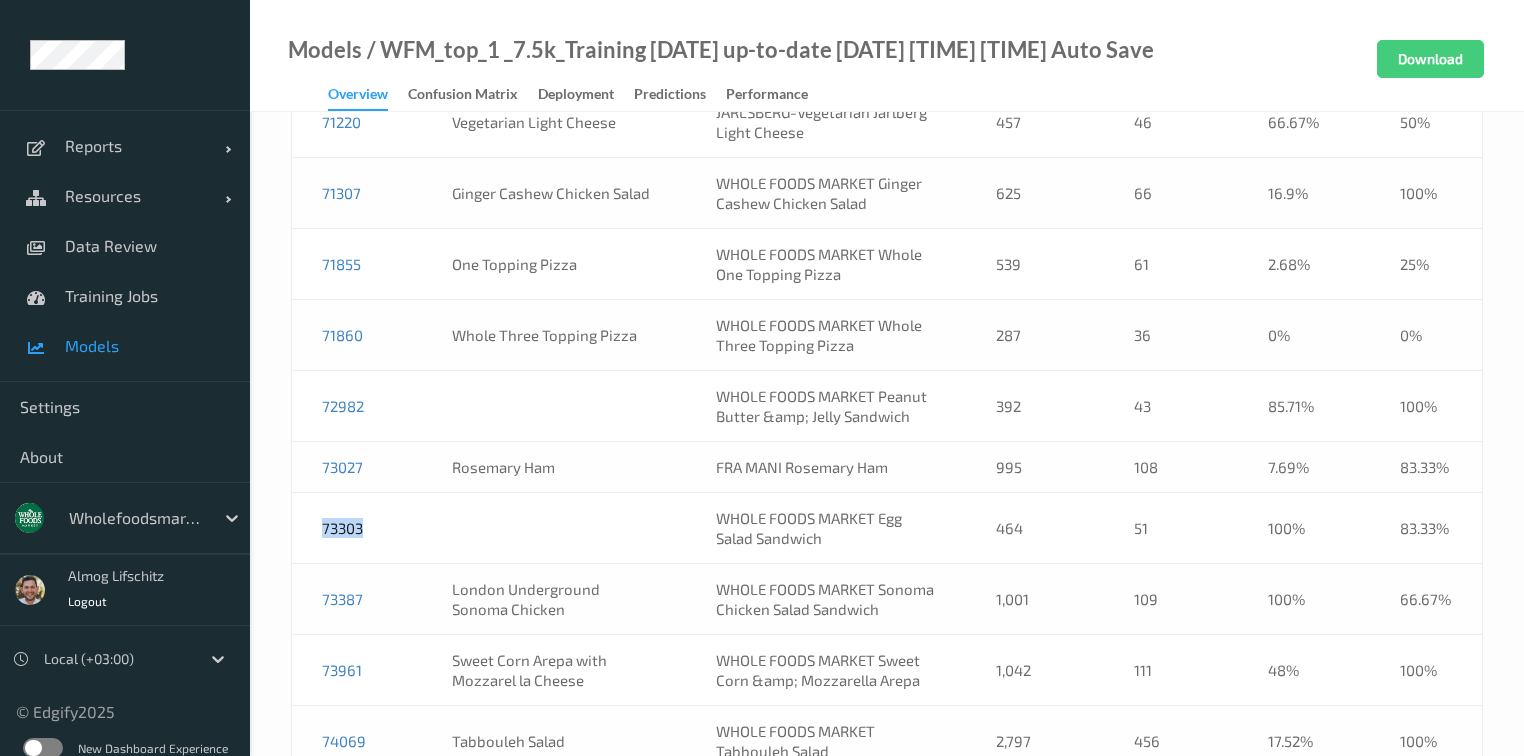 click on "73303" at bounding box center (357, 528) 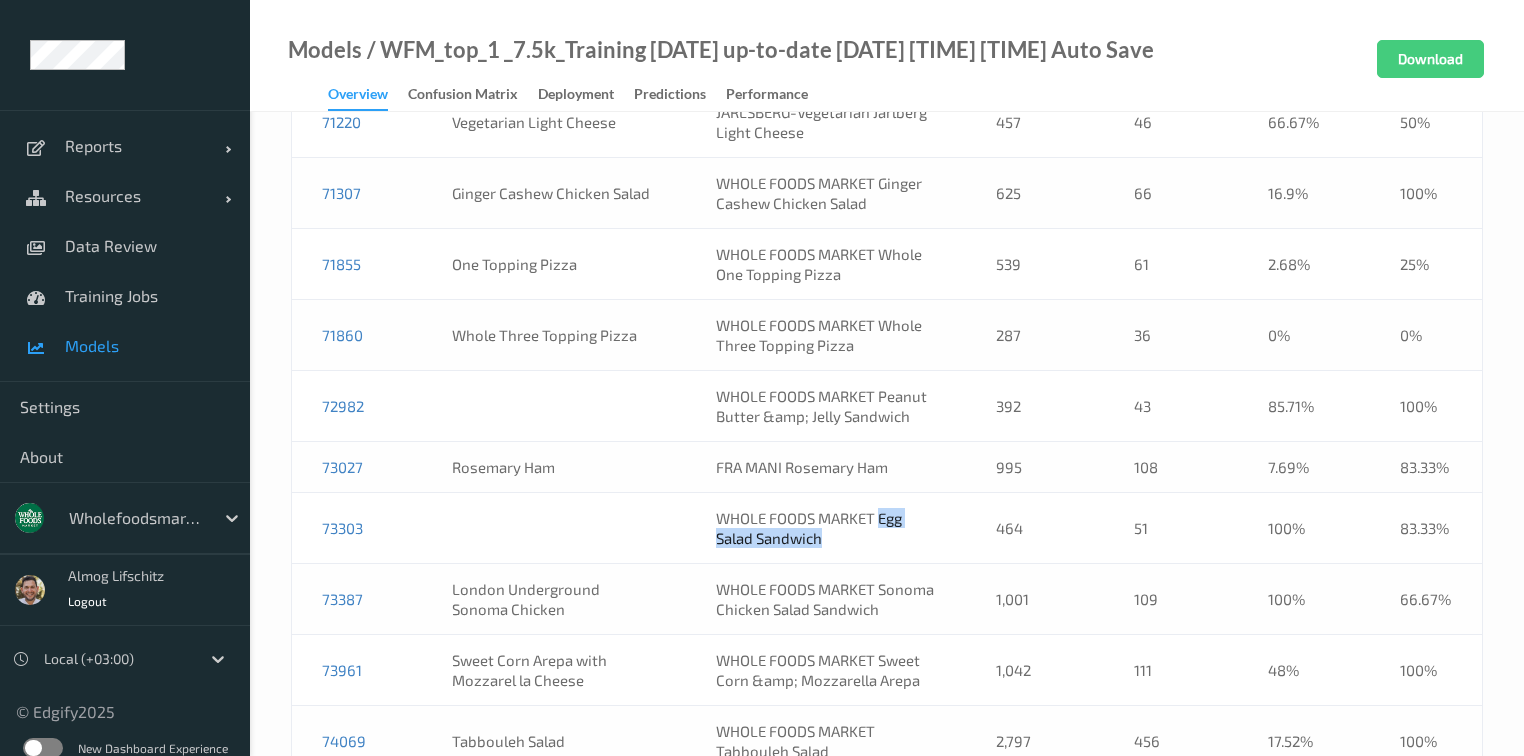 drag, startPoint x: 850, startPoint y: 348, endPoint x: 864, endPoint y: 333, distance: 20.518284 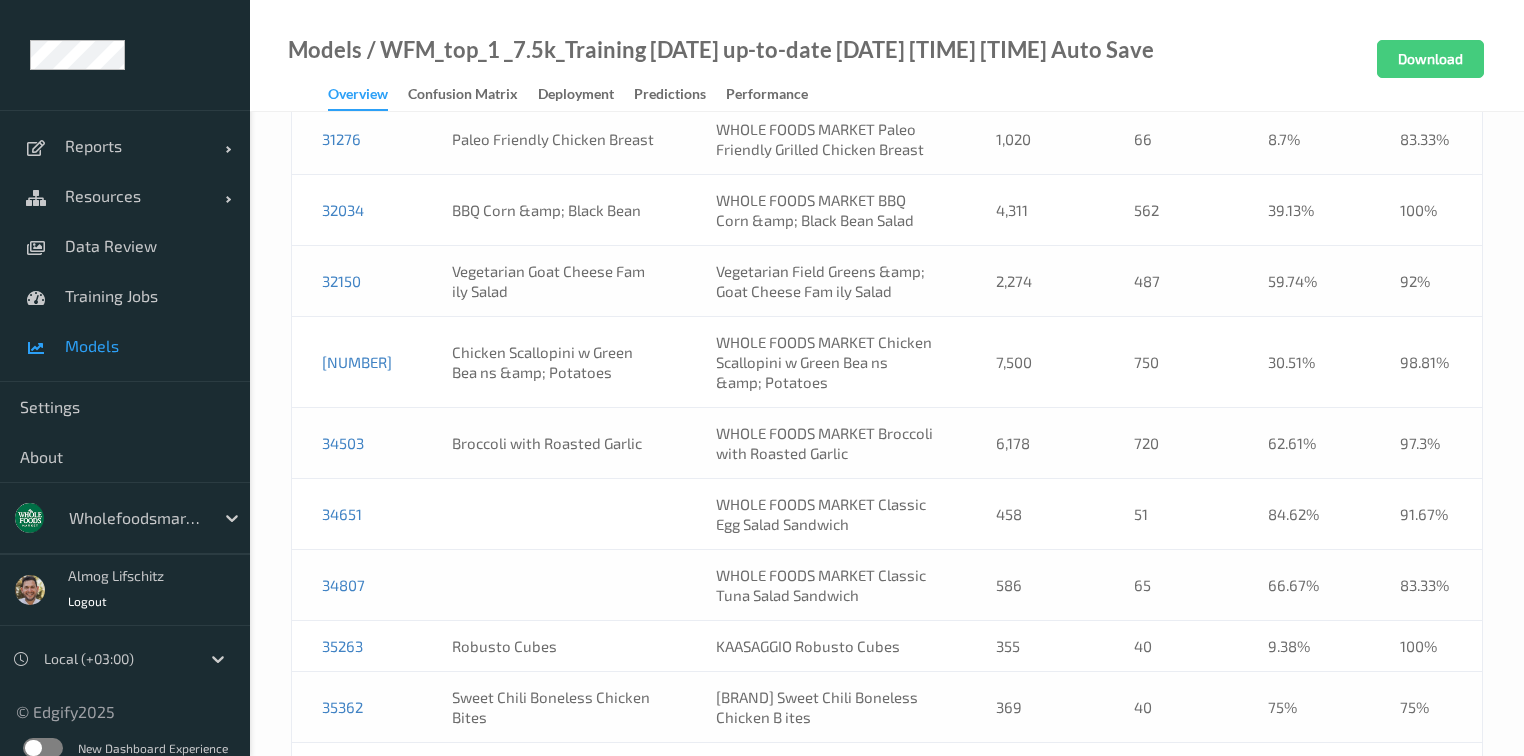 scroll, scrollTop: 10829, scrollLeft: 0, axis: vertical 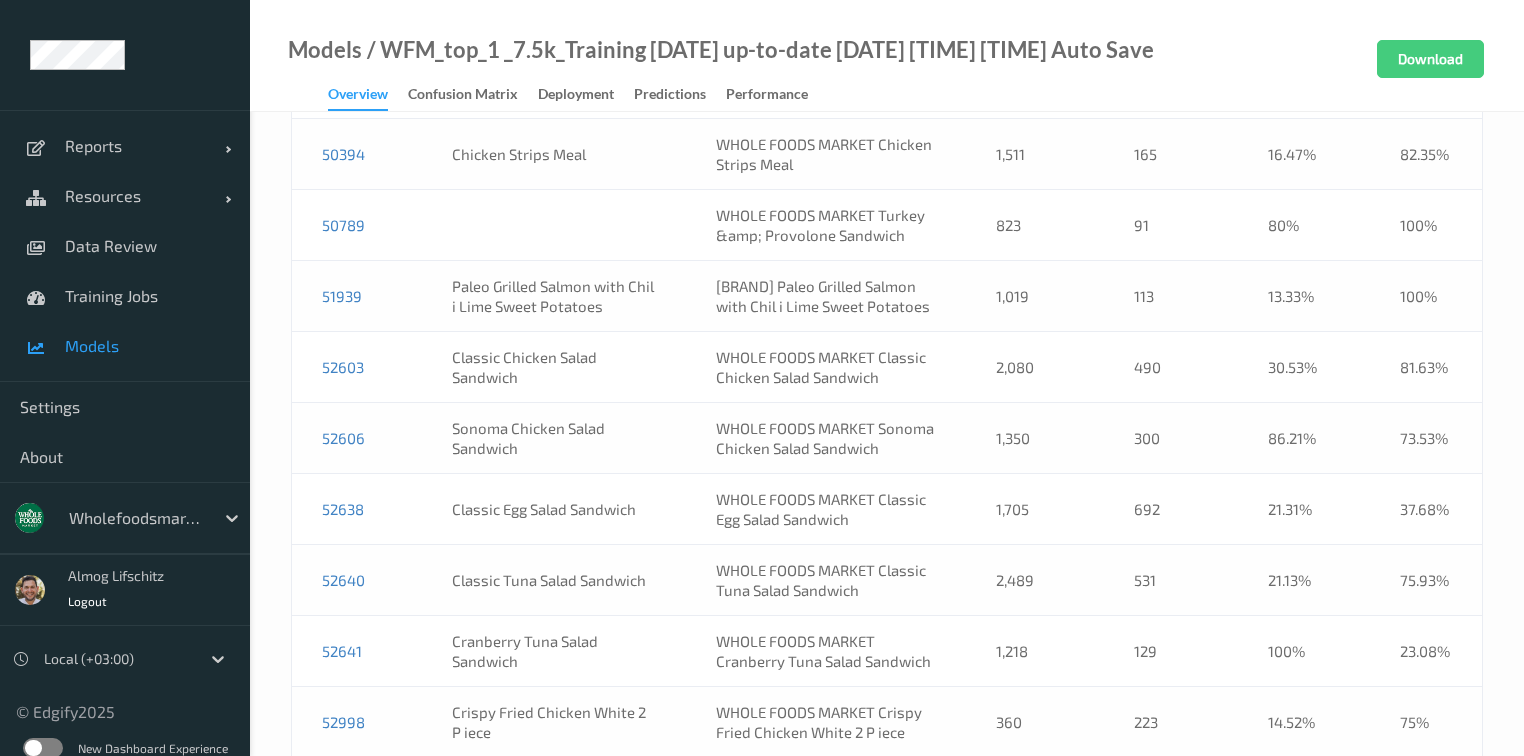 click on "52638" at bounding box center (357, 509) 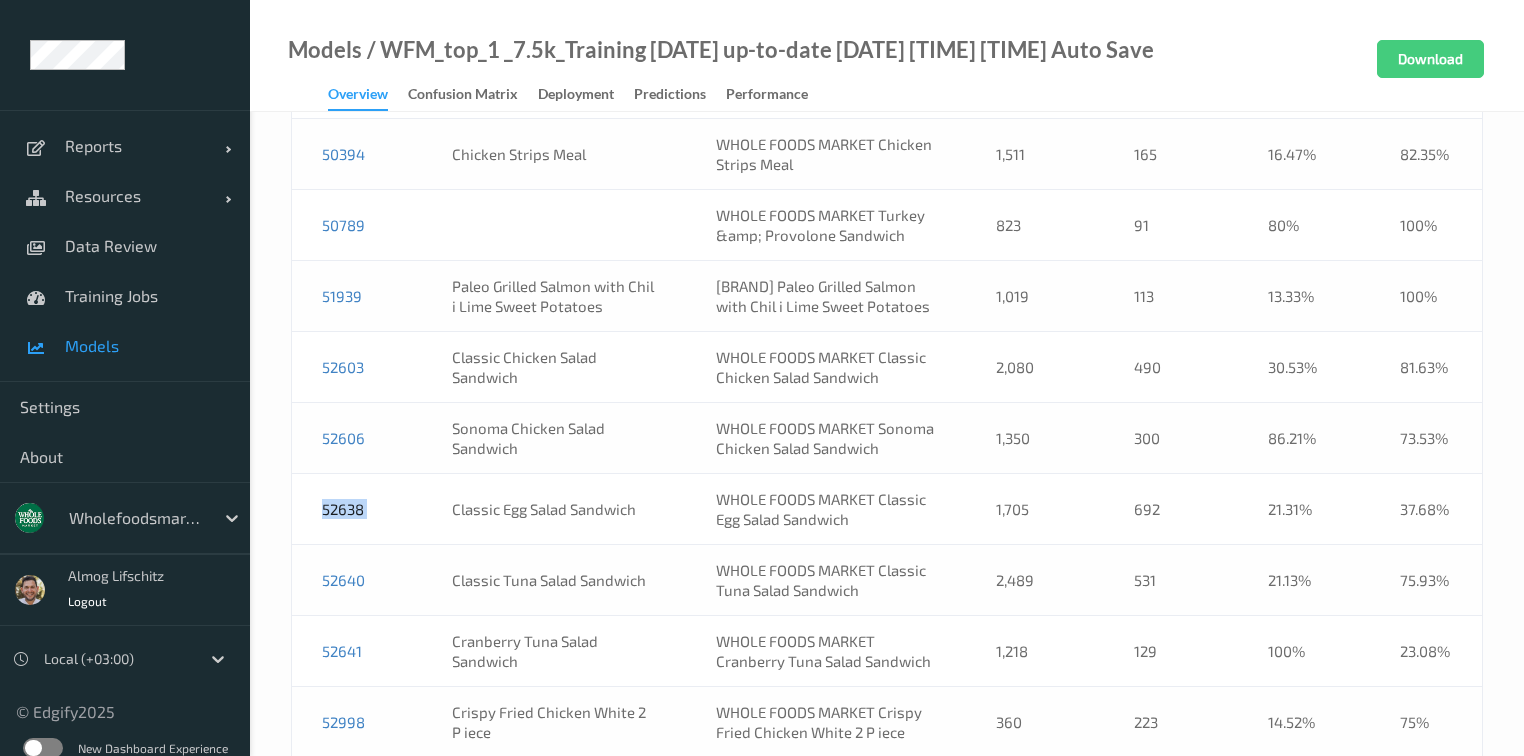 click on "52638" at bounding box center [357, 509] 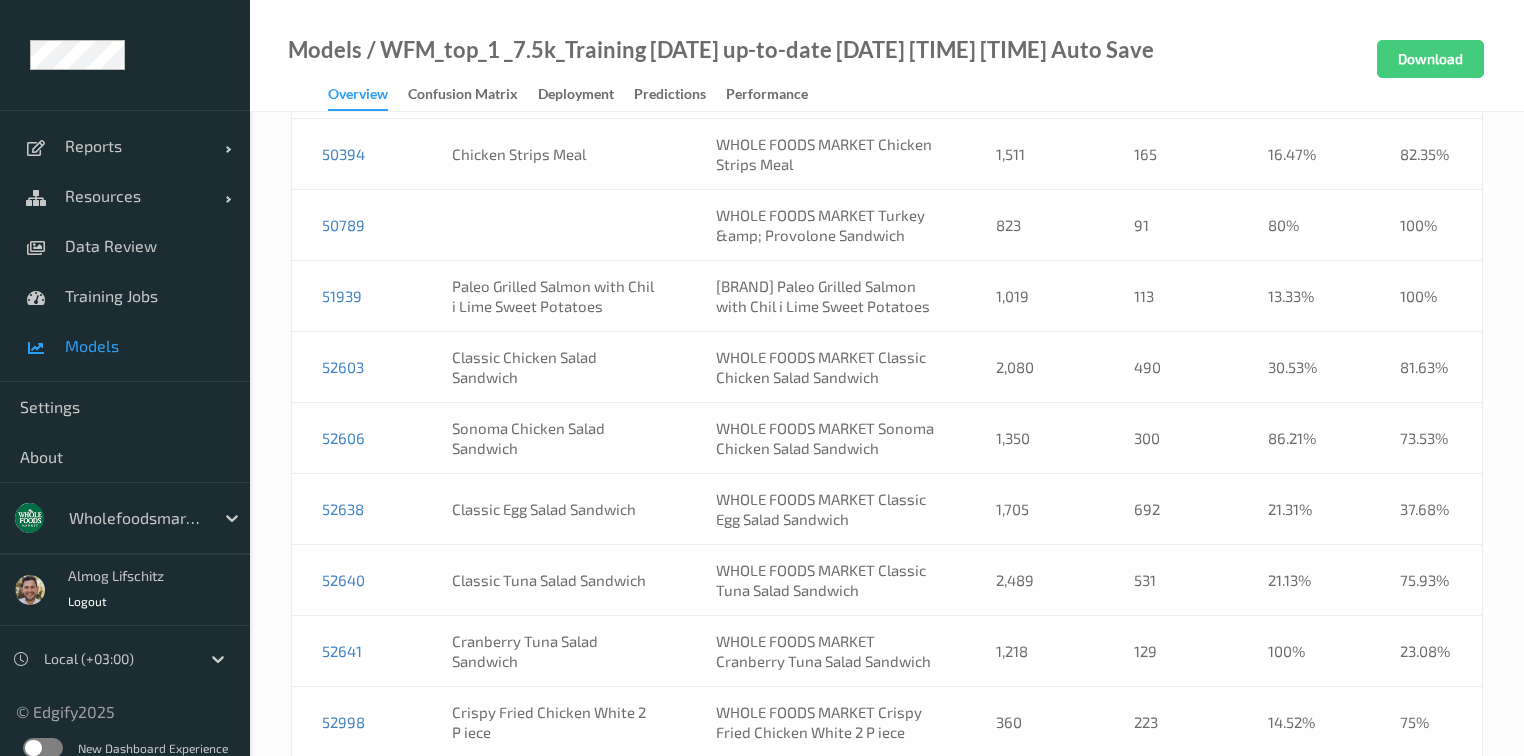 scroll, scrollTop: 16817, scrollLeft: 0, axis: vertical 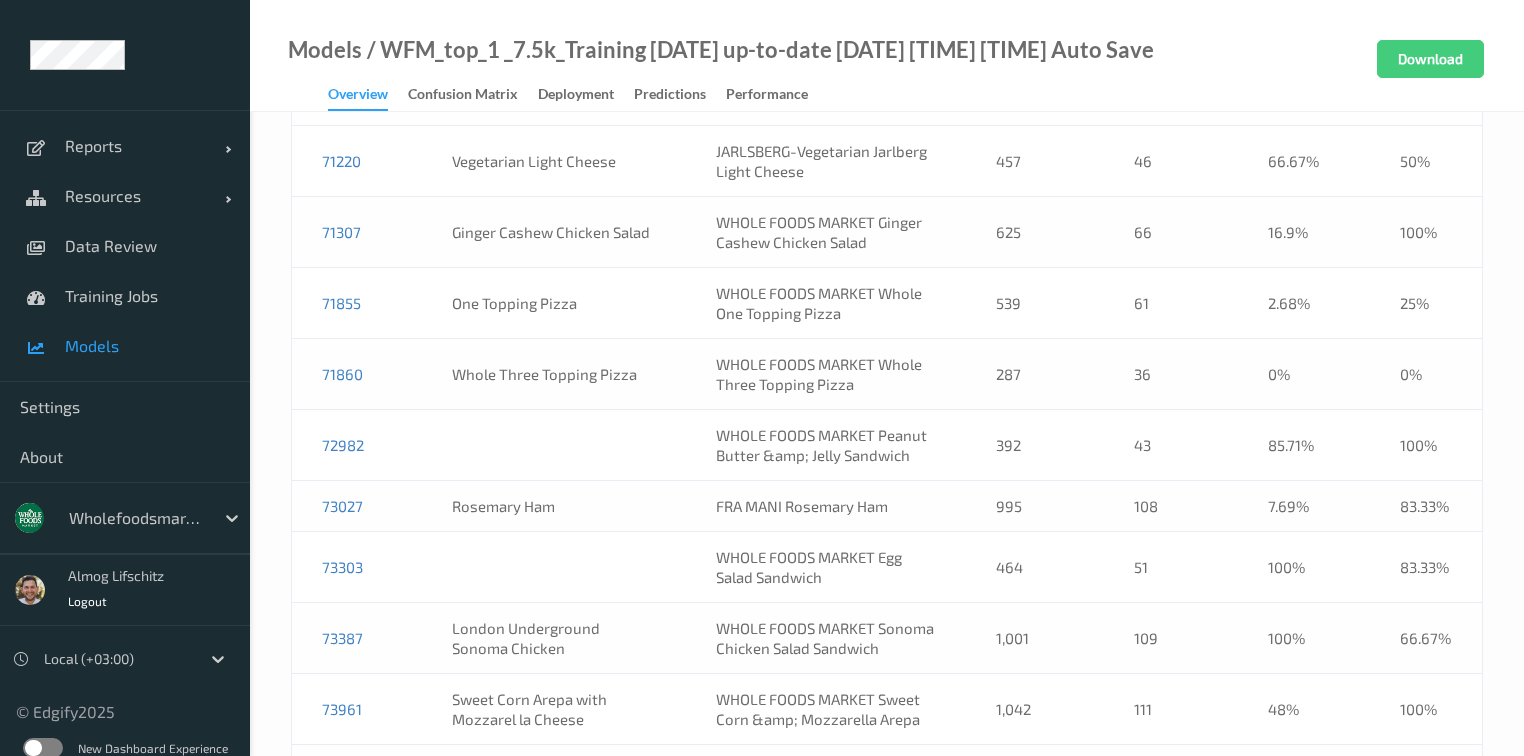 click on "73303" at bounding box center [357, 567] 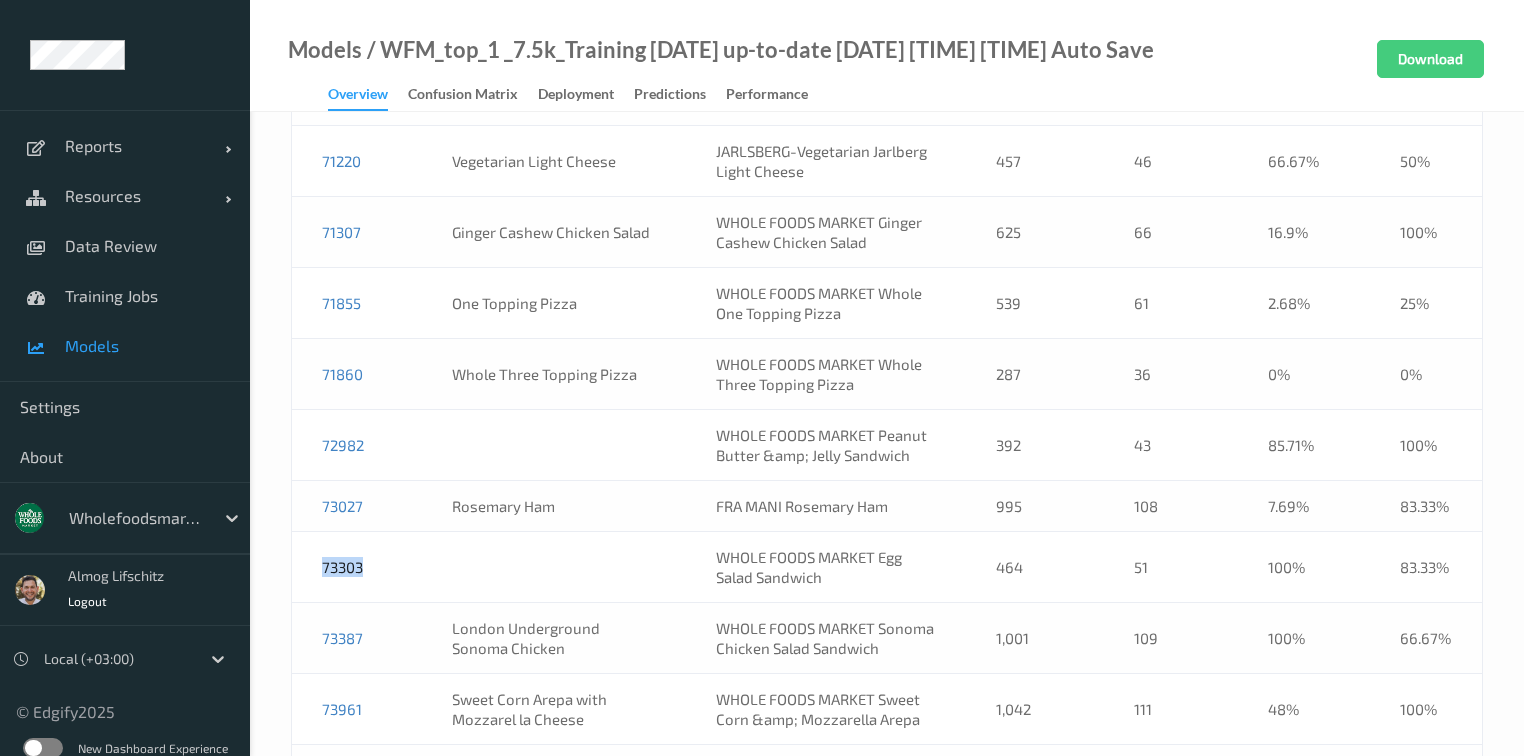 click on "73303" at bounding box center (357, 567) 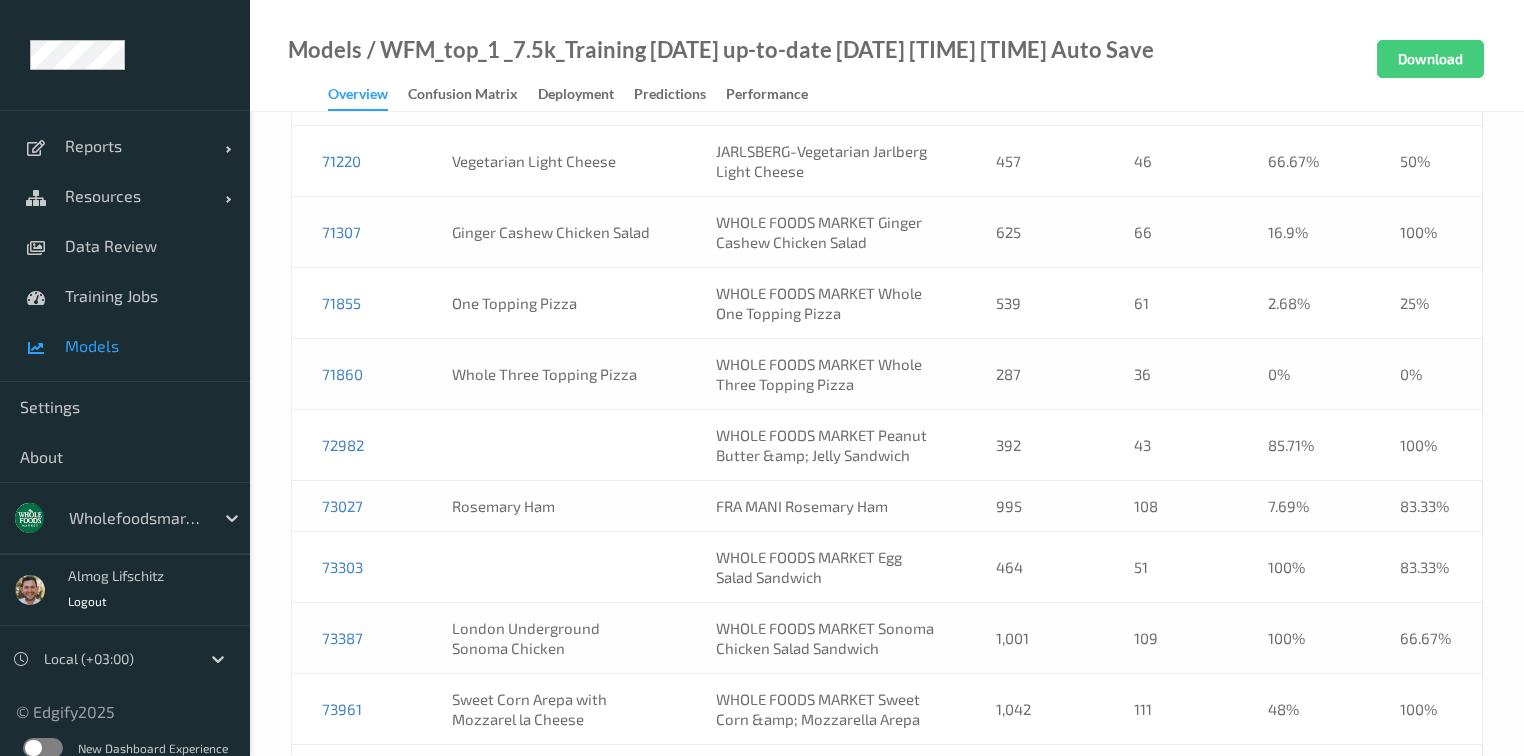 scroll, scrollTop: 8998, scrollLeft: 0, axis: vertical 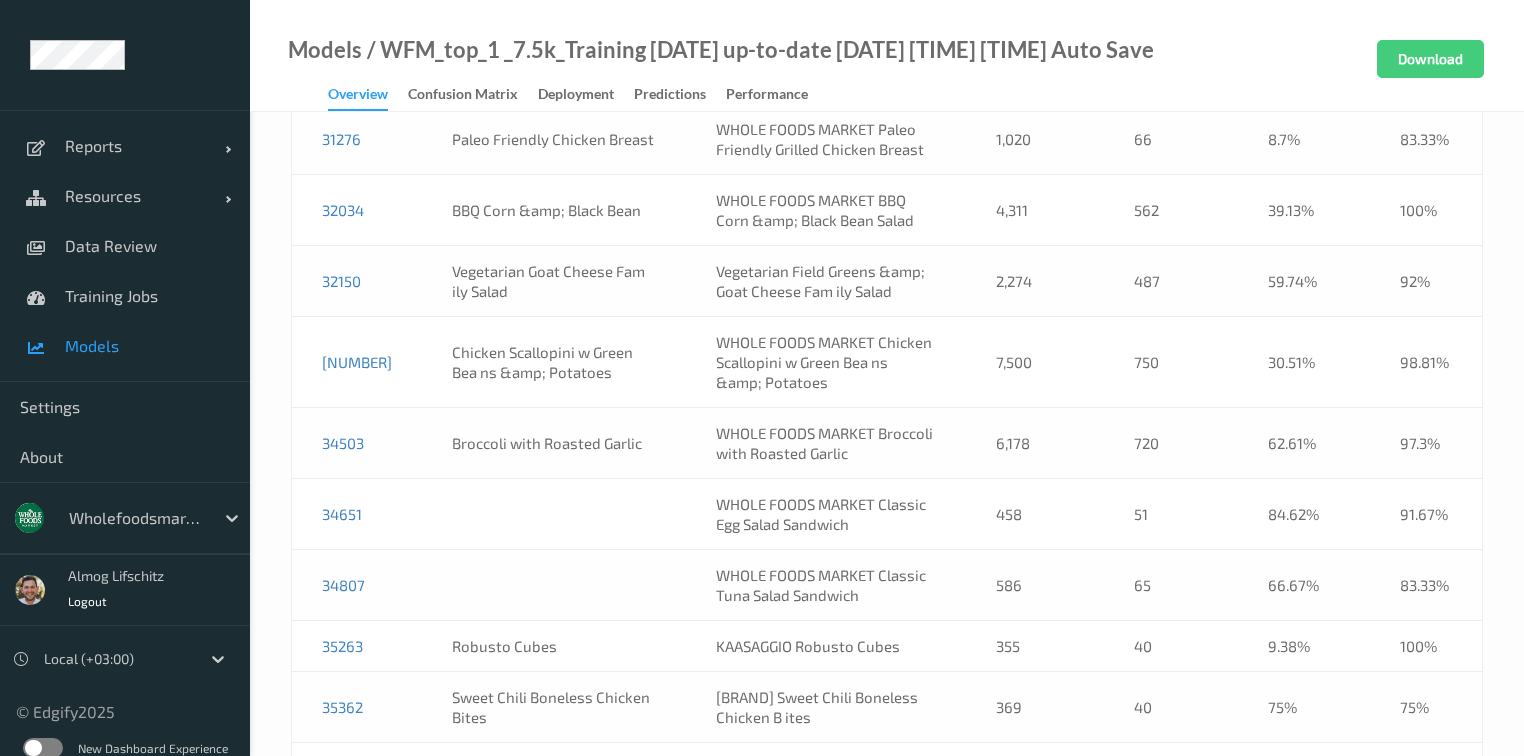 click on "34651" at bounding box center [357, 514] 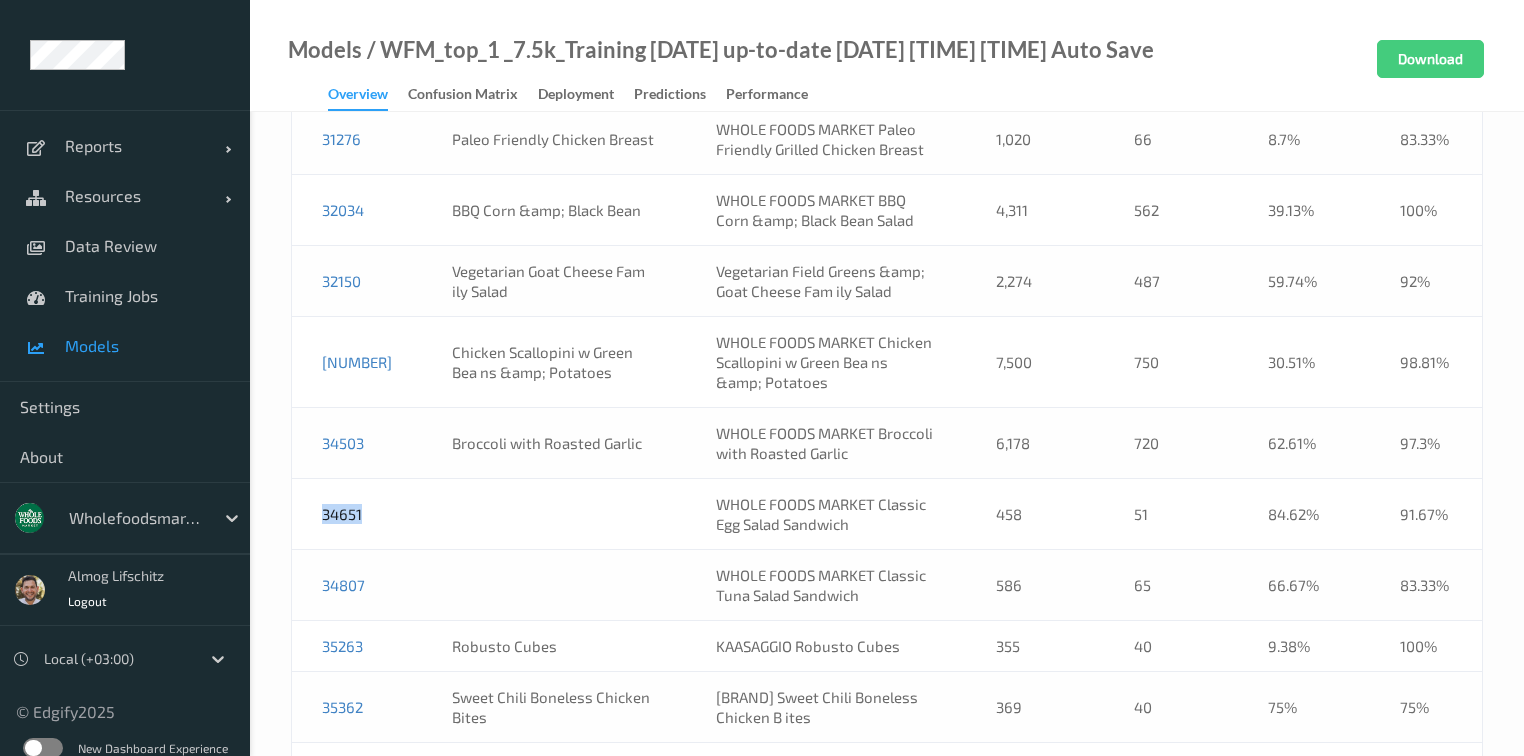 click on "34651" at bounding box center [357, 514] 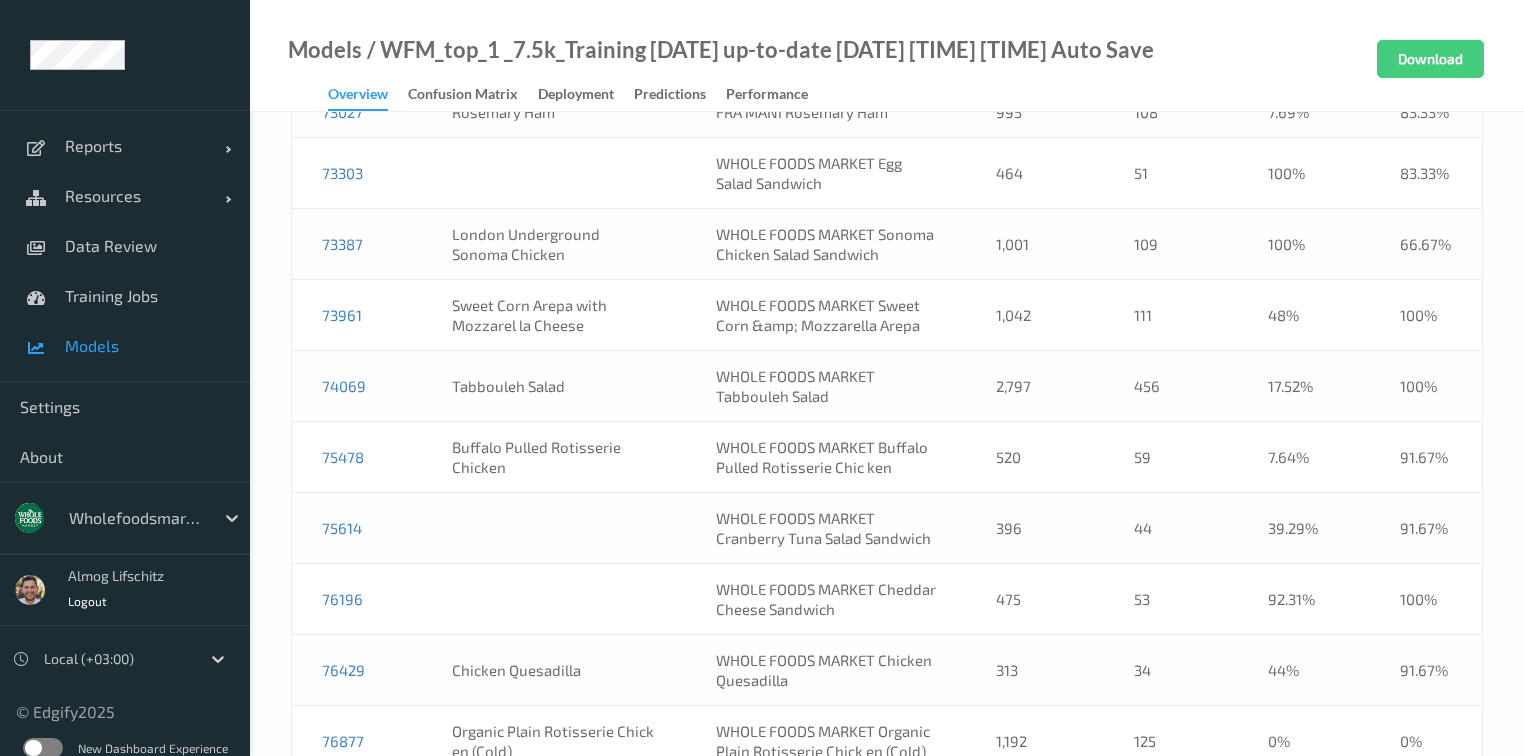 scroll, scrollTop: 17217, scrollLeft: 0, axis: vertical 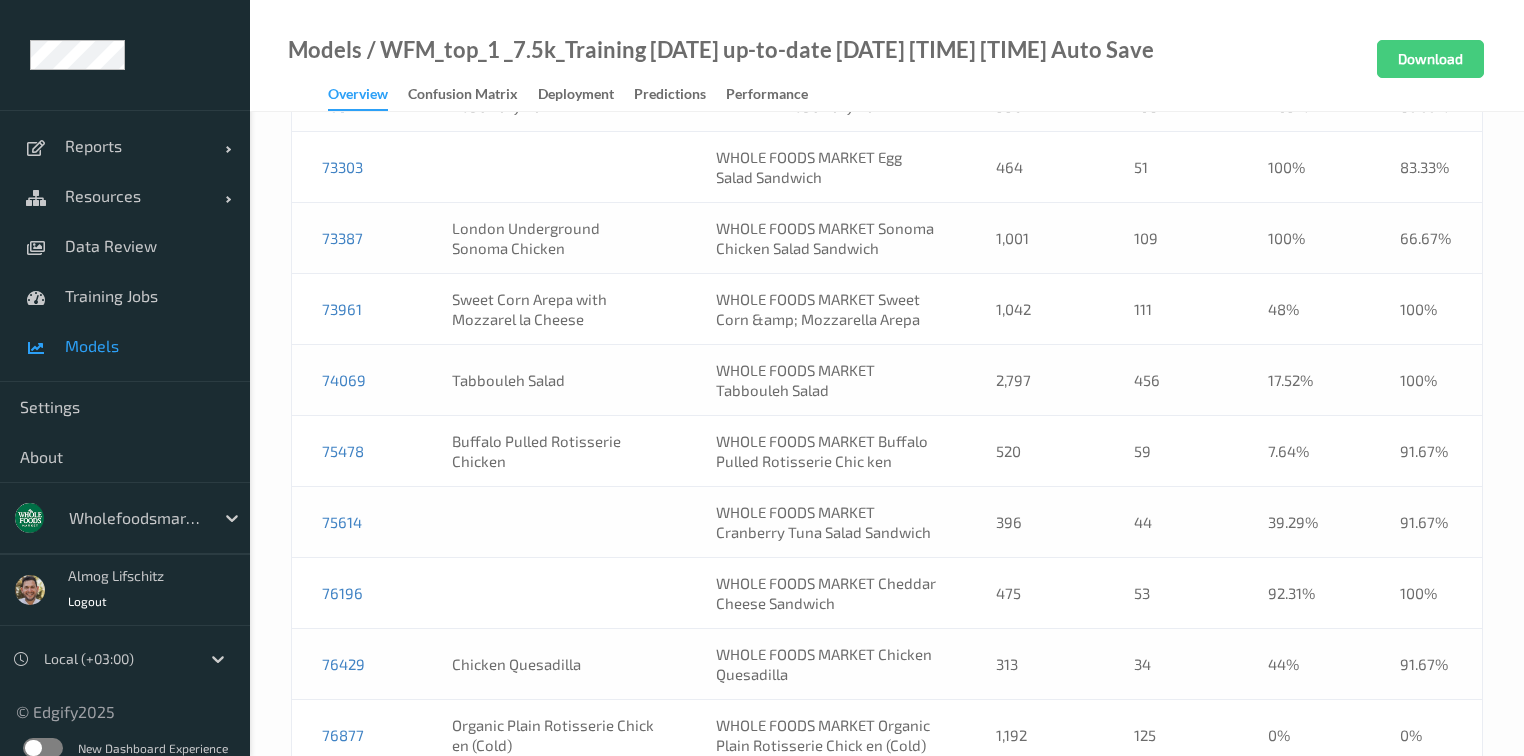 click on "WHOLE FOODS MARKET Cranberry Tuna Salad Sandwich" at bounding box center (826, 522) 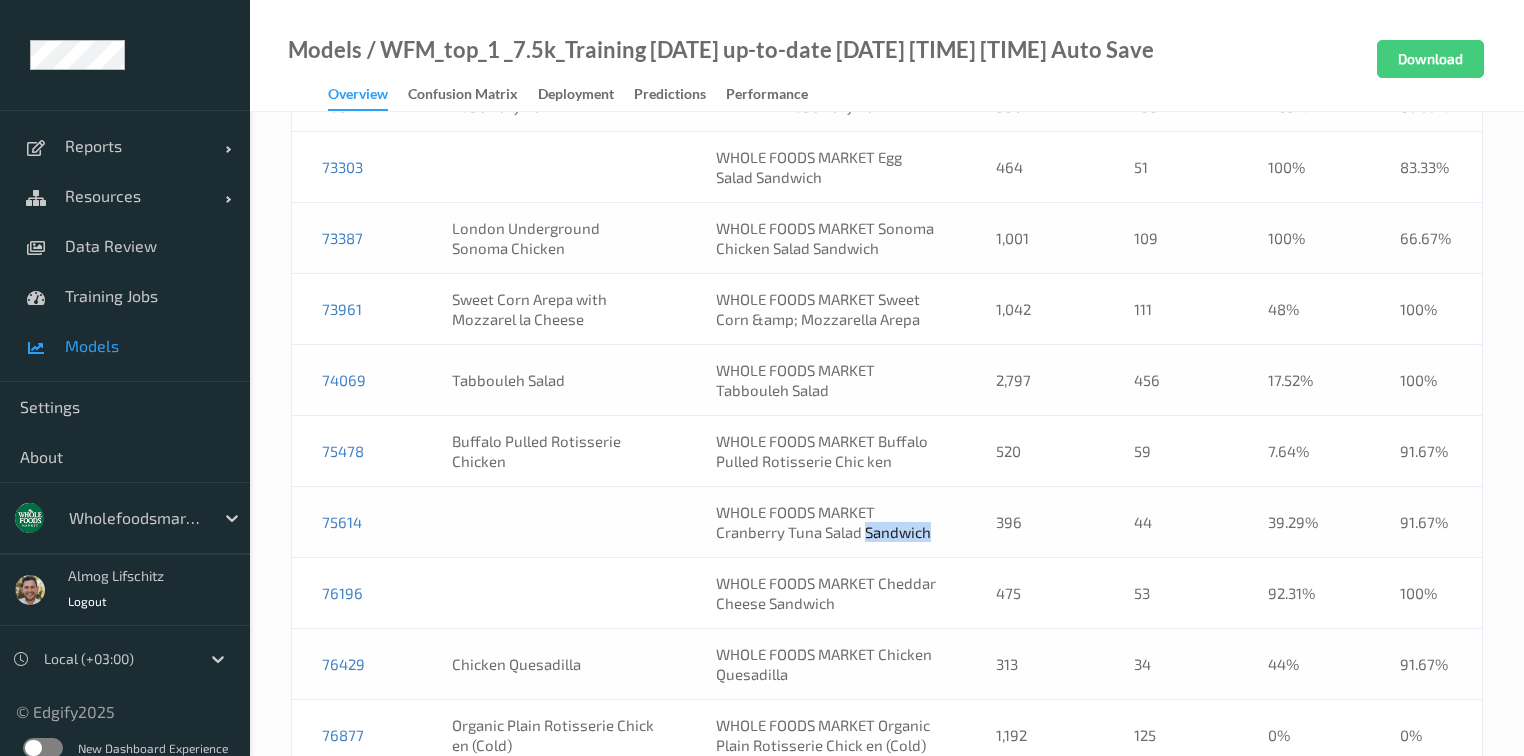 click on "WHOLE FOODS MARKET Cranberry Tuna Salad Sandwich" at bounding box center (826, 522) 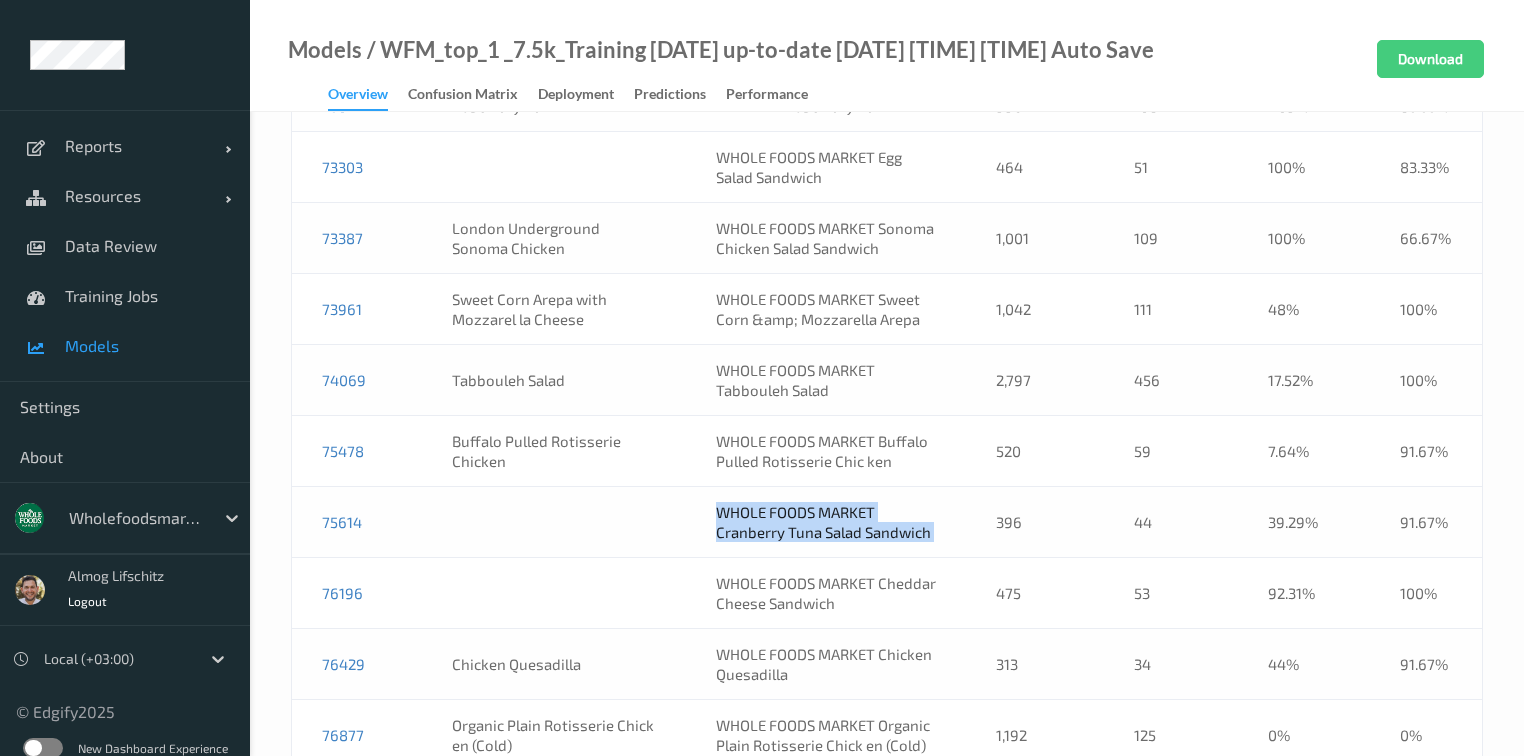 click on "WHOLE FOODS MARKET Cranberry Tuna Salad Sandwich" at bounding box center (826, 522) 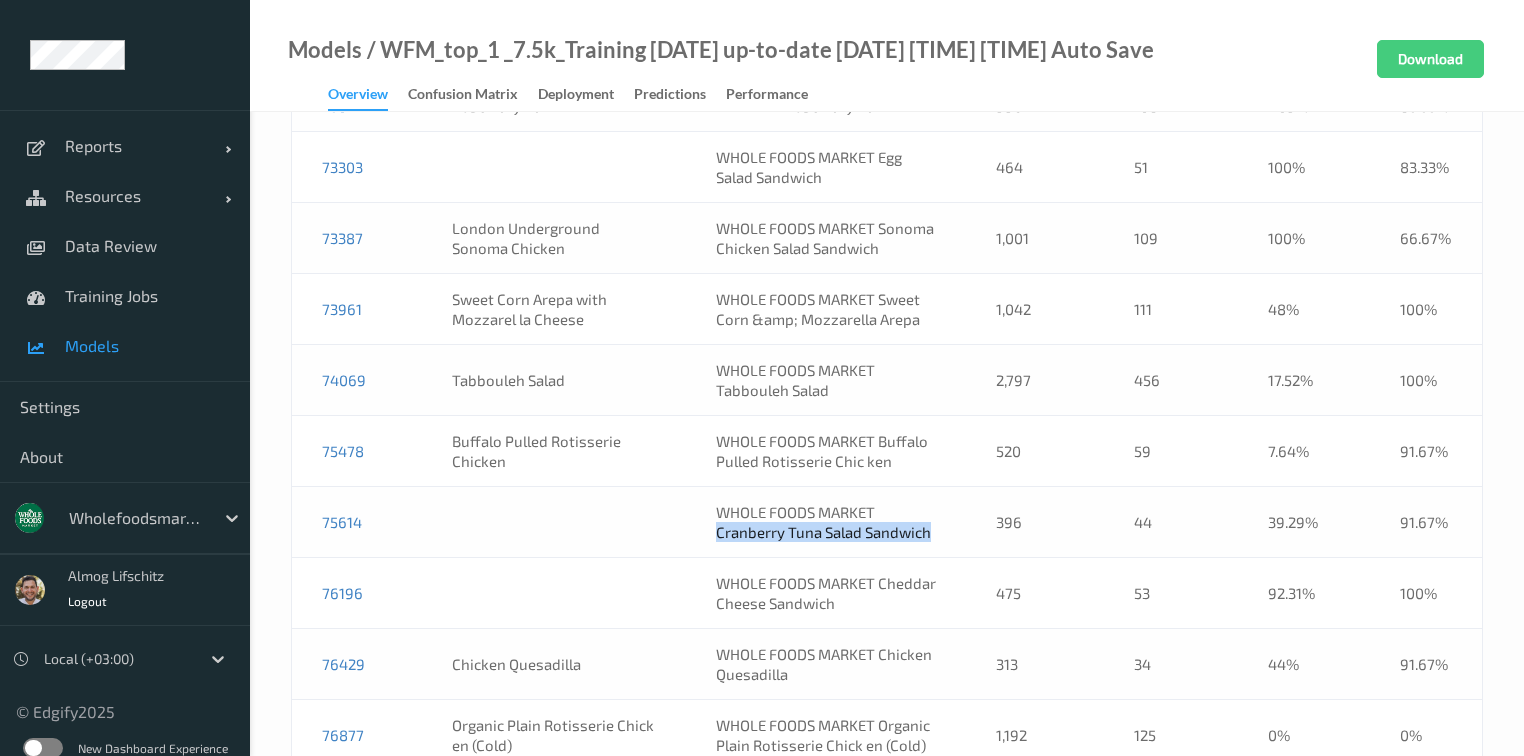 drag, startPoint x: 932, startPoint y: 335, endPoint x: 689, endPoint y: 351, distance: 243.52618 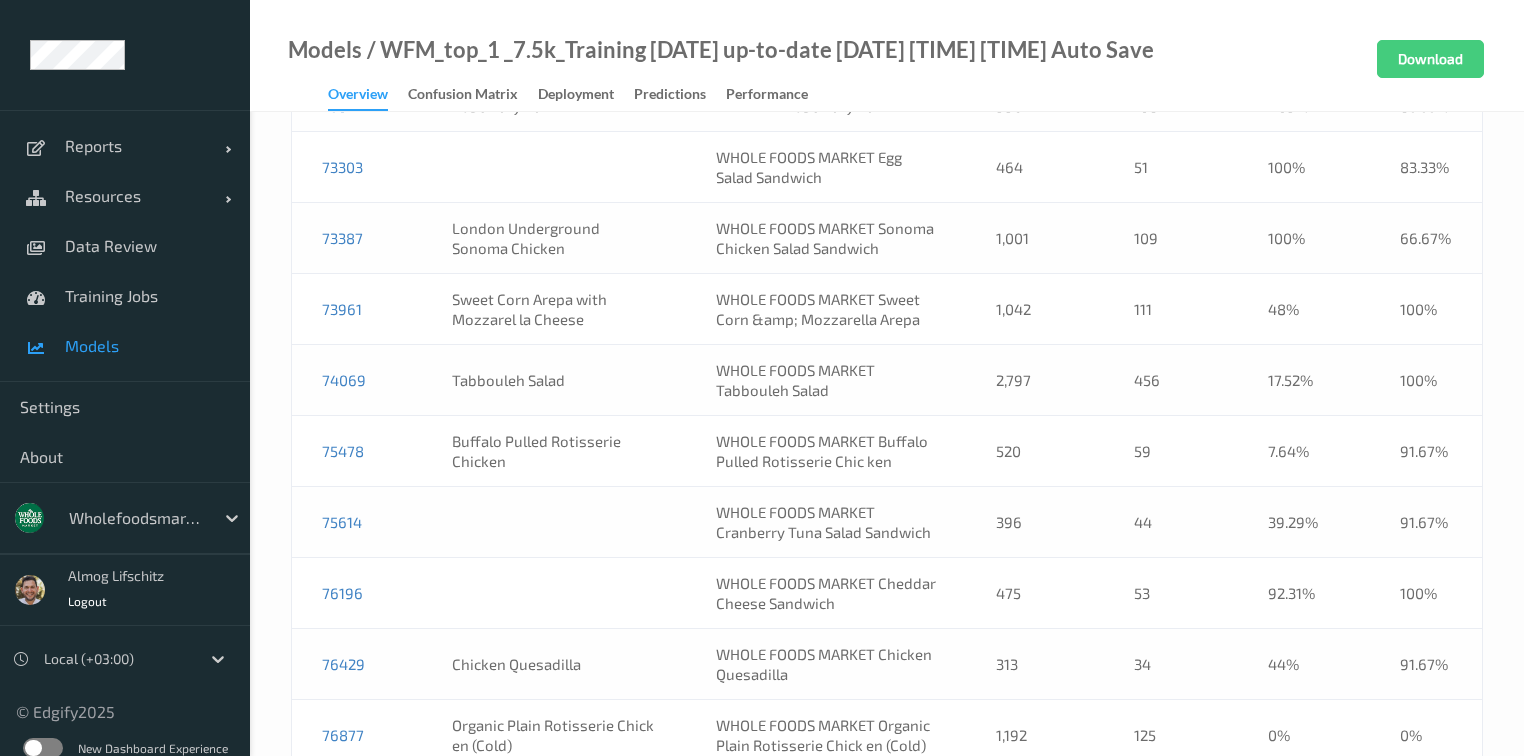 scroll, scrollTop: 10970, scrollLeft: 0, axis: vertical 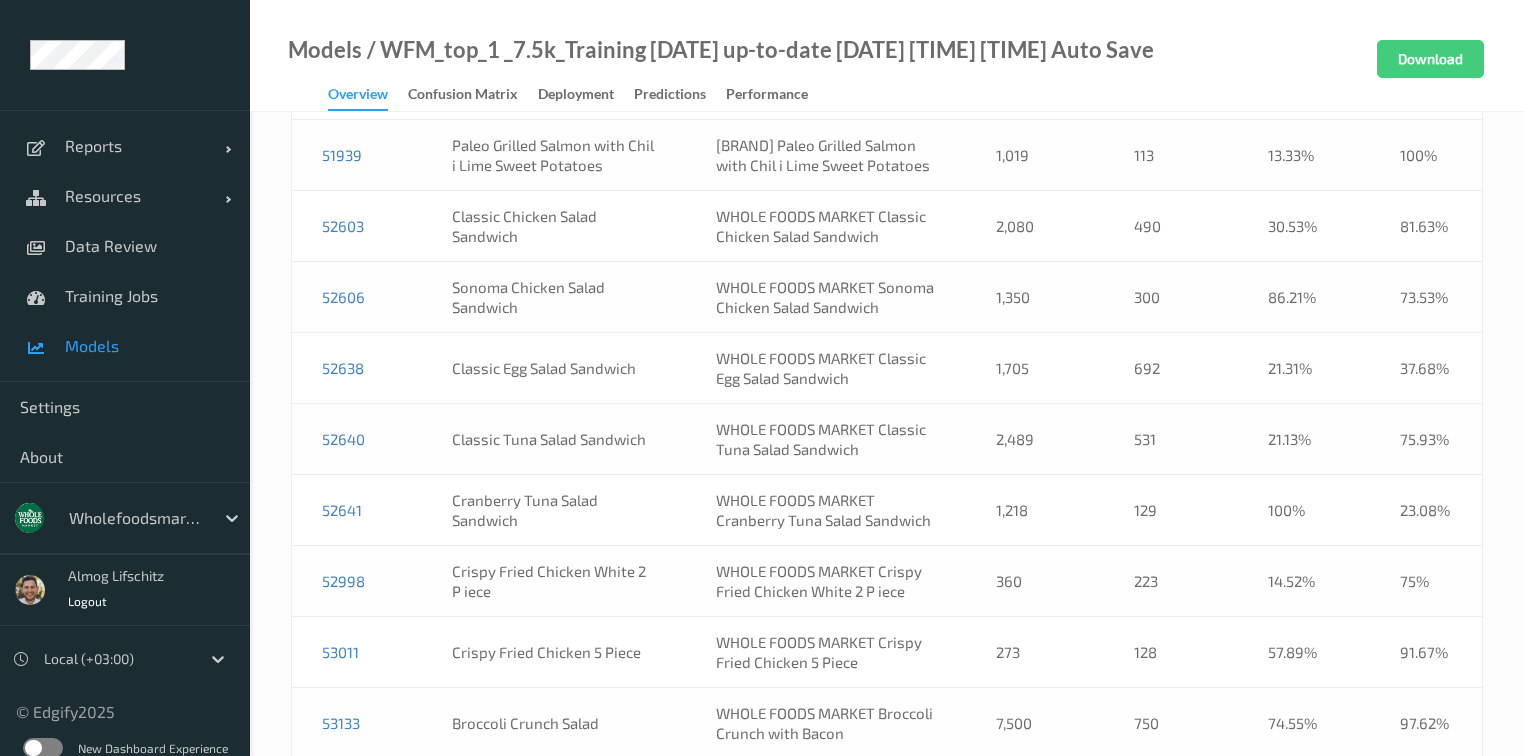 click on "52641" at bounding box center [357, 510] 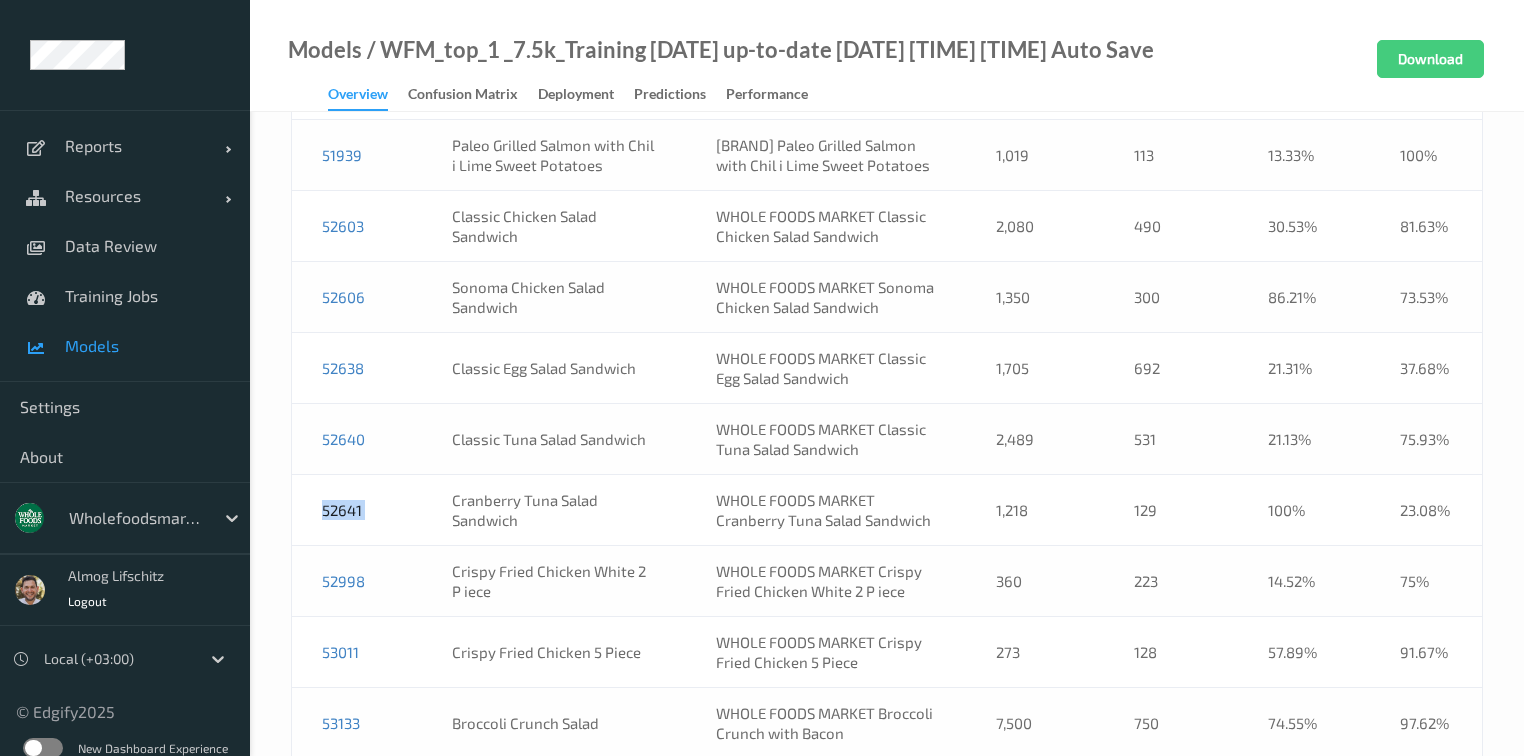 click on "52641" at bounding box center (357, 510) 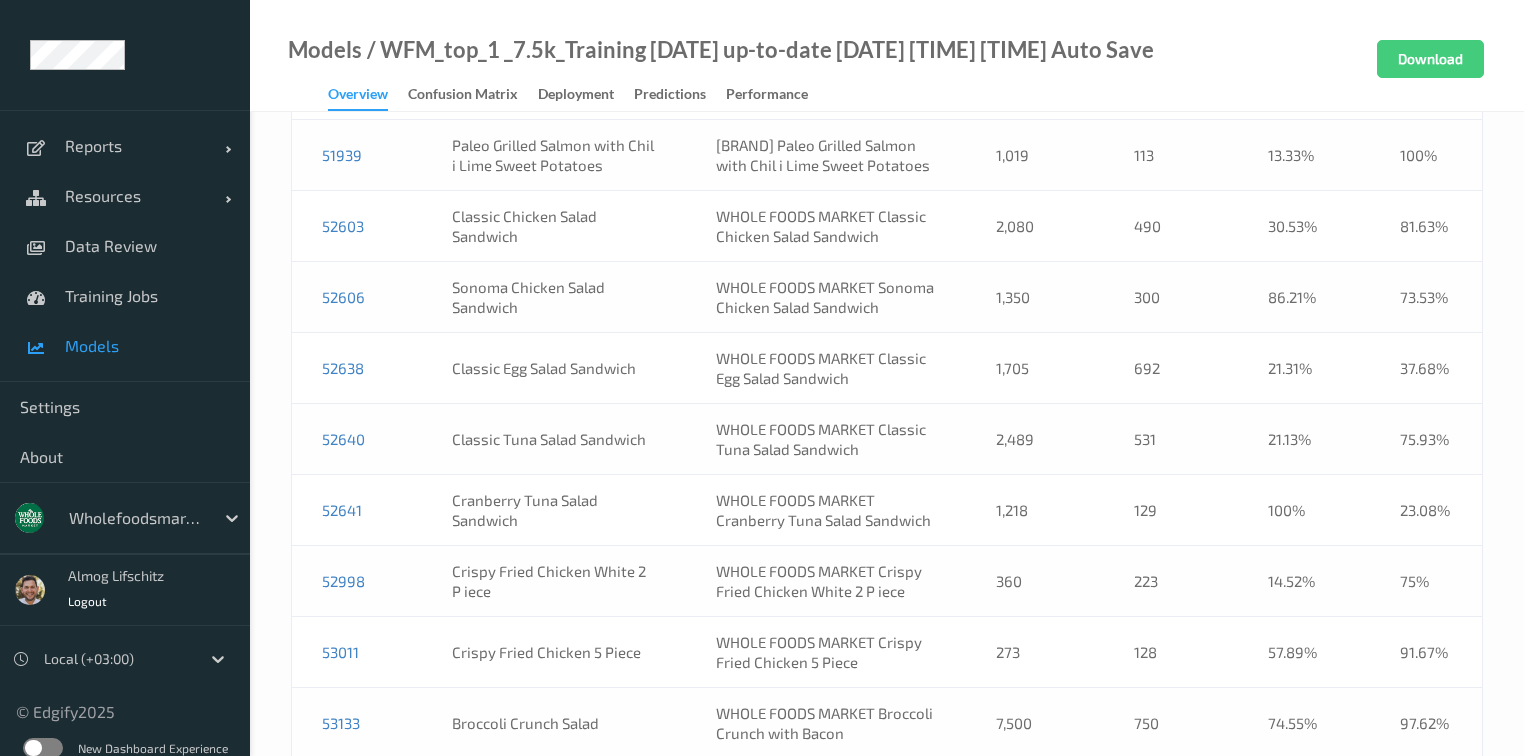 scroll, scrollTop: 17182, scrollLeft: 0, axis: vertical 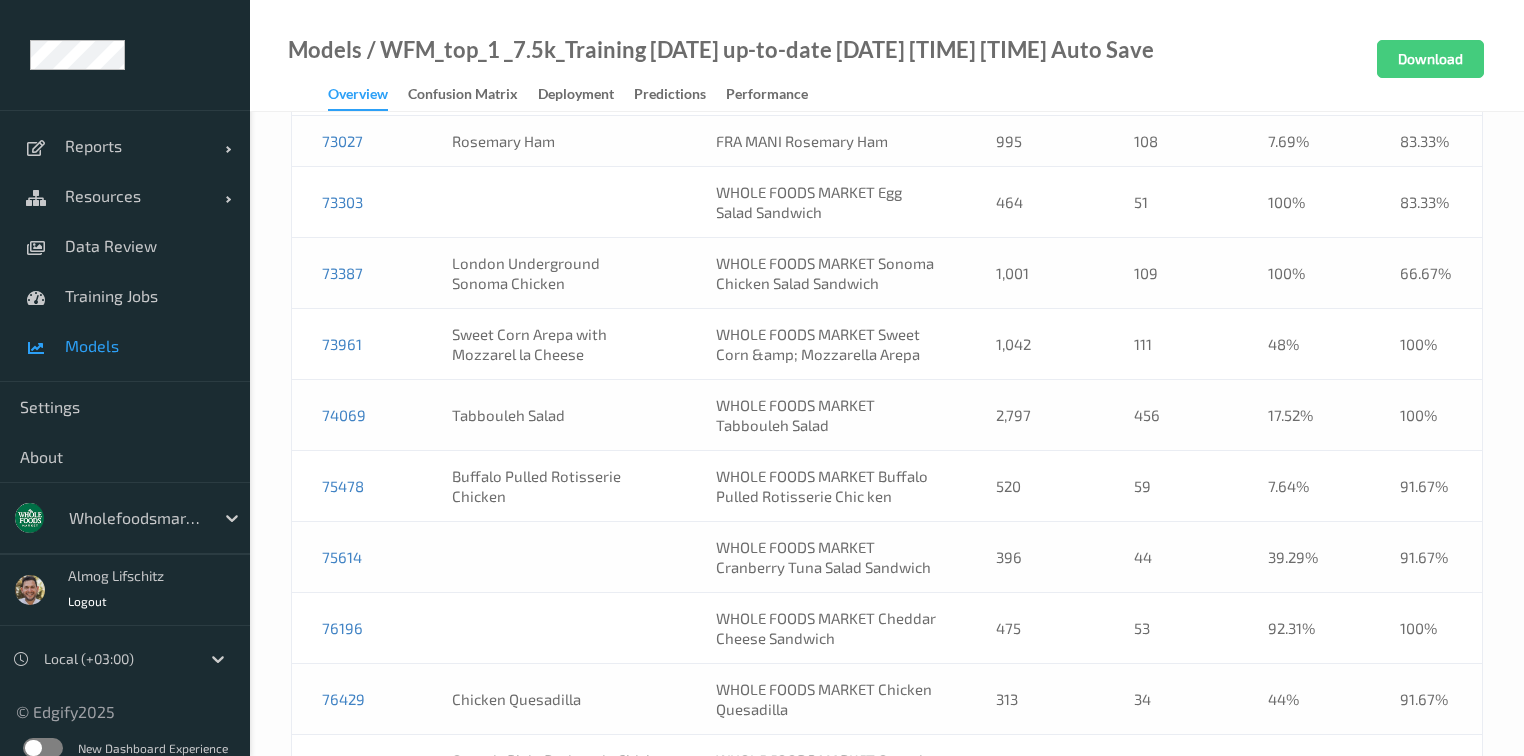 click on "75614" at bounding box center (357, 557) 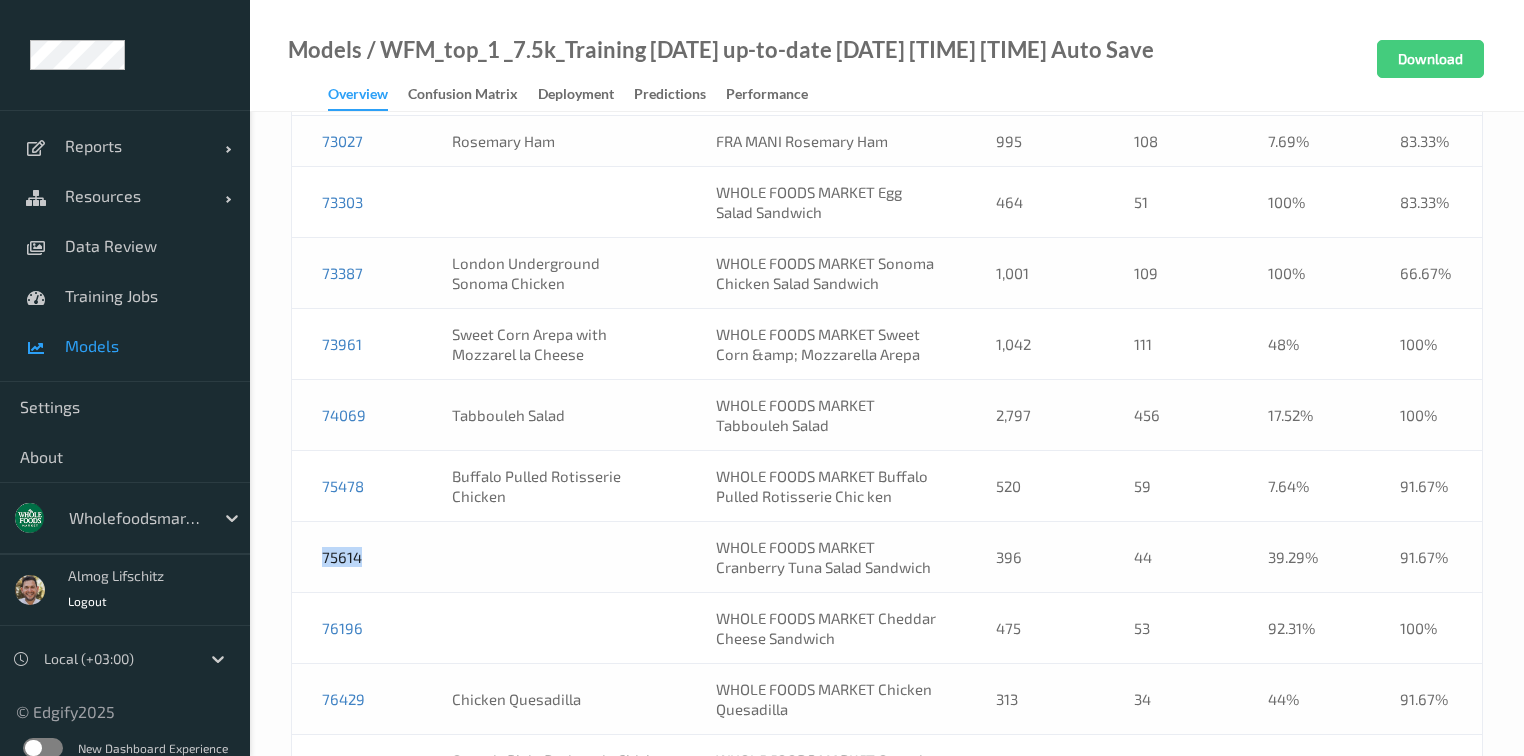 click on "75614" at bounding box center (357, 557) 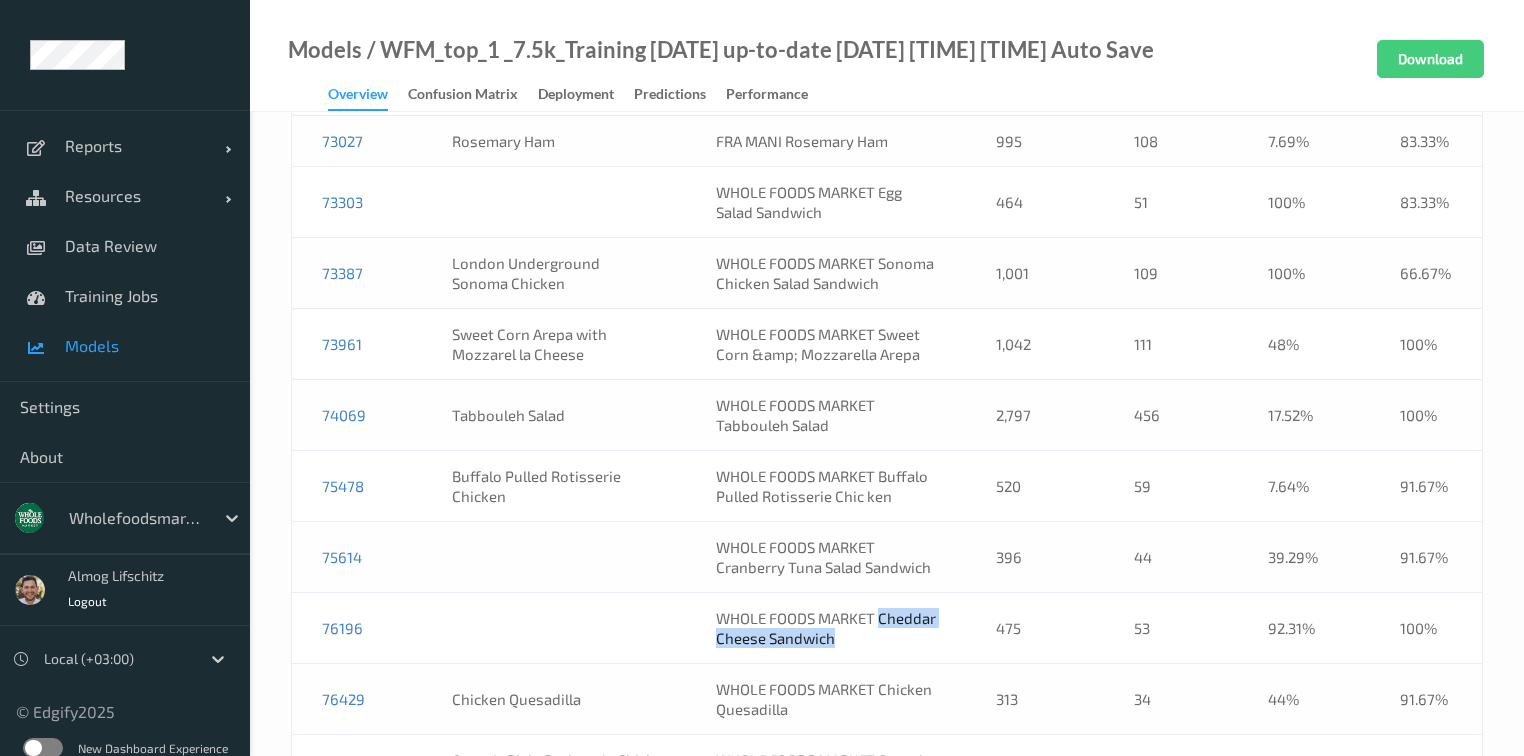 drag, startPoint x: 888, startPoint y: 449, endPoint x: 867, endPoint y: 433, distance: 26.400757 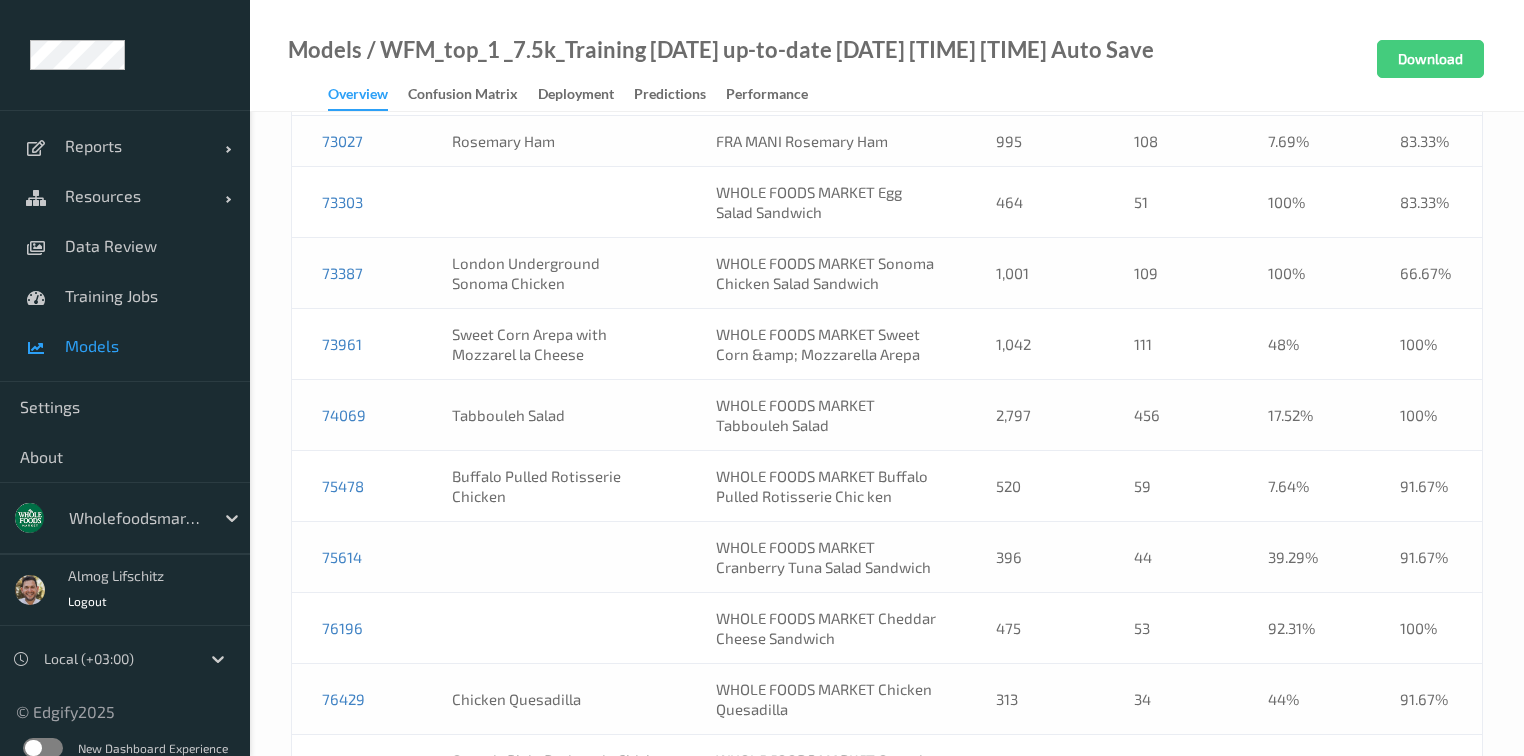 scroll, scrollTop: 13488, scrollLeft: 0, axis: vertical 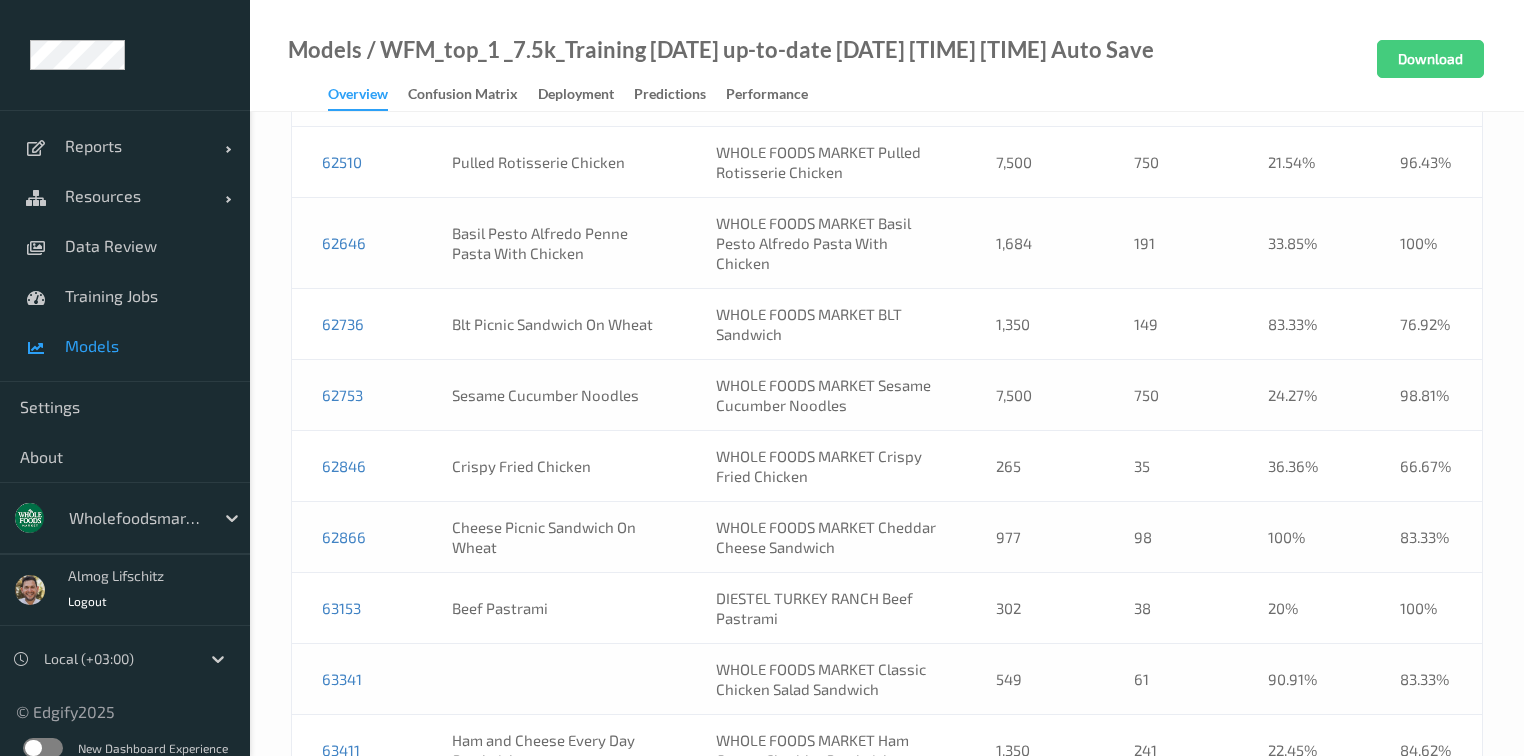 click on "62866" at bounding box center [357, 537] 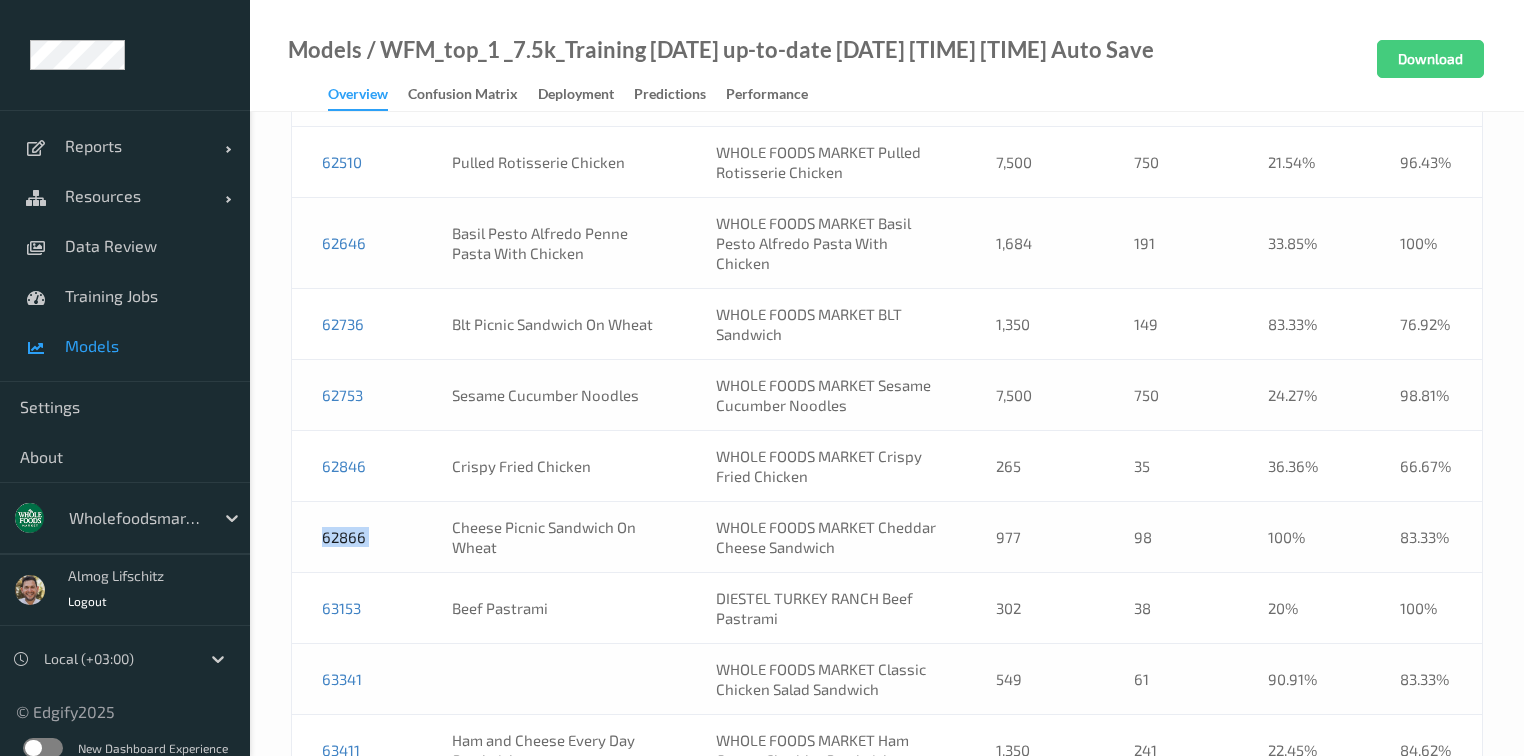 click on "62866" at bounding box center (357, 537) 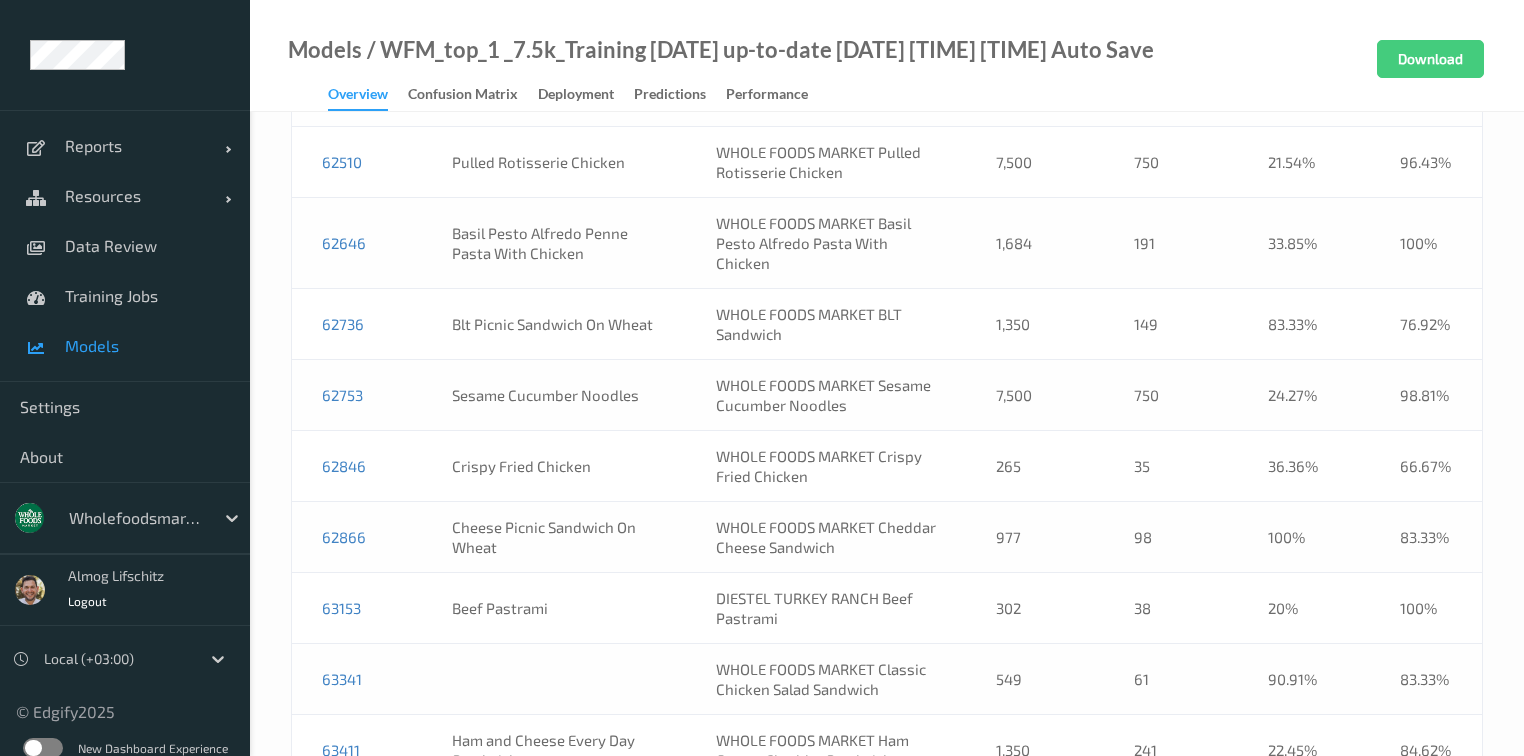 scroll, scrollTop: 17242, scrollLeft: 0, axis: vertical 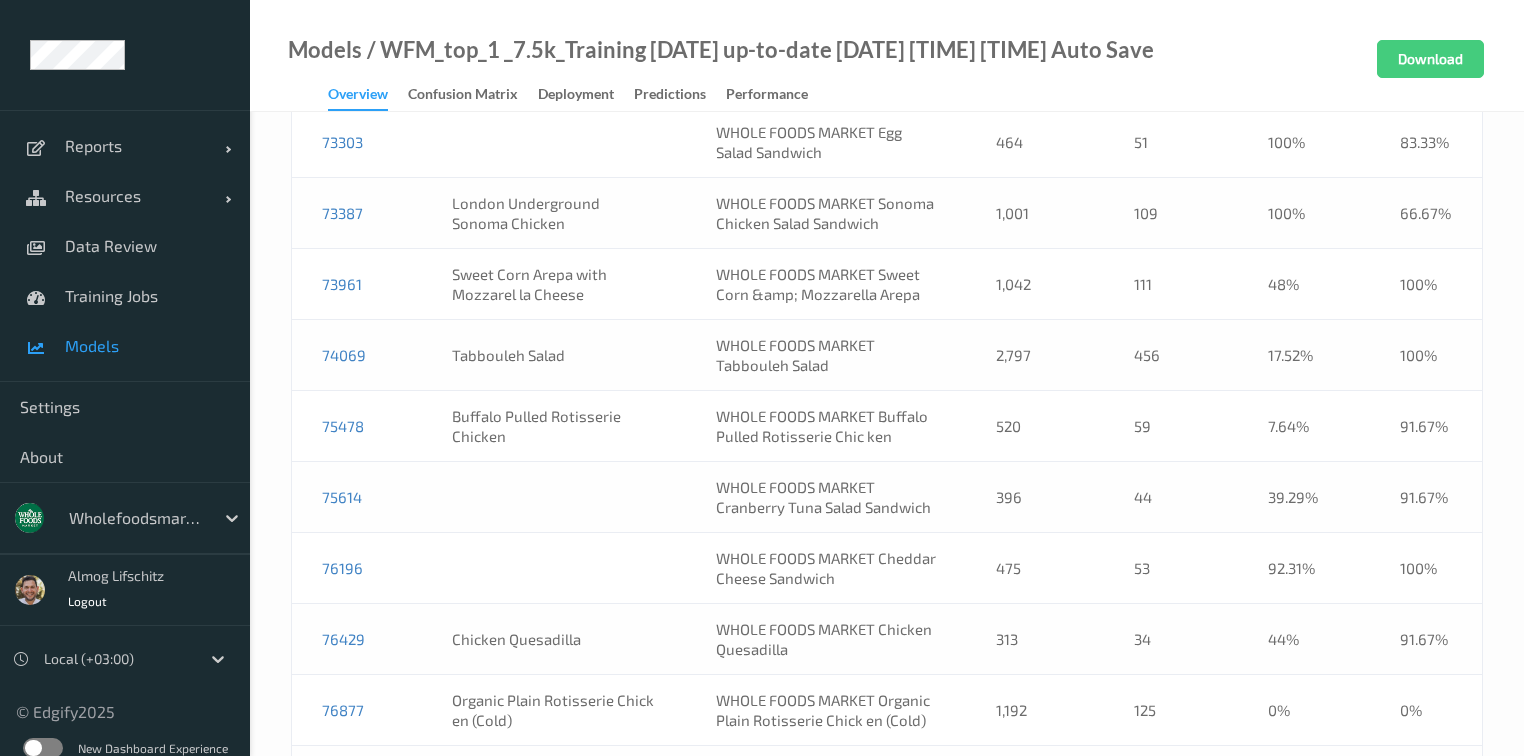 click on "76196" at bounding box center (357, 568) 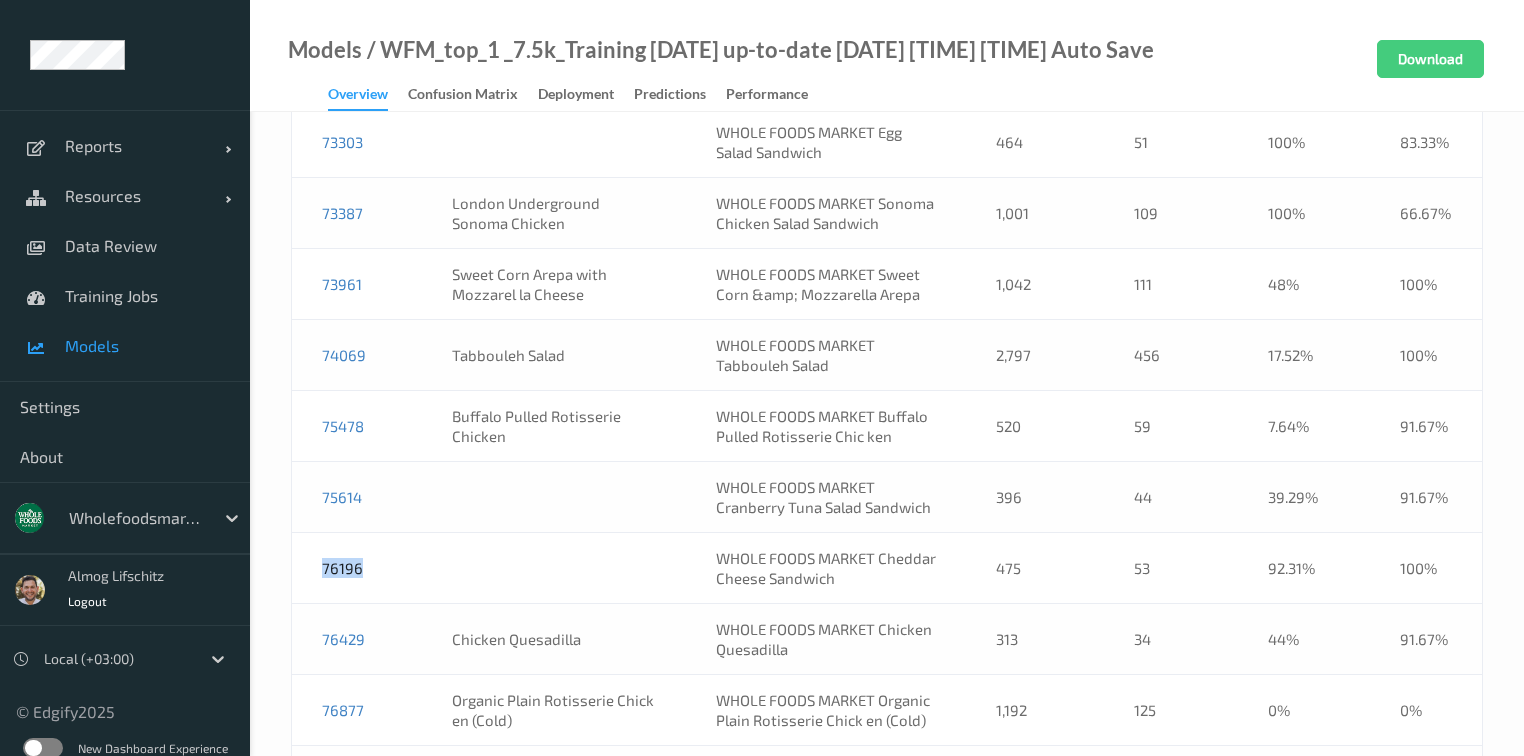 click on "76196" at bounding box center [357, 568] 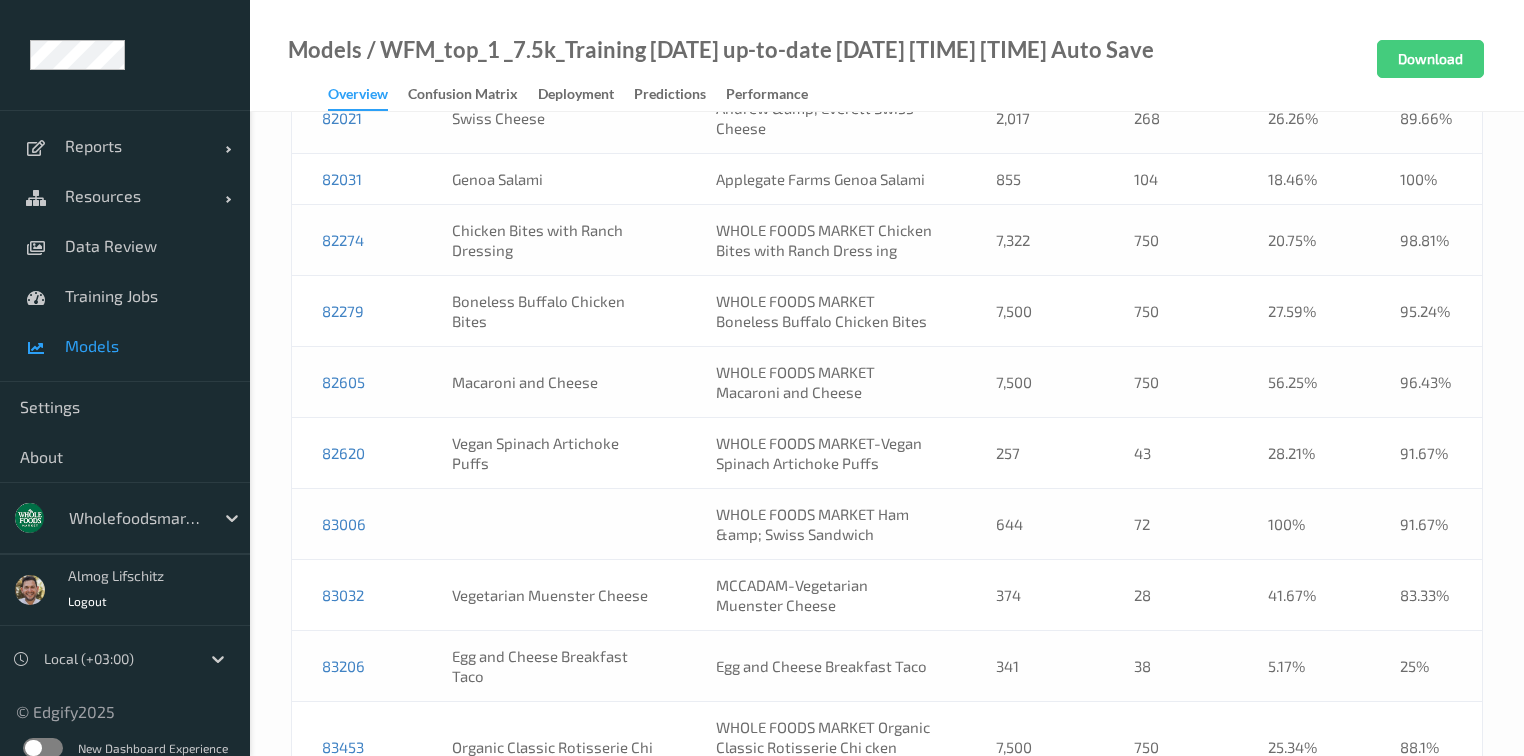 scroll, scrollTop: 19402, scrollLeft: 0, axis: vertical 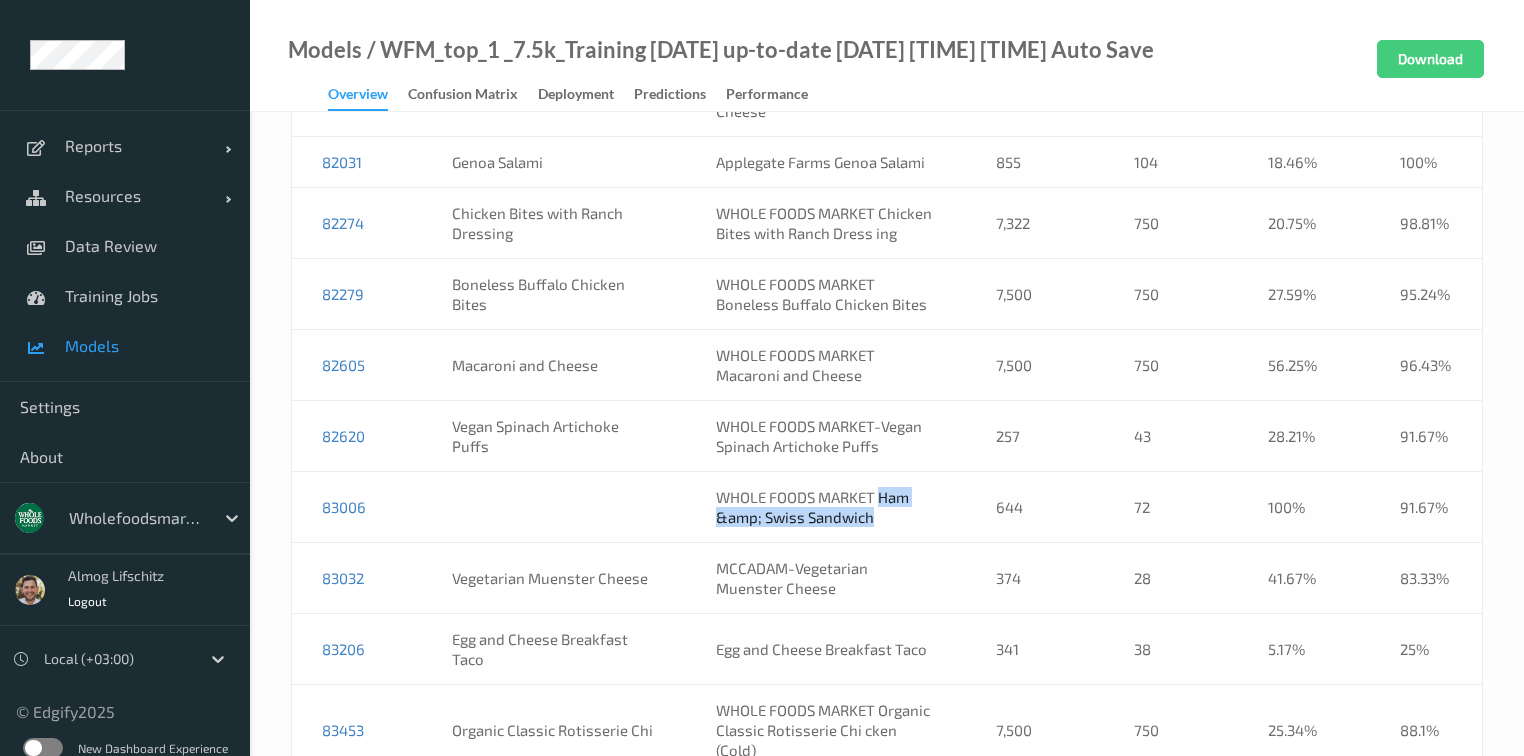 drag, startPoint x: 868, startPoint y: 283, endPoint x: 866, endPoint y: 263, distance: 20.09975 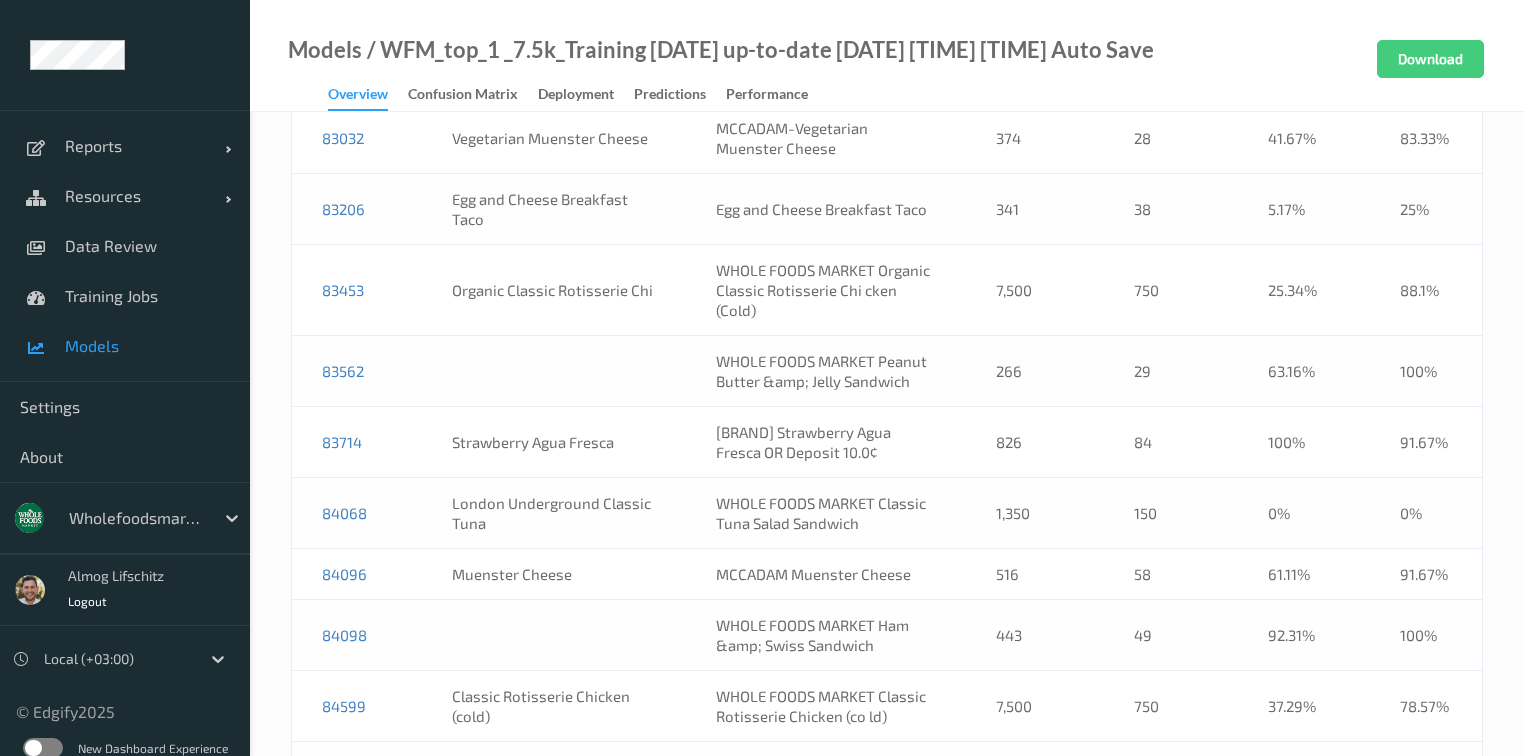 scroll, scrollTop: 13772, scrollLeft: 0, axis: vertical 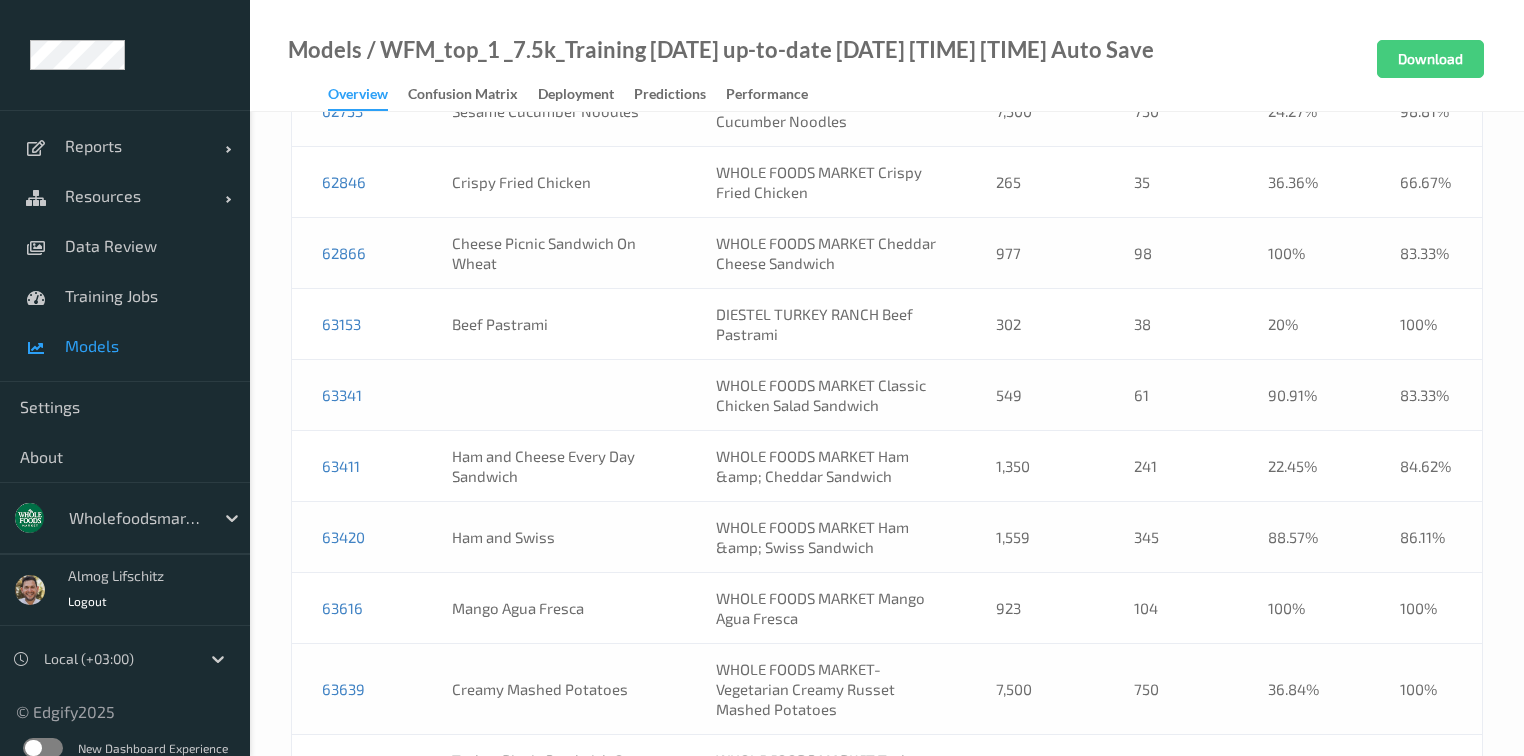 click on "63420" at bounding box center [357, 537] 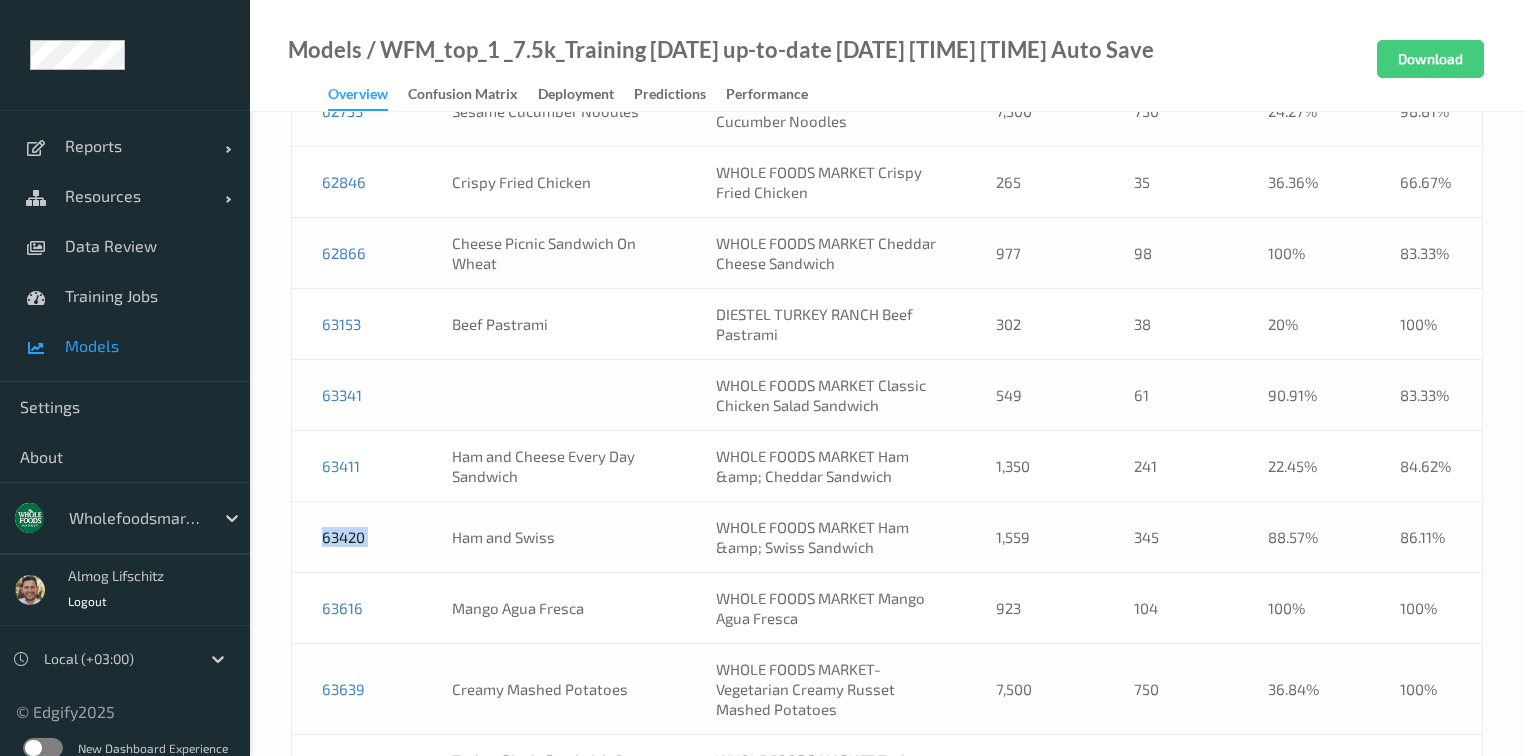 click on "63420" at bounding box center (357, 537) 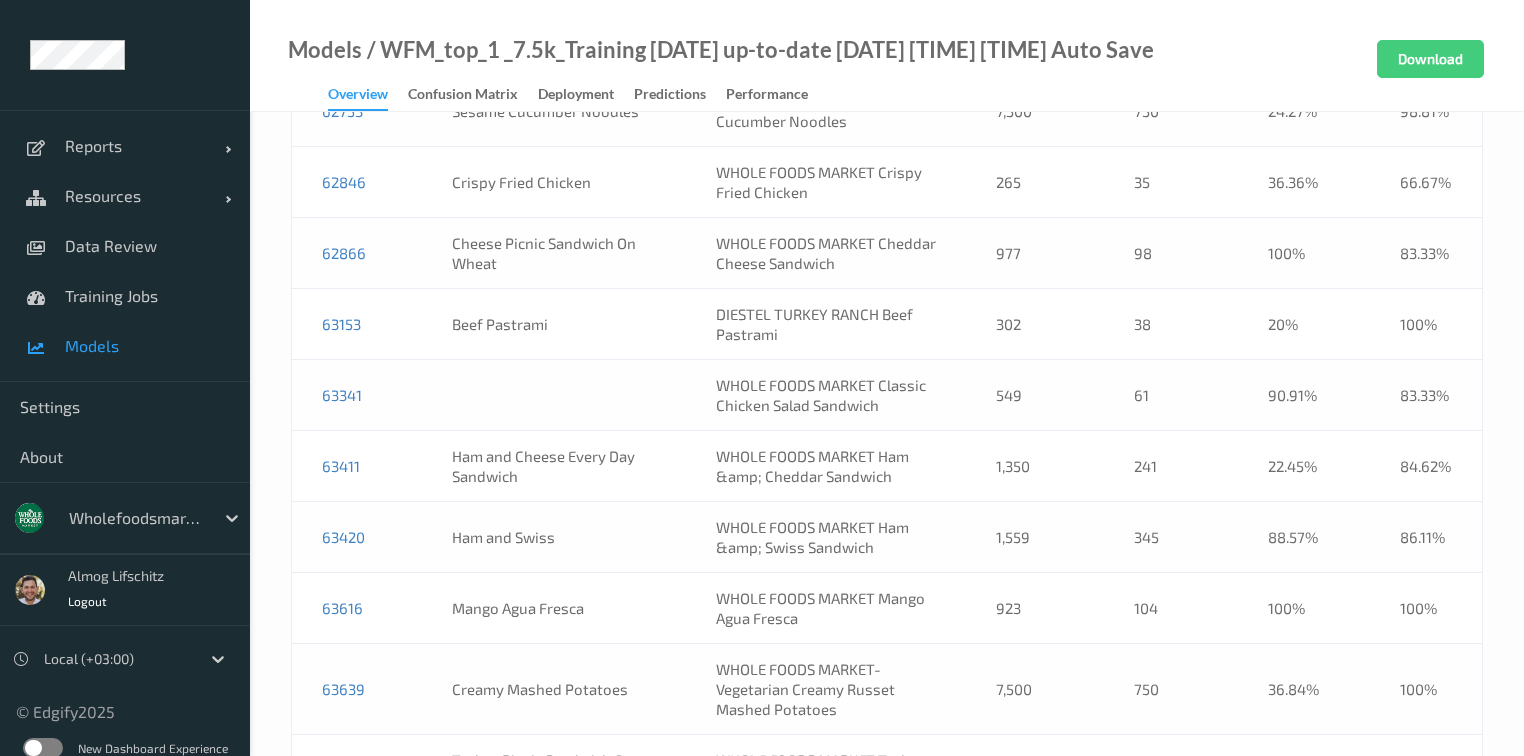 scroll, scrollTop: 19296, scrollLeft: 0, axis: vertical 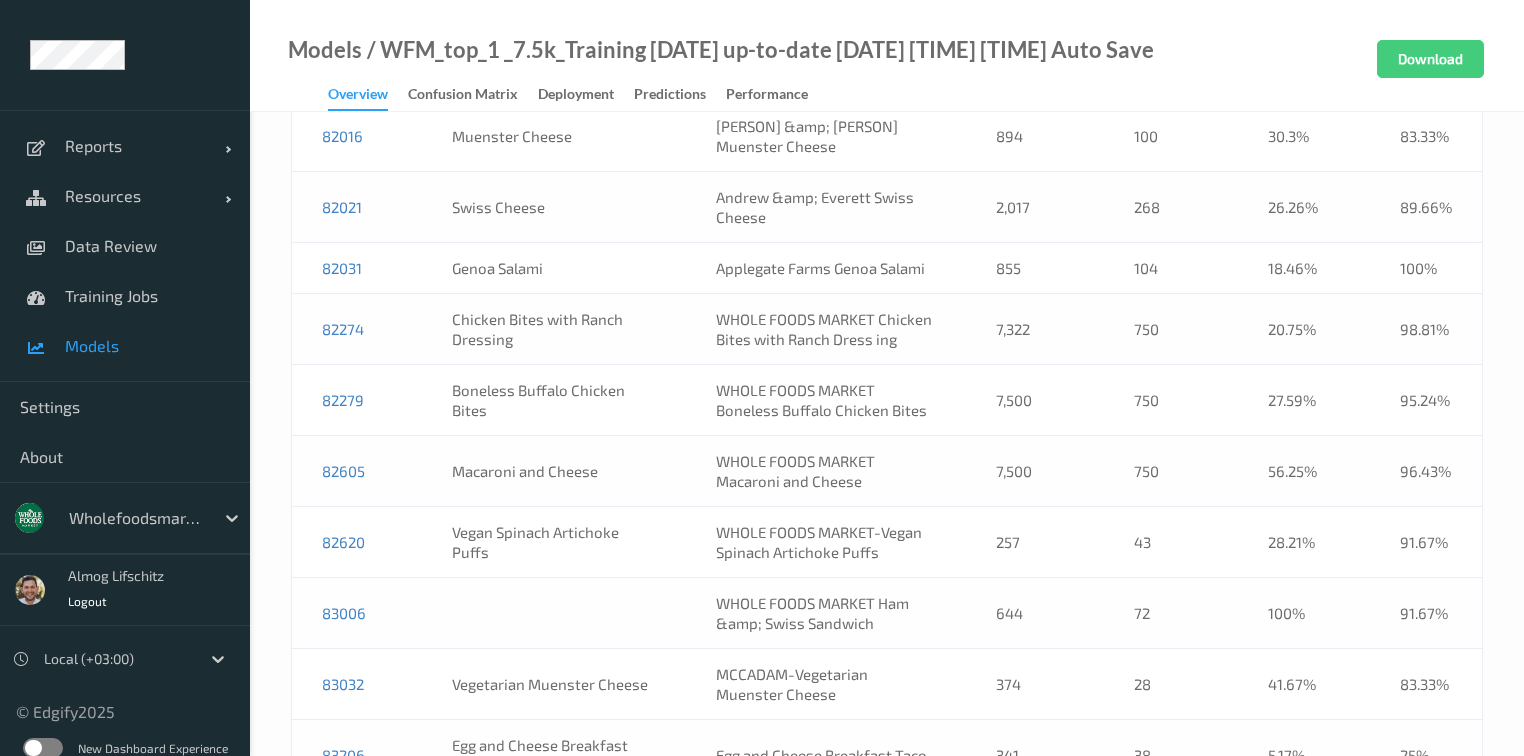 click on "83006" at bounding box center (357, 613) 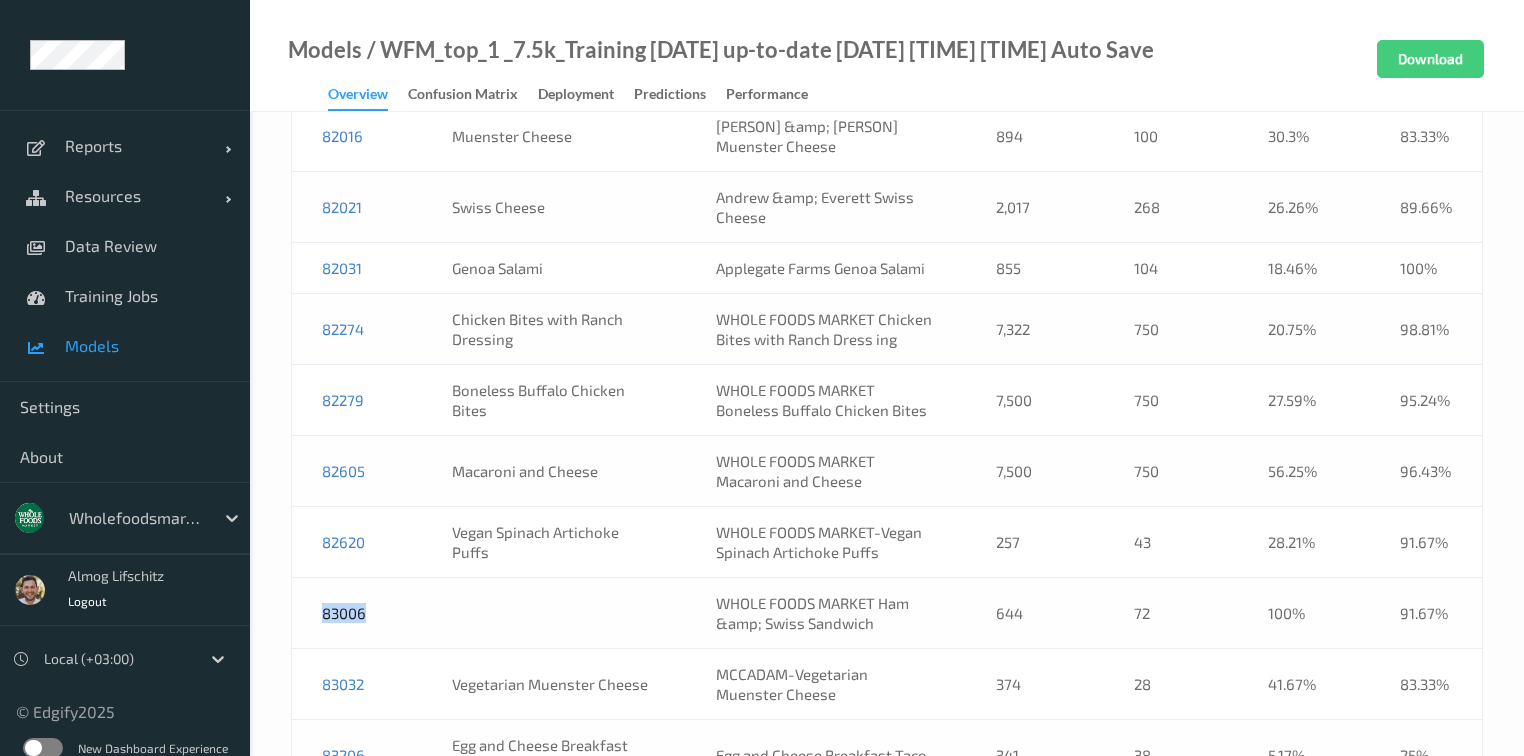 click on "83006" at bounding box center [357, 613] 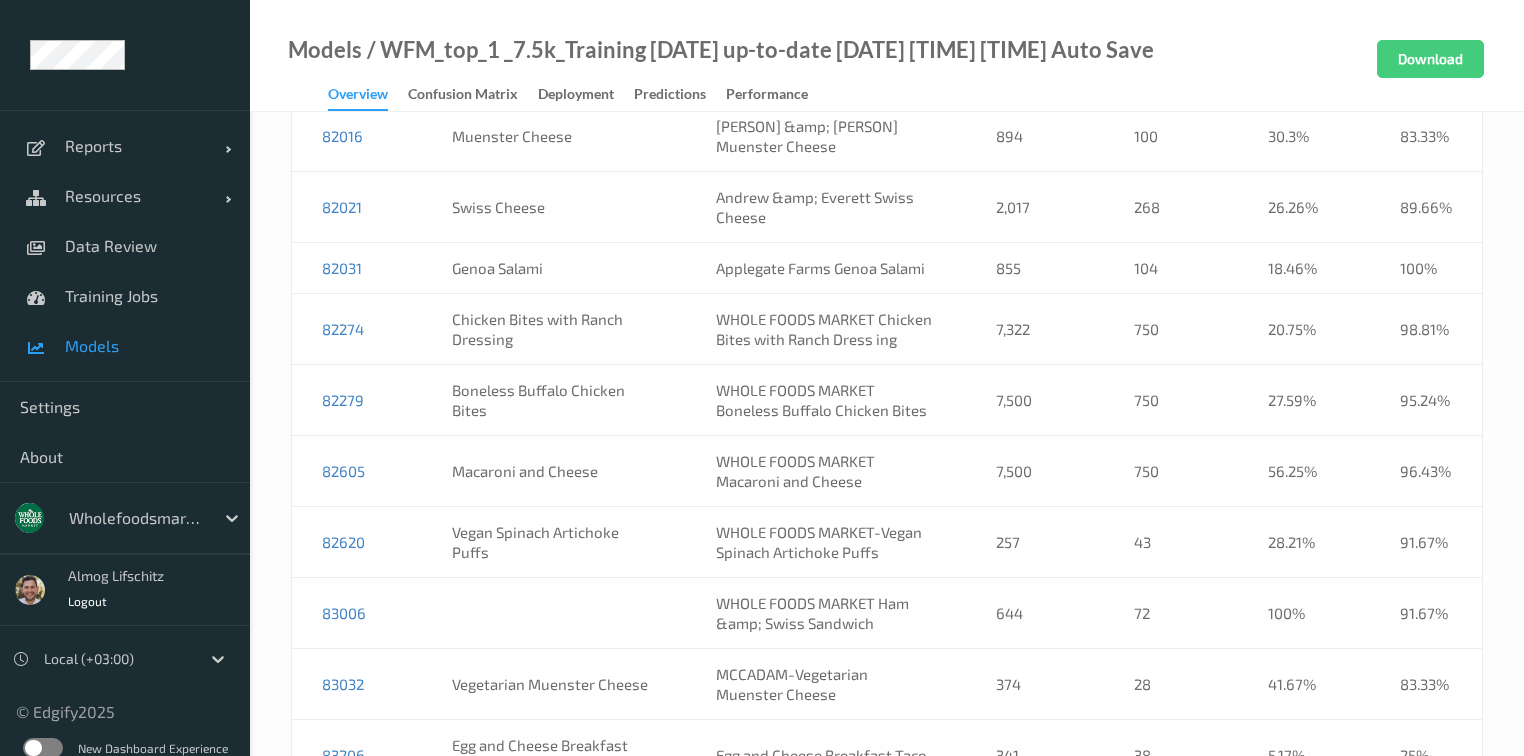scroll, scrollTop: 19842, scrollLeft: 0, axis: vertical 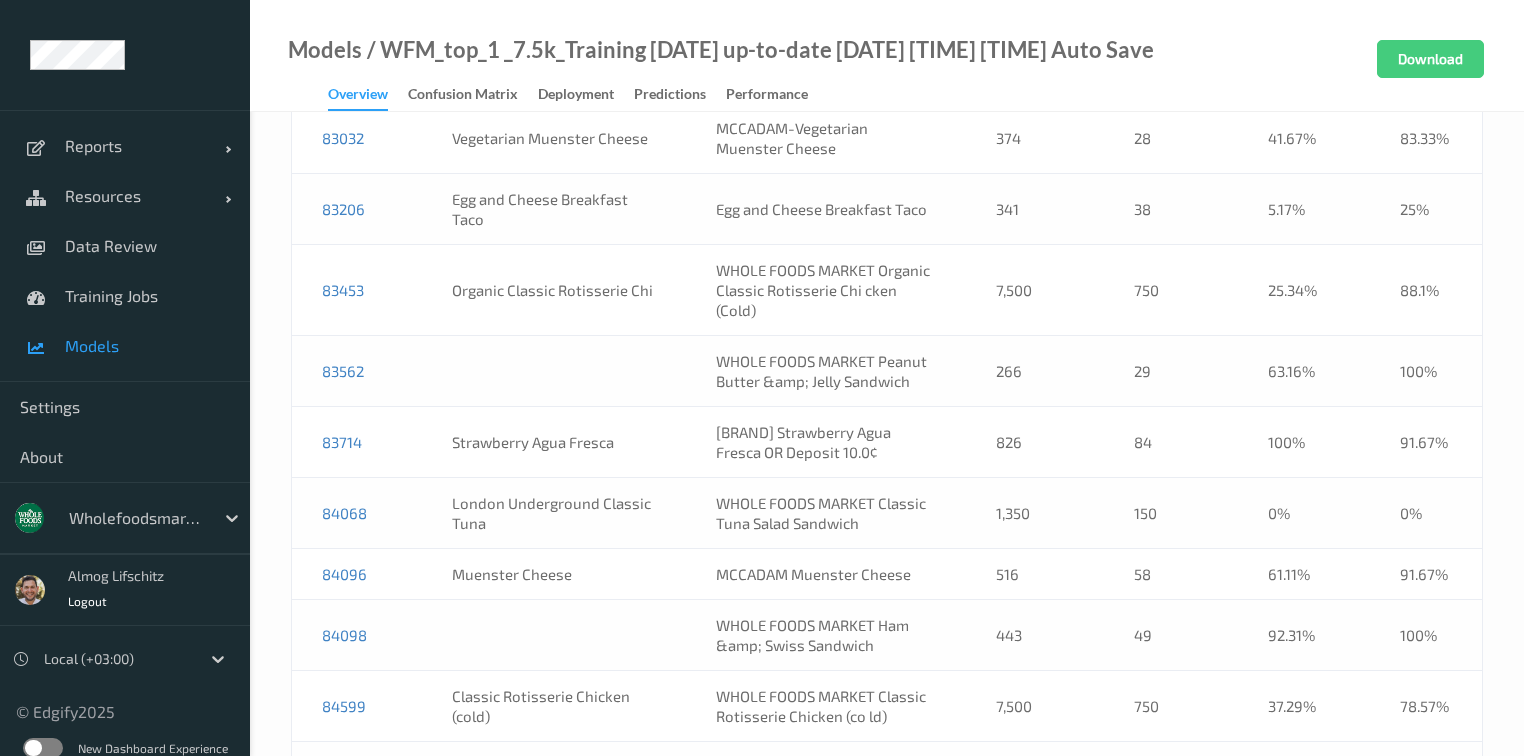 click on "84098" at bounding box center (357, 635) 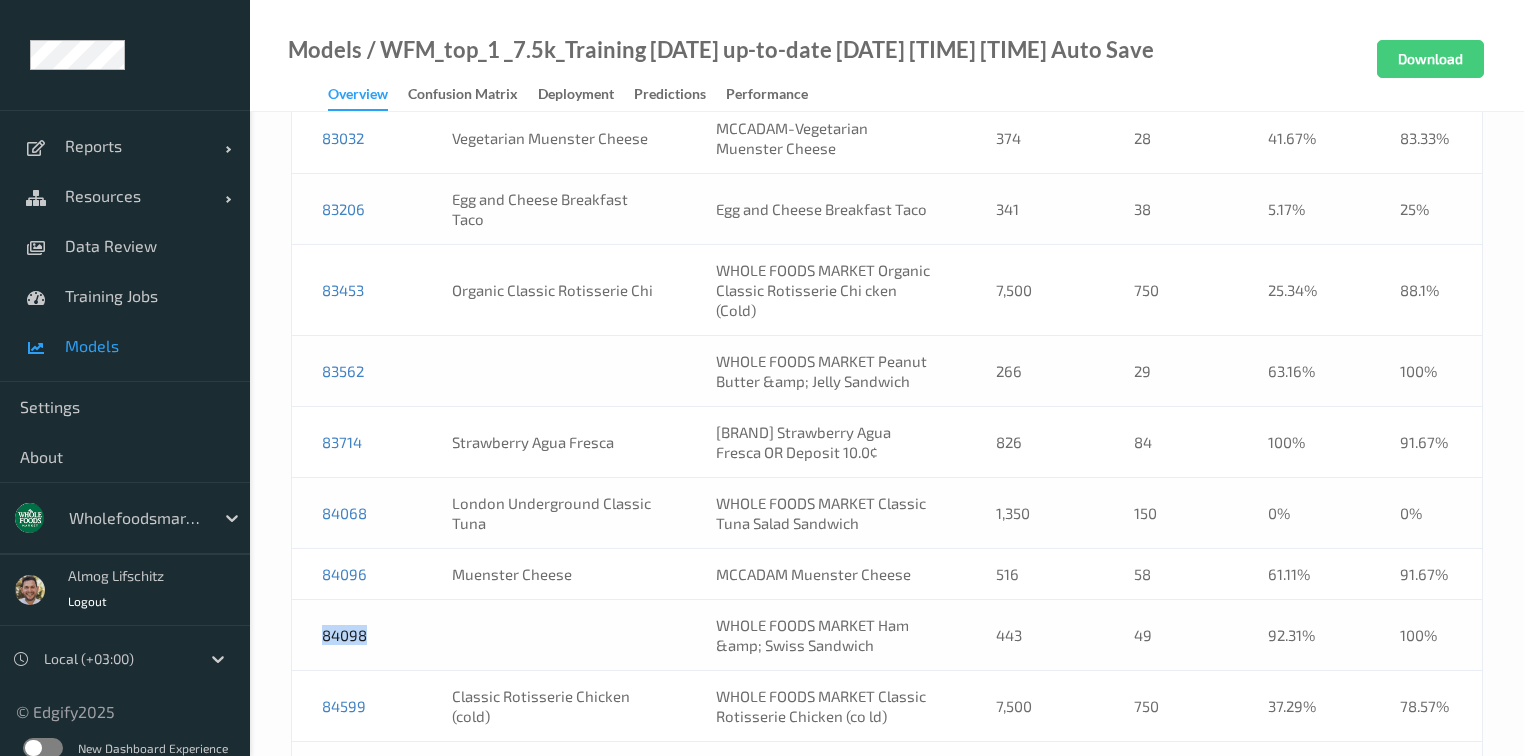 click on "84098" at bounding box center [357, 635] 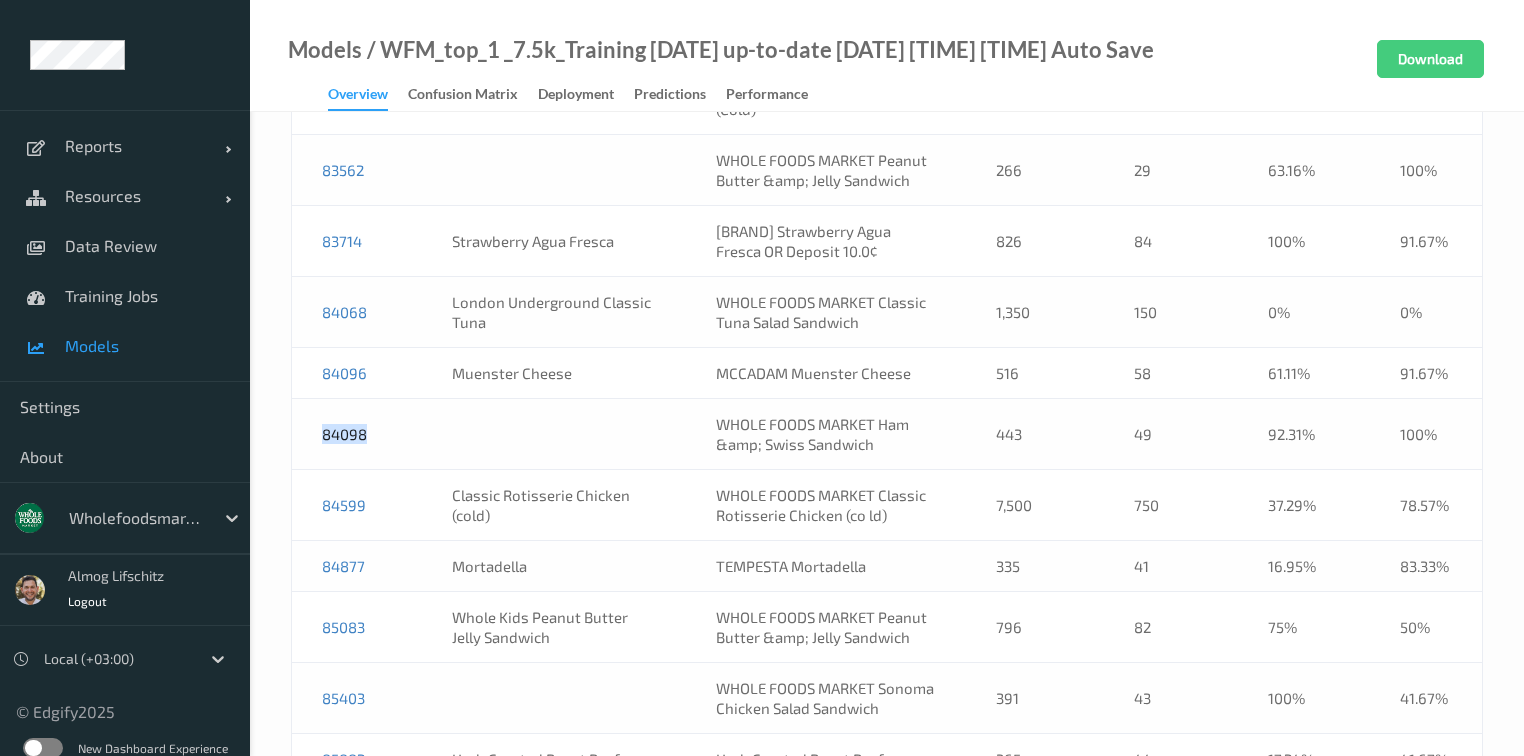 scroll, scrollTop: 20082, scrollLeft: 0, axis: vertical 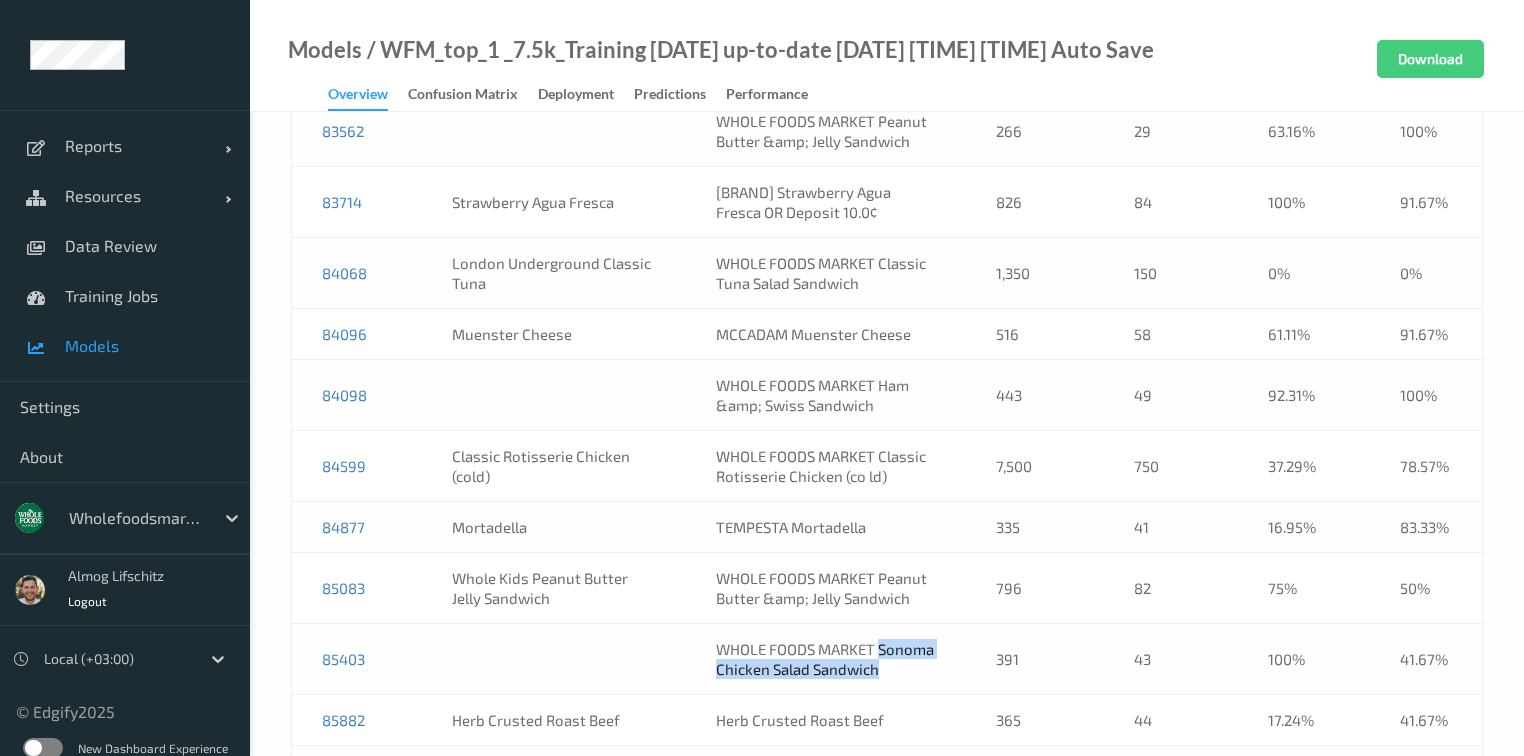 drag, startPoint x: 887, startPoint y: 412, endPoint x: 867, endPoint y: 396, distance: 25.612497 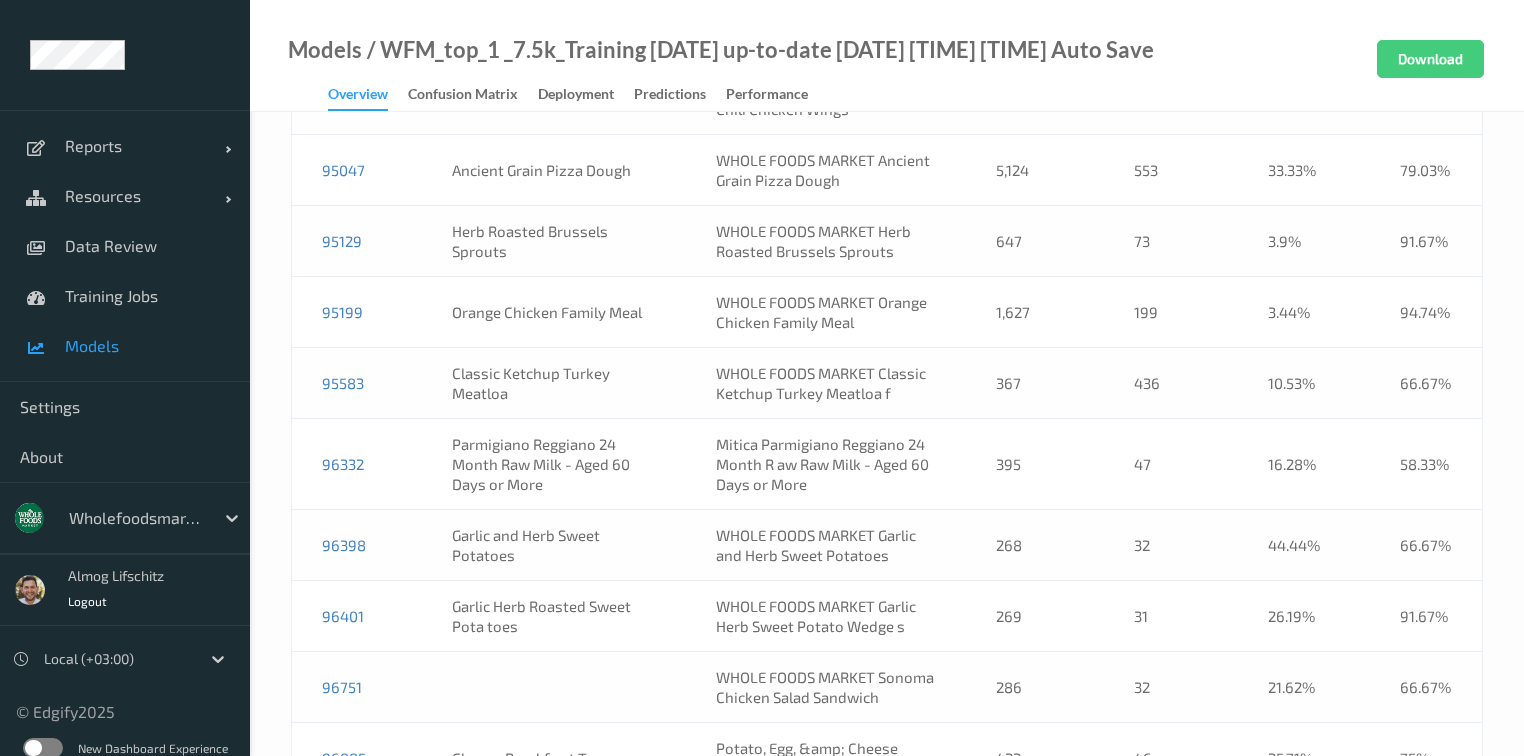 scroll, scrollTop: 10758, scrollLeft: 0, axis: vertical 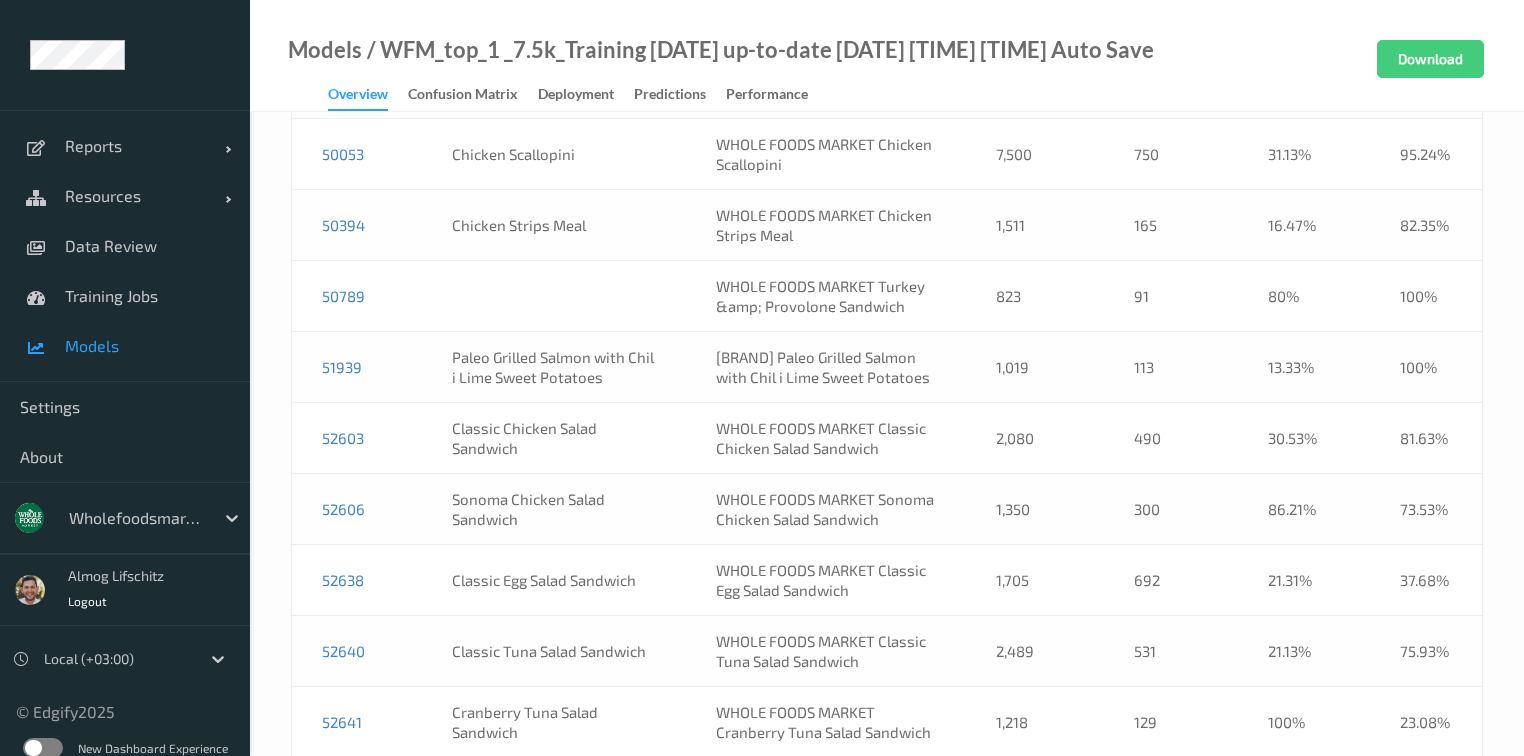 click on "52606" at bounding box center (357, 509) 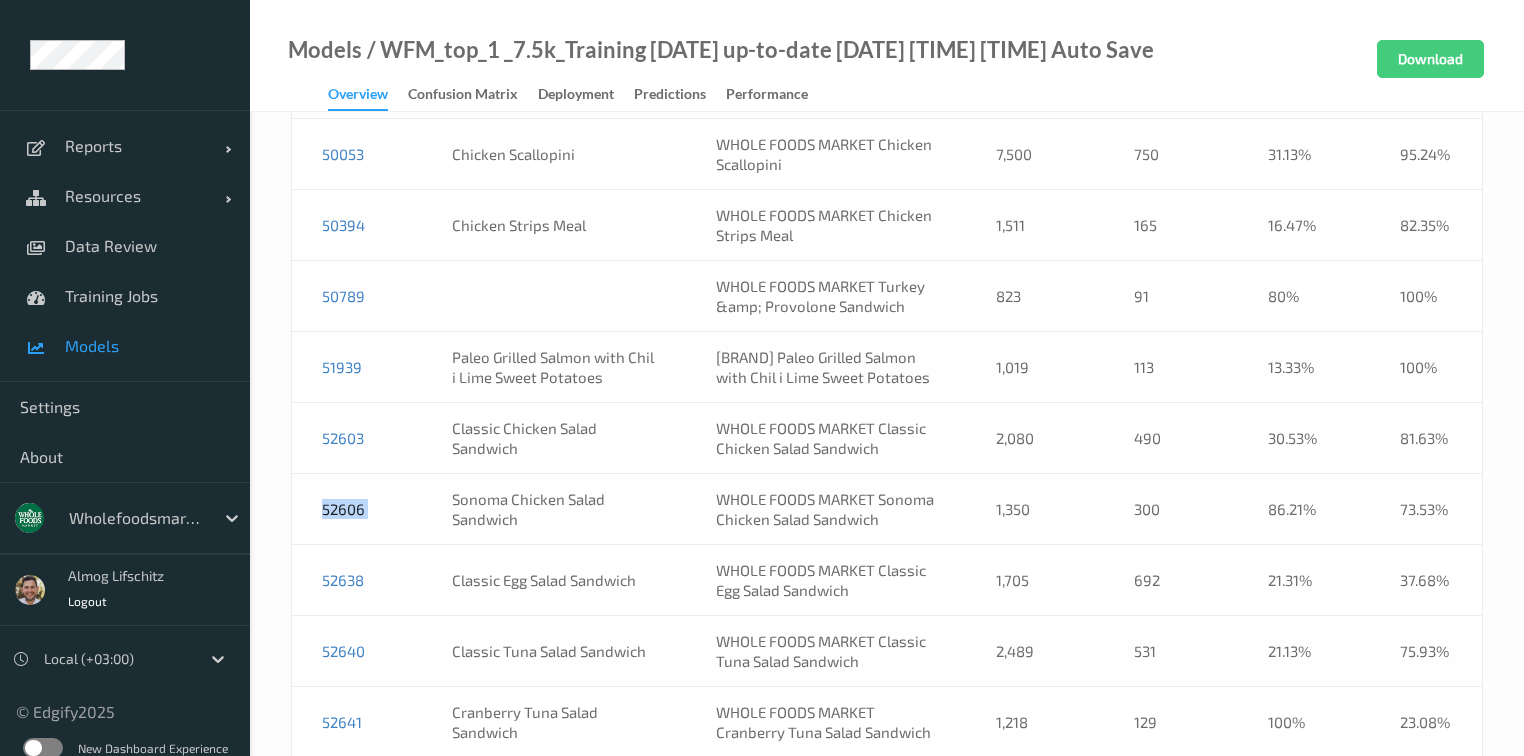 click on "52606" at bounding box center (357, 509) 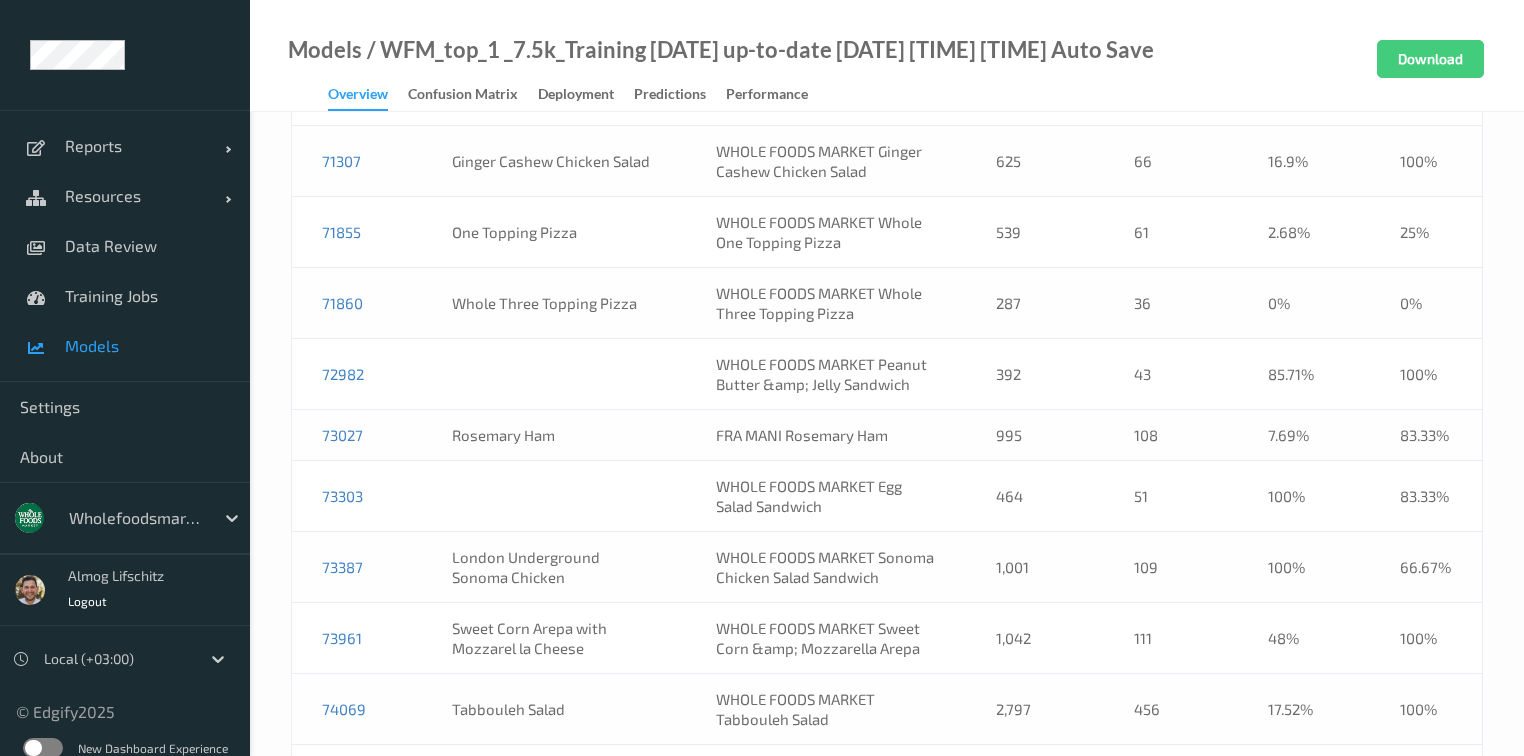 scroll, scrollTop: 20105, scrollLeft: 0, axis: vertical 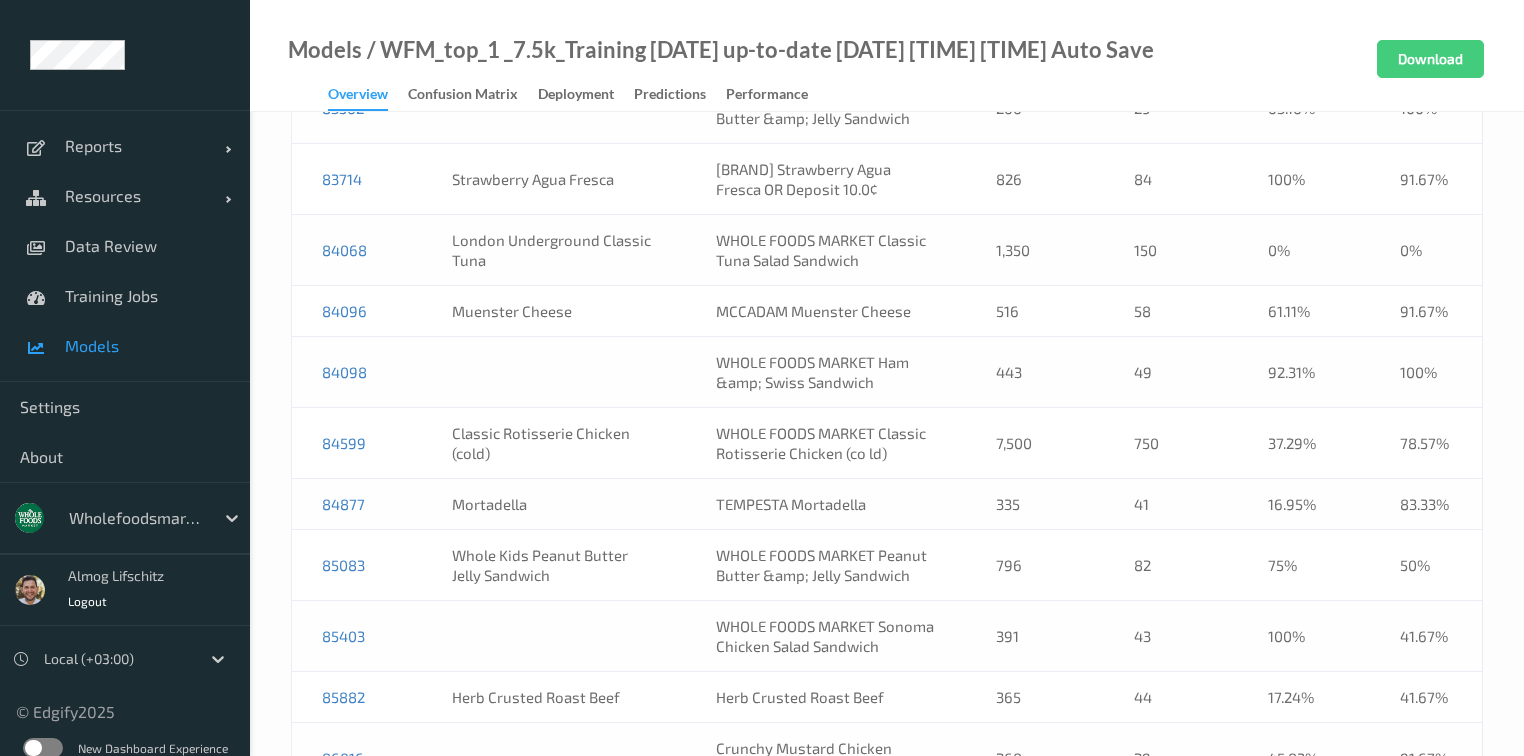 click on "85403" at bounding box center [357, 636] 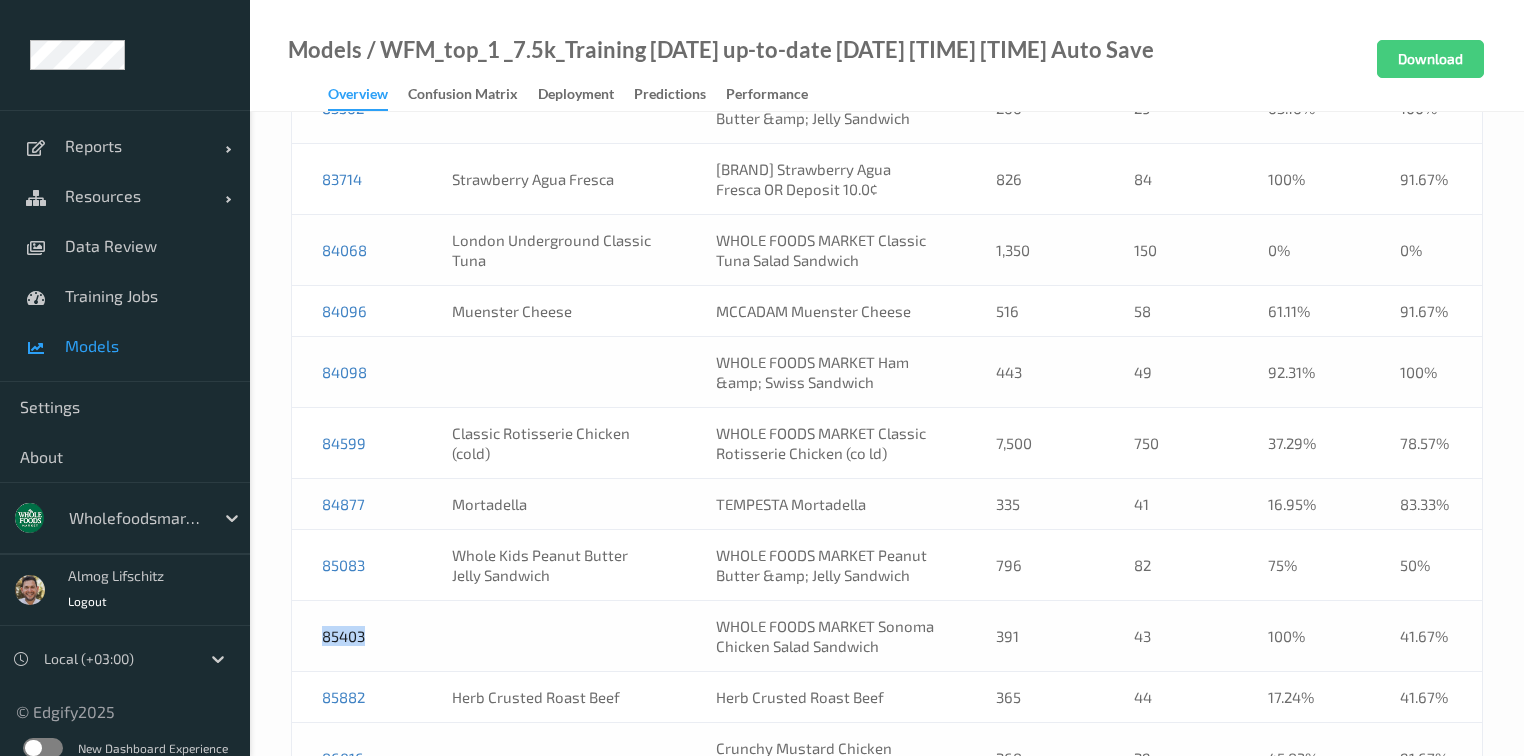 click on "85403" at bounding box center (357, 636) 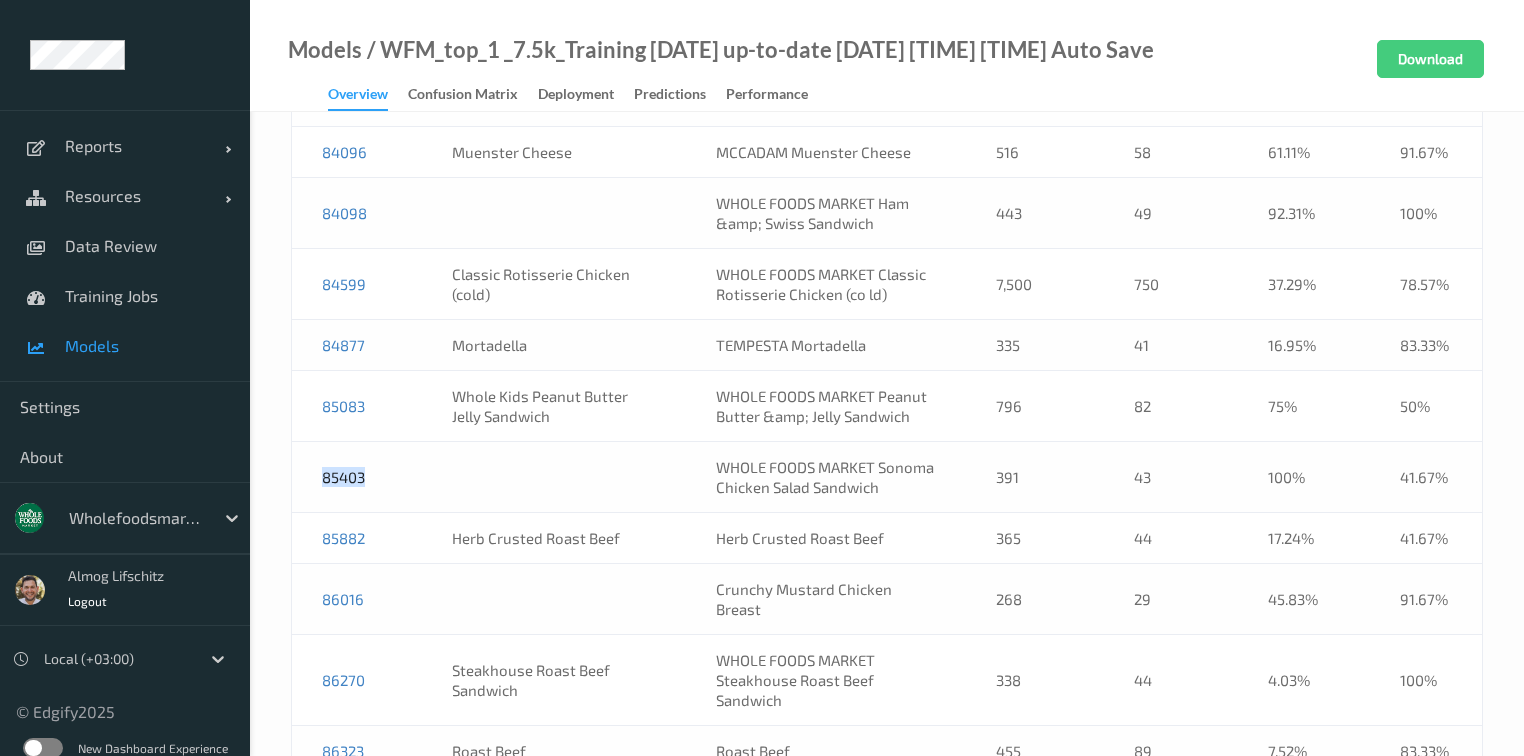 scroll, scrollTop: 20265, scrollLeft: 0, axis: vertical 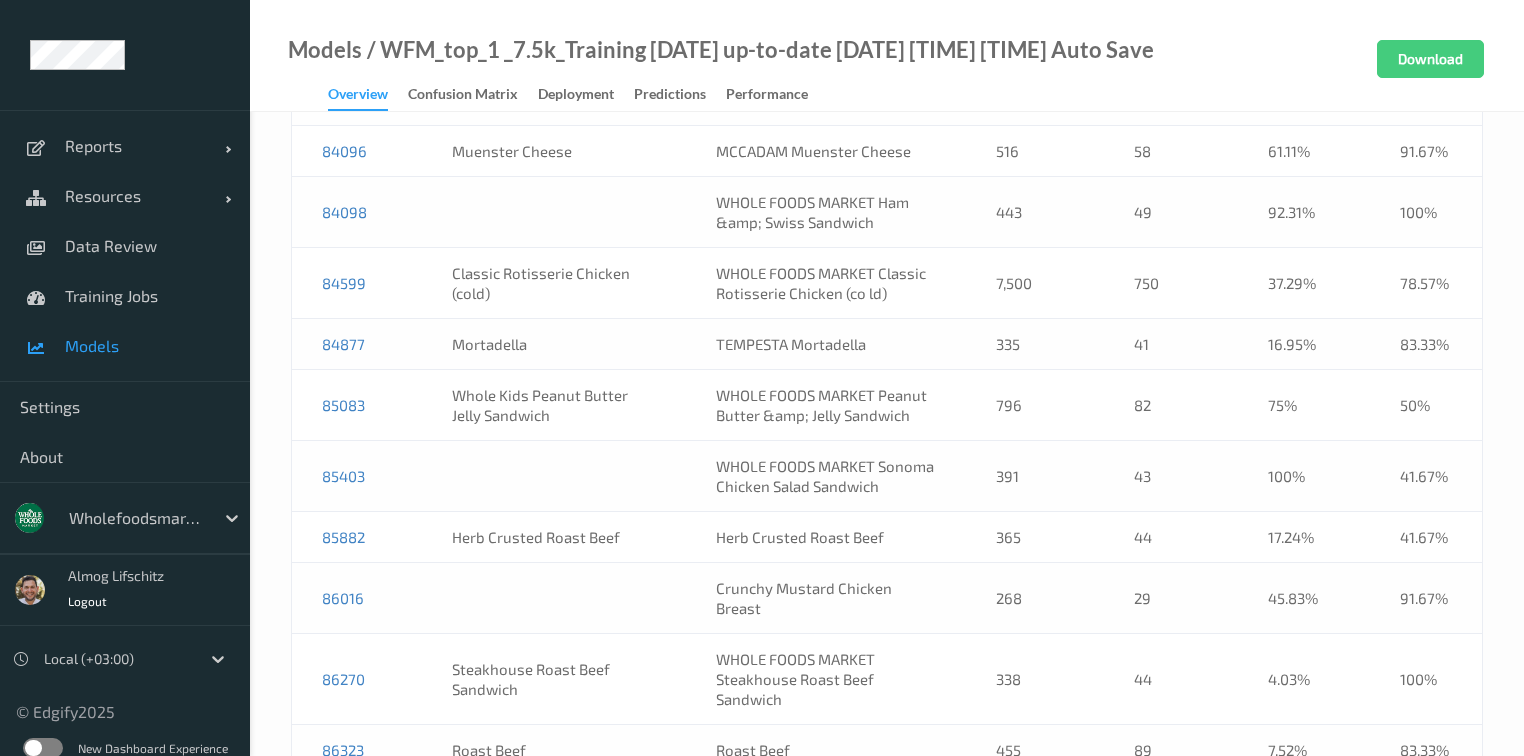 click on "86449" at bounding box center (357, 811) 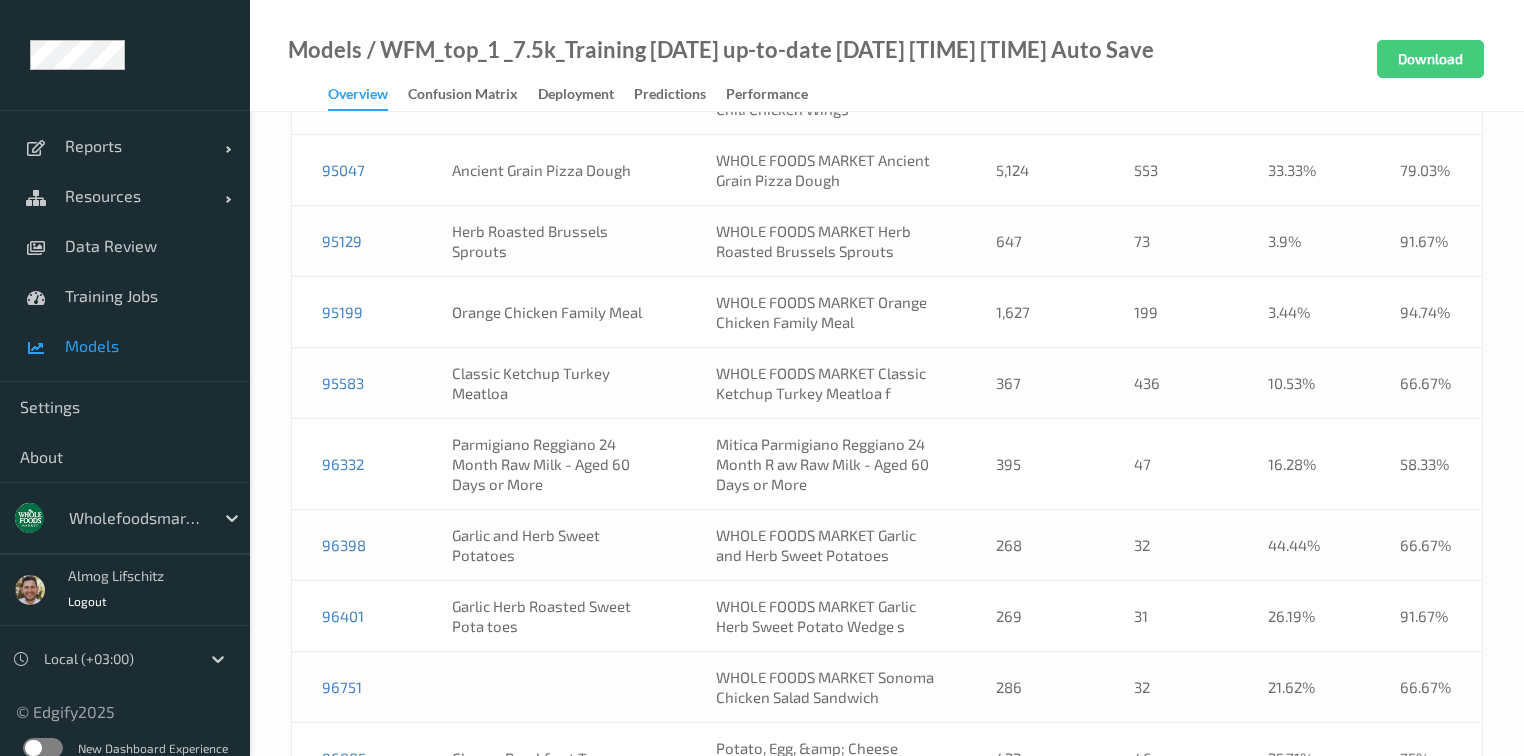 click on "96751" at bounding box center [357, 687] 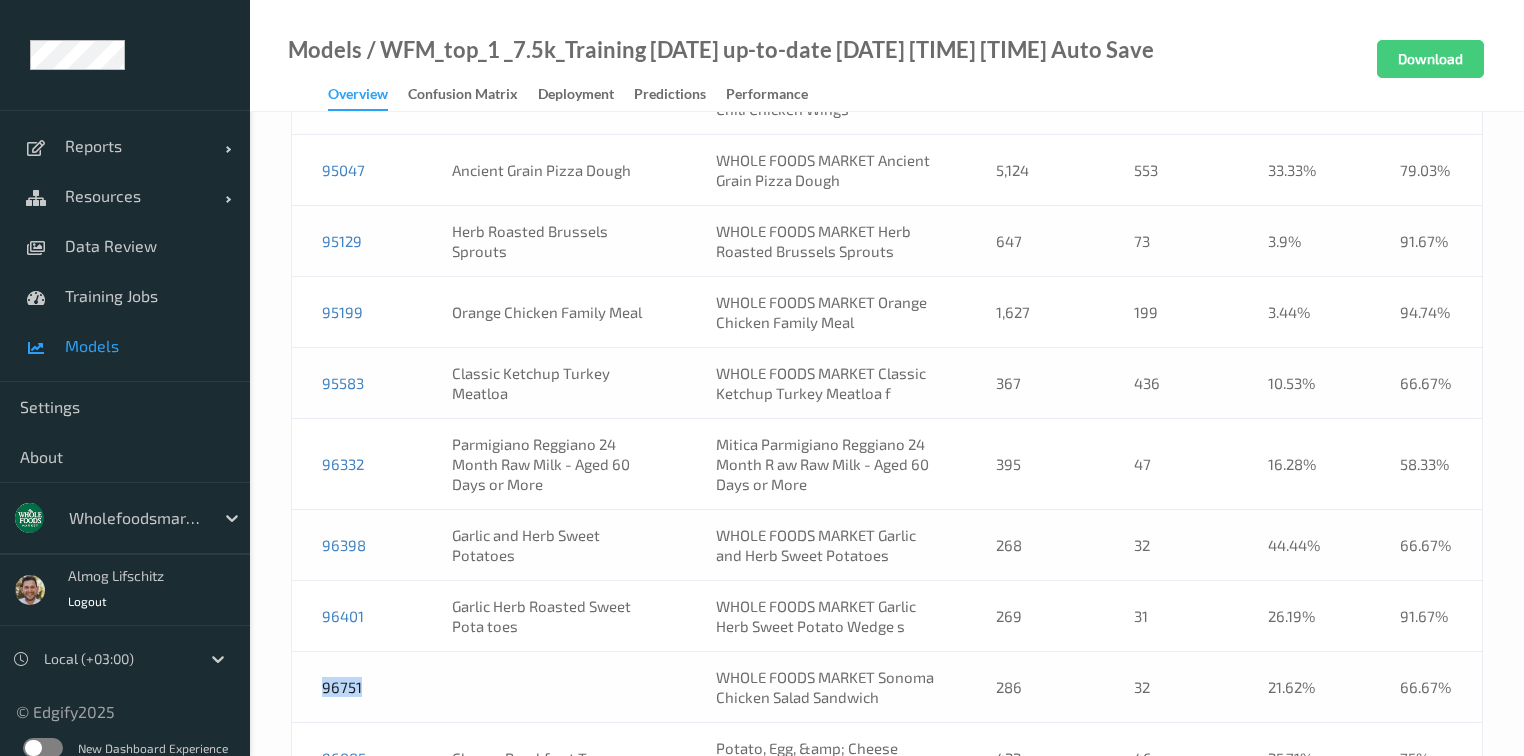 click on "96751" at bounding box center (357, 687) 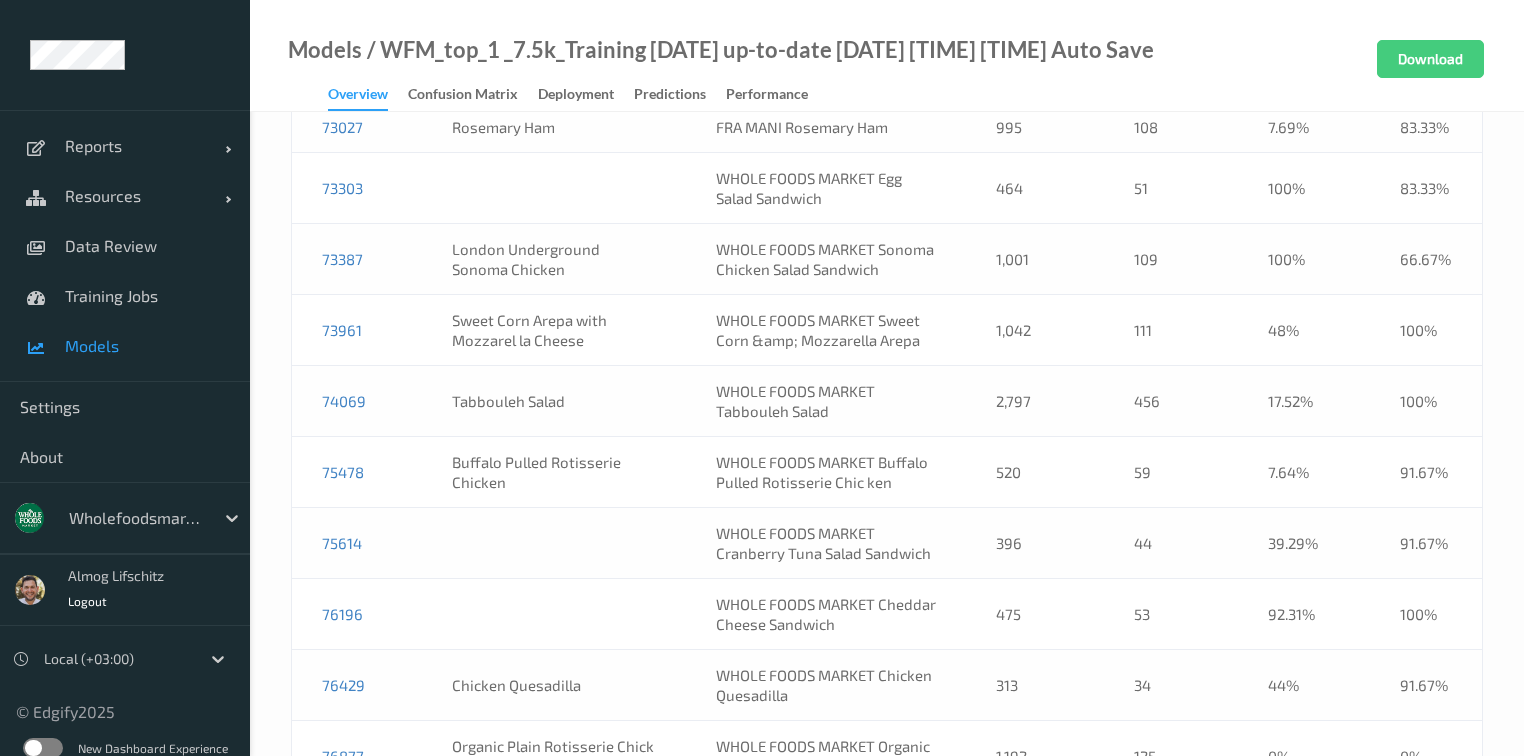scroll, scrollTop: 17208, scrollLeft: 0, axis: vertical 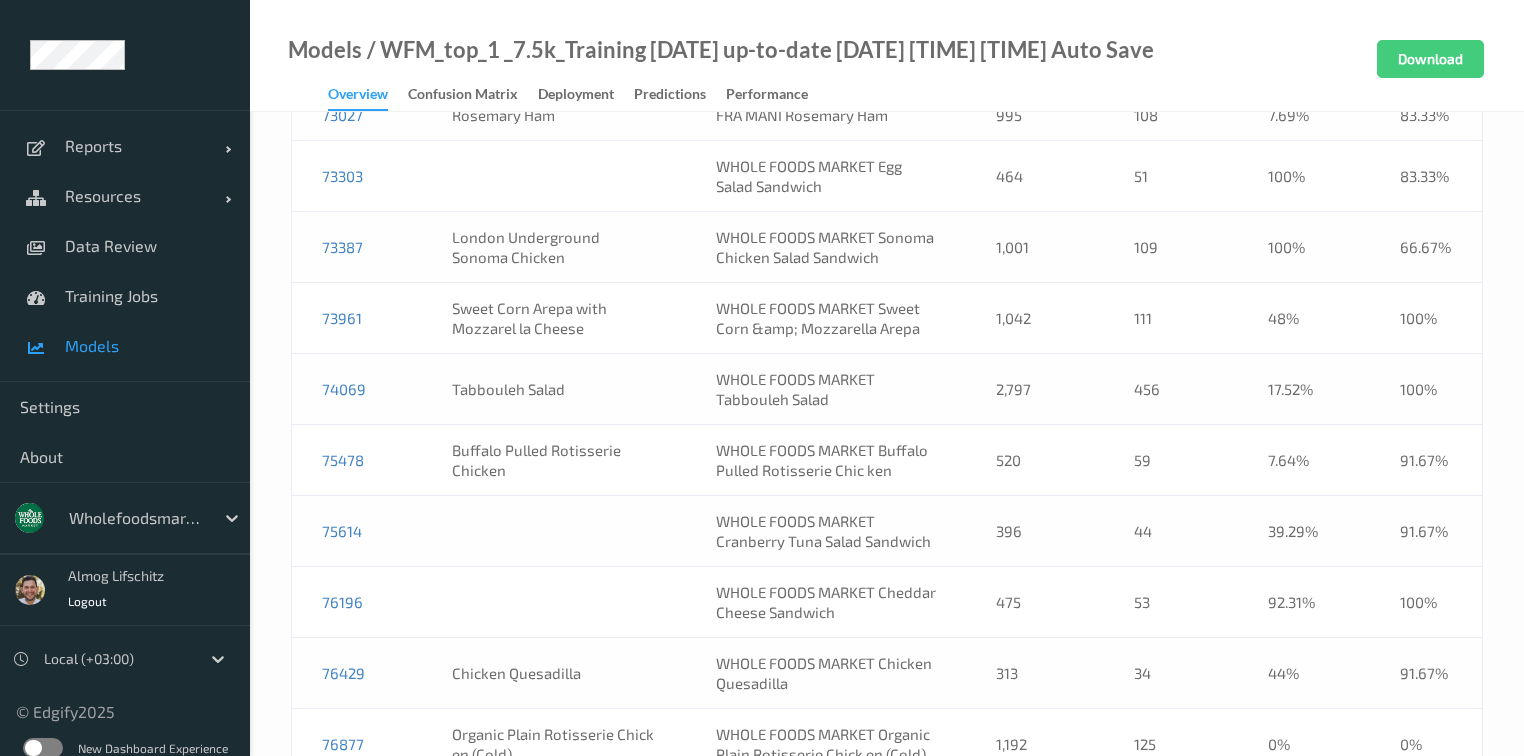 click on "396" at bounding box center [1035, 531] 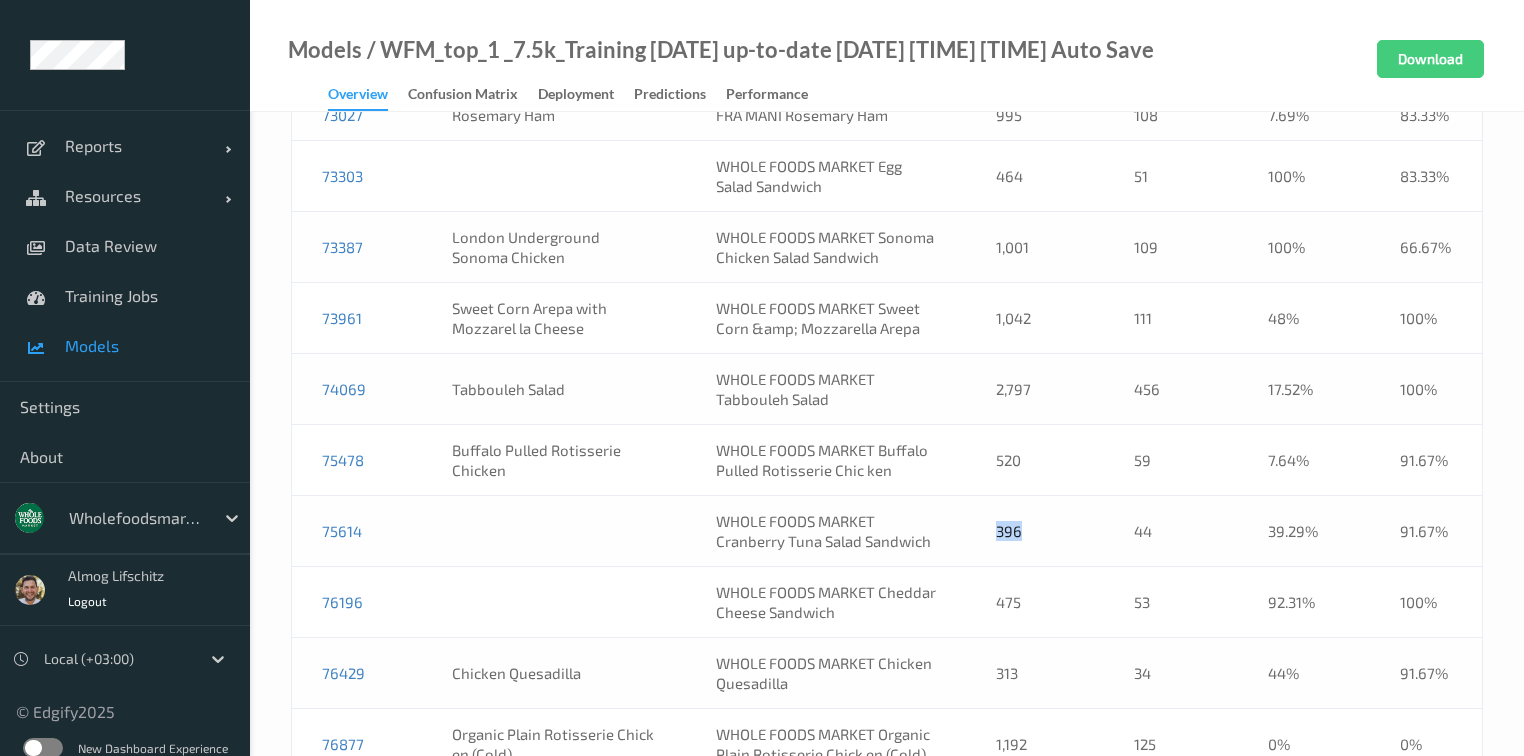 click on "396" at bounding box center [1035, 531] 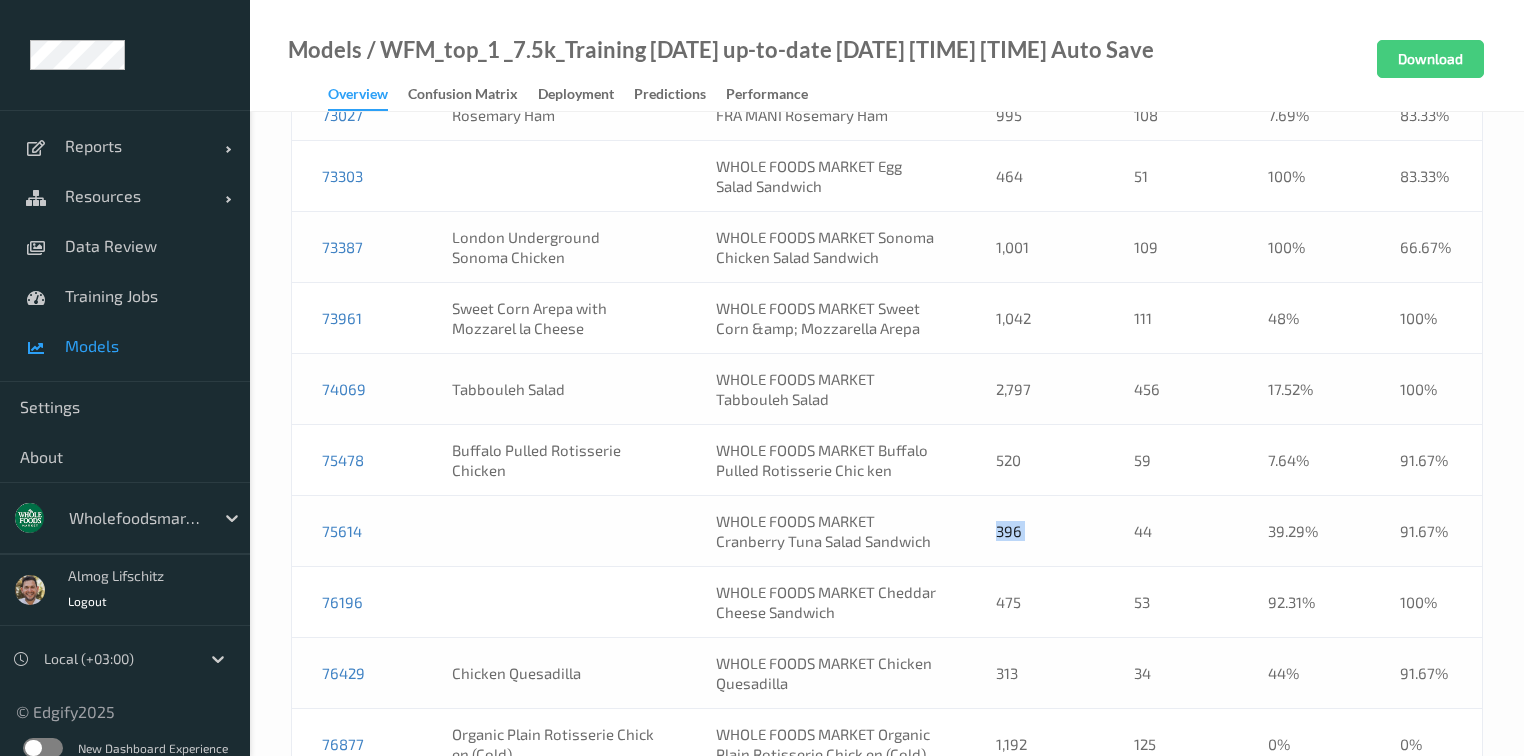 click on "396" at bounding box center [1035, 531] 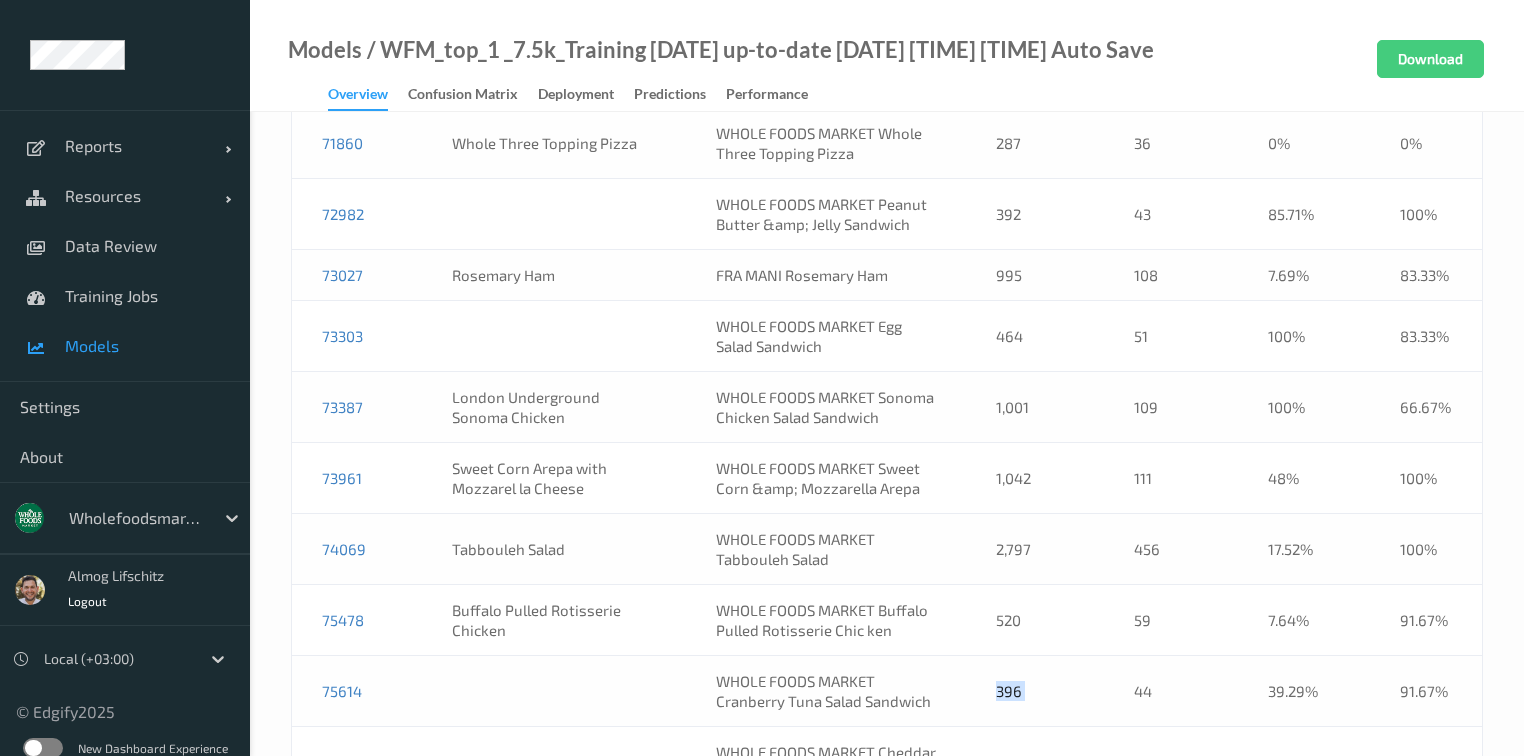 scroll, scrollTop: 20105, scrollLeft: 0, axis: vertical 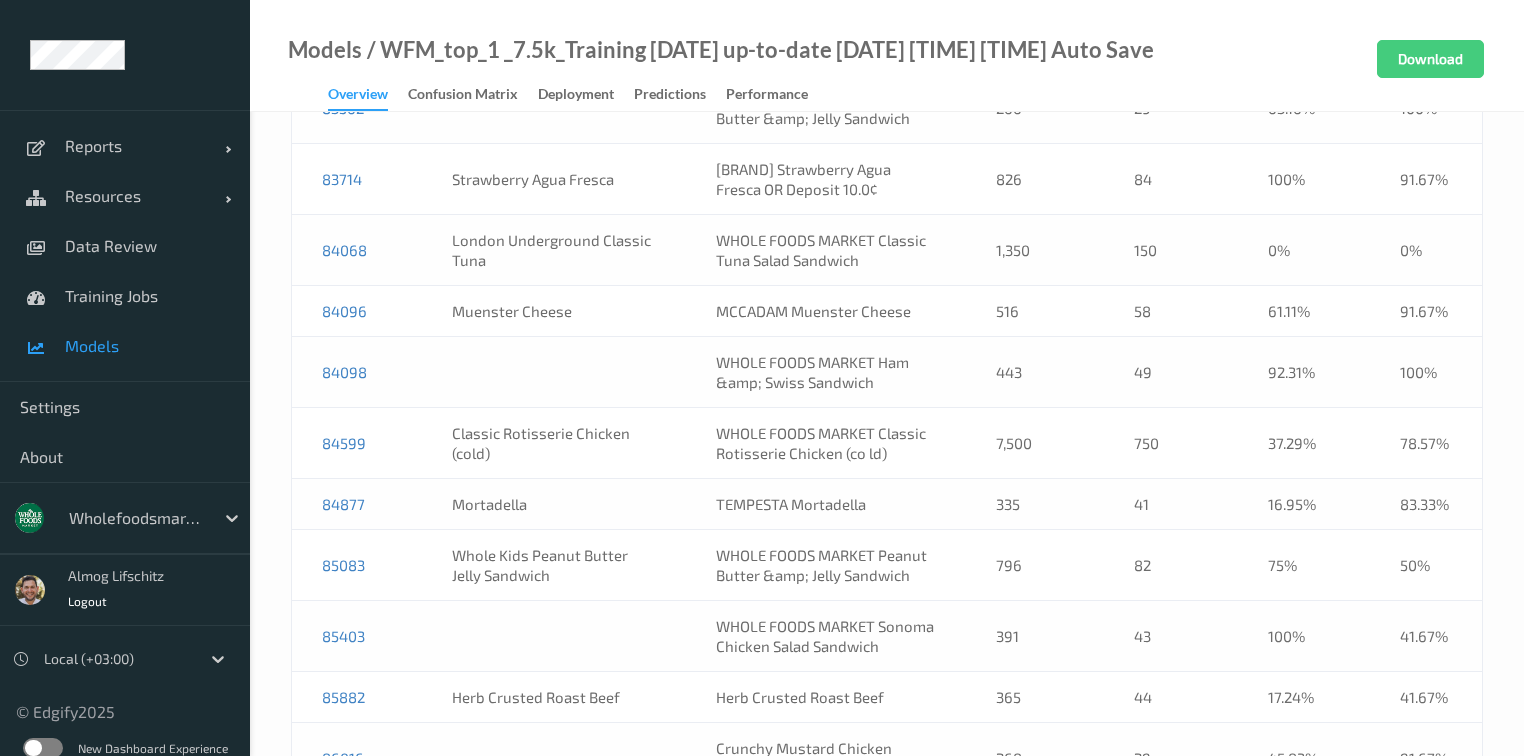 drag, startPoint x: 712, startPoint y: 600, endPoint x: 1075, endPoint y: 472, distance: 384.9065 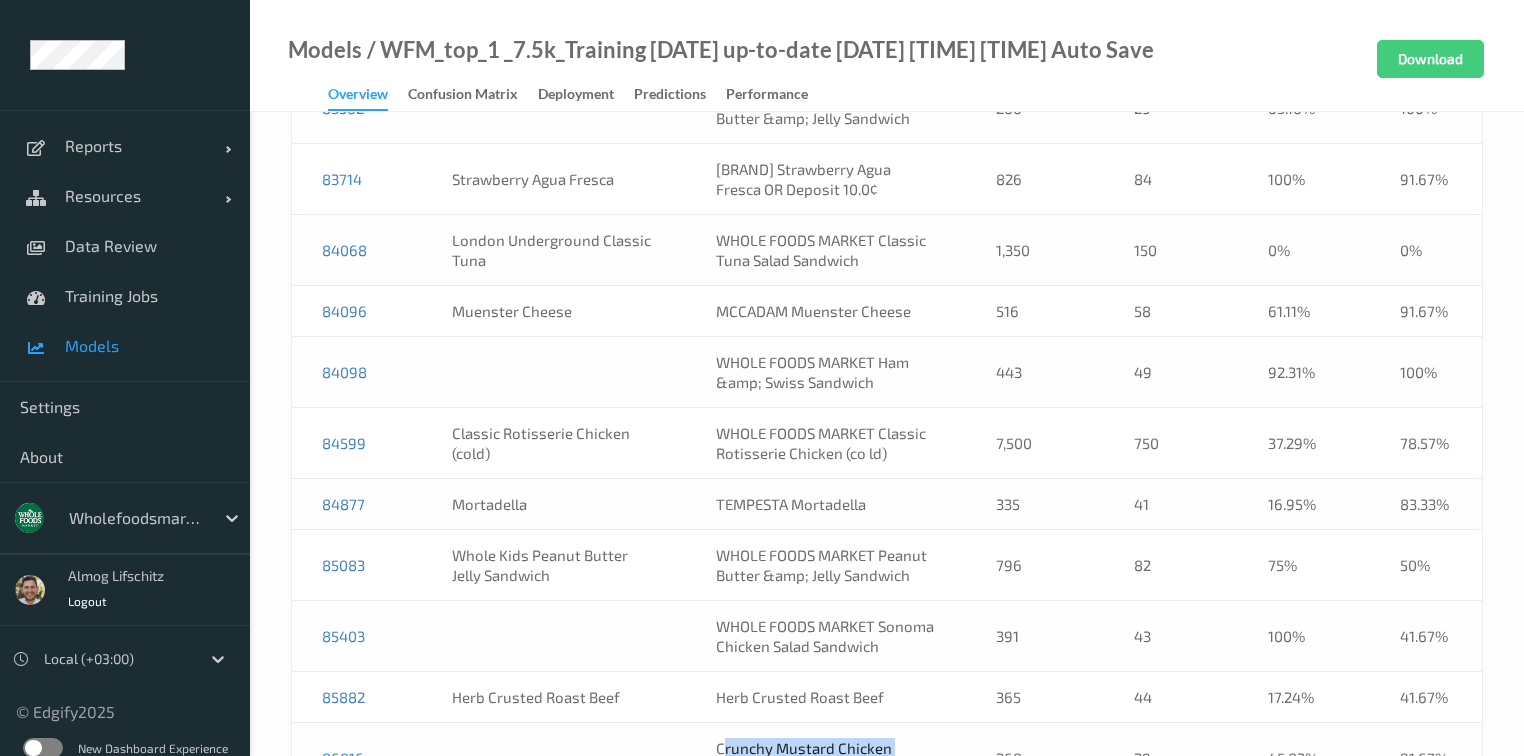 click on "Crunchy Mustard Chicken Breast" at bounding box center (826, 758) 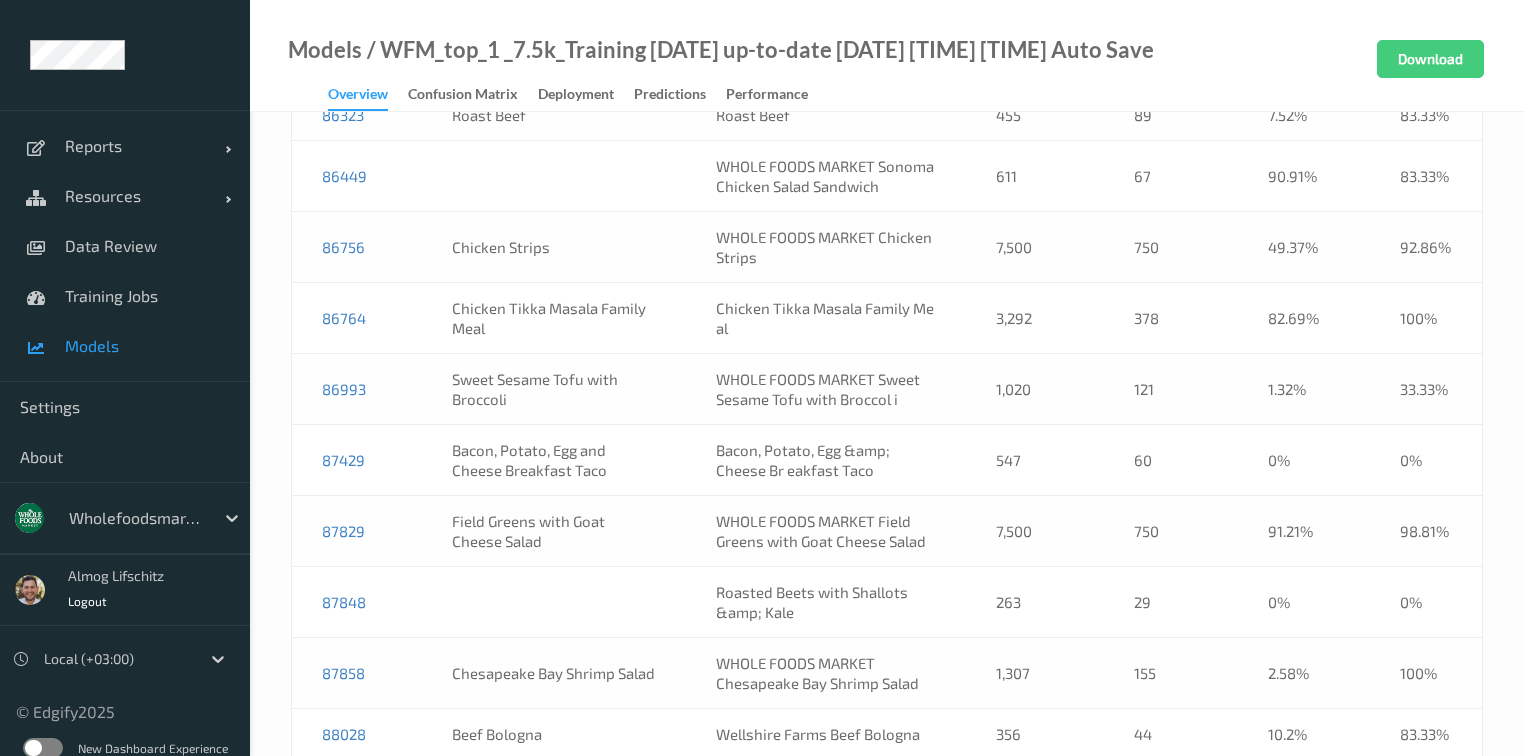 scroll, scrollTop: 20905, scrollLeft: 0, axis: vertical 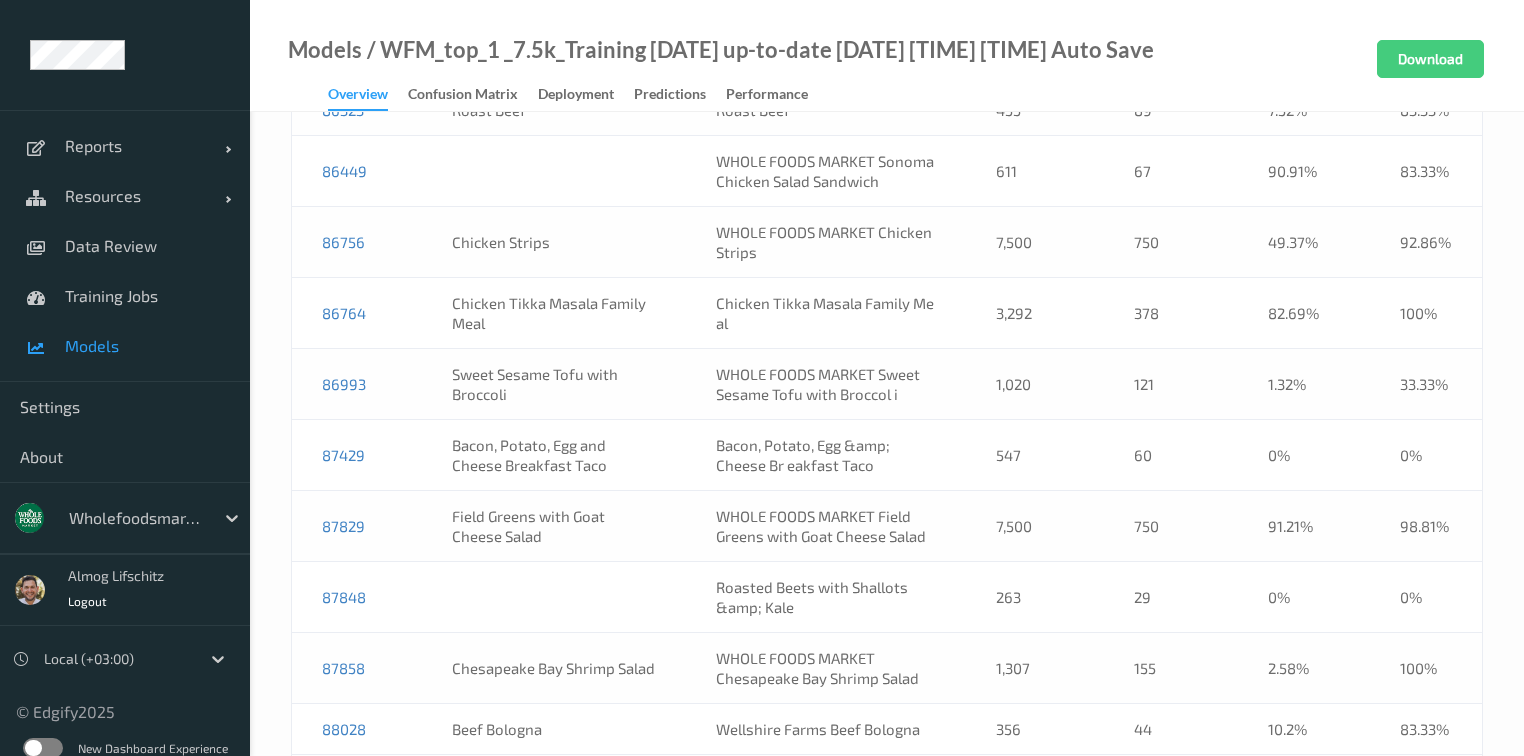 click on "Roasted Beets with Shallots &amp; Kale" at bounding box center (826, 597) 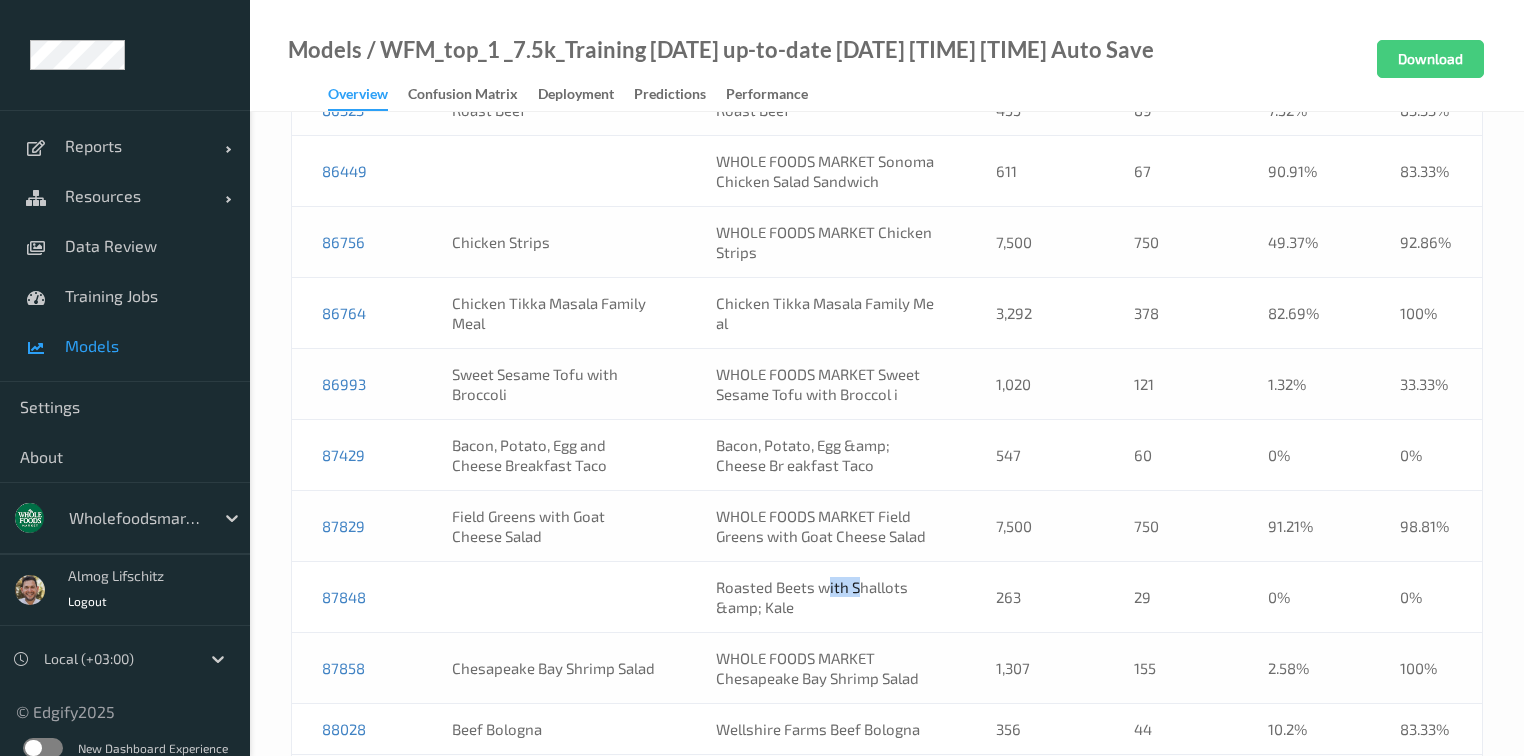 click on "Roasted Beets with Shallots &amp; Kale" at bounding box center (826, 597) 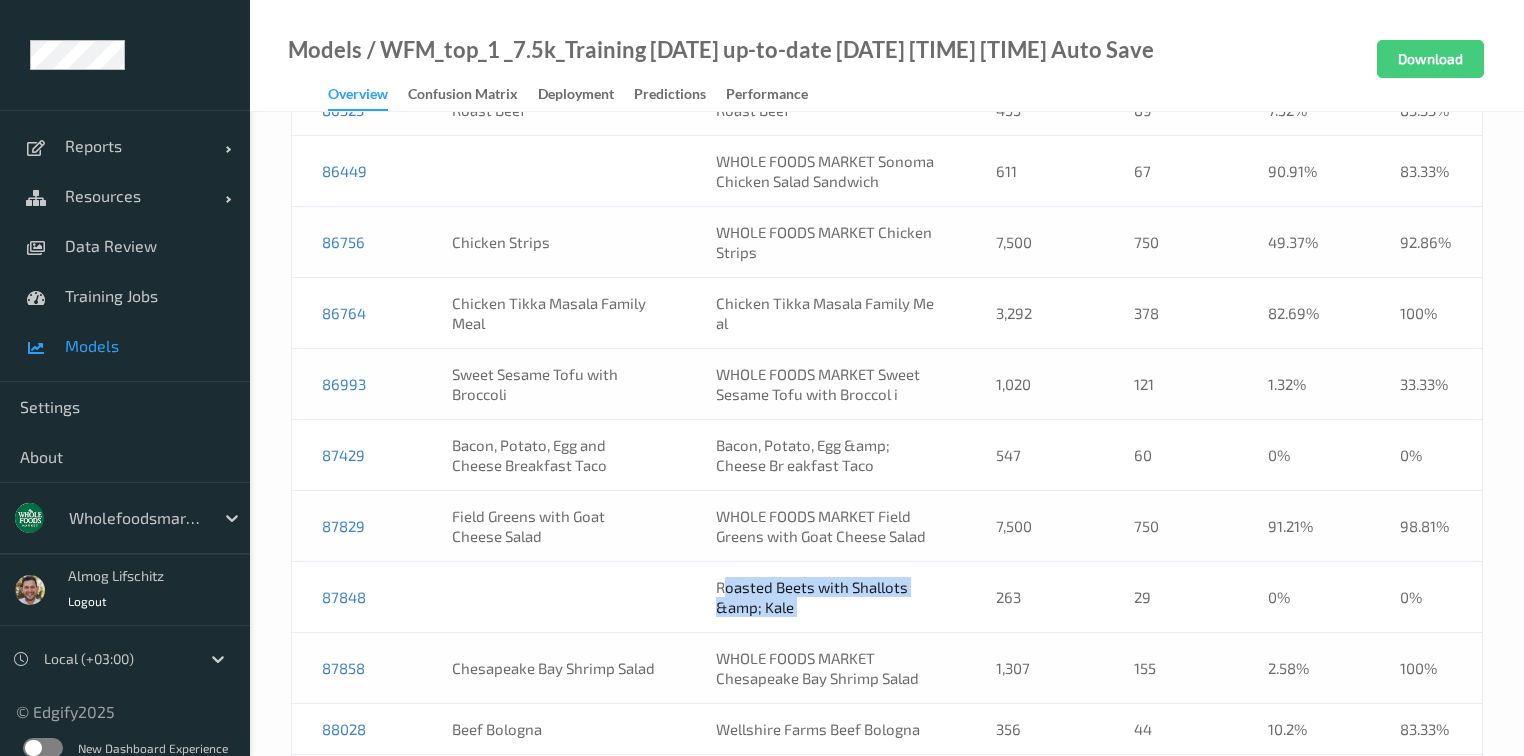 click on "Roasted Beets with Shallots &amp; Kale" at bounding box center (826, 597) 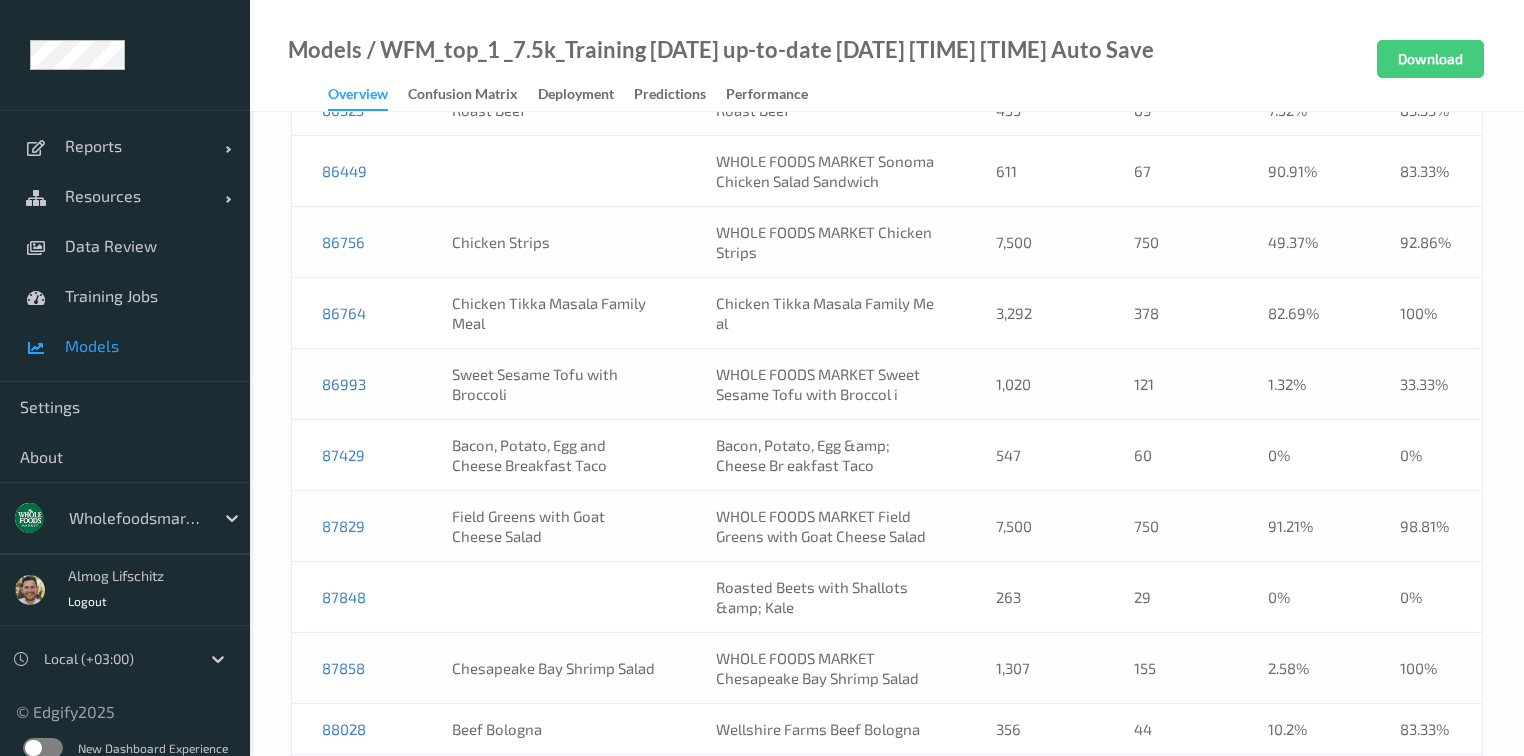 scroll, scrollTop: 17505, scrollLeft: 0, axis: vertical 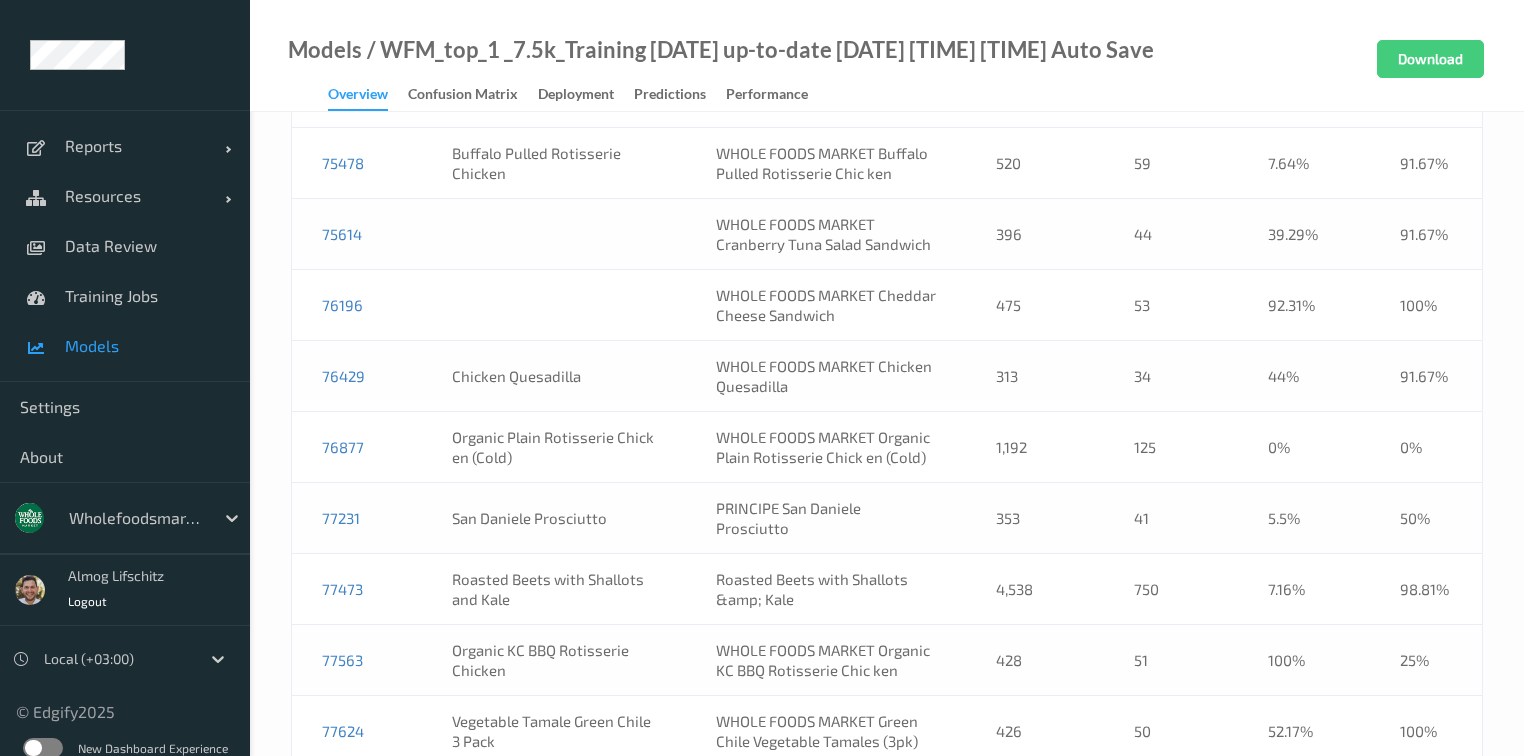 click on "77473" at bounding box center [357, 589] 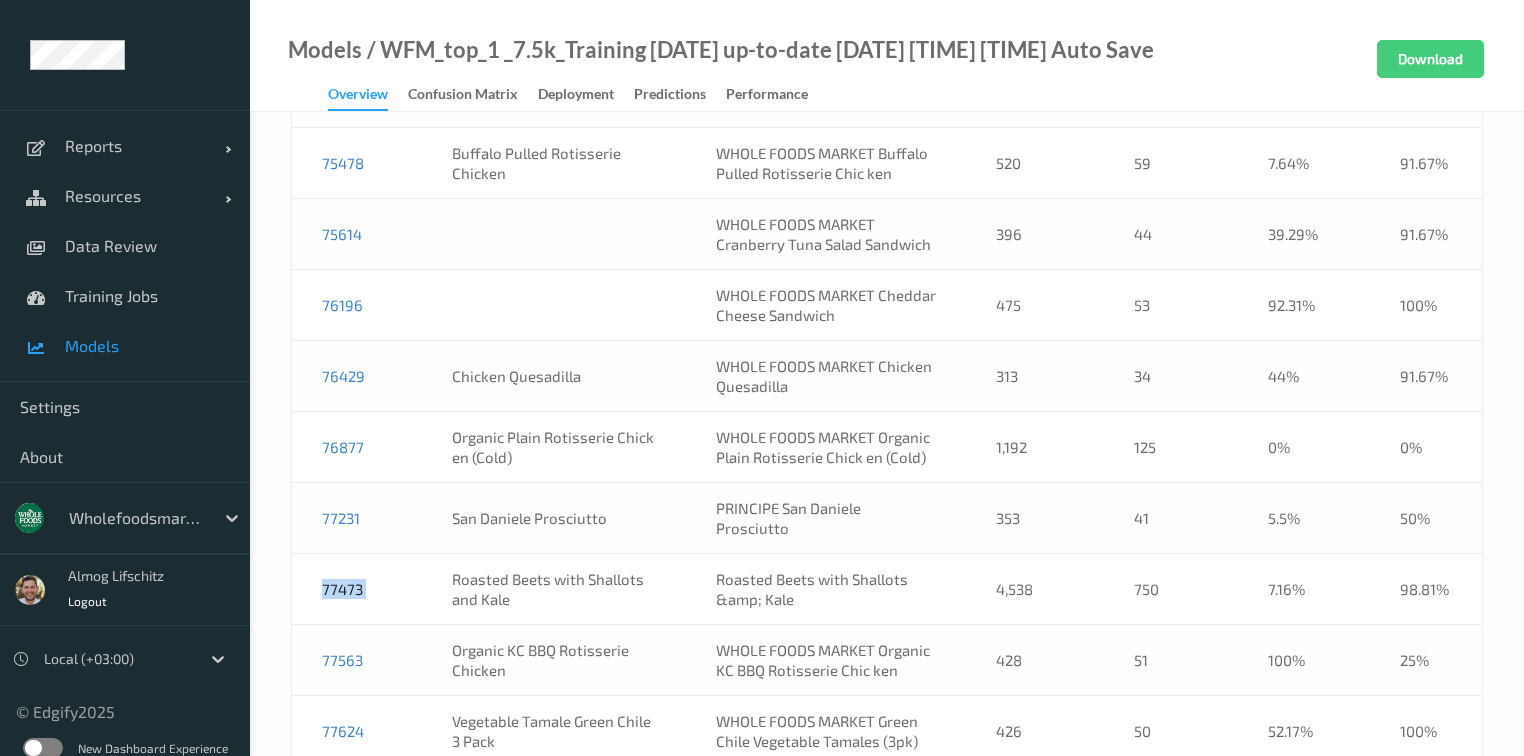 click on "77473" at bounding box center (357, 589) 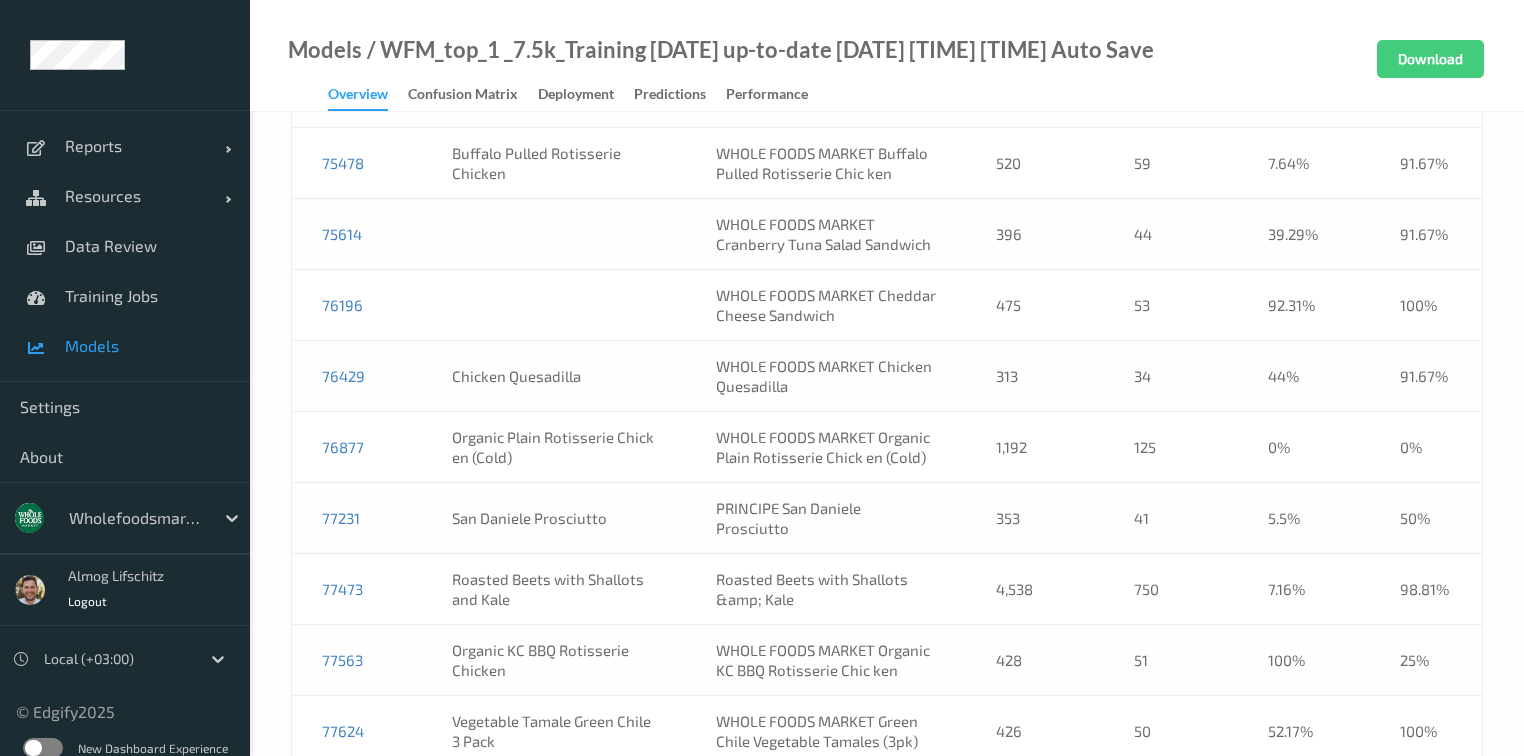 scroll, scrollTop: 20824, scrollLeft: 0, axis: vertical 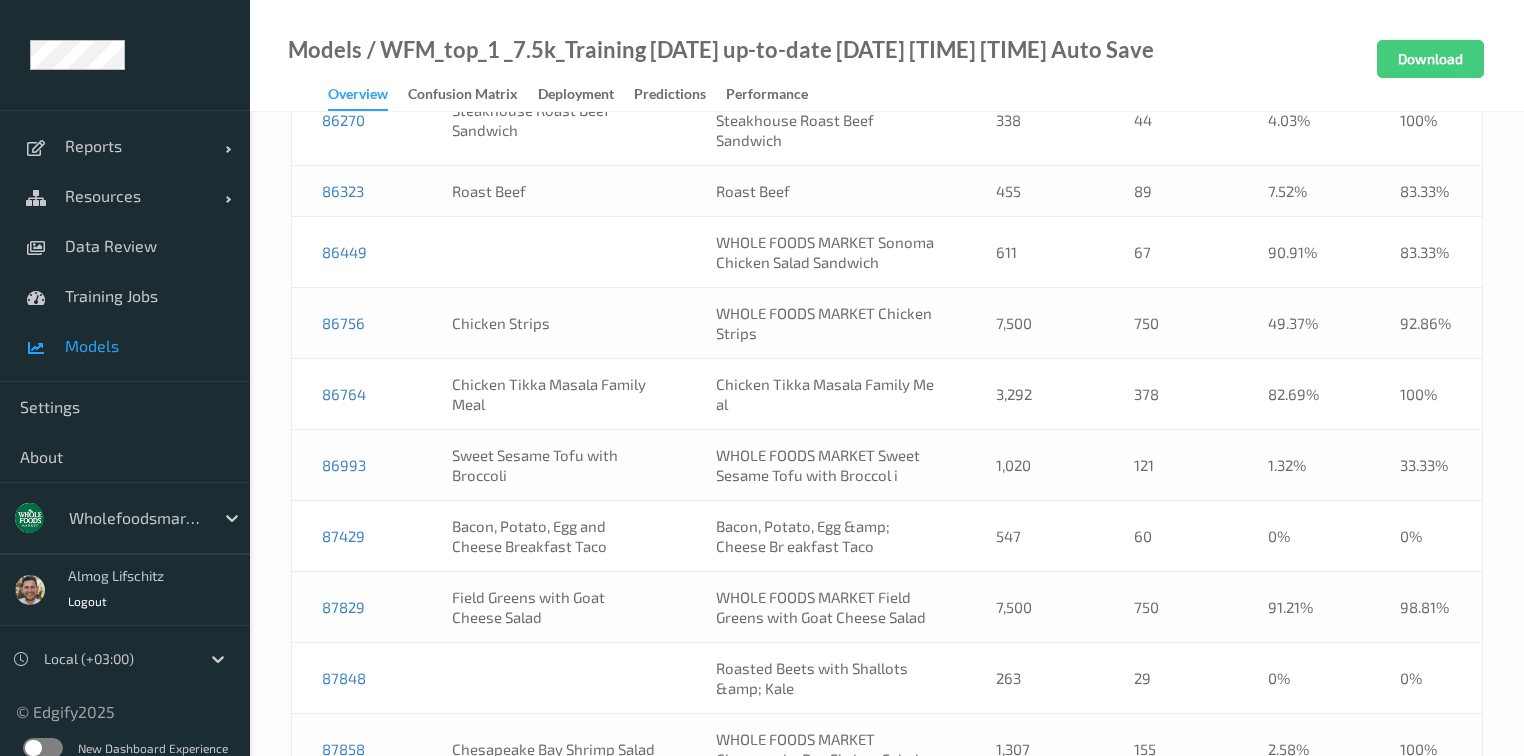 click on "87848" at bounding box center [357, 678] 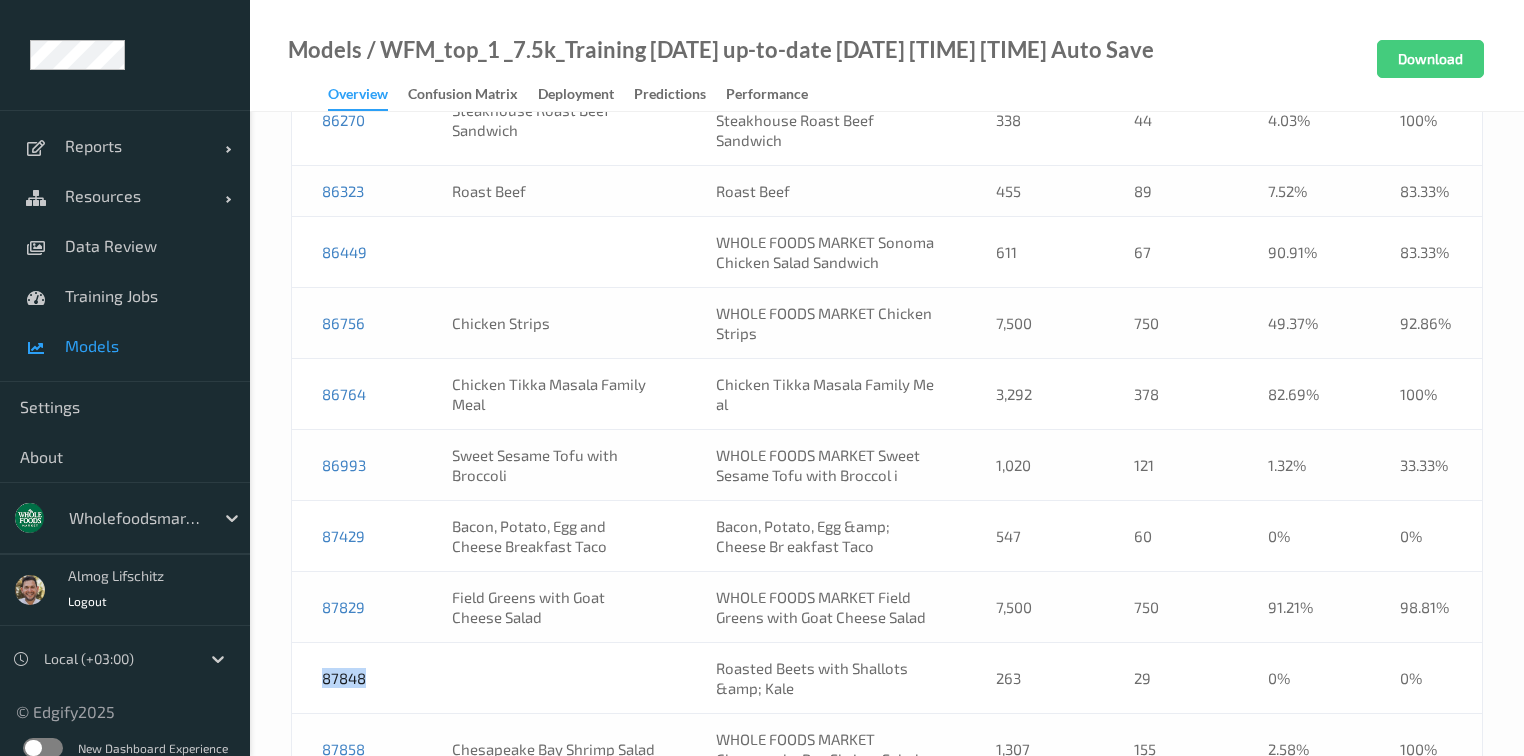 click on "87848" at bounding box center (357, 678) 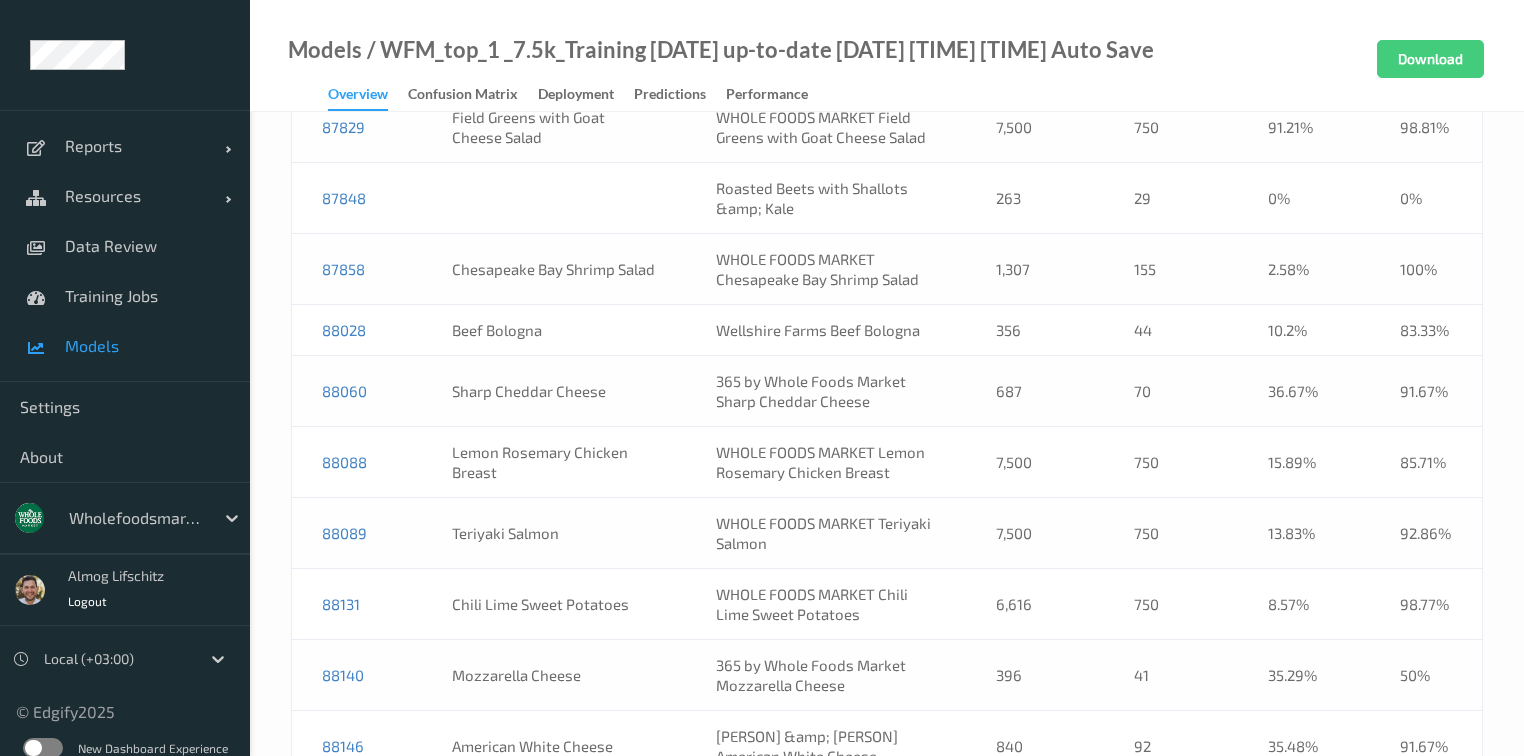 scroll, scrollTop: 21704, scrollLeft: 0, axis: vertical 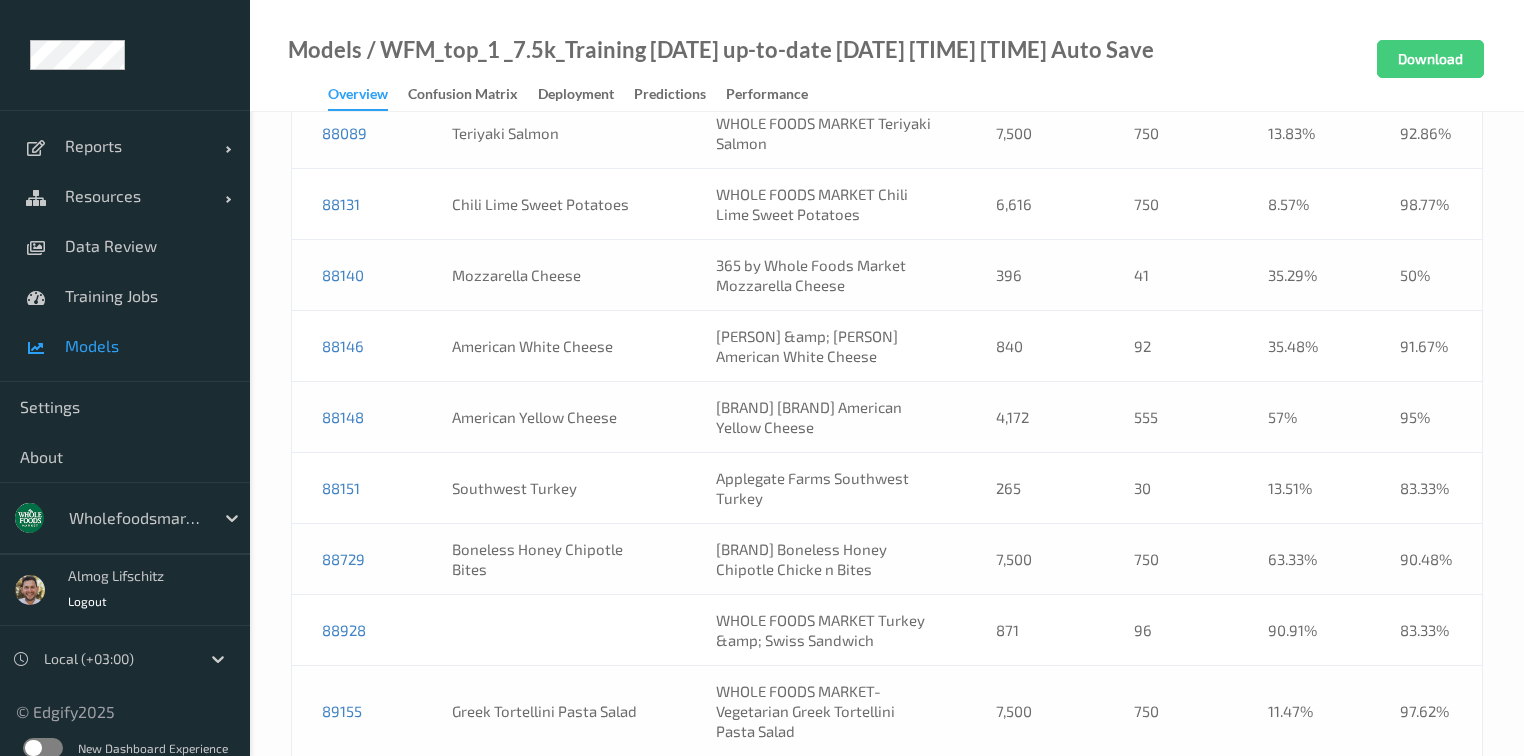 click on "WHOLE FOODS MARKET Turkey &amp; Swiss Sandwich" at bounding box center (826, 630) 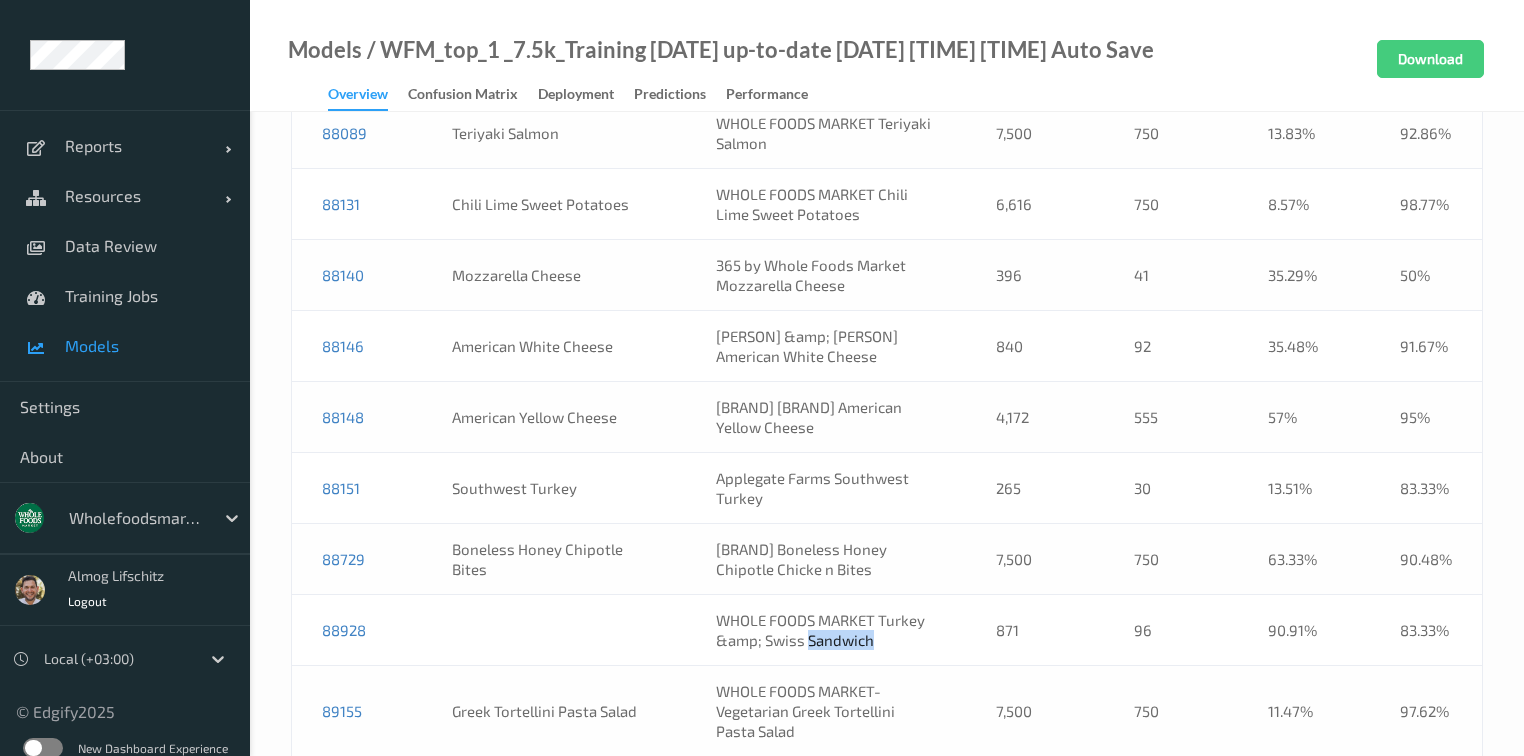 click on "WHOLE FOODS MARKET Turkey &amp; Swiss Sandwich" at bounding box center [826, 630] 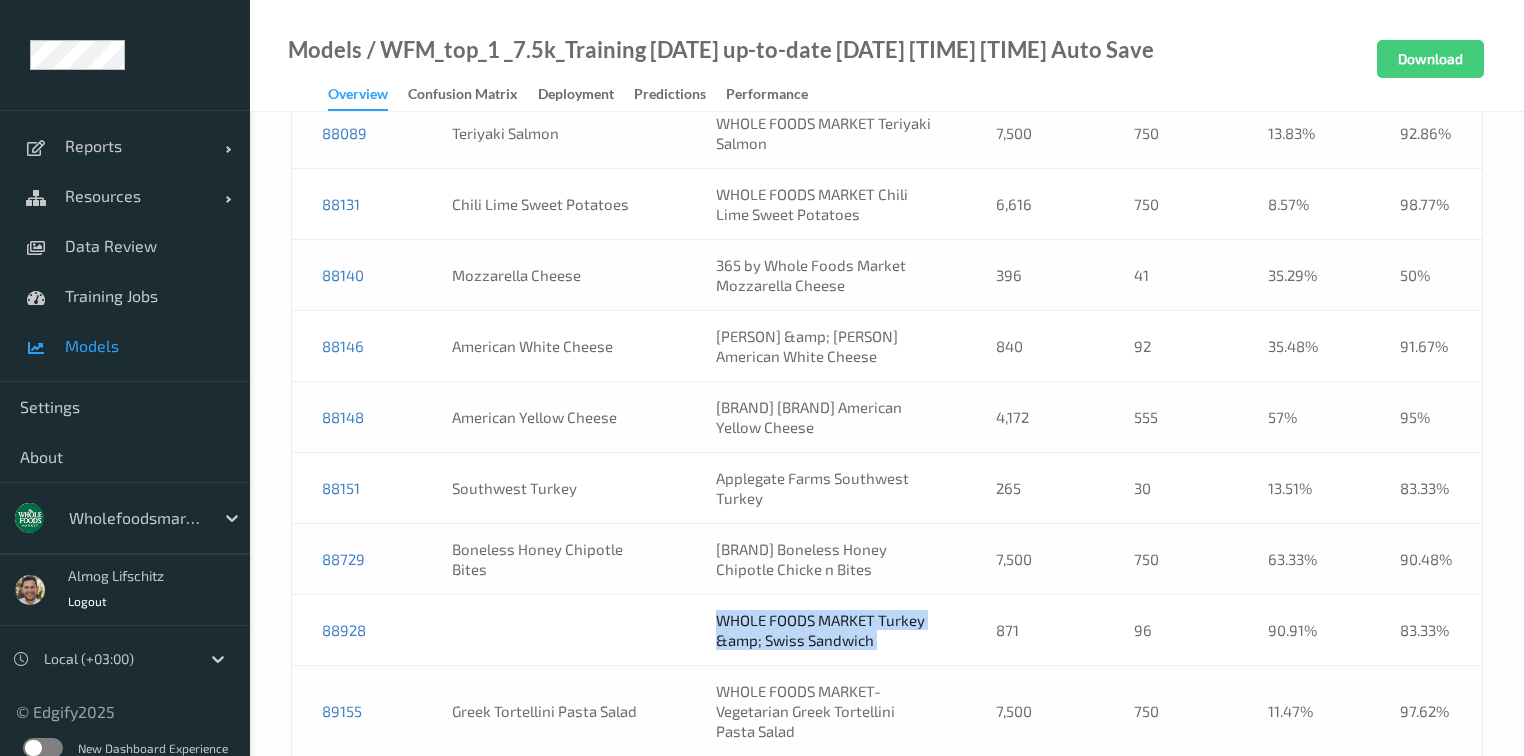click on "WHOLE FOODS MARKET Turkey &amp; Swiss Sandwich" at bounding box center [826, 630] 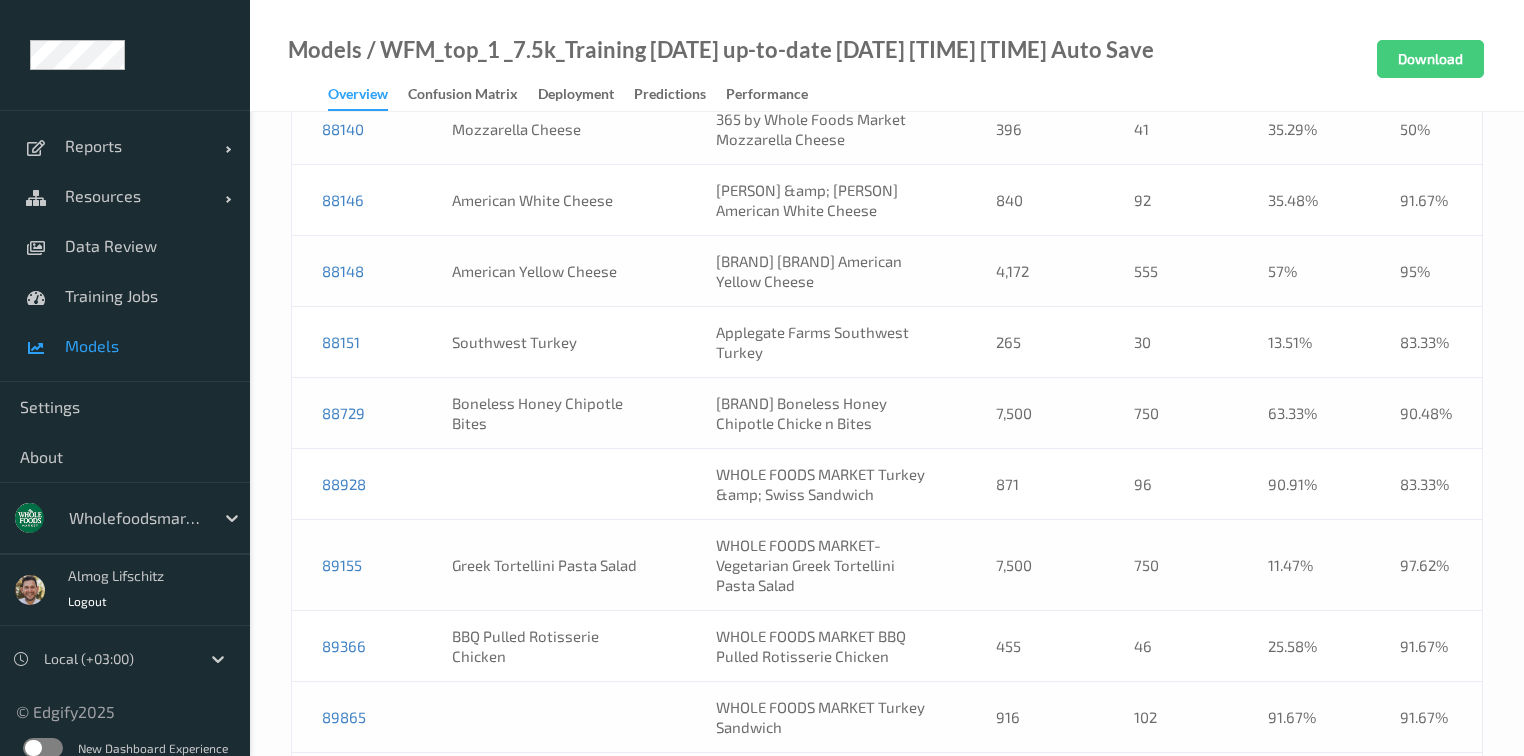 scroll, scrollTop: 21864, scrollLeft: 0, axis: vertical 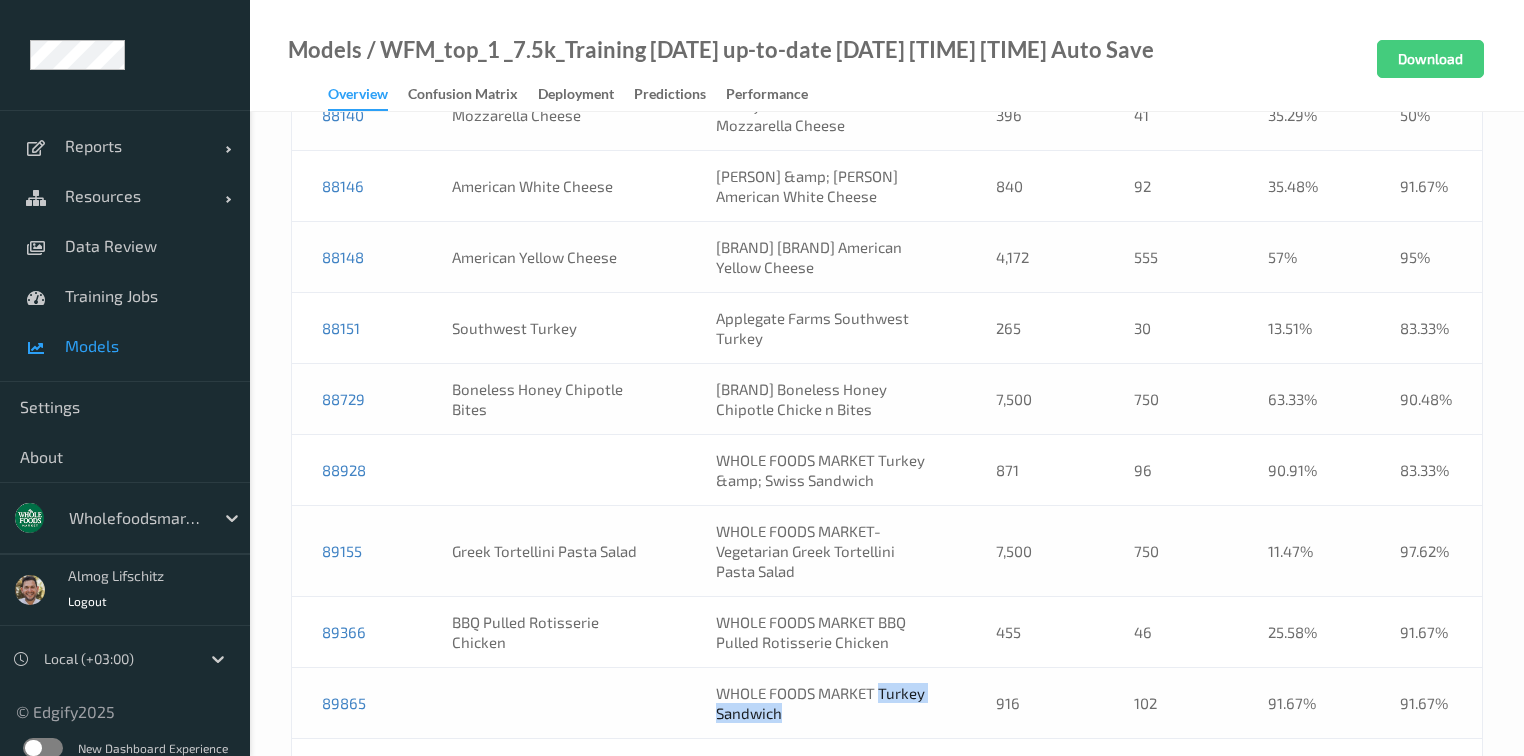 drag, startPoint x: 816, startPoint y: 406, endPoint x: 865, endPoint y: 389, distance: 51.86521 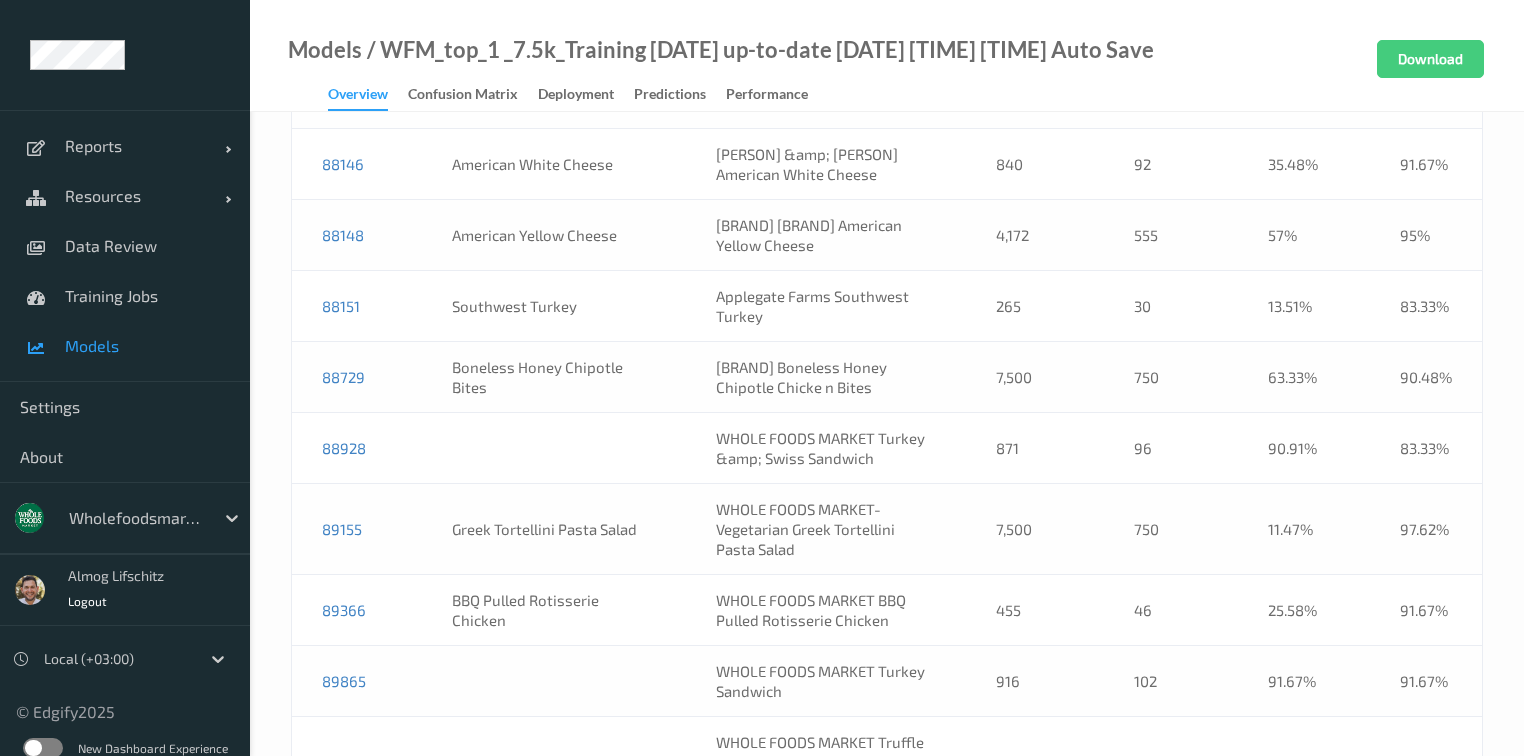 scroll, scrollTop: 14004, scrollLeft: 0, axis: vertical 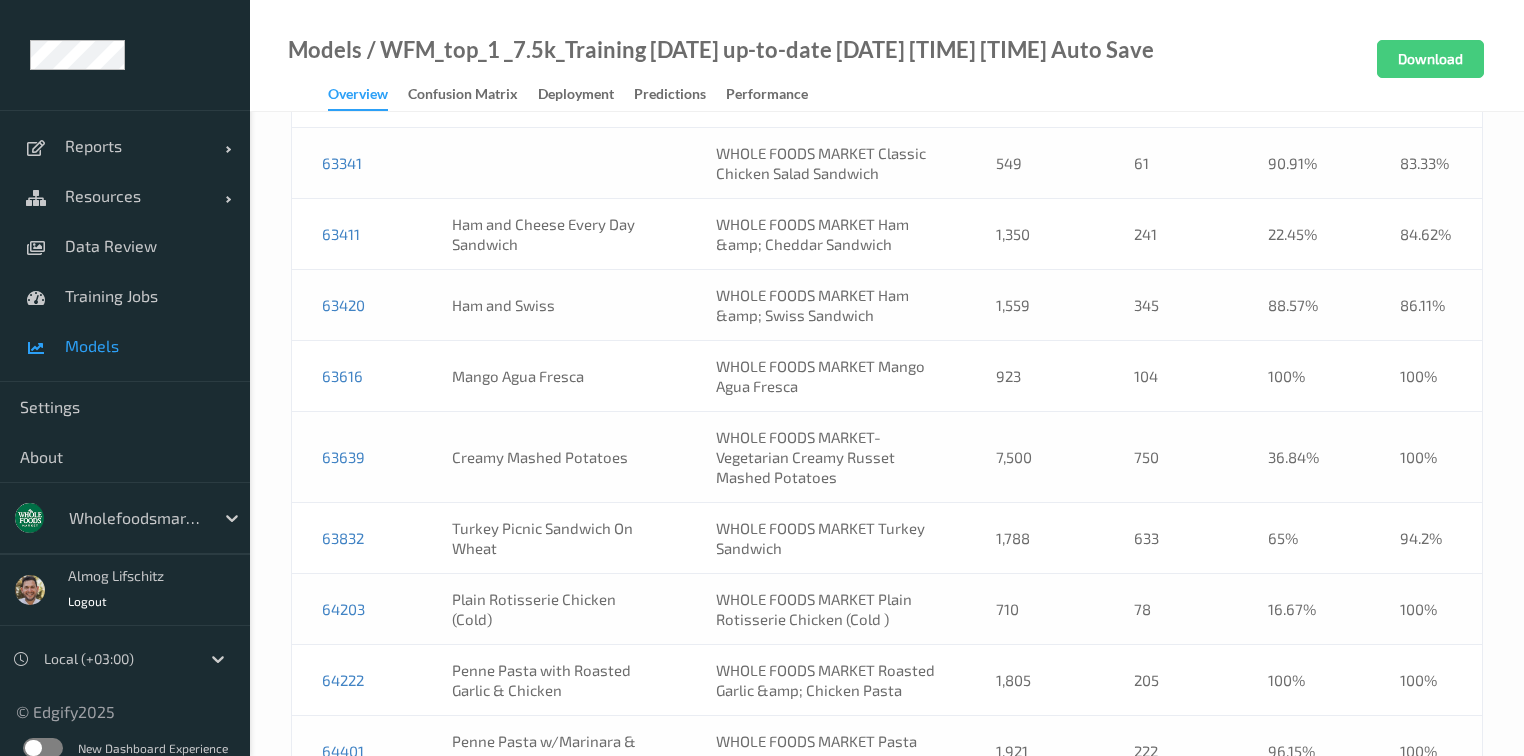 click on "63832" at bounding box center (357, 538) 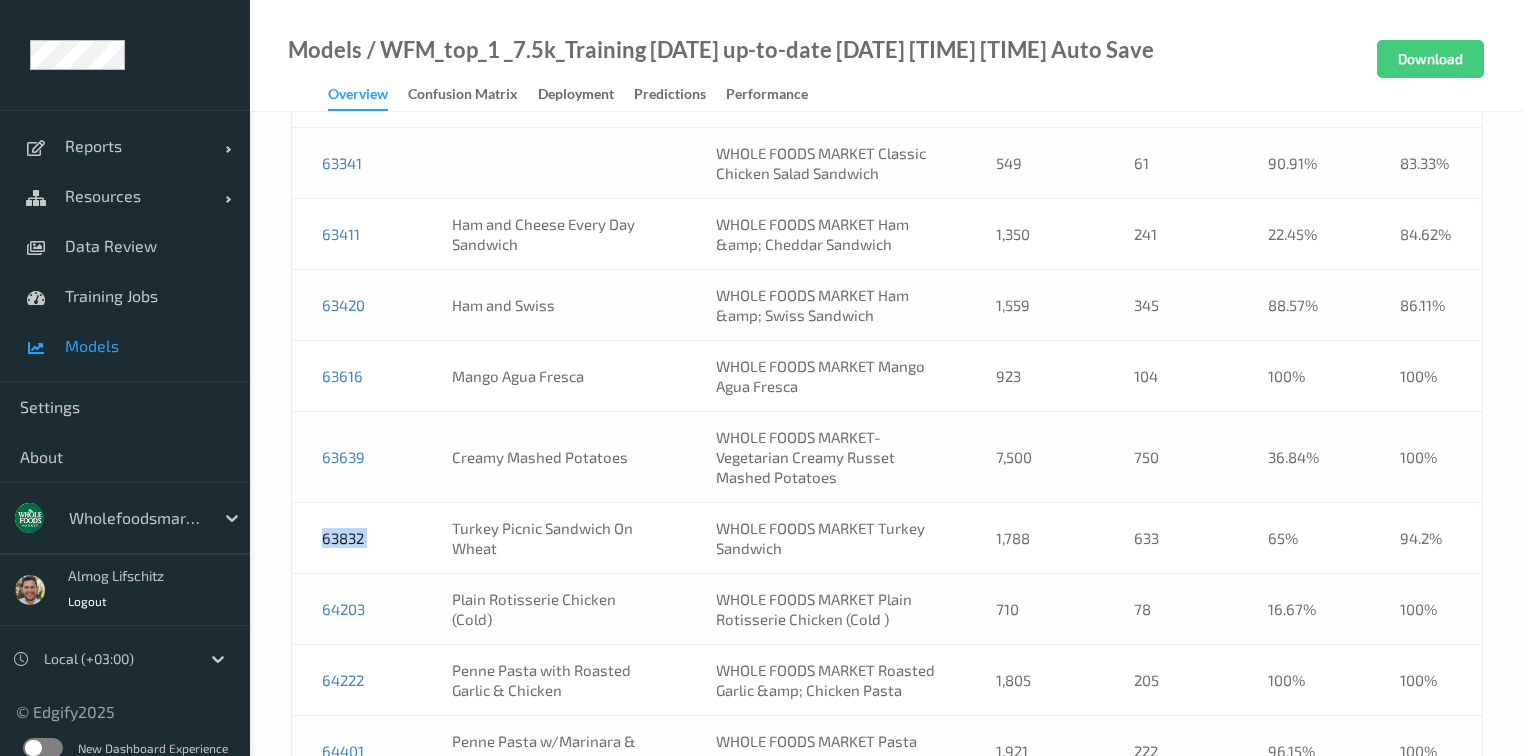 click on "63832" at bounding box center [357, 538] 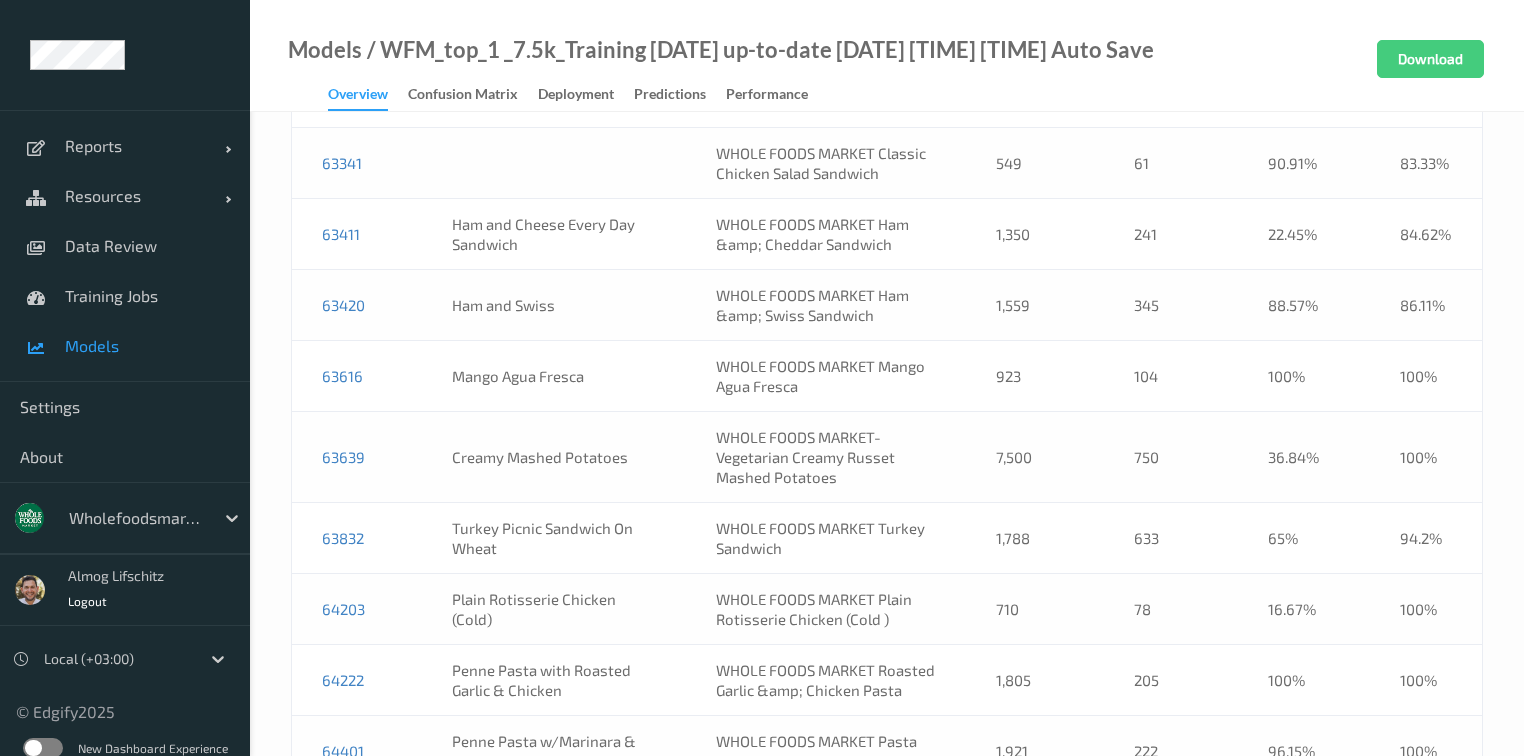 scroll, scrollTop: 21886, scrollLeft: 0, axis: vertical 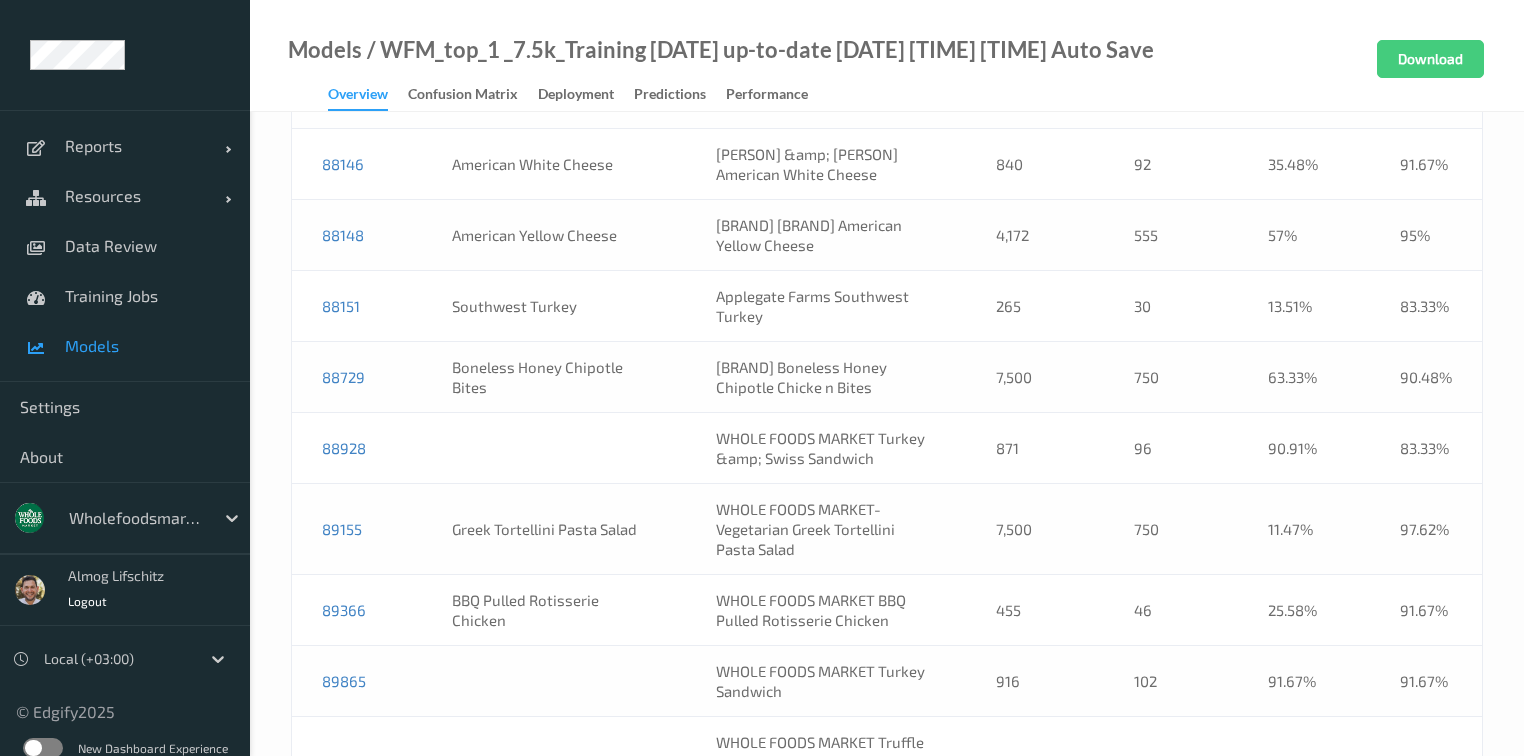 click on "89865" at bounding box center [357, 681] 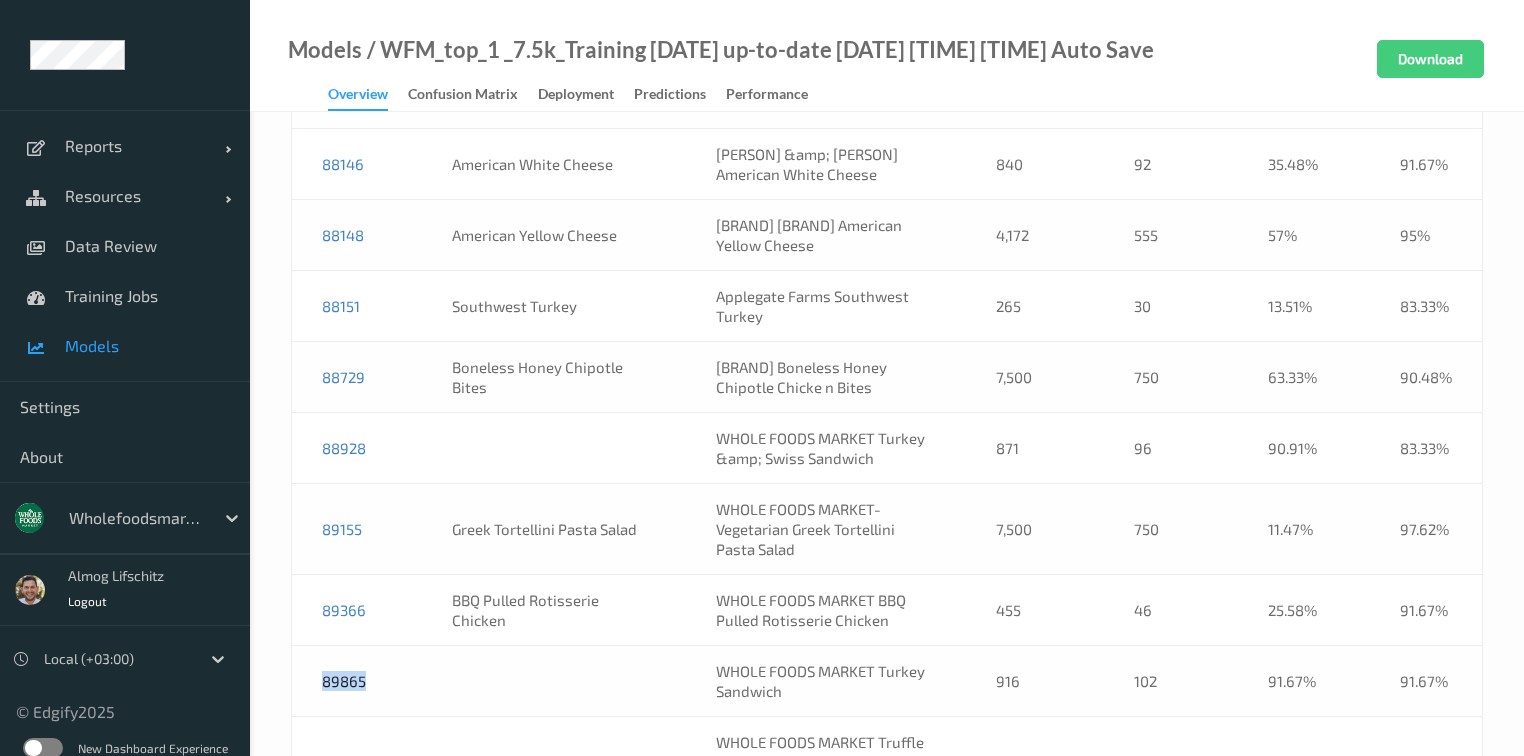 click on "89865" at bounding box center (357, 681) 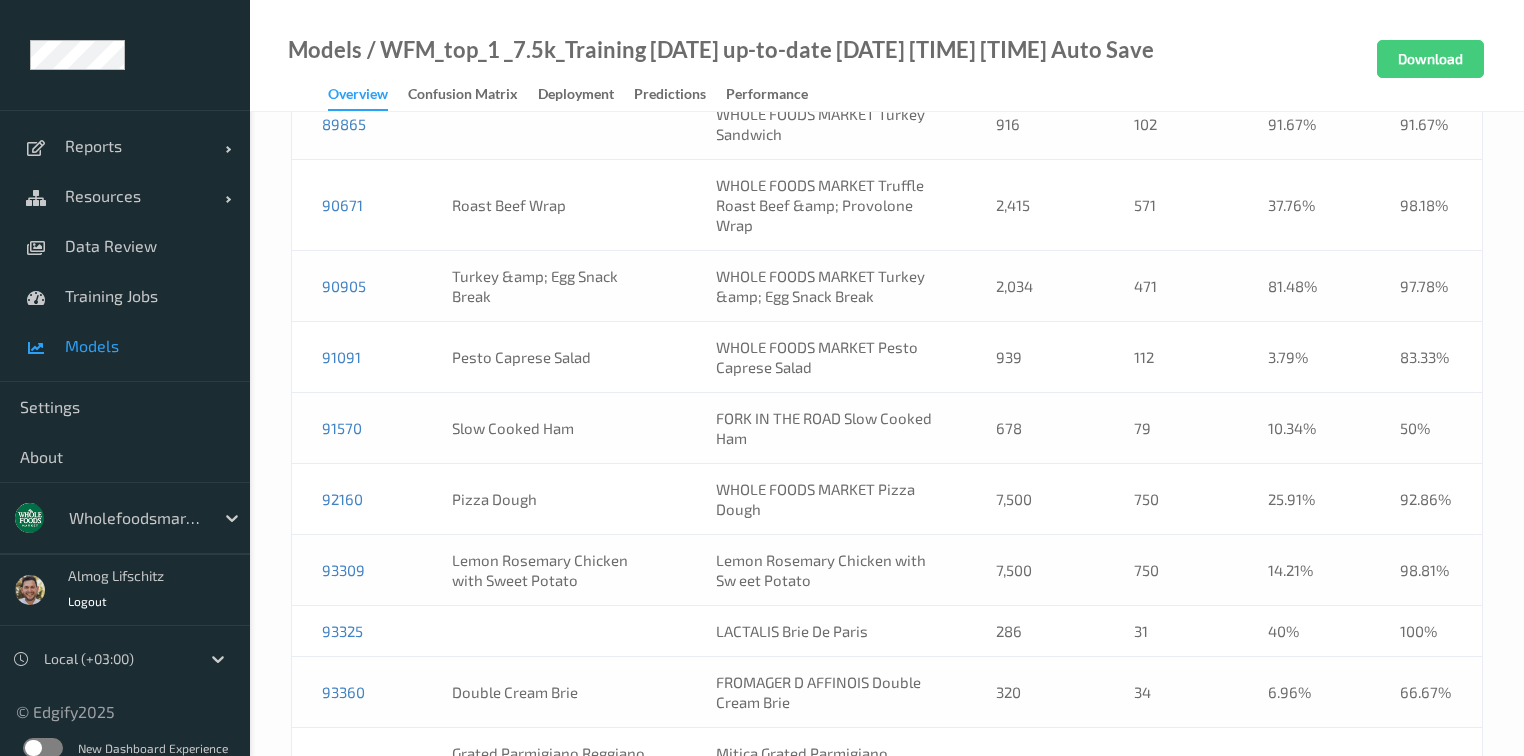 scroll, scrollTop: 22446, scrollLeft: 0, axis: vertical 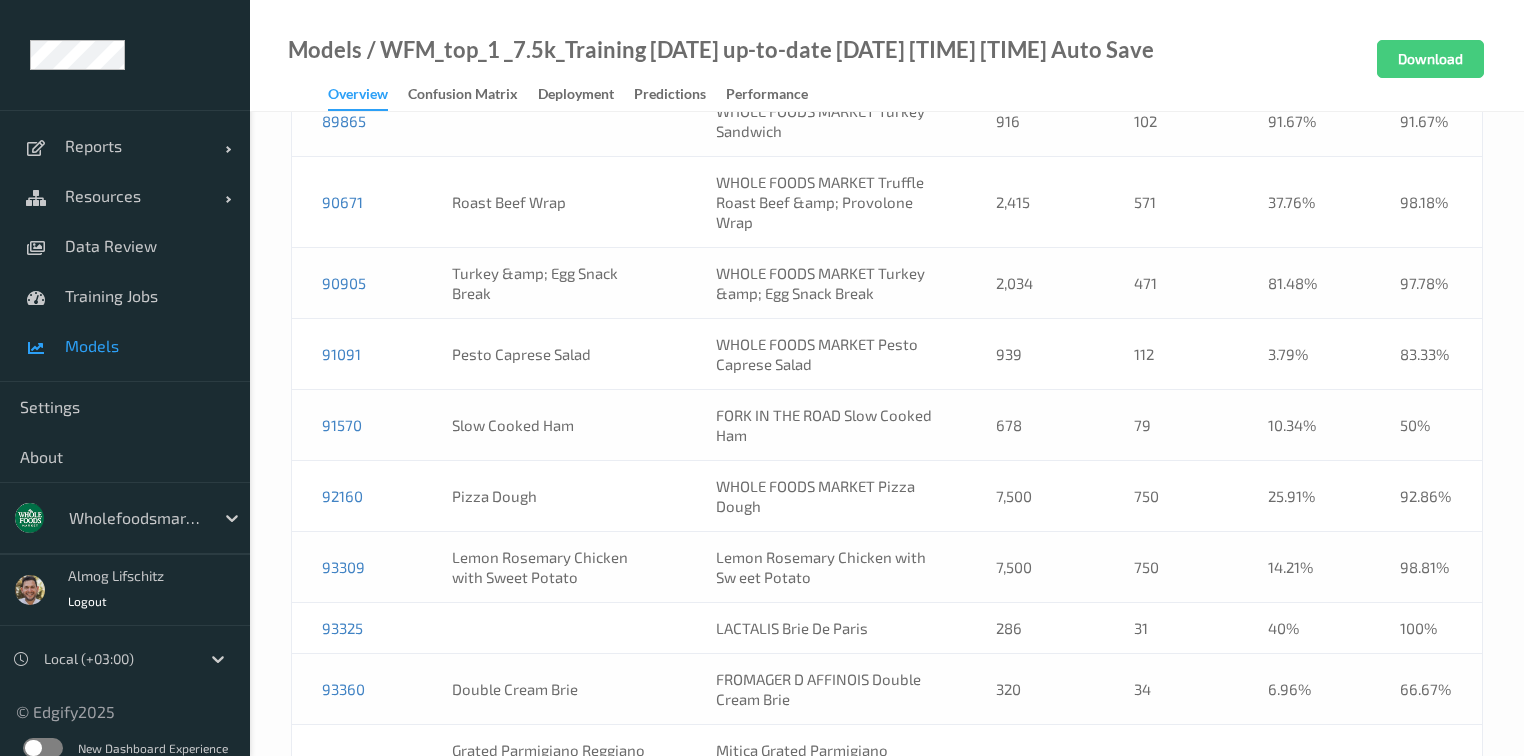 click on "LACTALIS Brie De Paris" at bounding box center (826, 628) 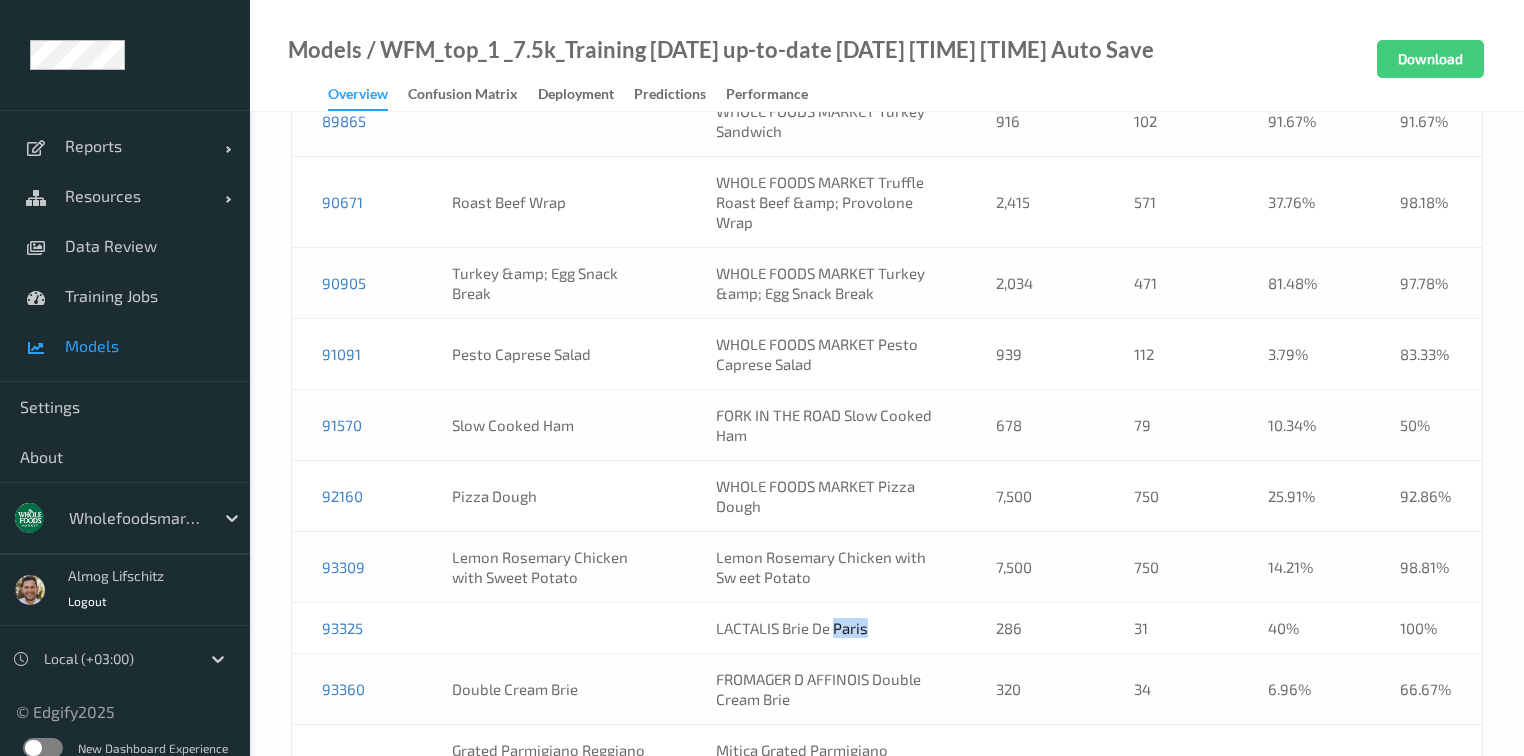 click on "LACTALIS Brie De Paris" at bounding box center (826, 628) 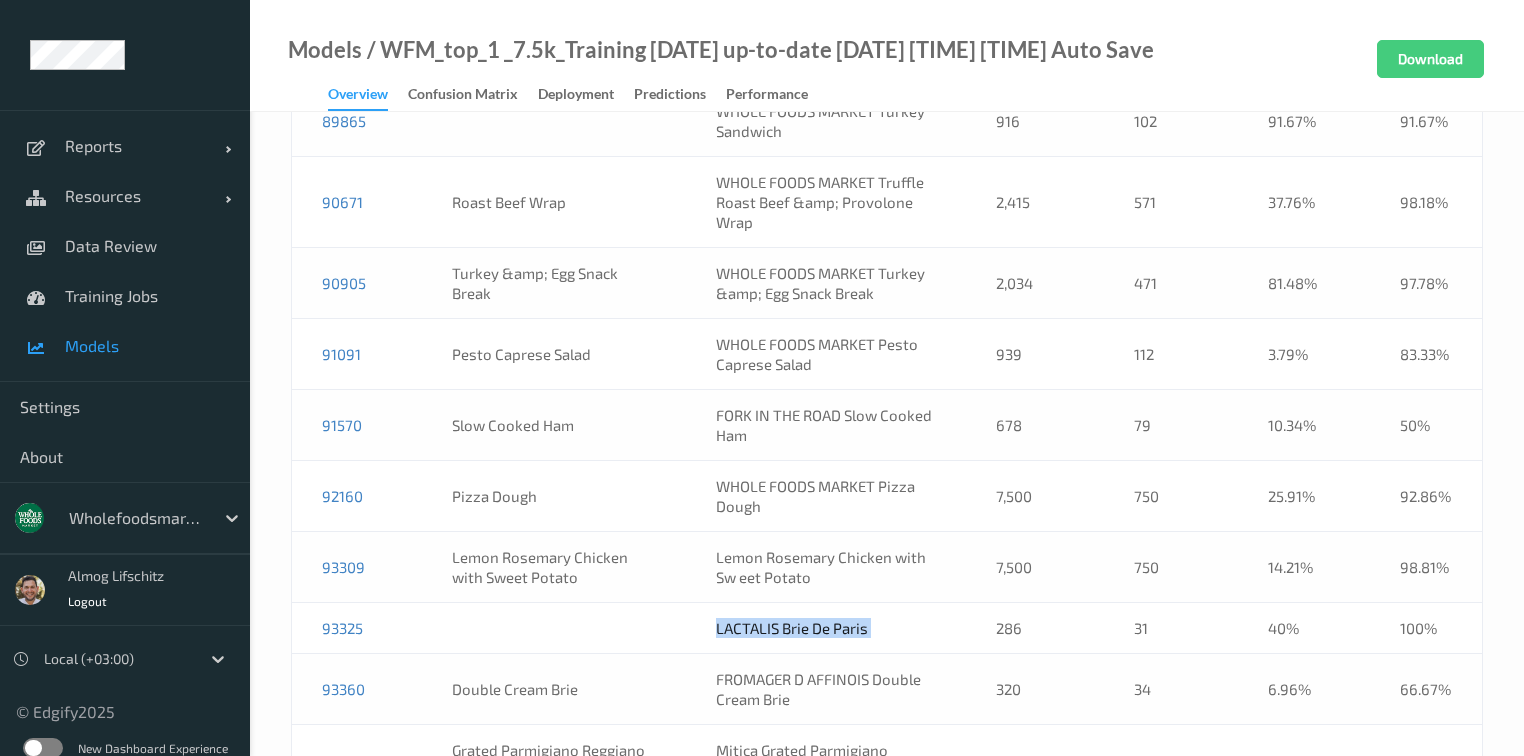 click on "LACTALIS Brie De Paris" at bounding box center (826, 628) 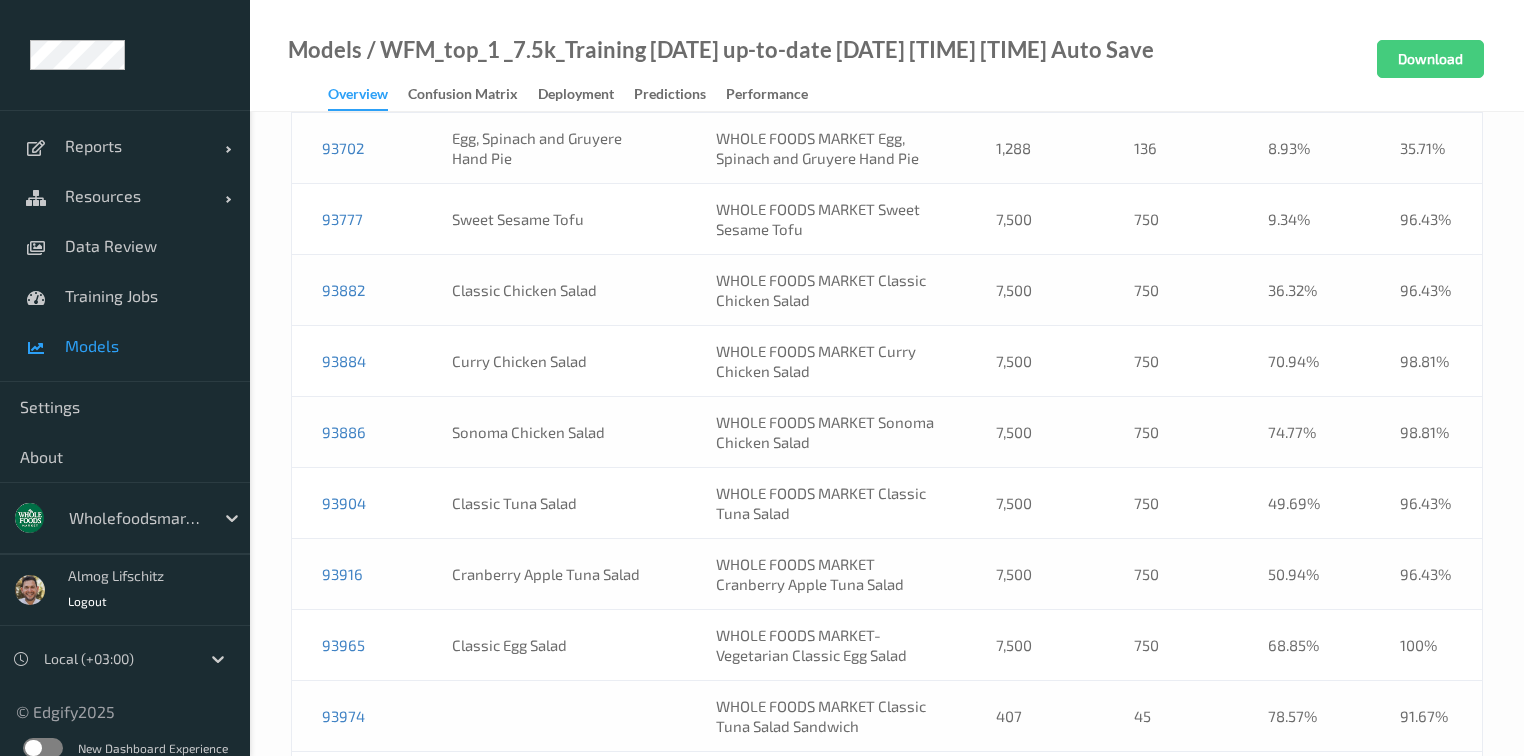 scroll, scrollTop: 23166, scrollLeft: 0, axis: vertical 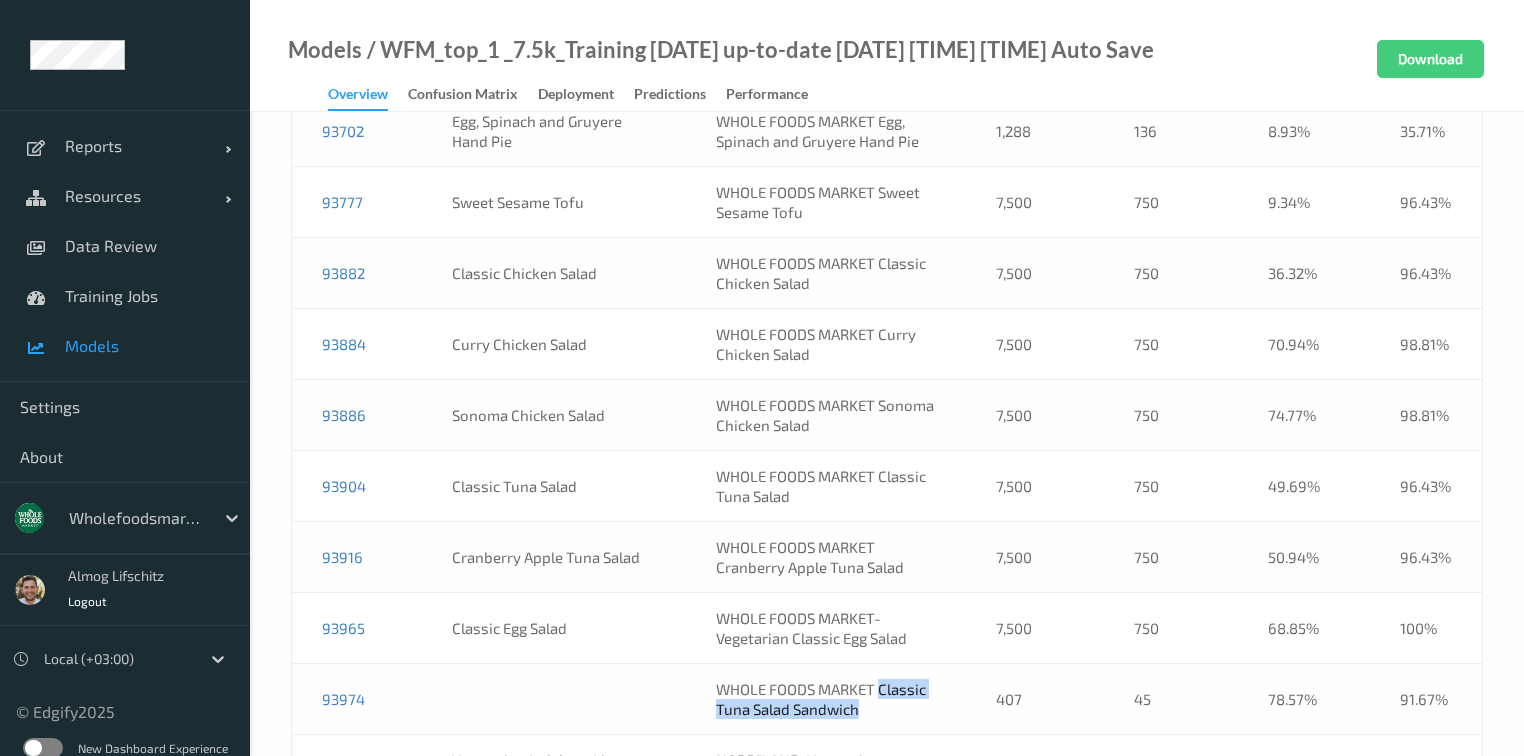 drag, startPoint x: 894, startPoint y: 396, endPoint x: 865, endPoint y: 387, distance: 30.364452 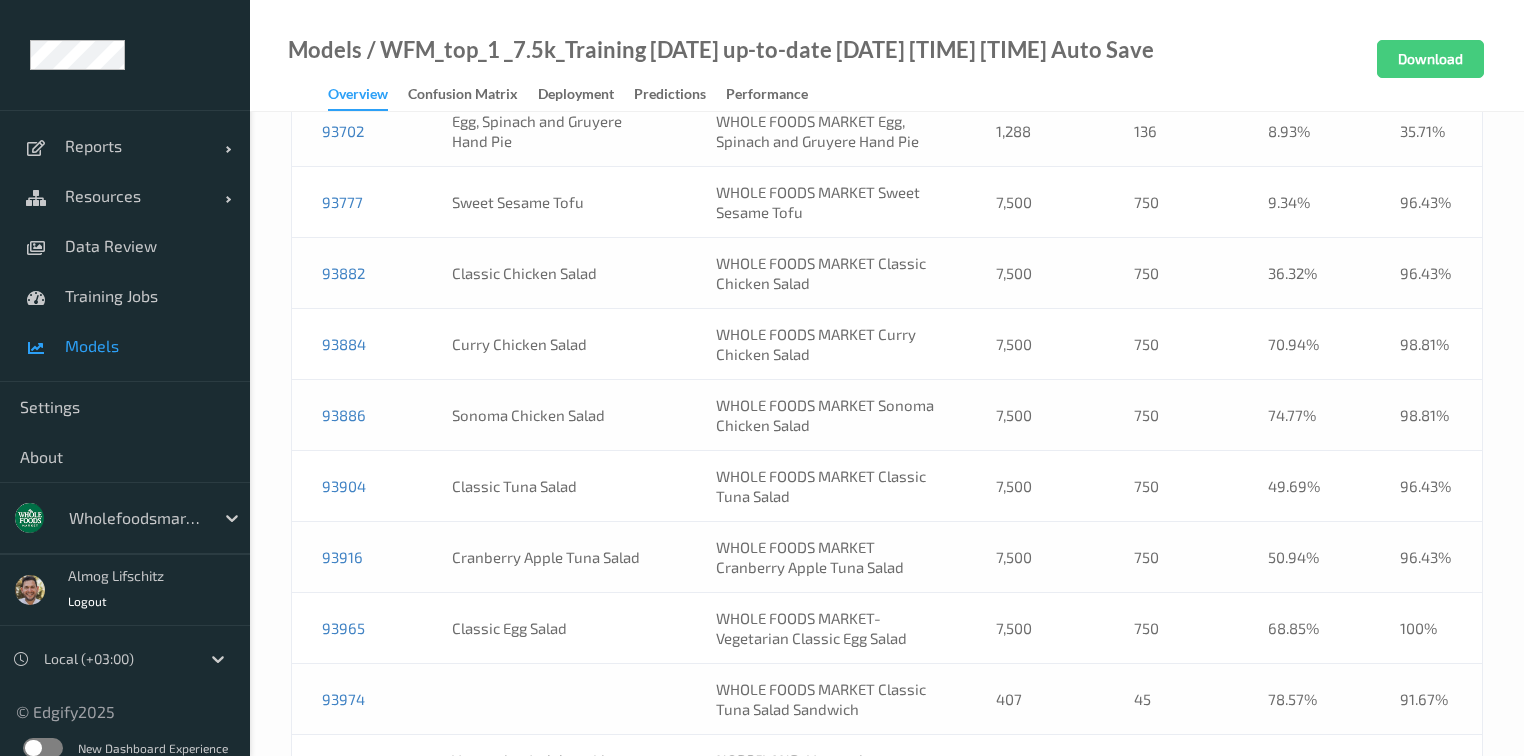 click on "93974" at bounding box center (357, 699) 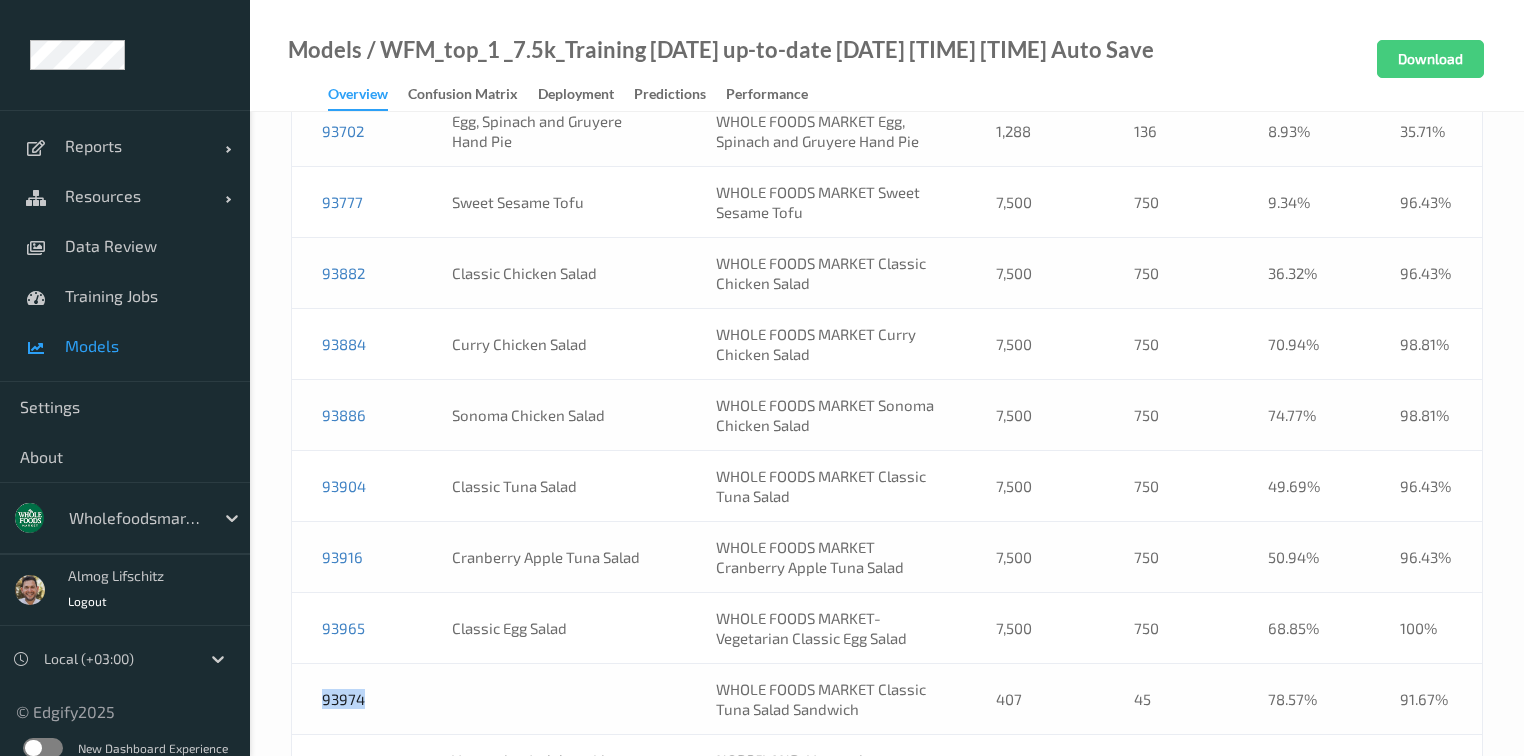 click on "93974" at bounding box center [357, 699] 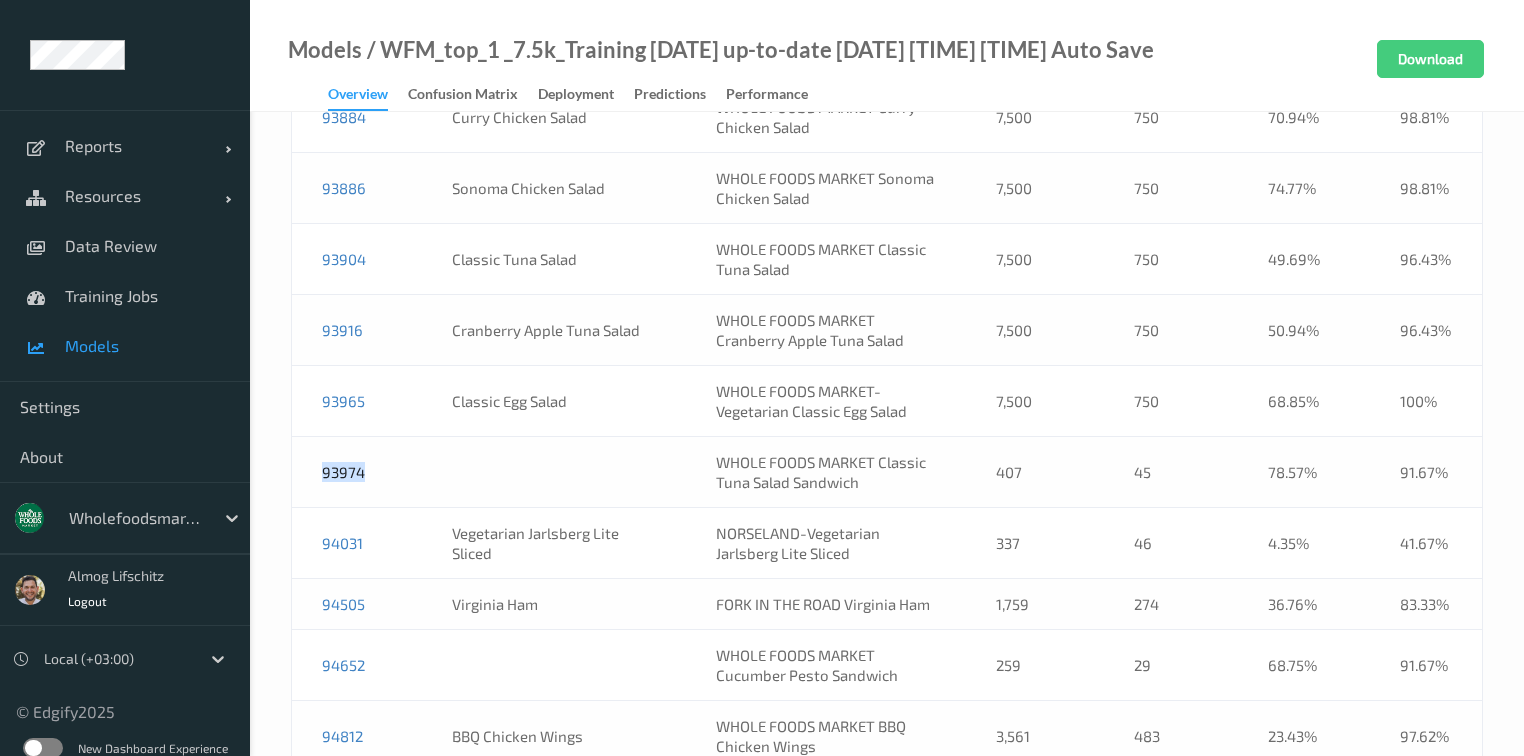 scroll, scrollTop: 23406, scrollLeft: 0, axis: vertical 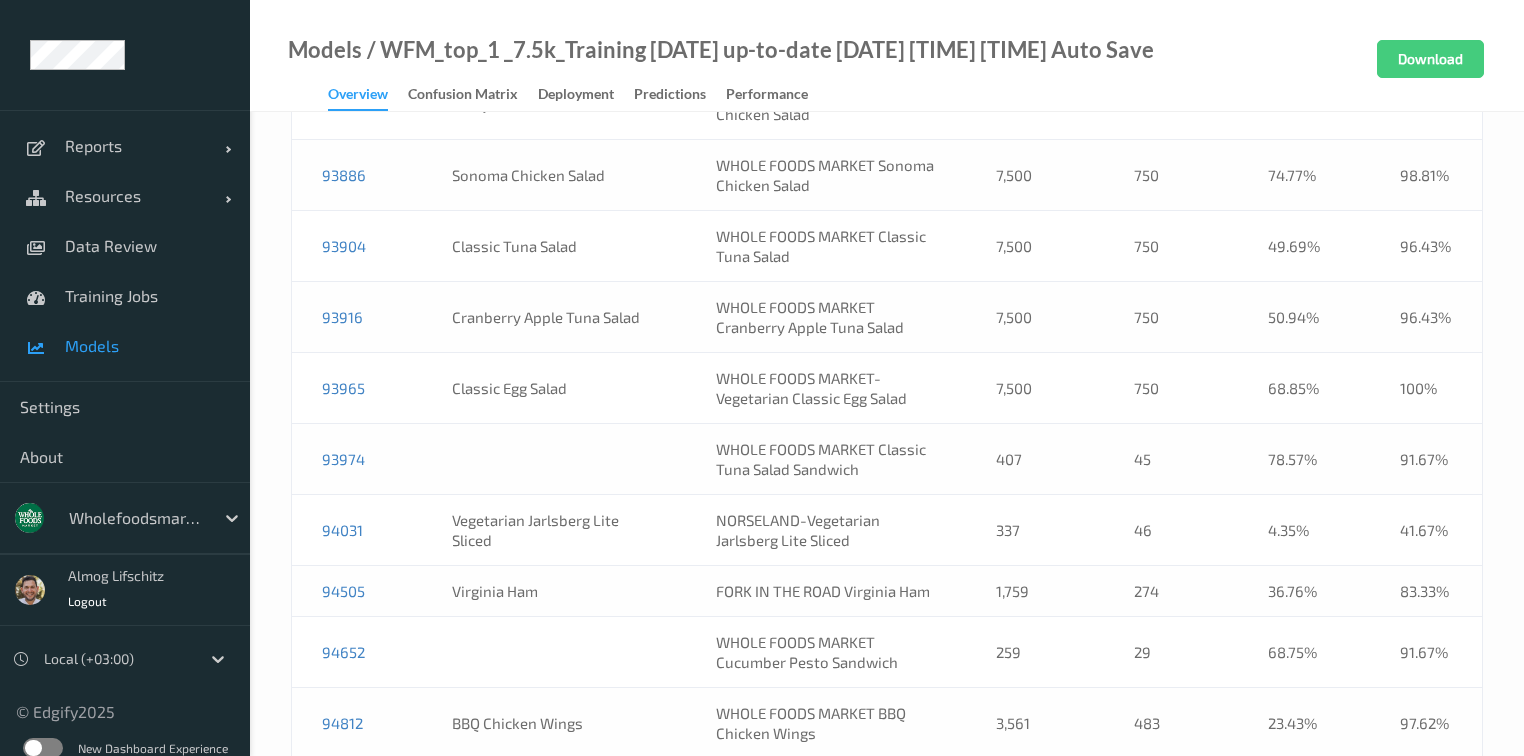 click on "WHOLE FOODS MARKET Cucumber Pesto Sandwich" at bounding box center [826, 652] 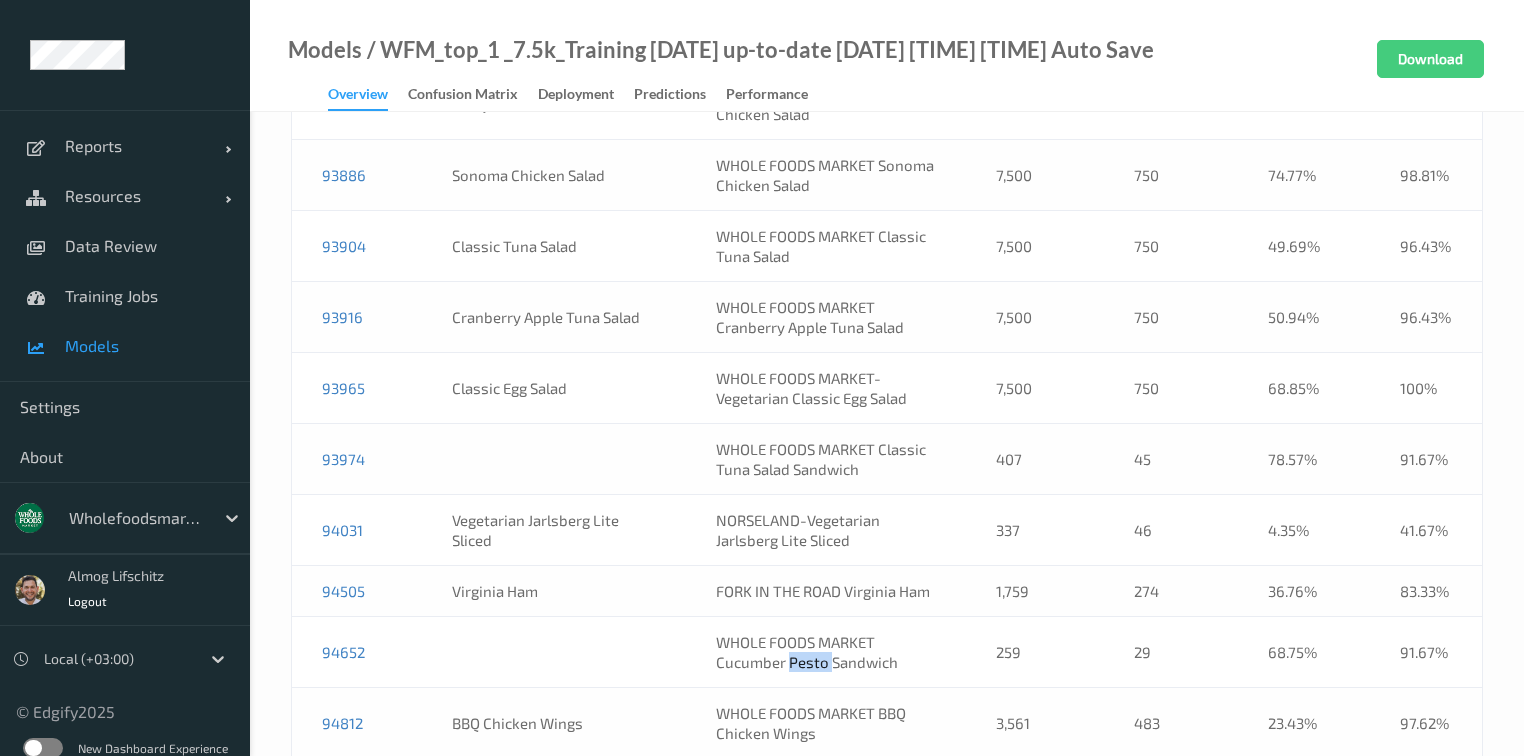 click on "WHOLE FOODS MARKET Cucumber Pesto Sandwich" at bounding box center (826, 652) 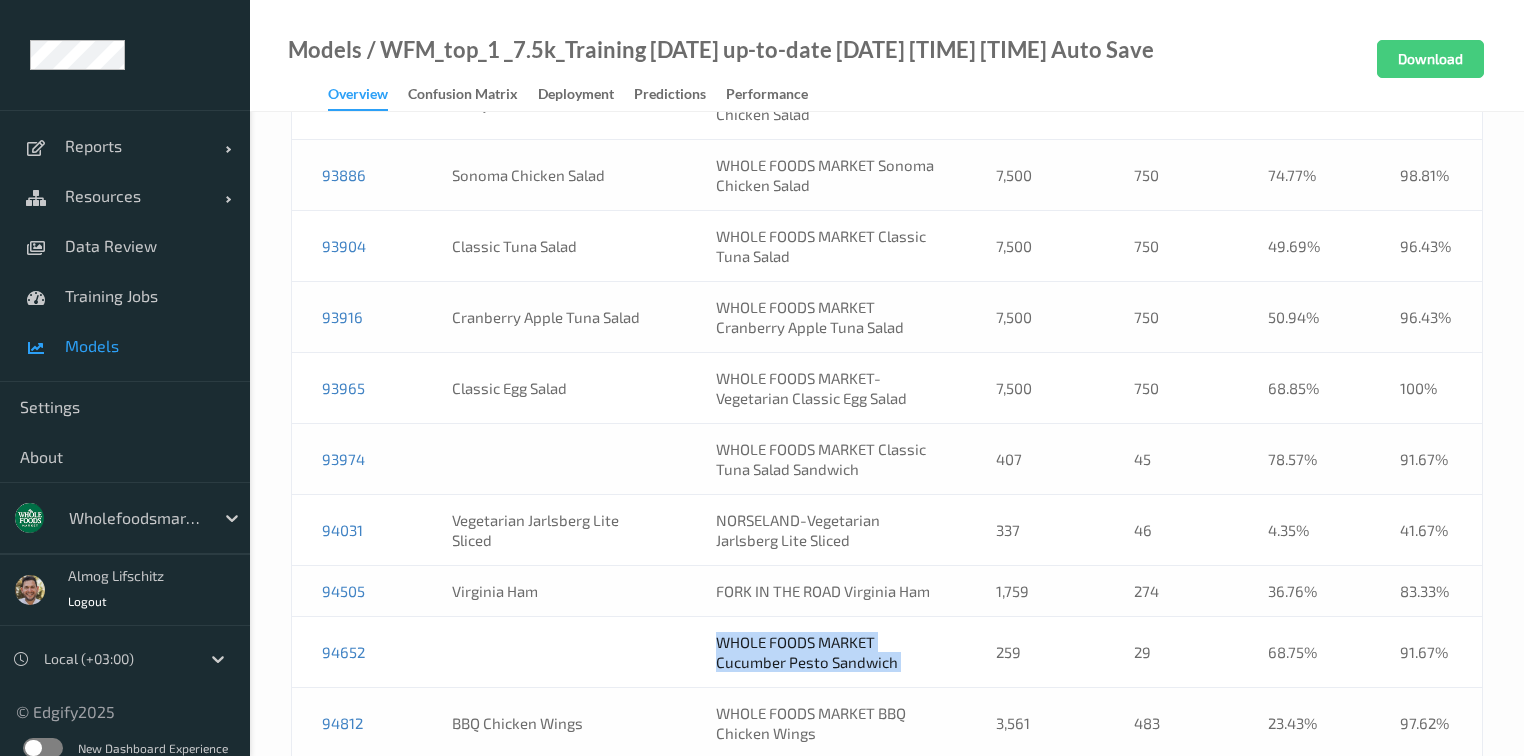 click on "WHOLE FOODS MARKET Cucumber Pesto Sandwich" at bounding box center [826, 652] 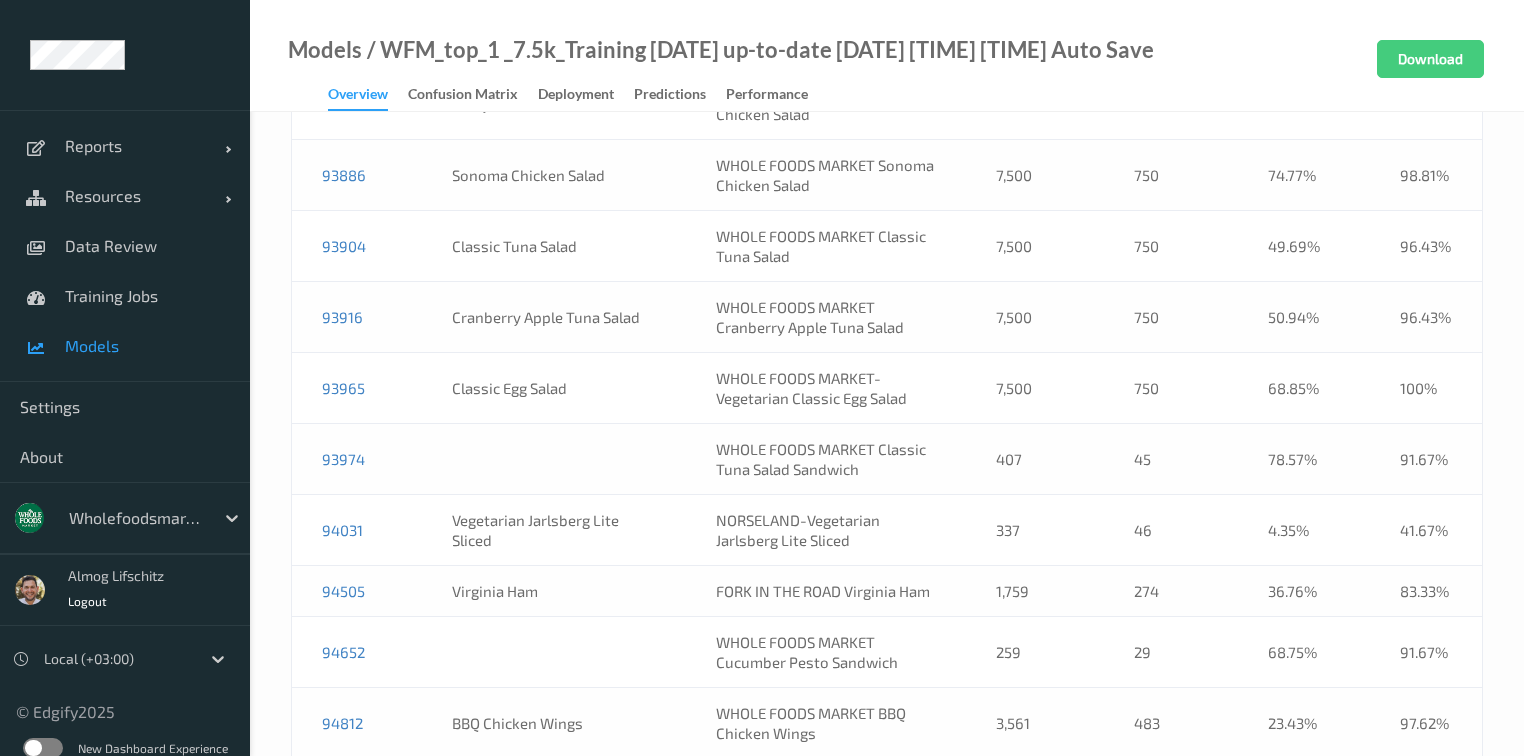 scroll, scrollTop: 7441, scrollLeft: 0, axis: vertical 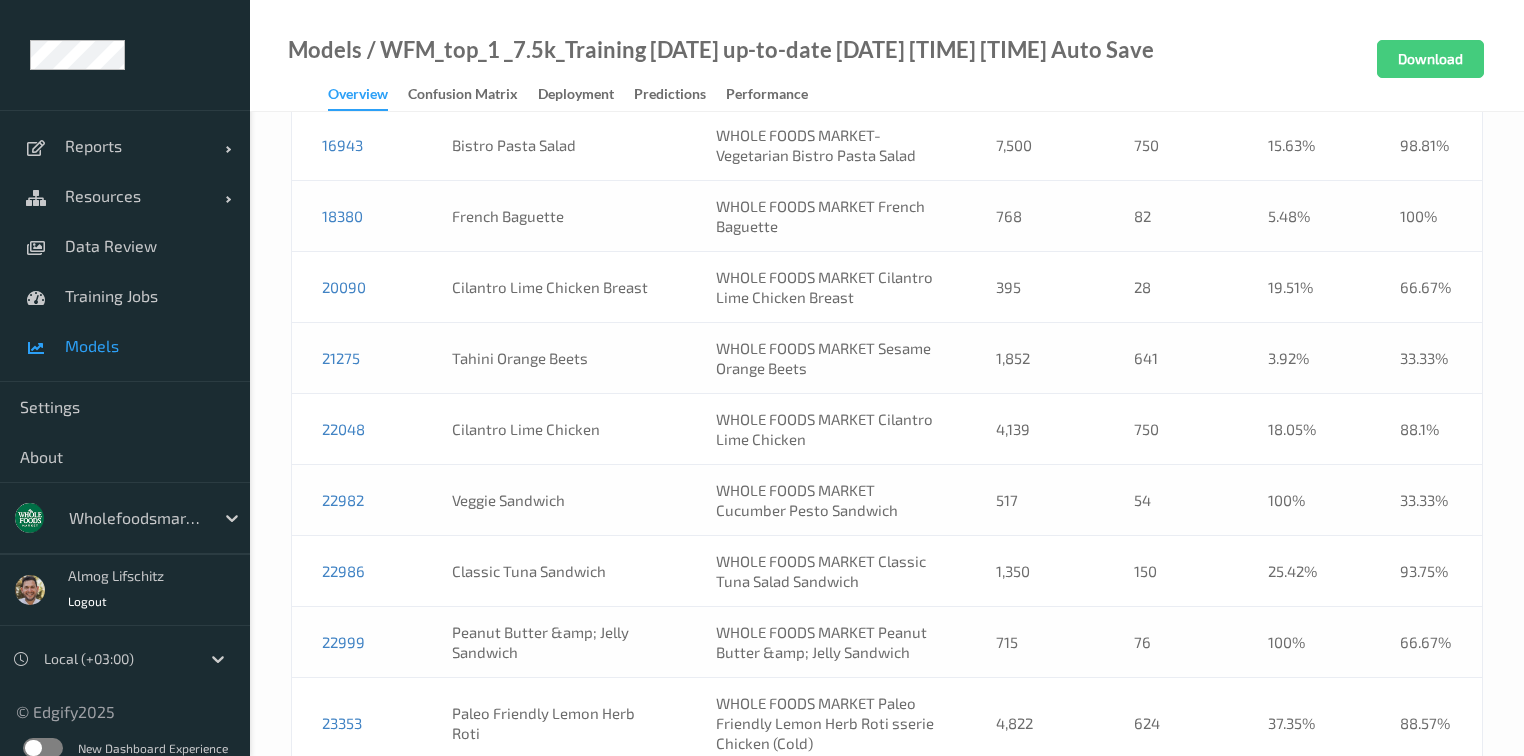 click on "22982" at bounding box center (357, 500) 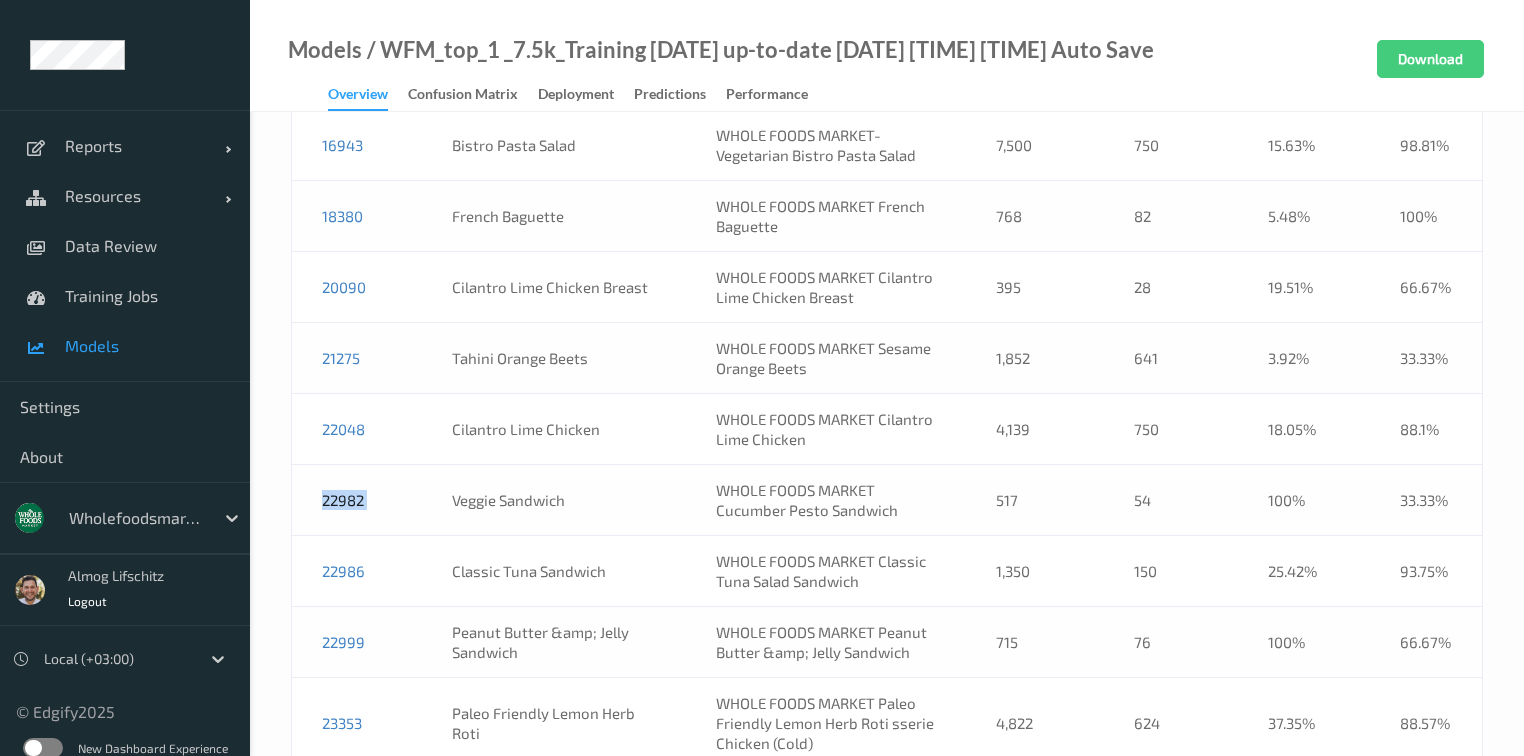 click on "22982" at bounding box center (357, 500) 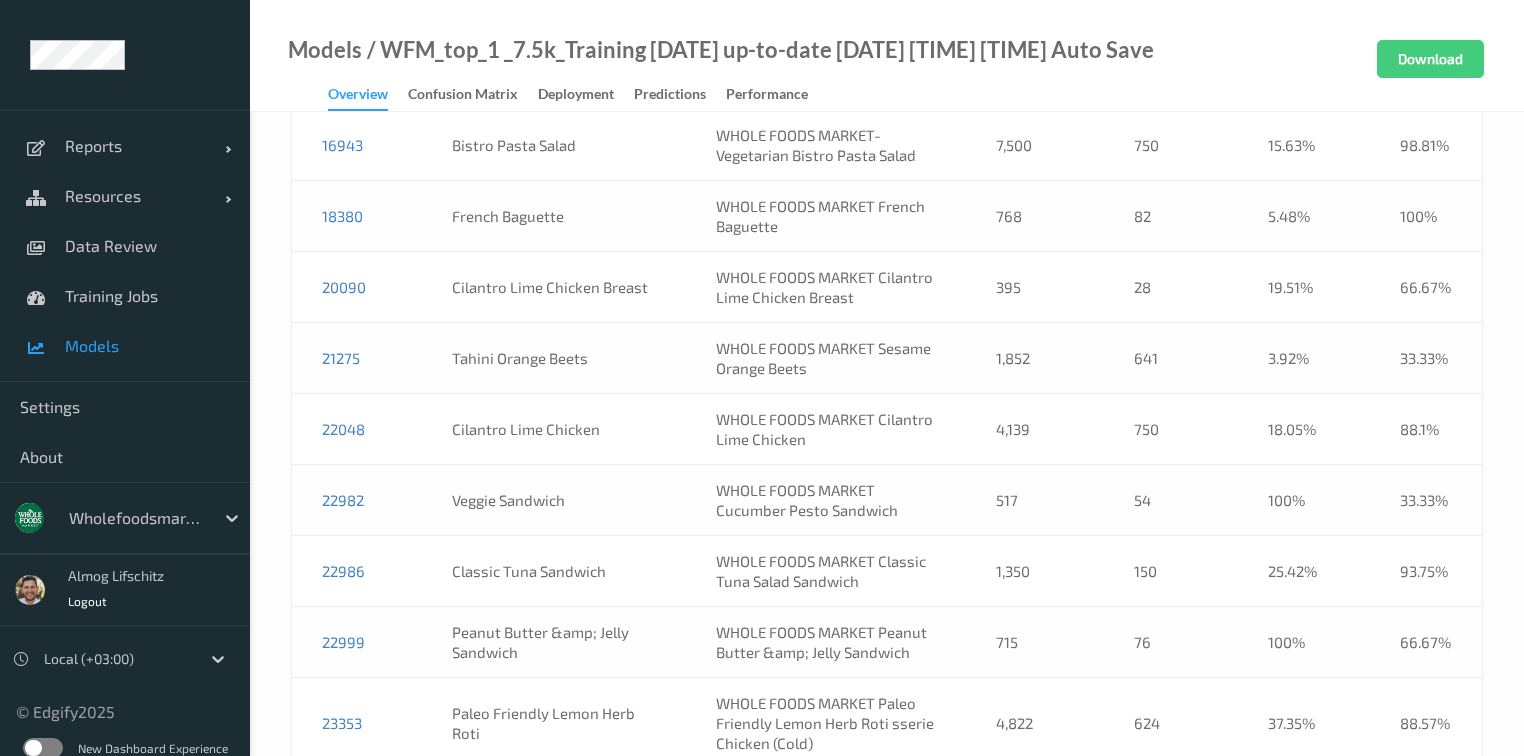 click on "22982" at bounding box center [357, 500] 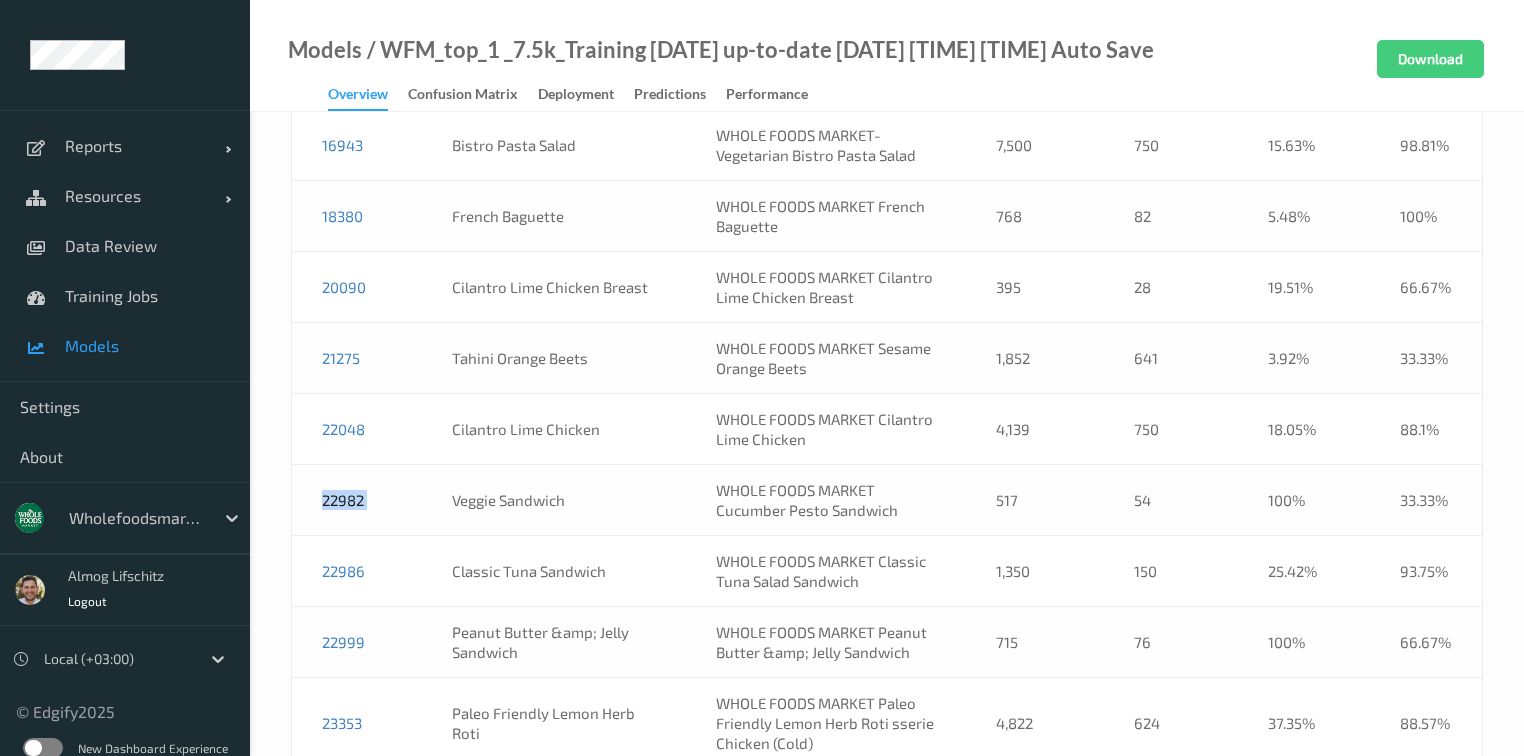 click on "22982" at bounding box center (357, 500) 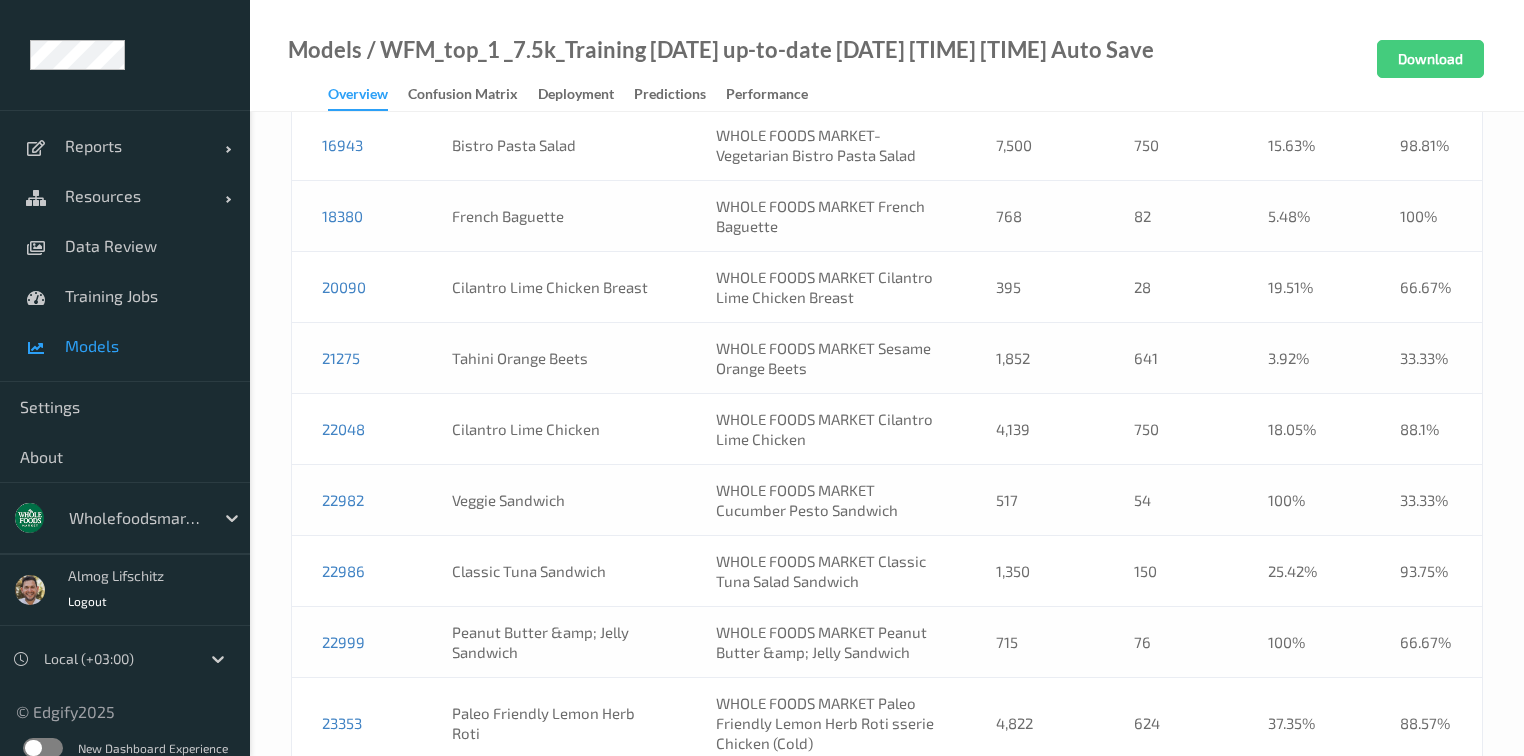 scroll, scrollTop: 23372, scrollLeft: 0, axis: vertical 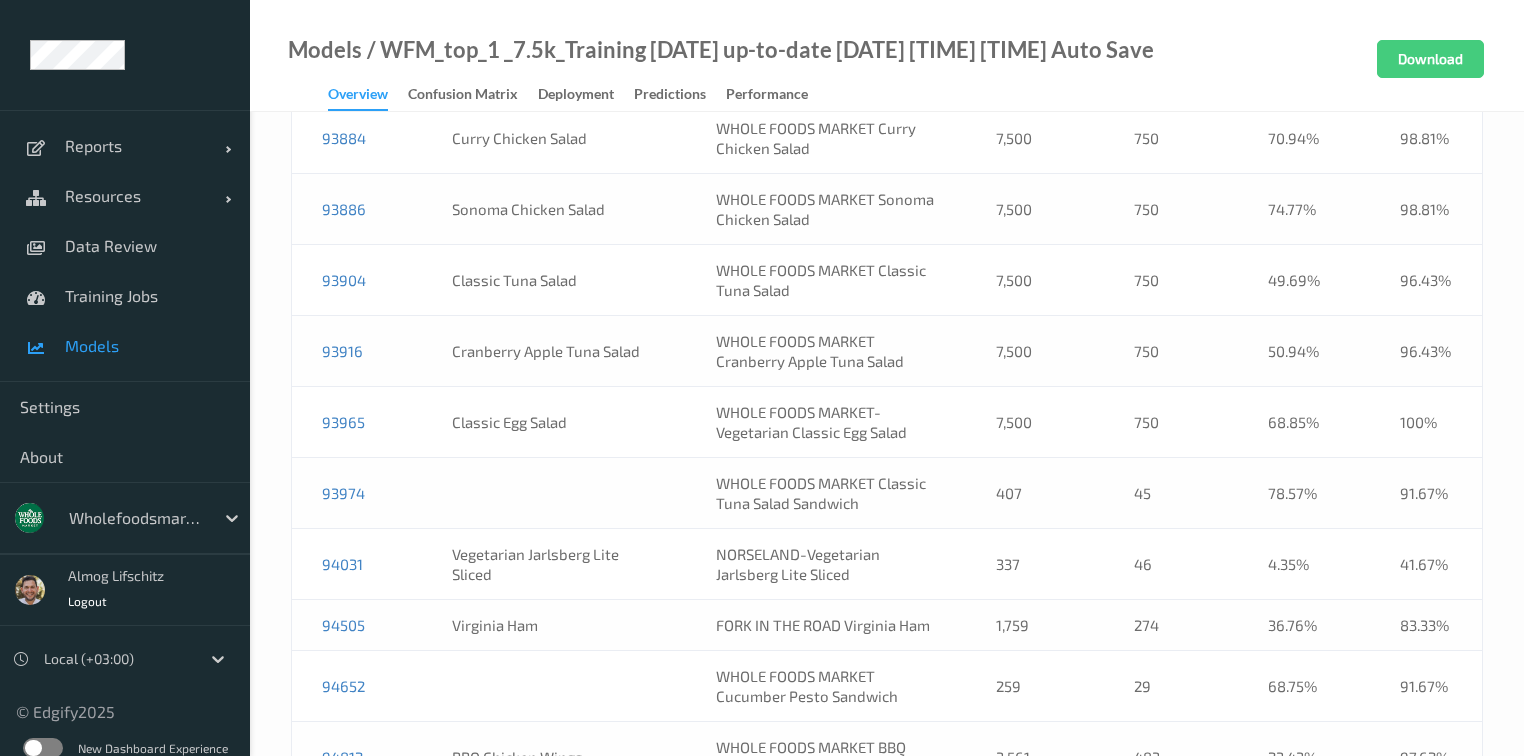 click on "94652" at bounding box center [357, 686] 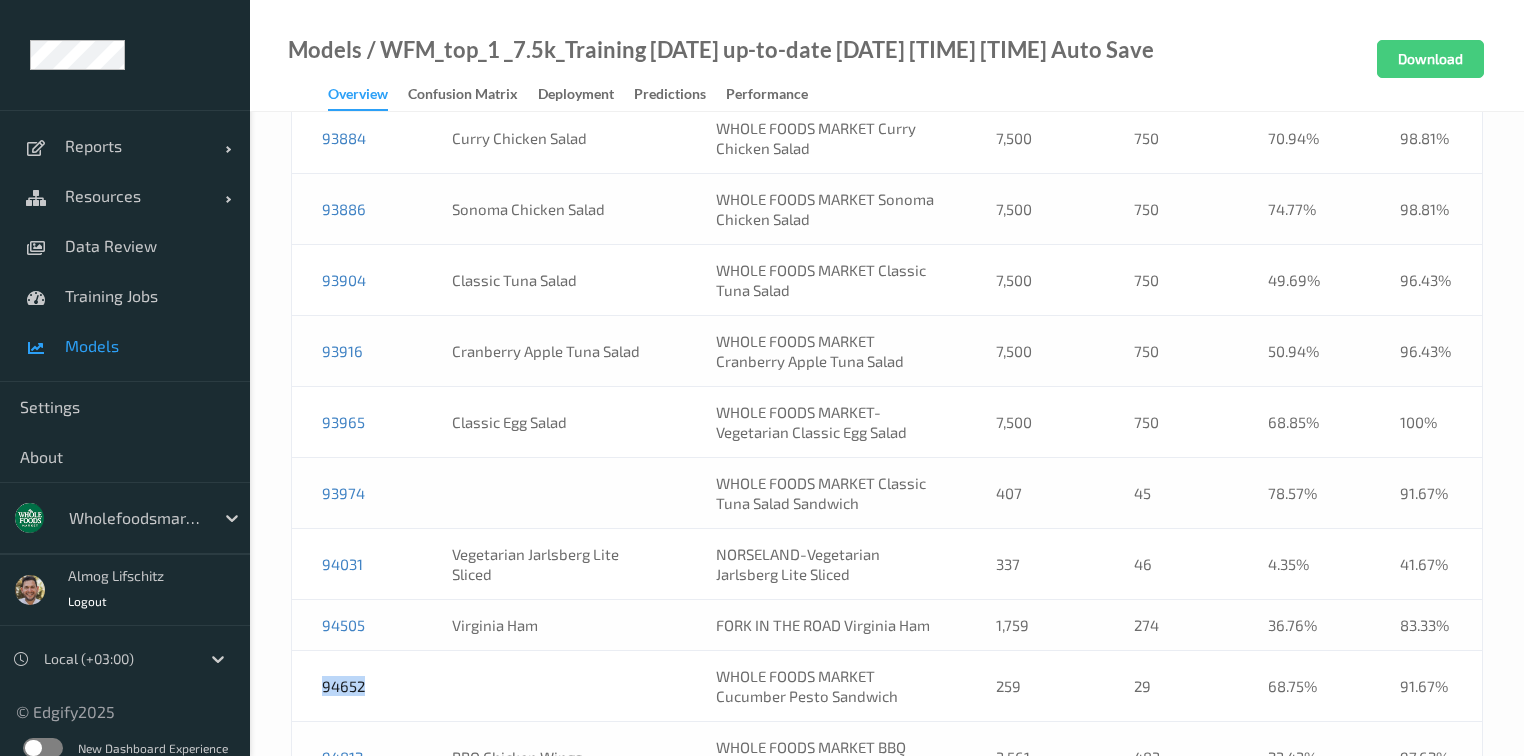 click on "94652" at bounding box center [357, 686] 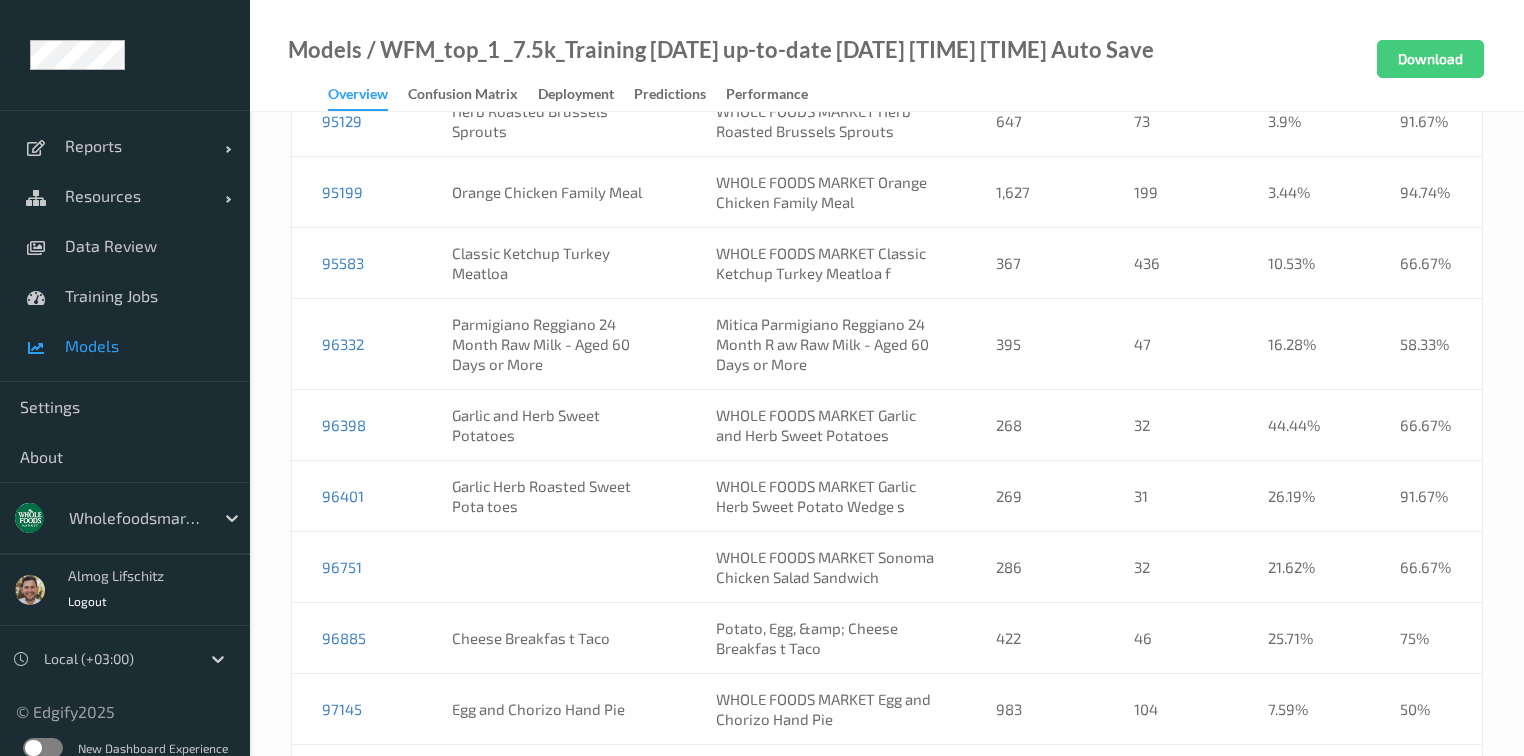 scroll, scrollTop: 24332, scrollLeft: 0, axis: vertical 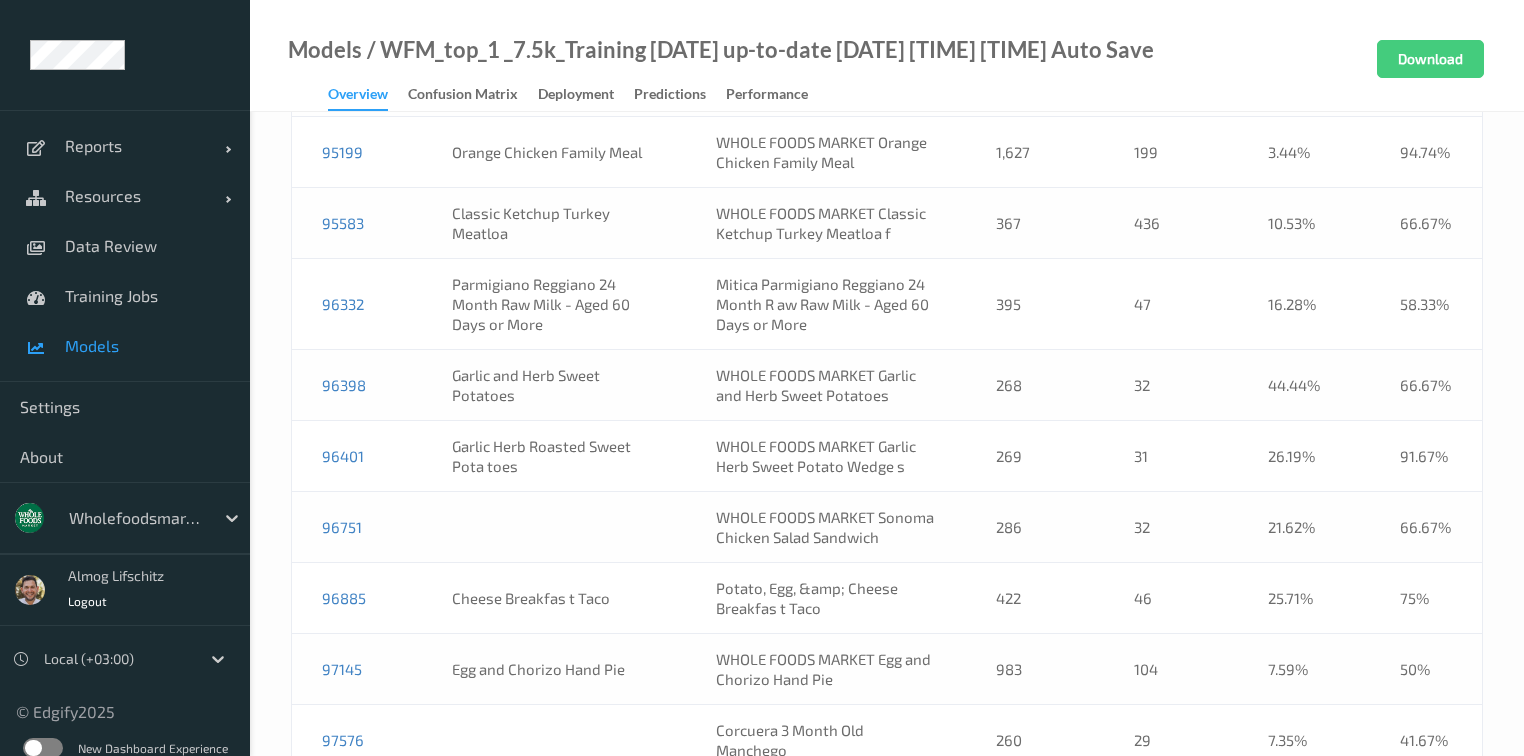 click on "WHOLE FOODS MARKET Sonoma Chicken Salad Sandwich" at bounding box center (826, 527) 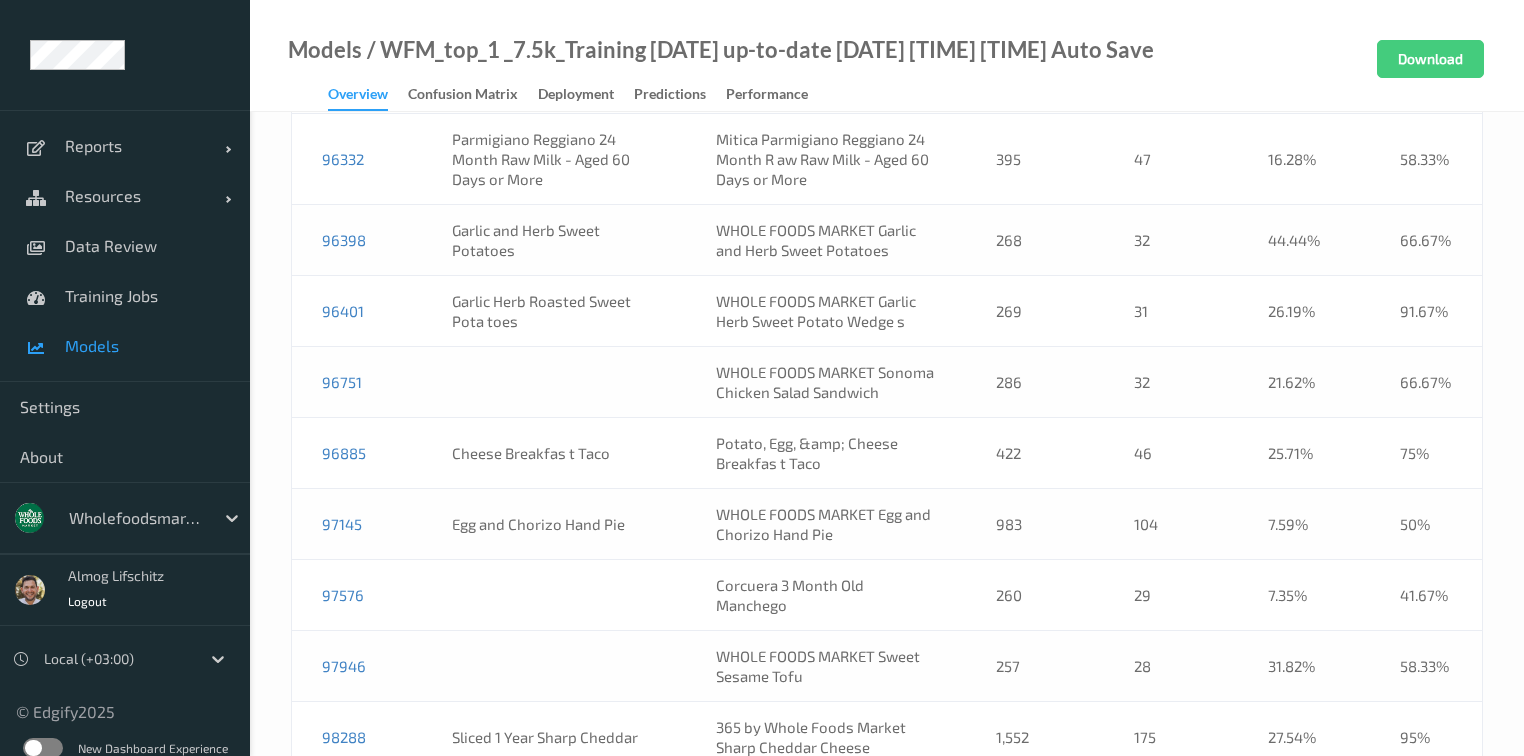 scroll, scrollTop: 24492, scrollLeft: 0, axis: vertical 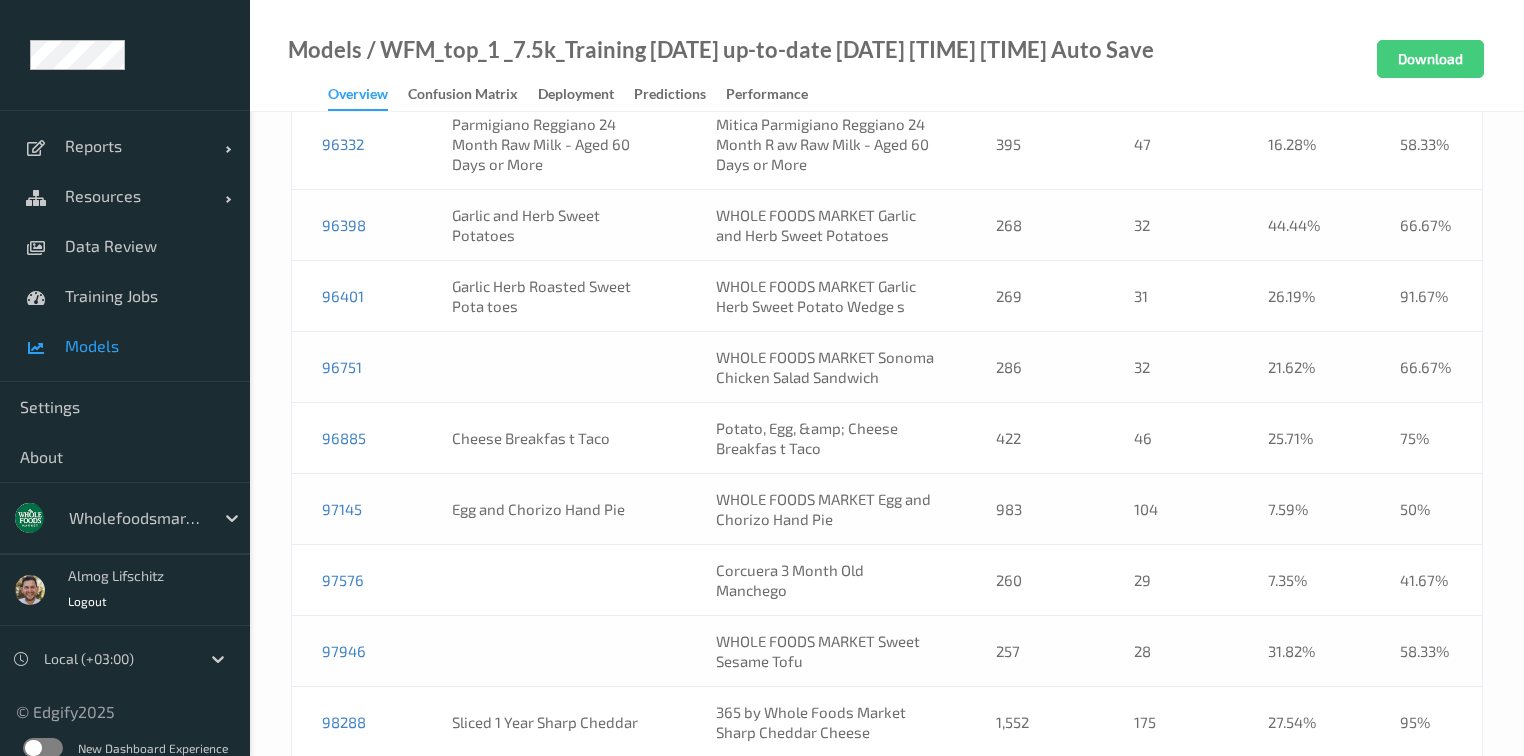 click on "Corcuera 3 Month Old Manchego" at bounding box center (826, 580) 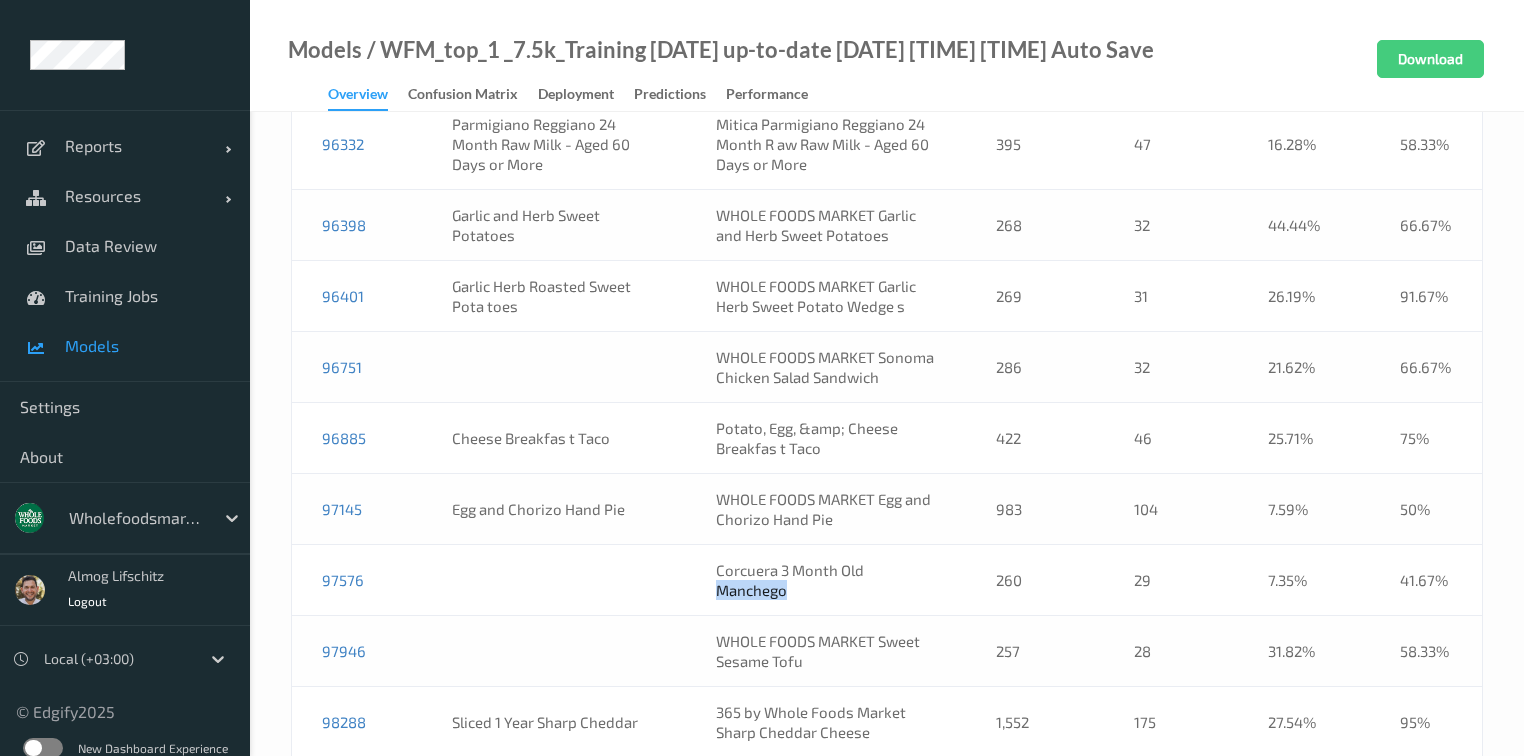 click on "Corcuera 3 Month Old Manchego" at bounding box center (826, 580) 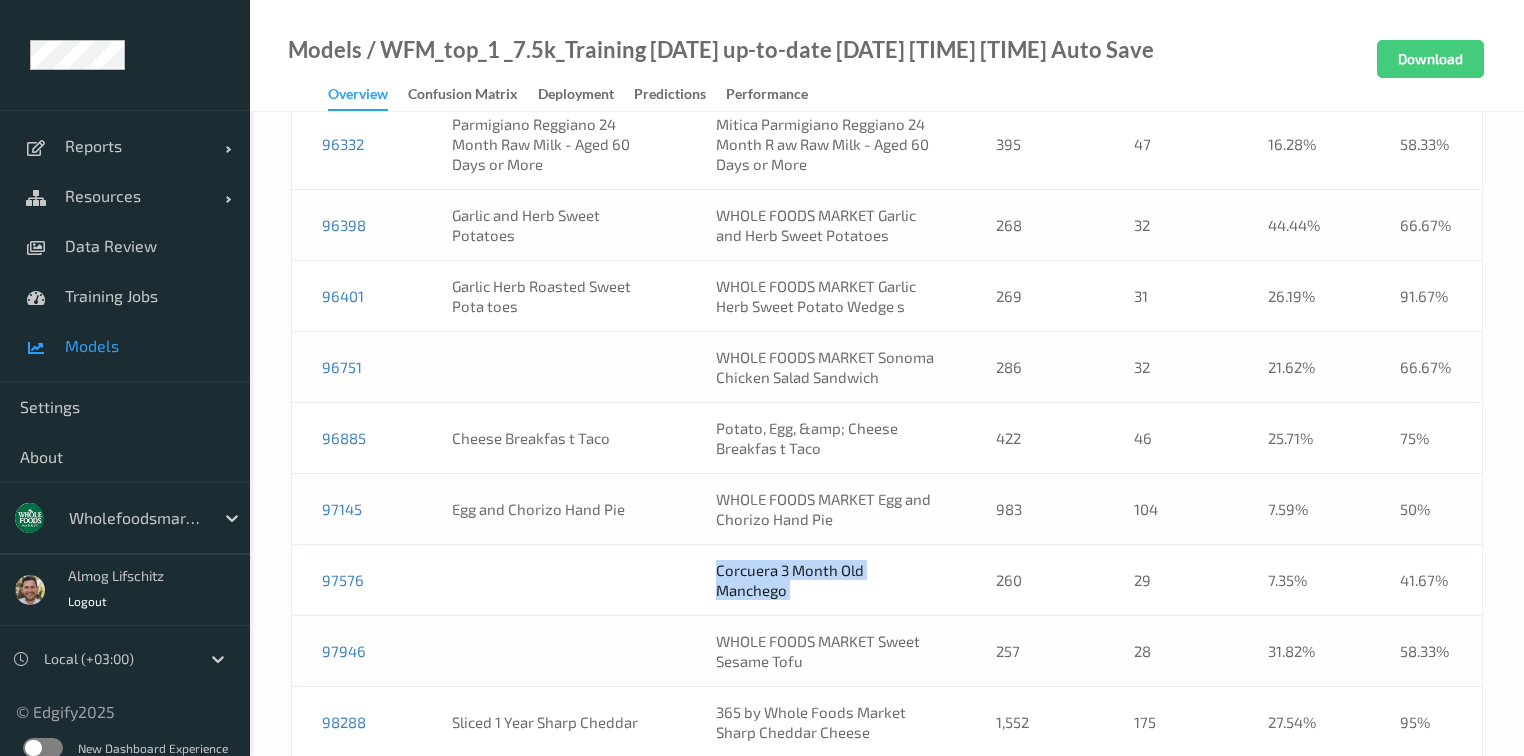 click on "Corcuera 3 Month Old Manchego" at bounding box center (826, 580) 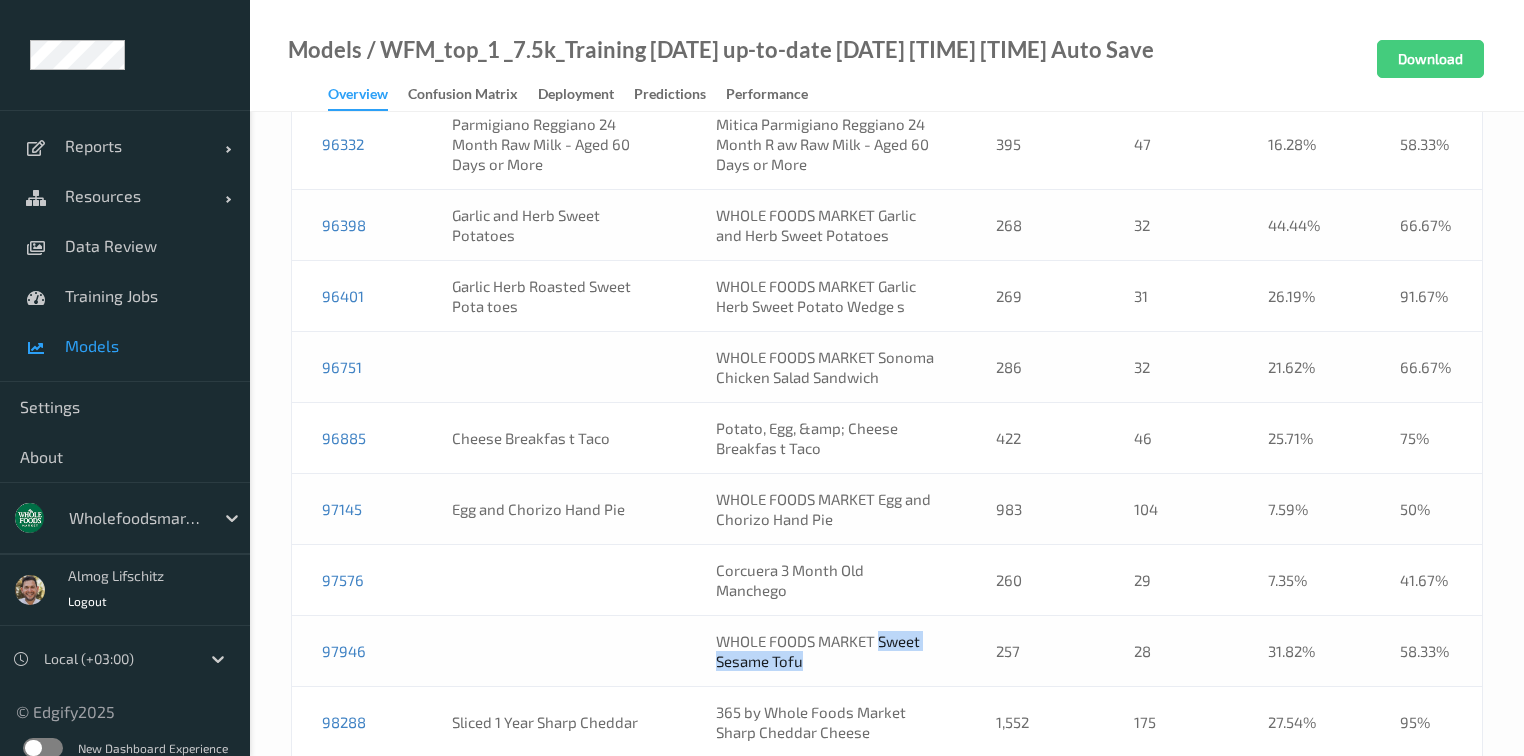 drag, startPoint x: 828, startPoint y: 328, endPoint x: 865, endPoint y: 313, distance: 39.92493 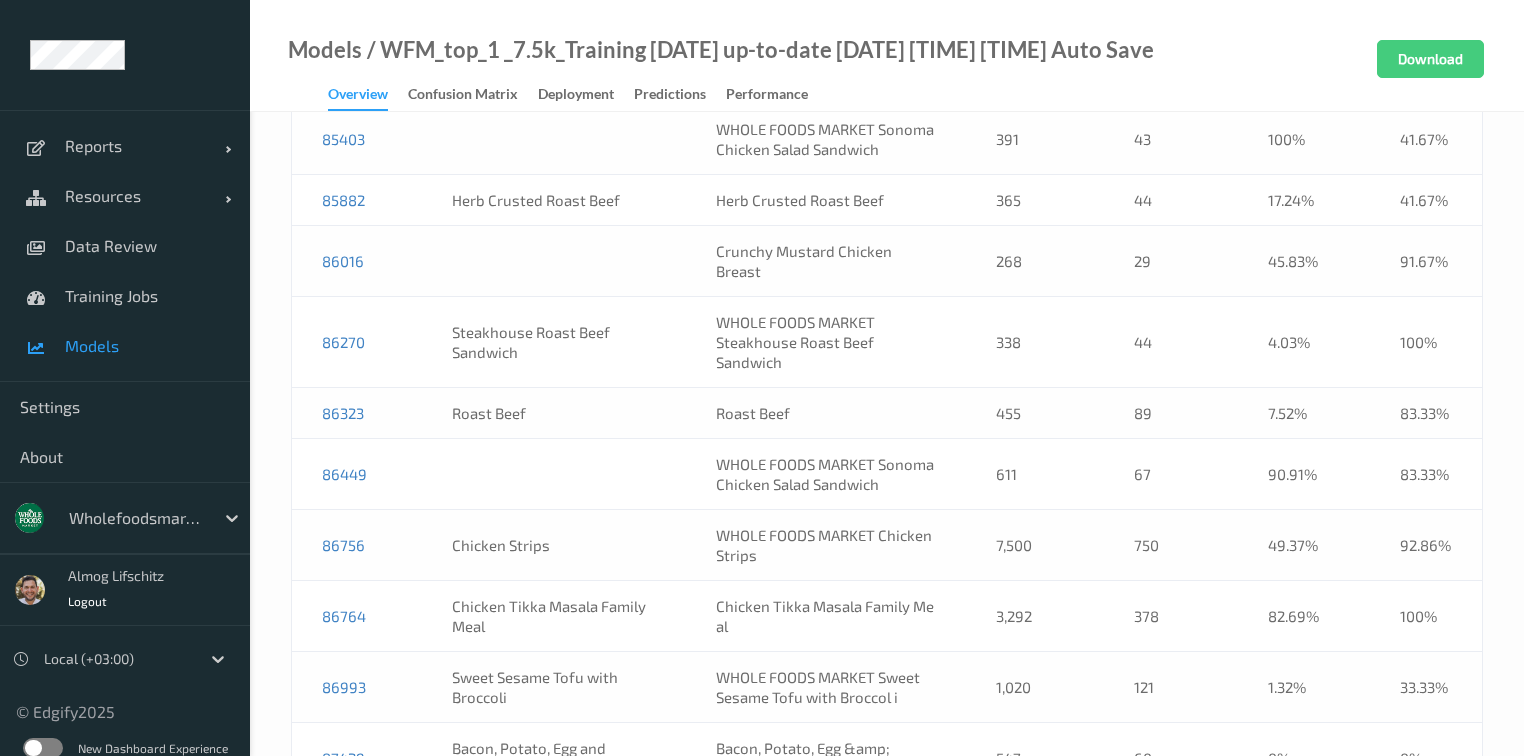 scroll, scrollTop: 22685, scrollLeft: 0, axis: vertical 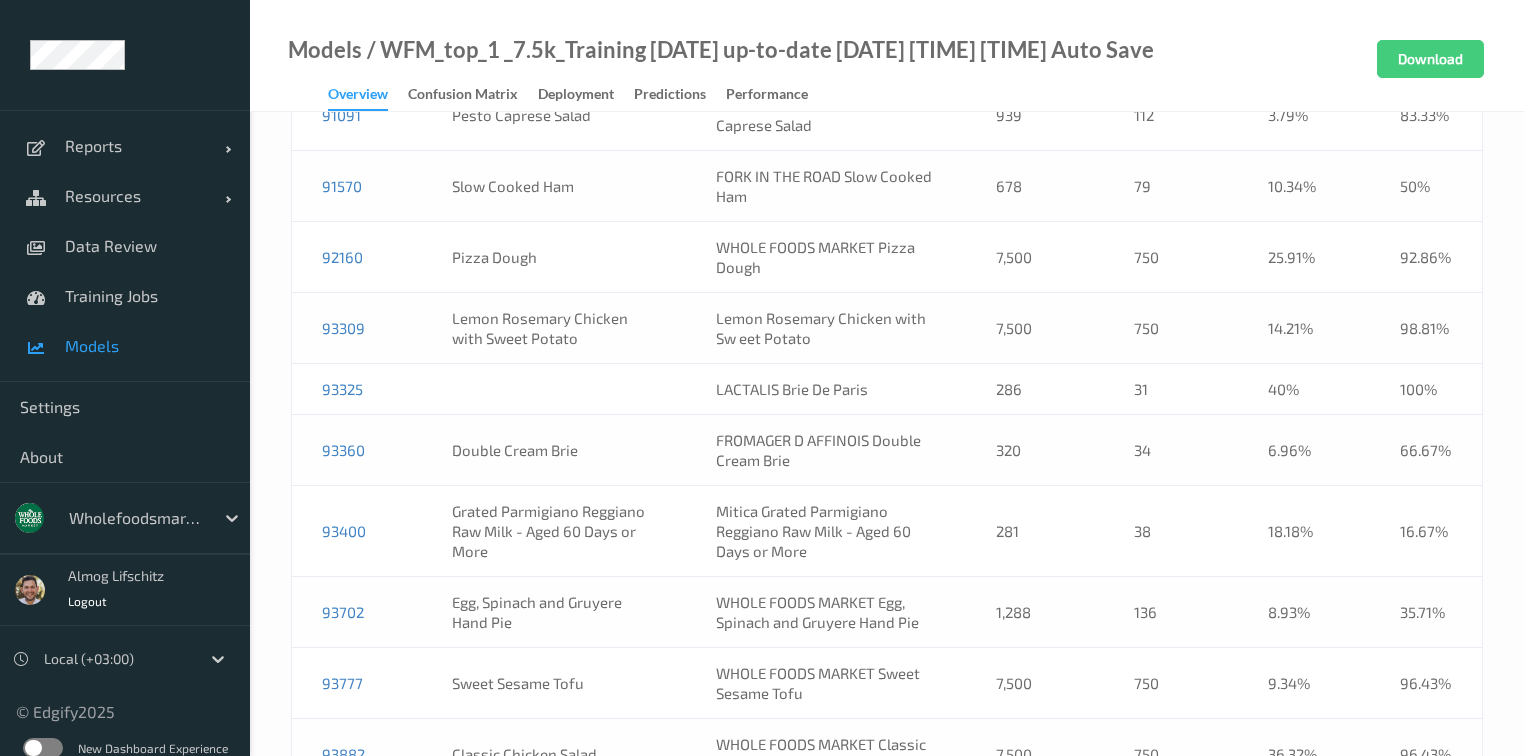 click on "93777" at bounding box center [357, 683] 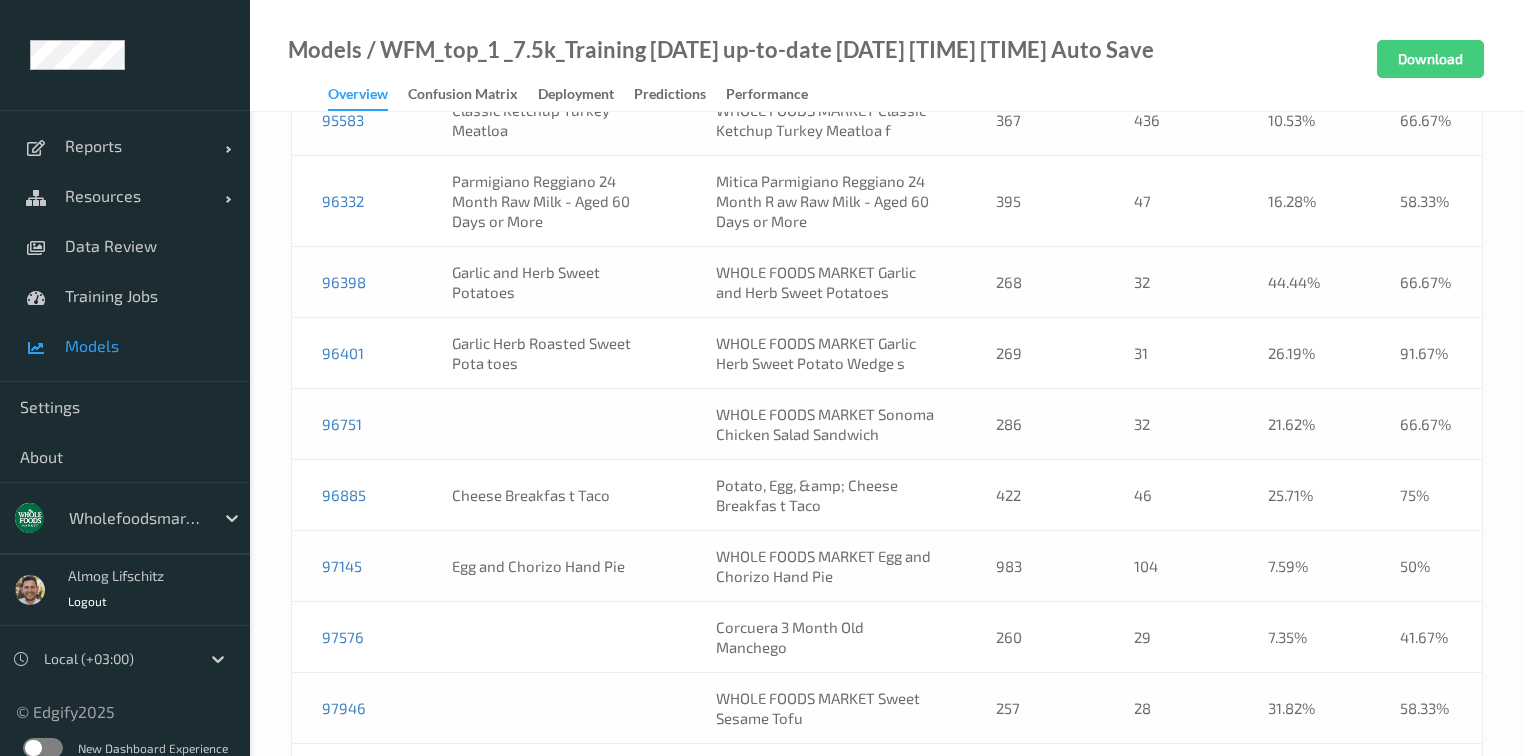 click on "97946" at bounding box center (357, 708) 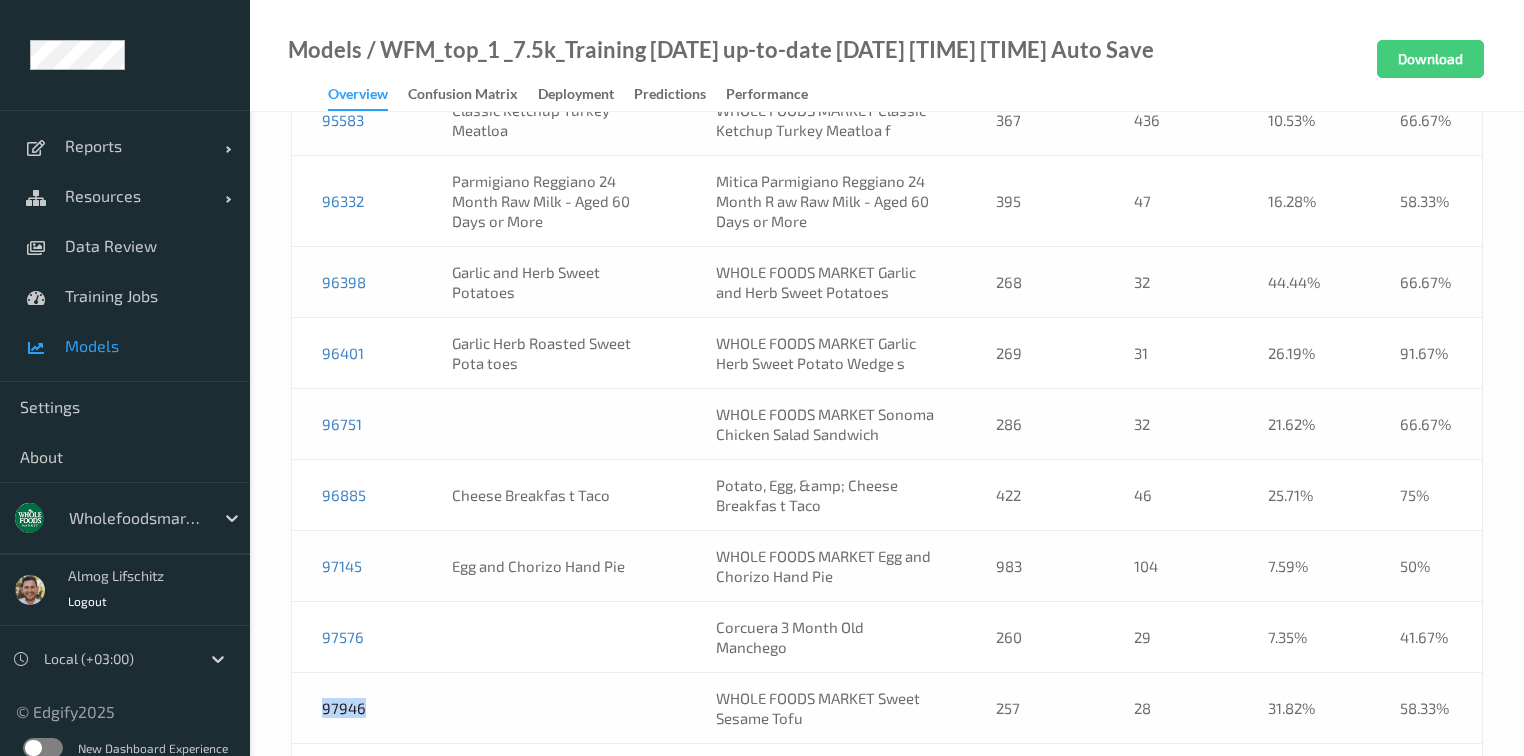 click on "97946" at bounding box center (357, 708) 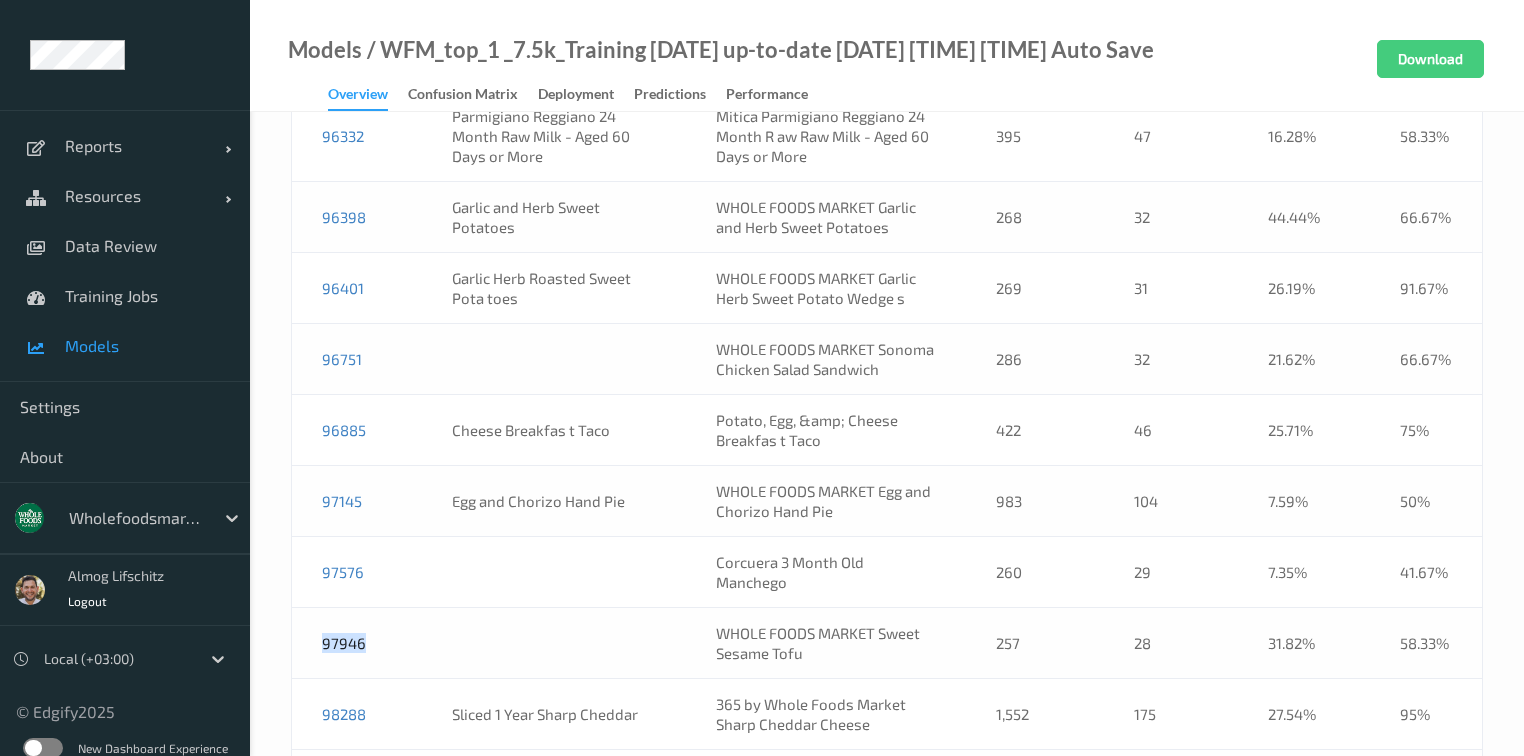 scroll, scrollTop: 24589, scrollLeft: 0, axis: vertical 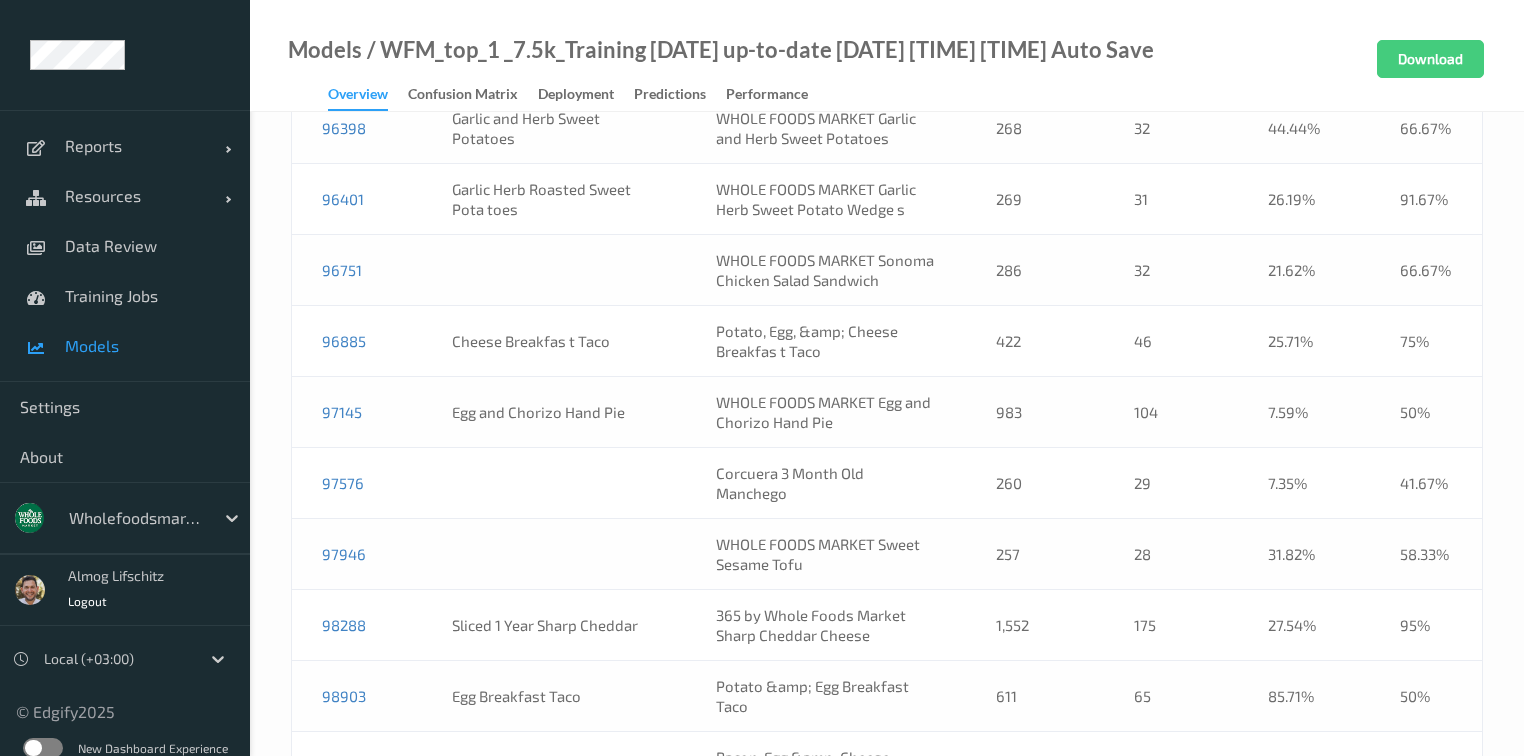 click on "WHOLE FOODS MARKET BLT Sandwich" at bounding box center (826, 980) 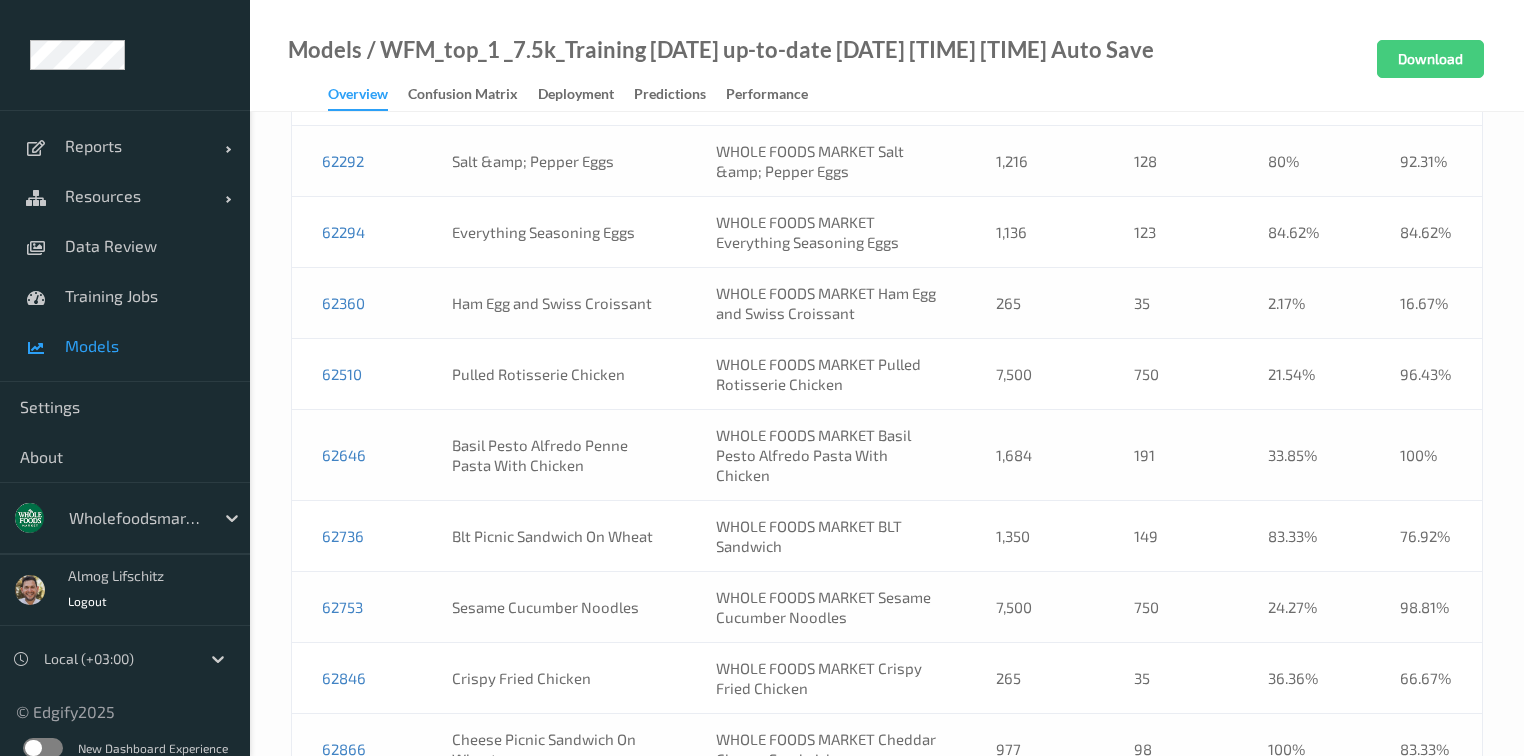 click on "62736" at bounding box center [357, 536] 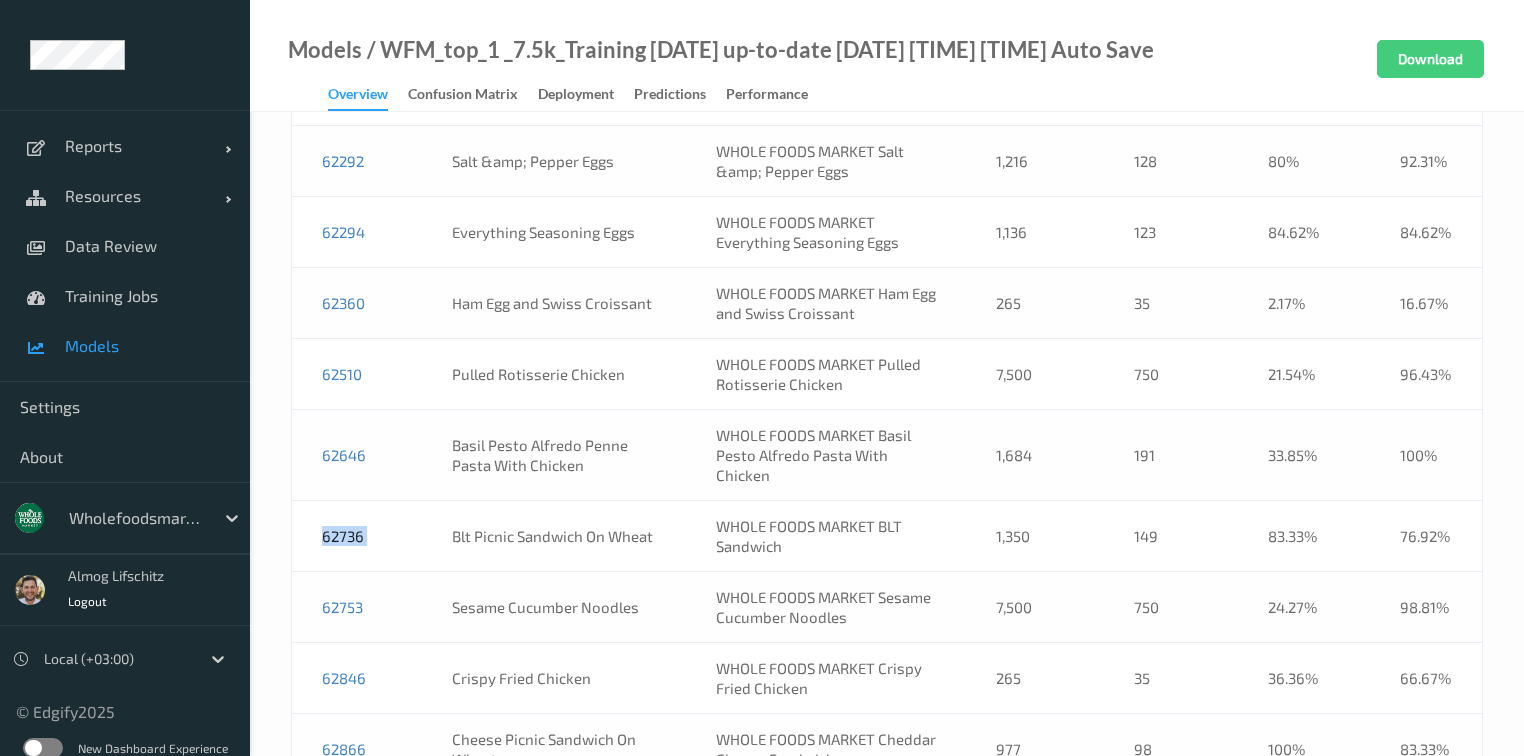 click on "62736" at bounding box center [357, 536] 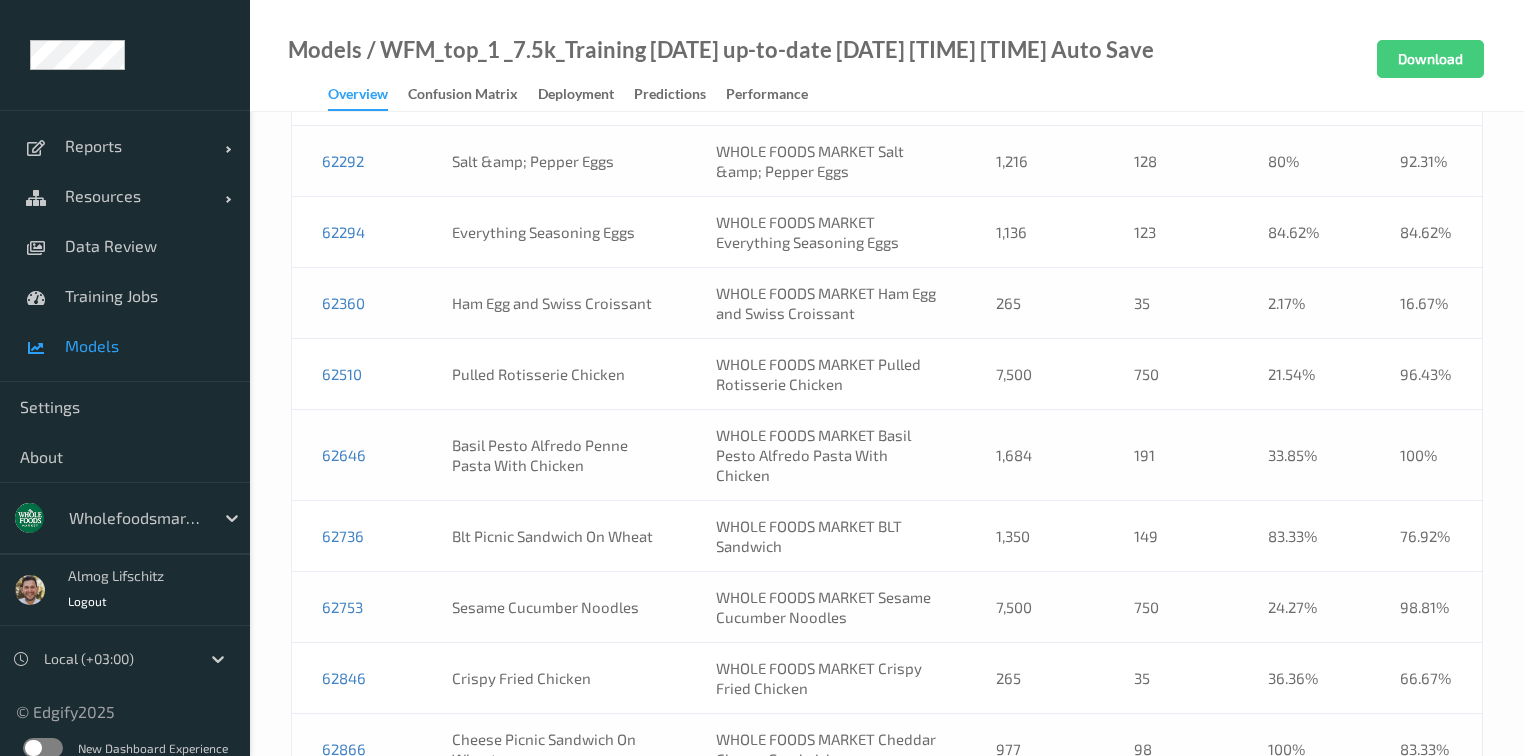 scroll, scrollTop: 24589, scrollLeft: 0, axis: vertical 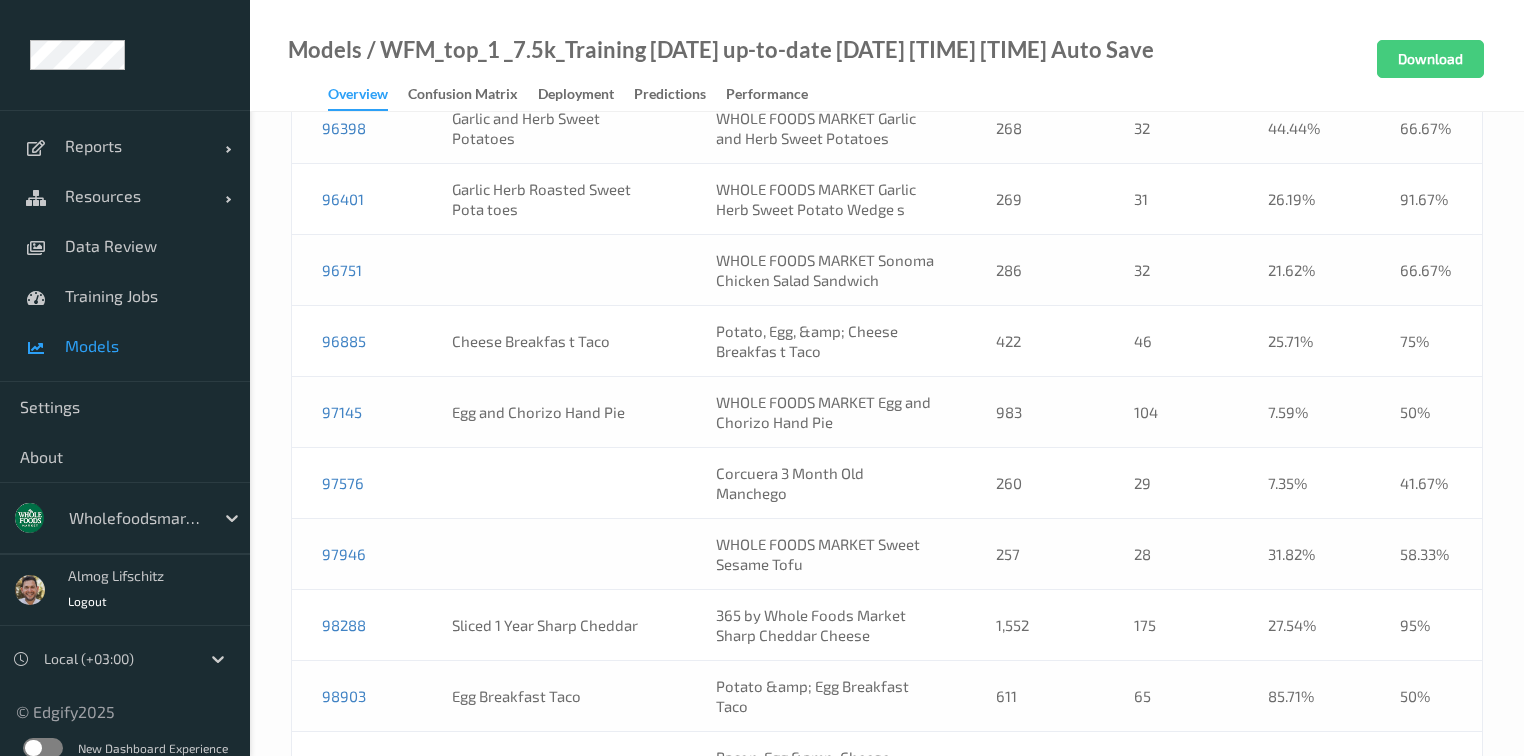 click on "99800" at bounding box center (357, 980) 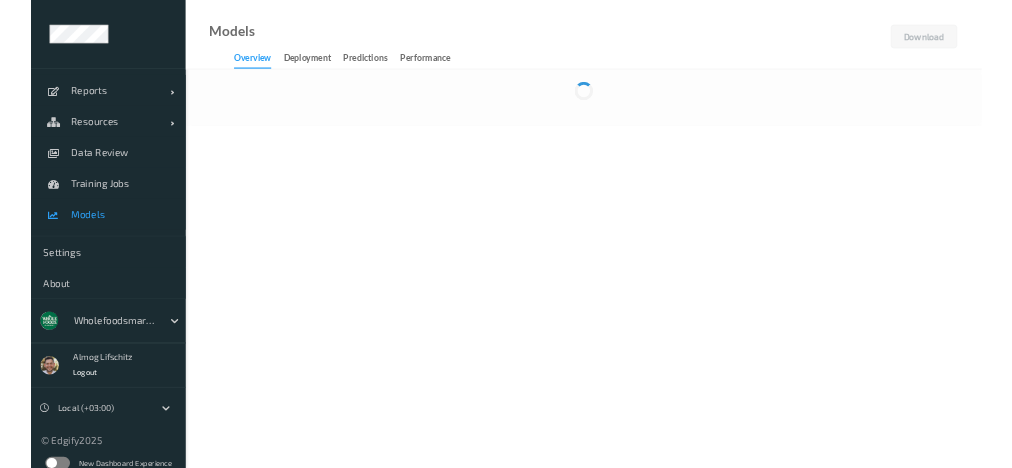 scroll, scrollTop: 0, scrollLeft: 0, axis: both 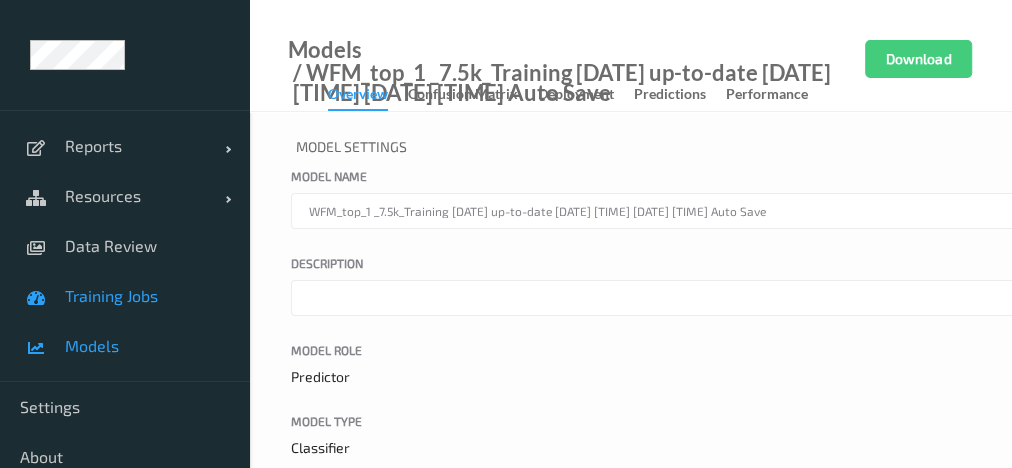 click on "Training Jobs" at bounding box center [147, 296] 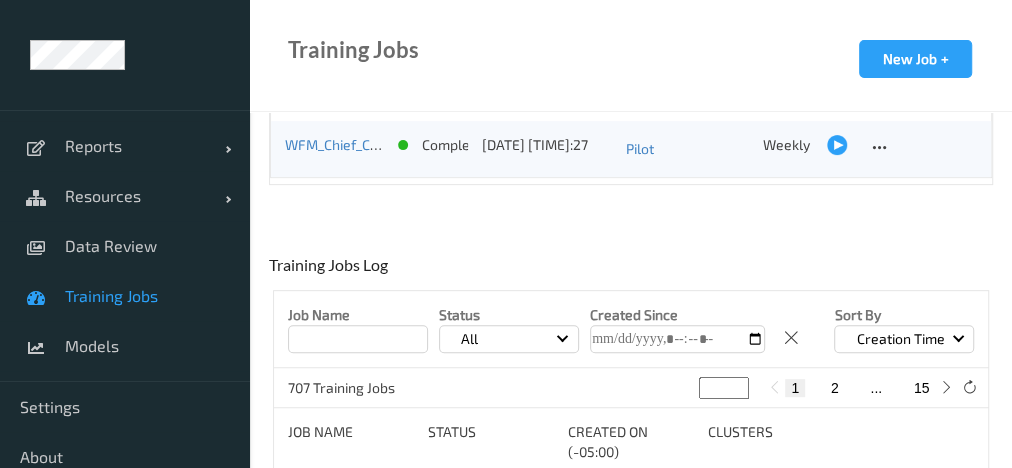 scroll, scrollTop: 400, scrollLeft: 0, axis: vertical 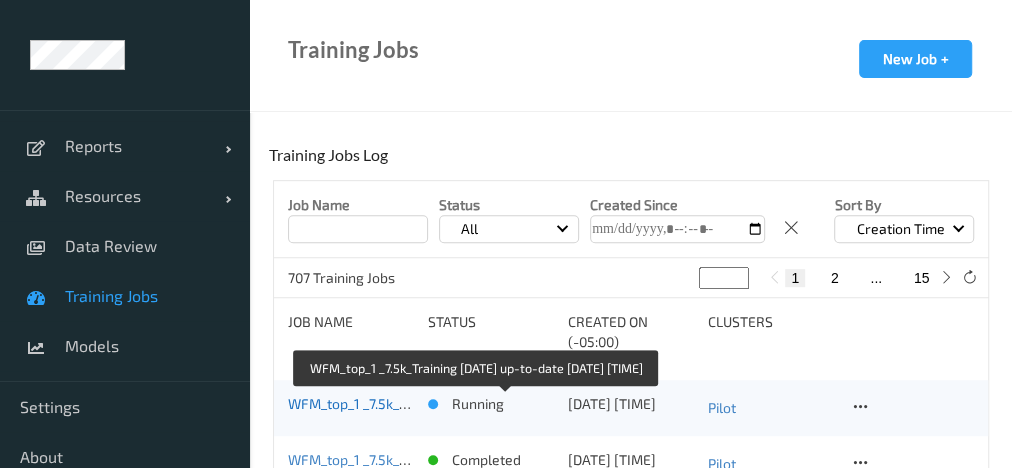 click on "WFM_top_1 _7.5k_Training [DATE] up-to-date [DATE] [TIME]" at bounding box center [474, 403] 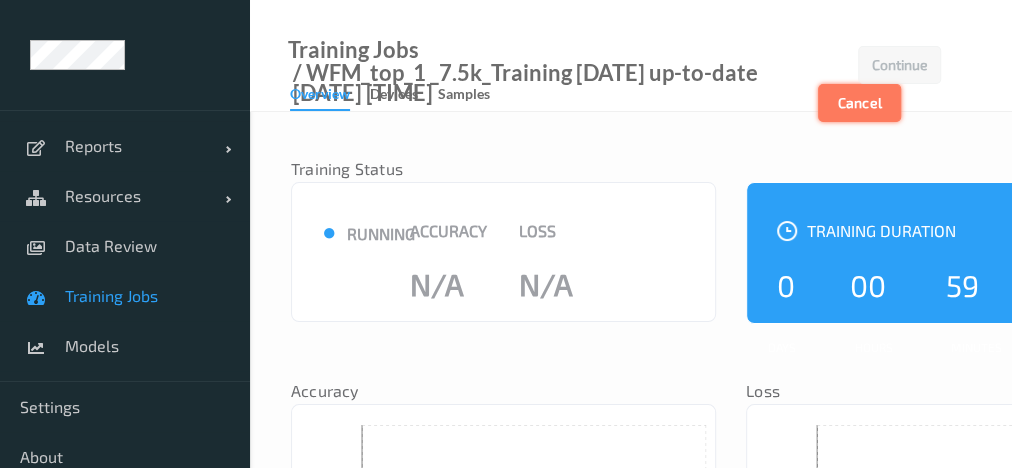 click on "Cancel" at bounding box center [859, 103] 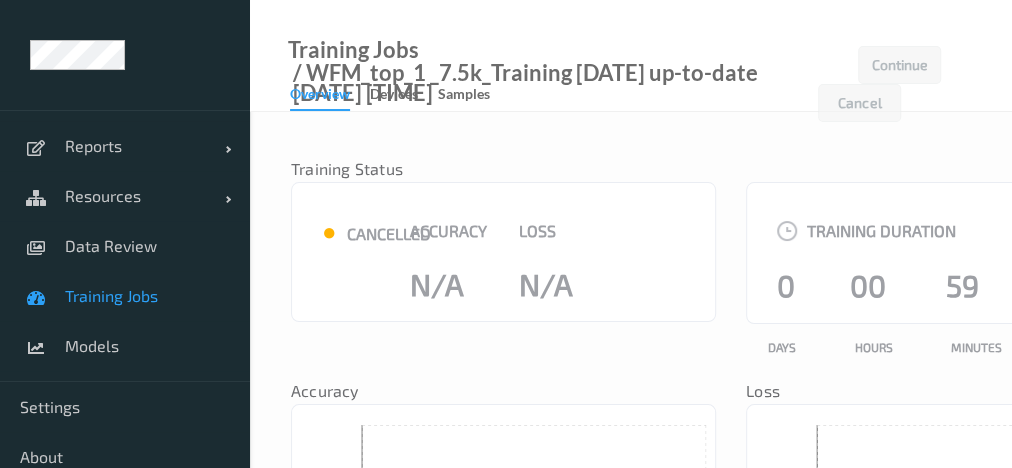 click on "Training Jobs" at bounding box center (147, 296) 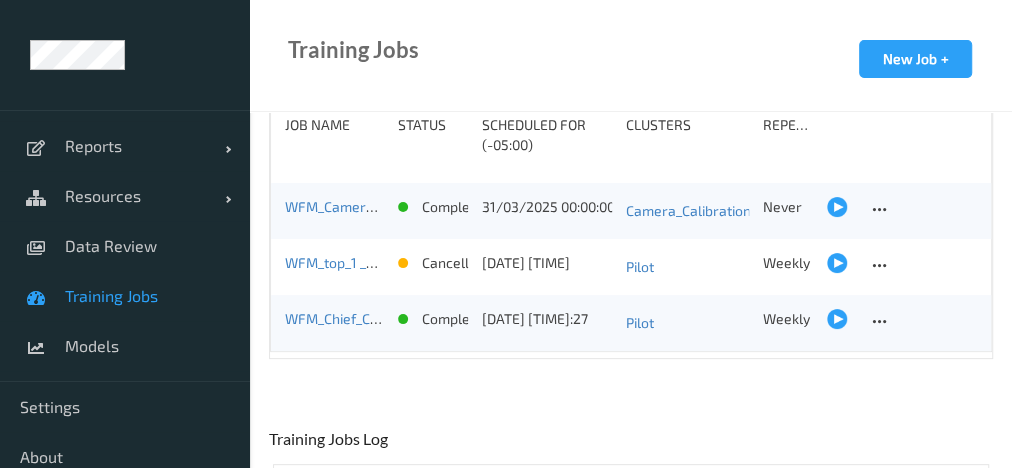 scroll, scrollTop: 80, scrollLeft: 0, axis: vertical 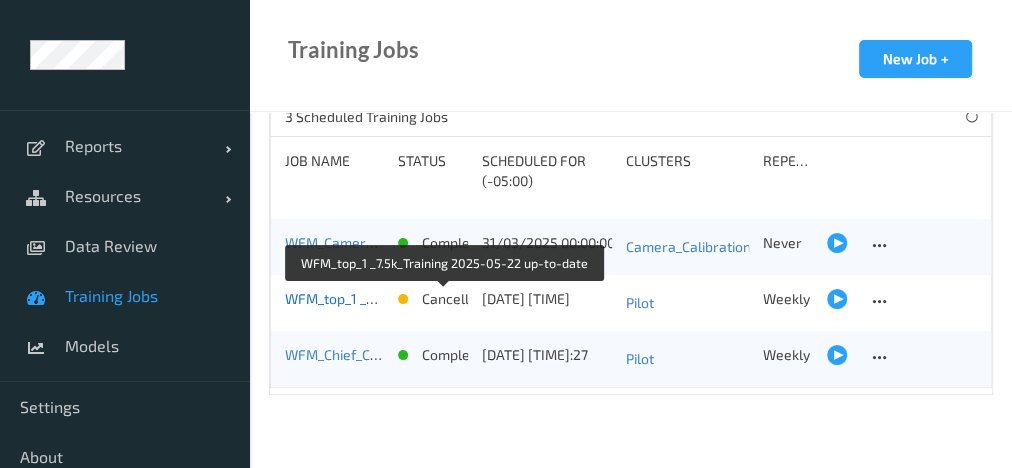click on "WFM_top_1 _7.5k_Training 2025-05-22 up-to-date" at bounding box center (442, 298) 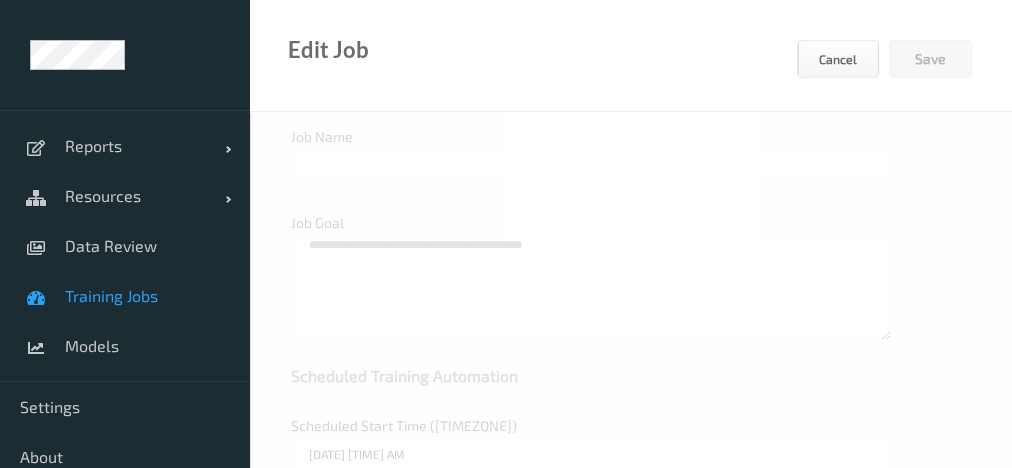 type on "WFM_top_1 _7.5k_Training 2025-05-22 up-to-date" 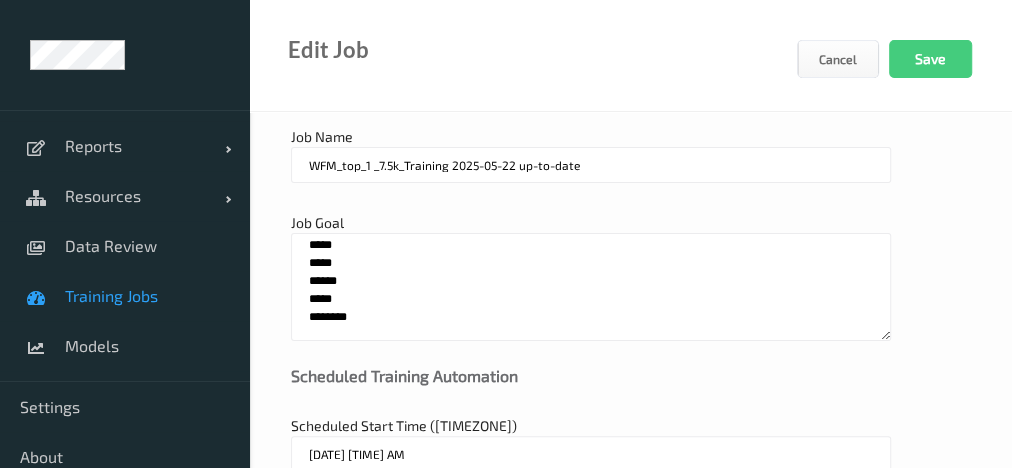 scroll, scrollTop: 22, scrollLeft: 0, axis: vertical 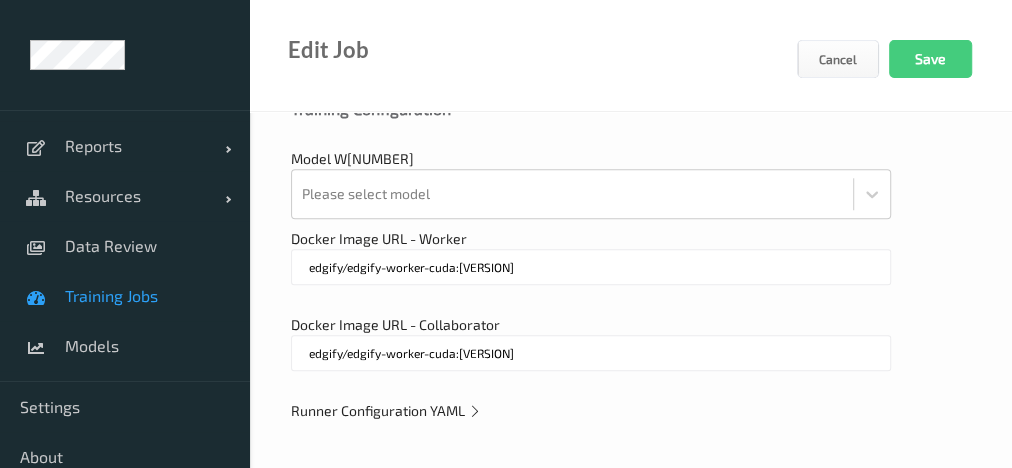 click on "Runner Configuration YAML" at bounding box center (386, 410) 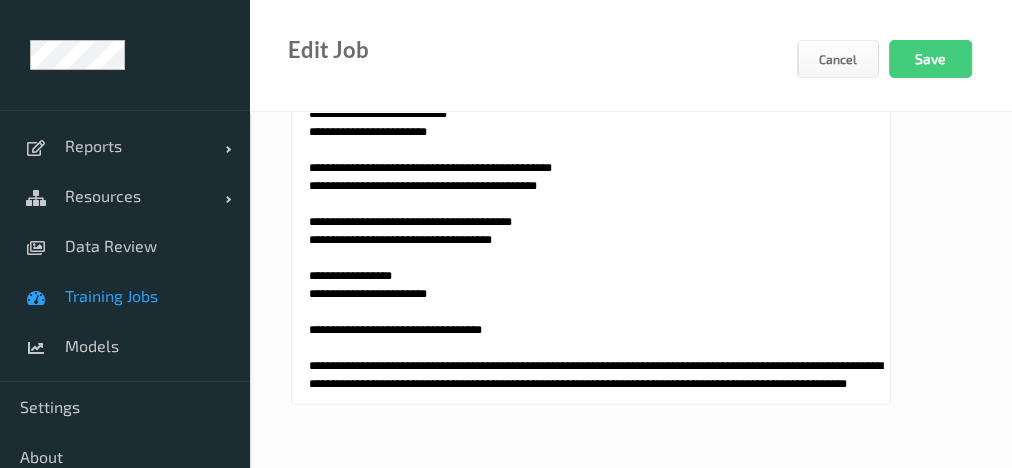scroll, scrollTop: 1433, scrollLeft: 0, axis: vertical 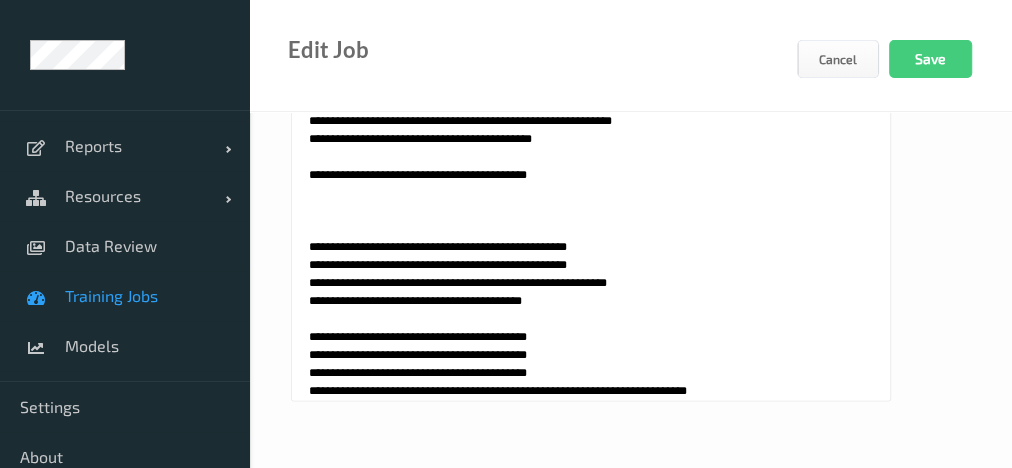 click at bounding box center (591, 151) 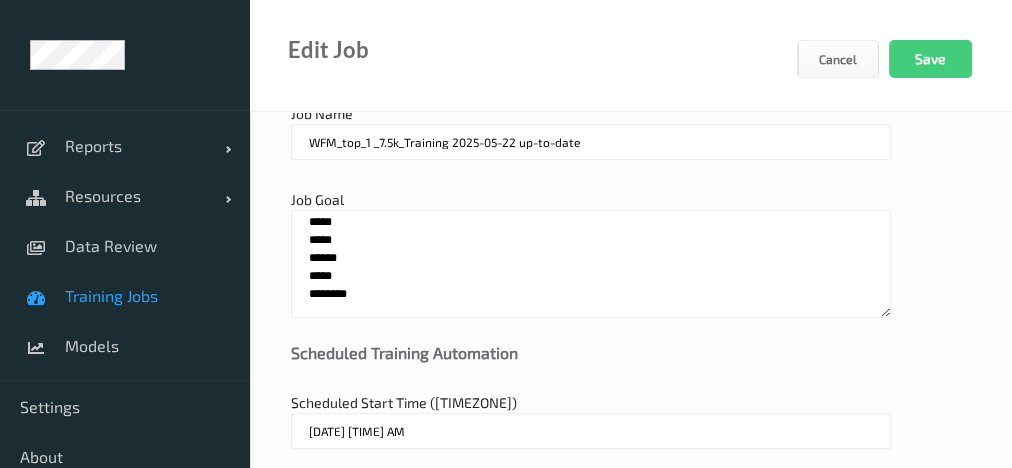 scroll, scrollTop: 3487, scrollLeft: 0, axis: vertical 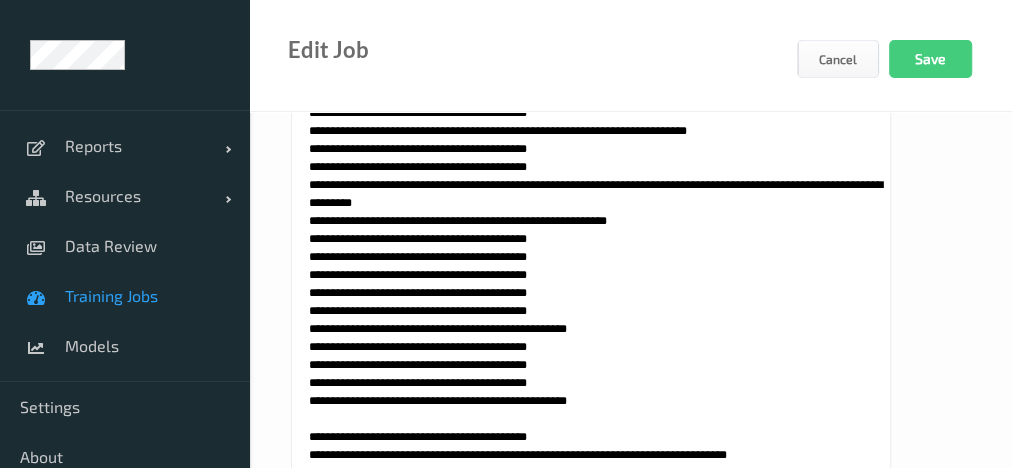click at bounding box center (591, 238) 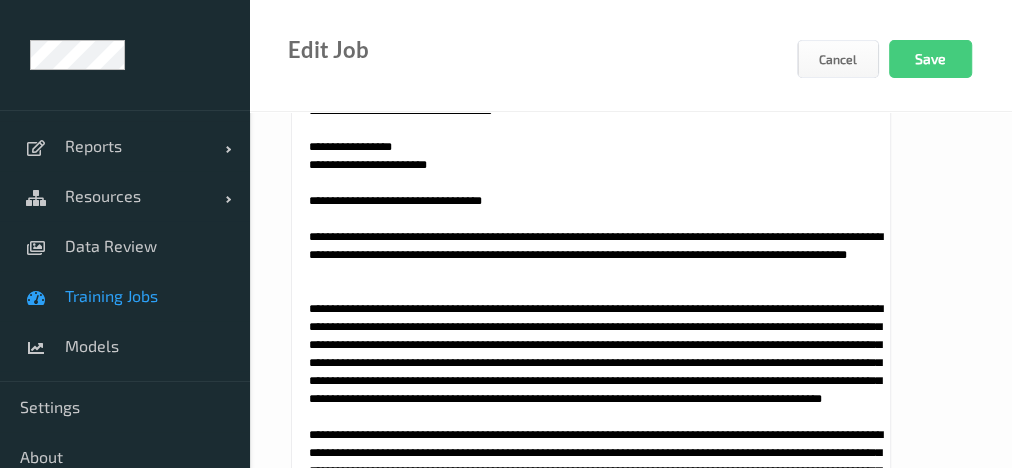 scroll, scrollTop: 207, scrollLeft: 0, axis: vertical 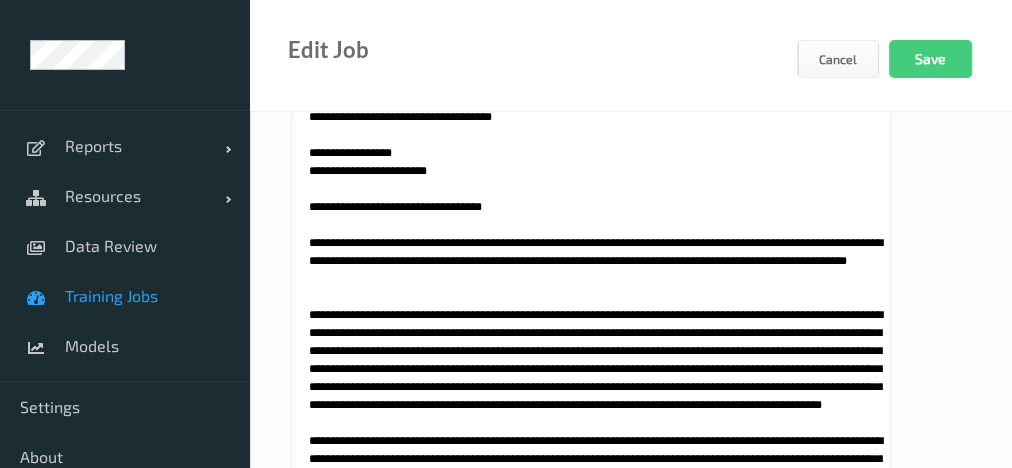 click at bounding box center [591, 238] 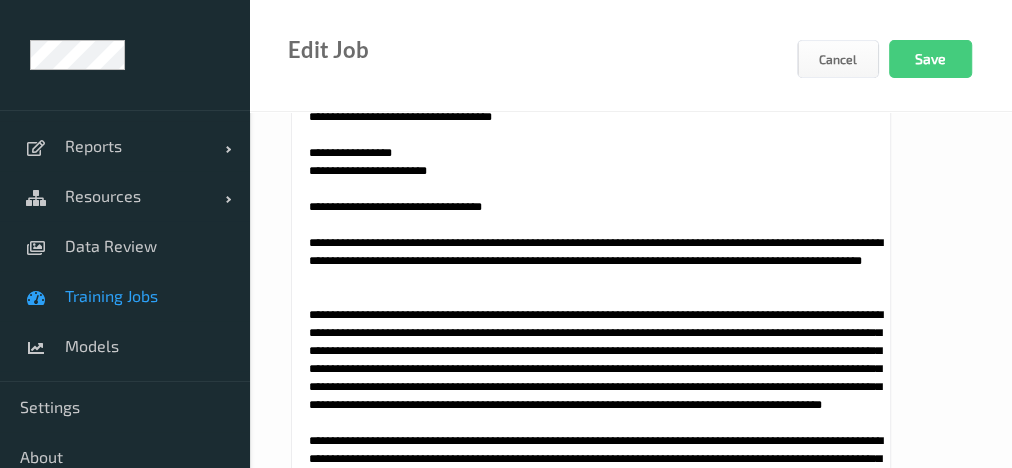 paste on "*****" 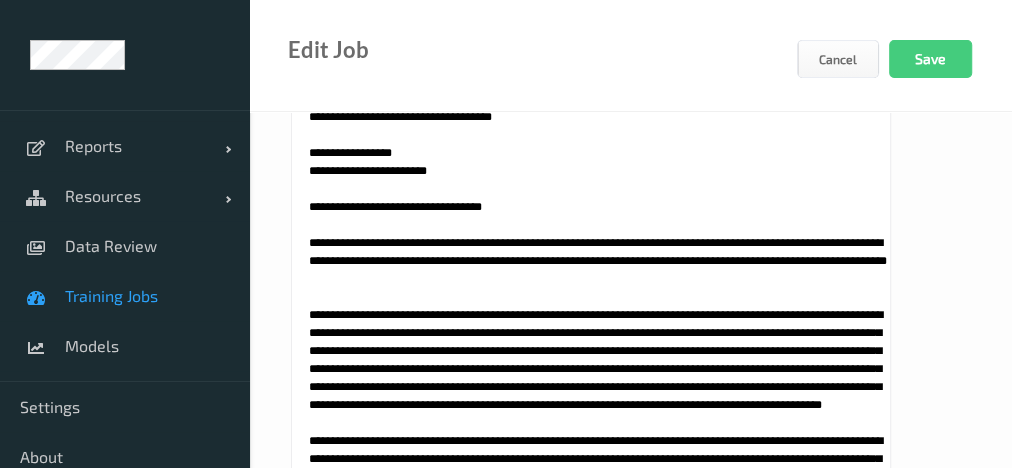 scroll, scrollTop: 5809, scrollLeft: 0, axis: vertical 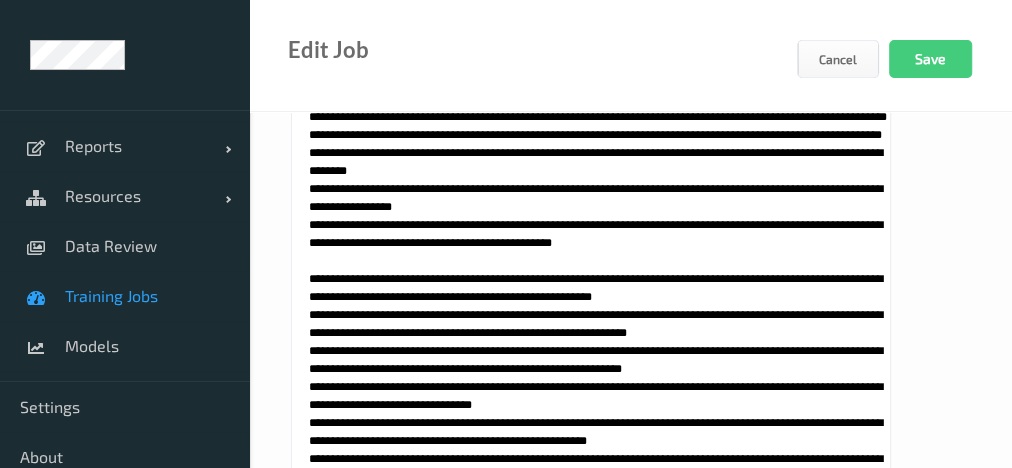 click at bounding box center [591, 238] 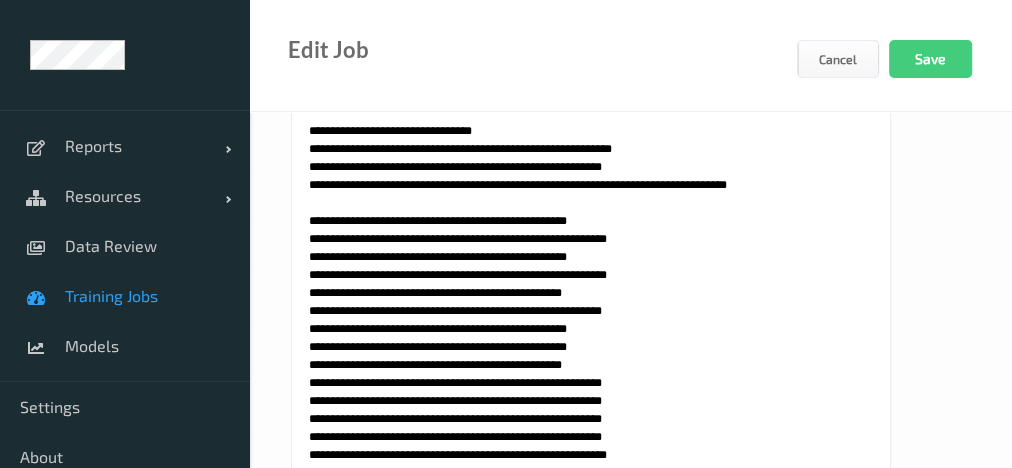 drag, startPoint x: 772, startPoint y: 237, endPoint x: 785, endPoint y: 237, distance: 13 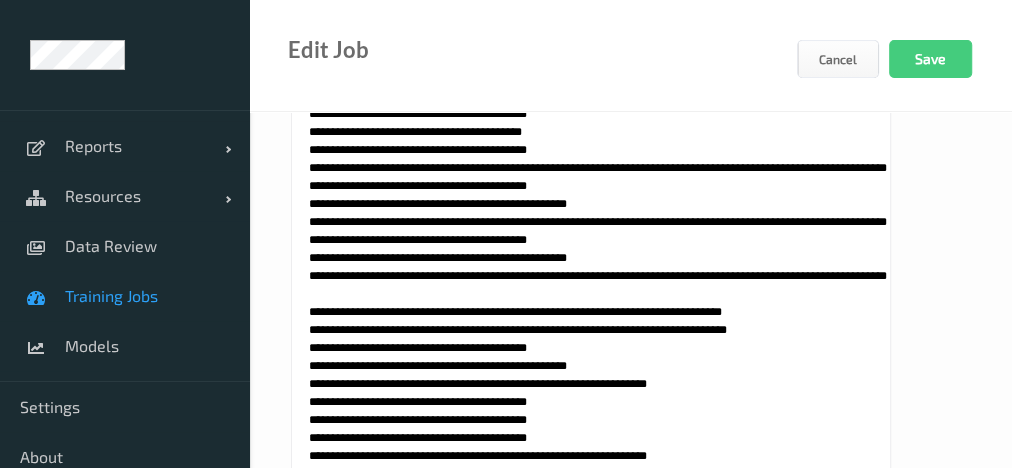 scroll, scrollTop: 3343, scrollLeft: 0, axis: vertical 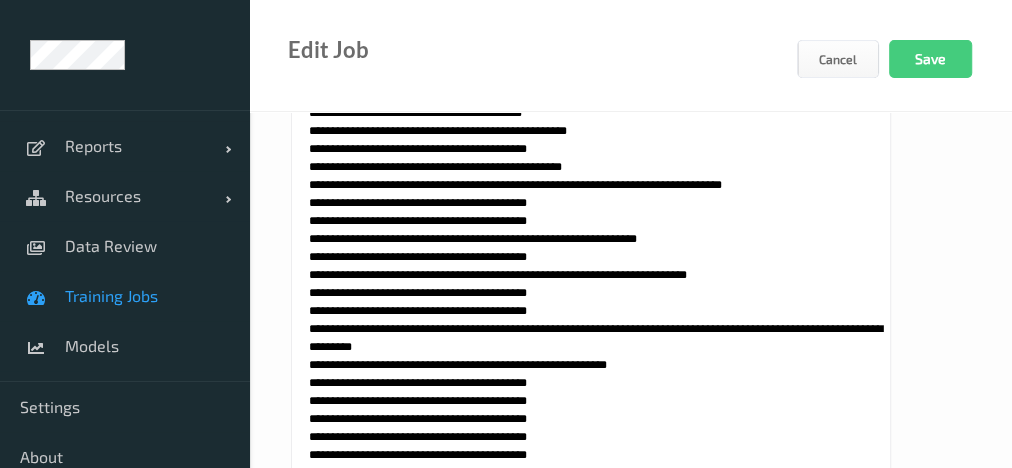 click at bounding box center (591, 238) 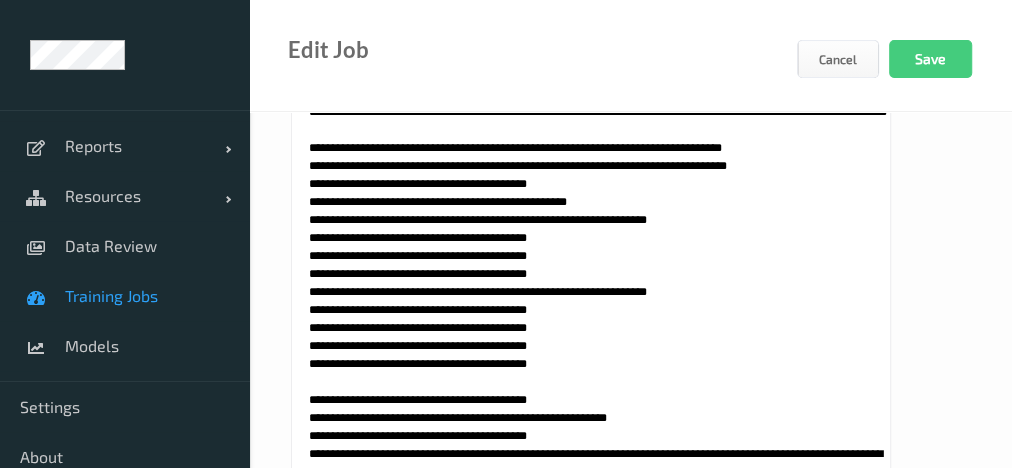 scroll, scrollTop: 2223, scrollLeft: 0, axis: vertical 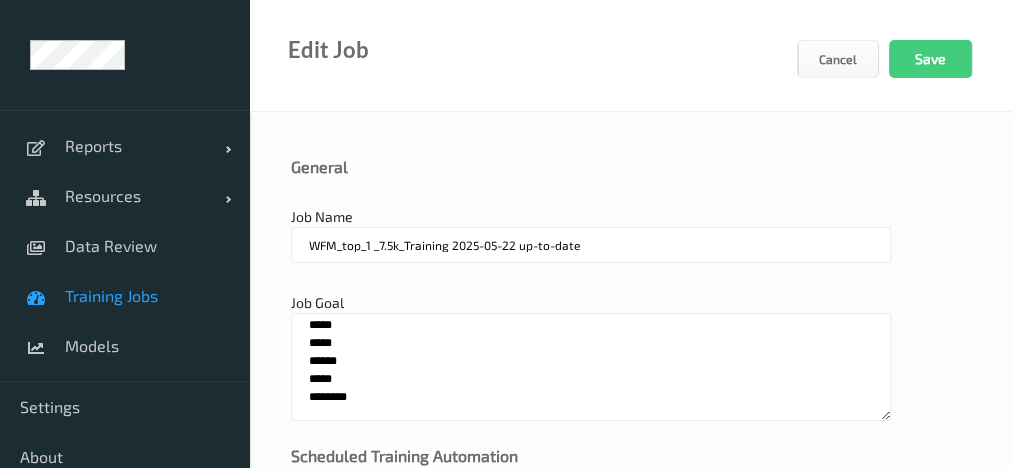 type on "**********" 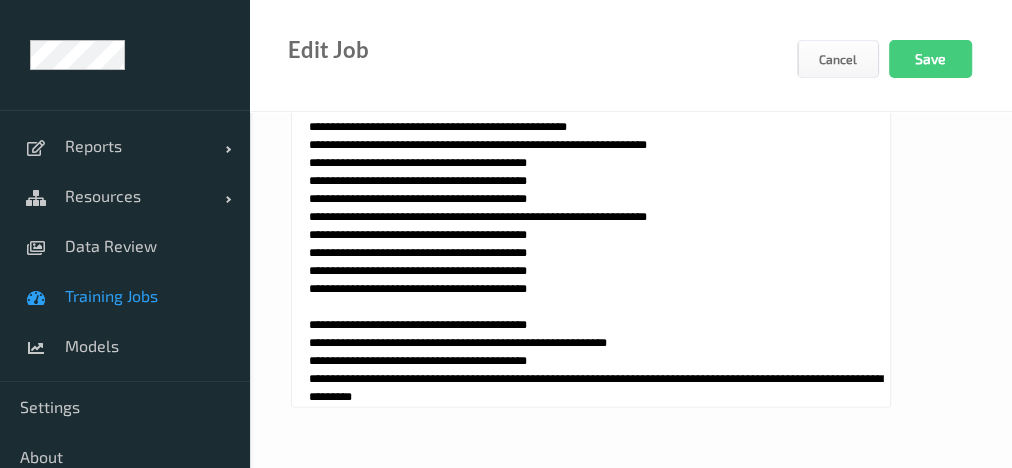 scroll, scrollTop: 1433, scrollLeft: 0, axis: vertical 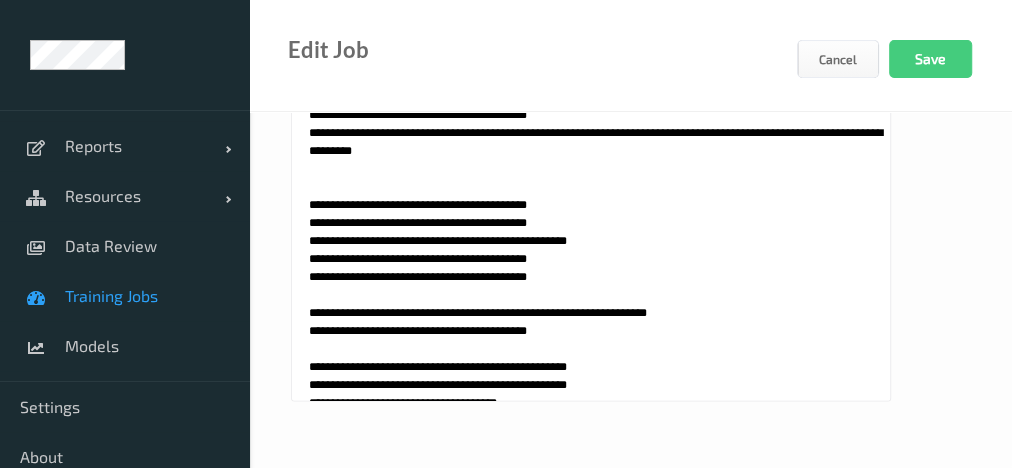 type on "*****" 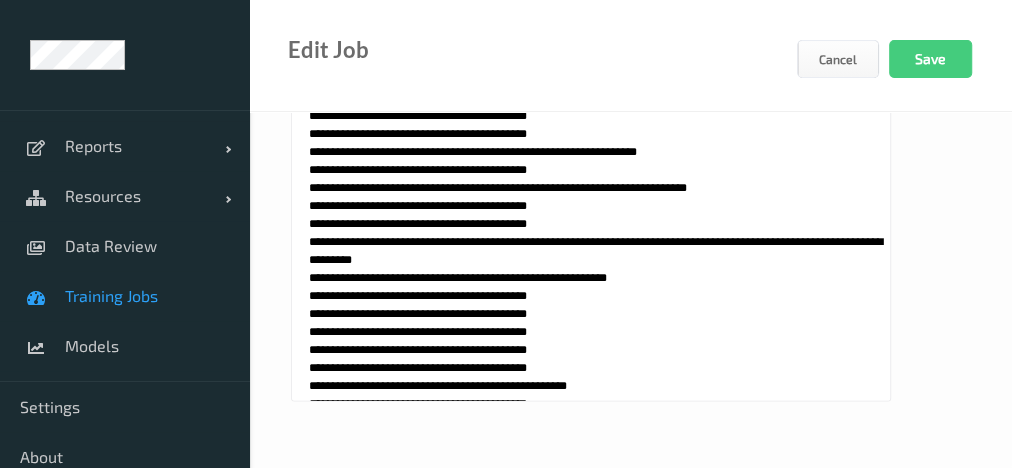 scroll, scrollTop: 4225, scrollLeft: 0, axis: vertical 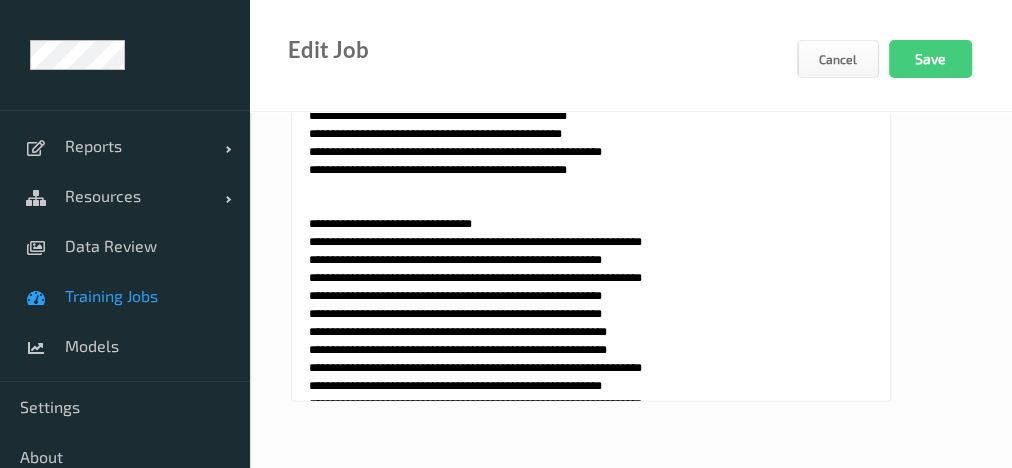click at bounding box center [591, 151] 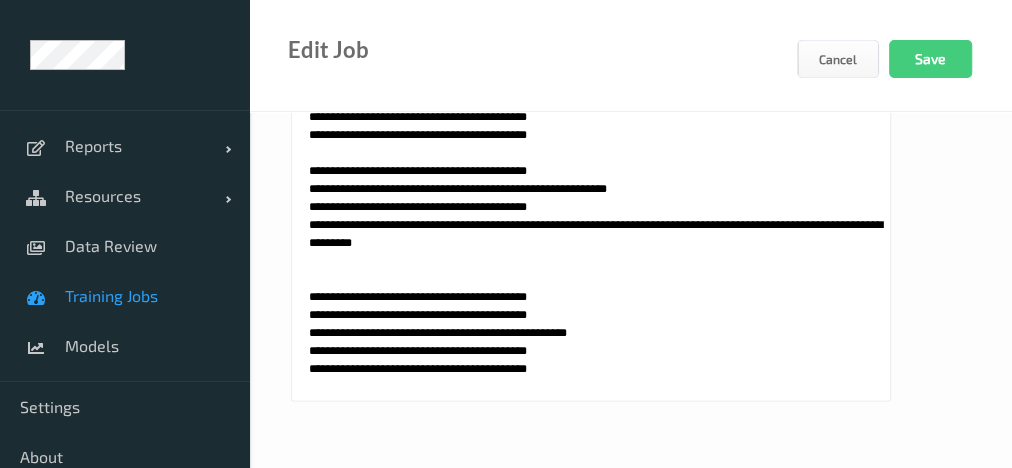 click at bounding box center [591, 151] 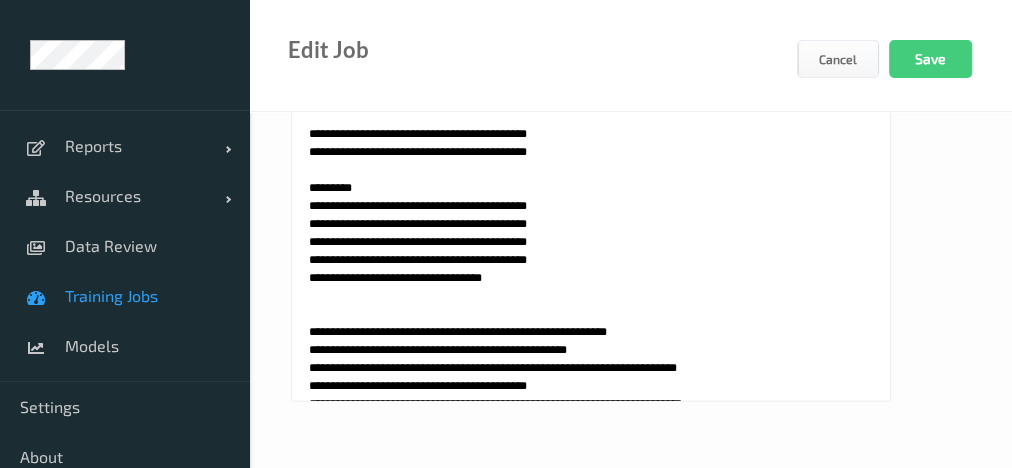 scroll, scrollTop: 1331, scrollLeft: 0, axis: vertical 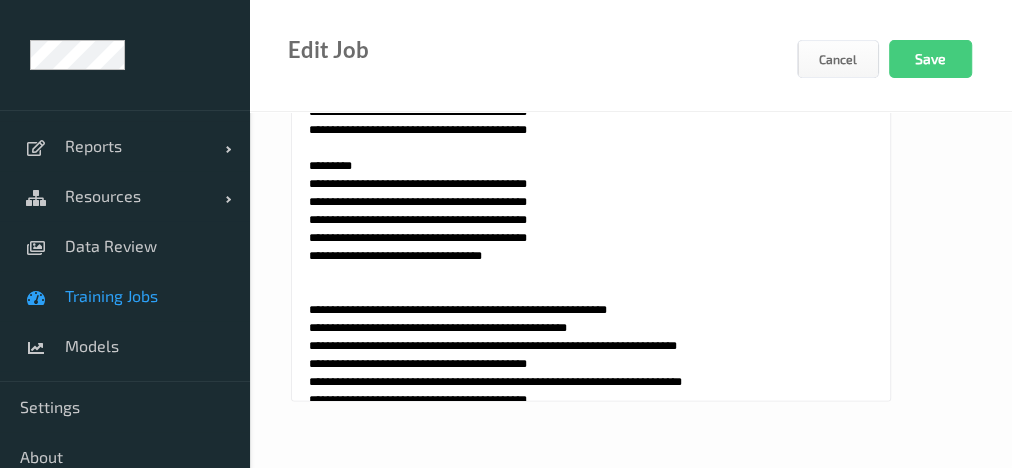 click at bounding box center (591, 151) 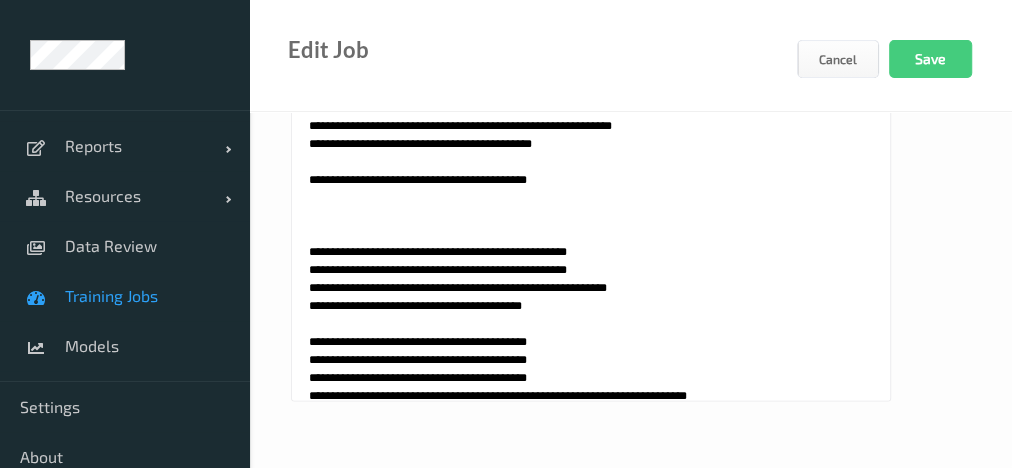 scroll, scrollTop: 800, scrollLeft: 0, axis: vertical 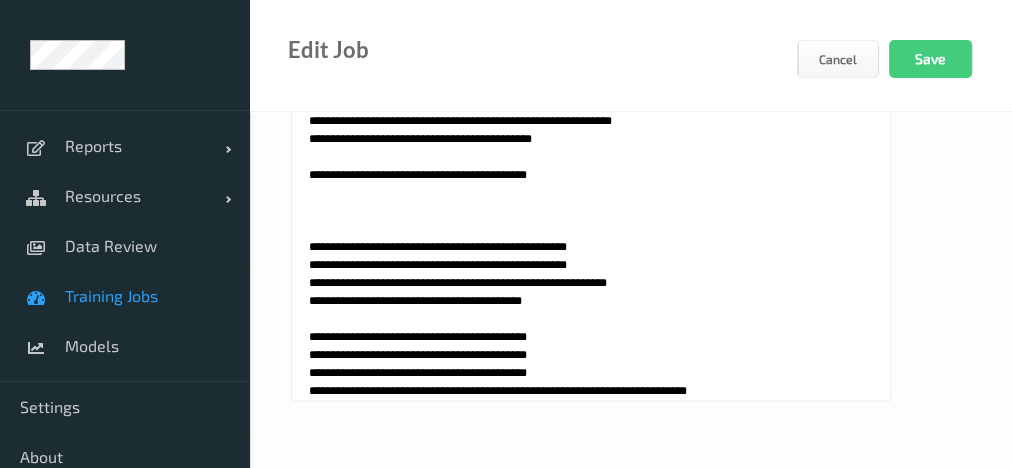 click at bounding box center (591, 151) 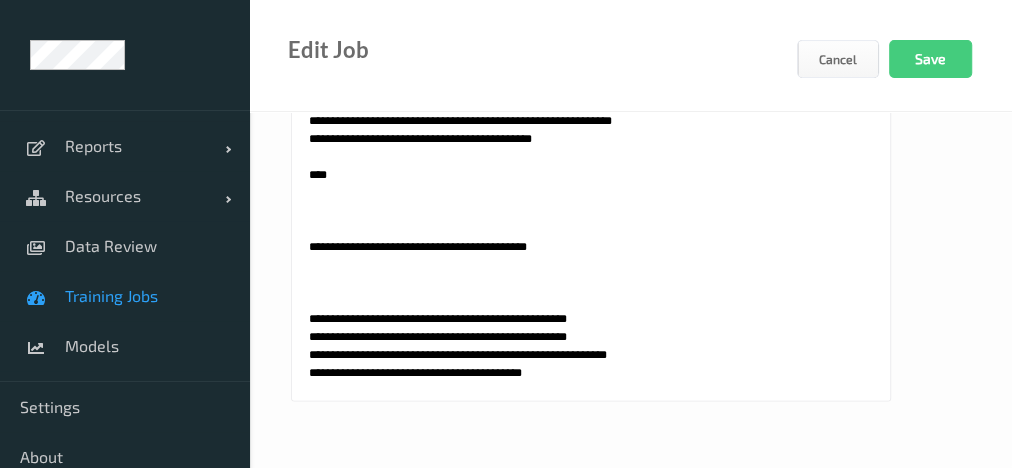 click at bounding box center (591, 151) 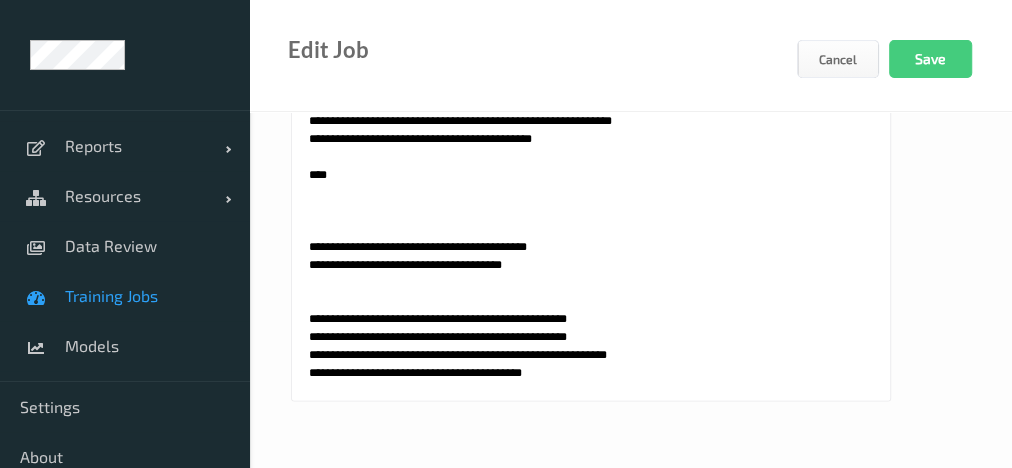 click at bounding box center [591, 151] 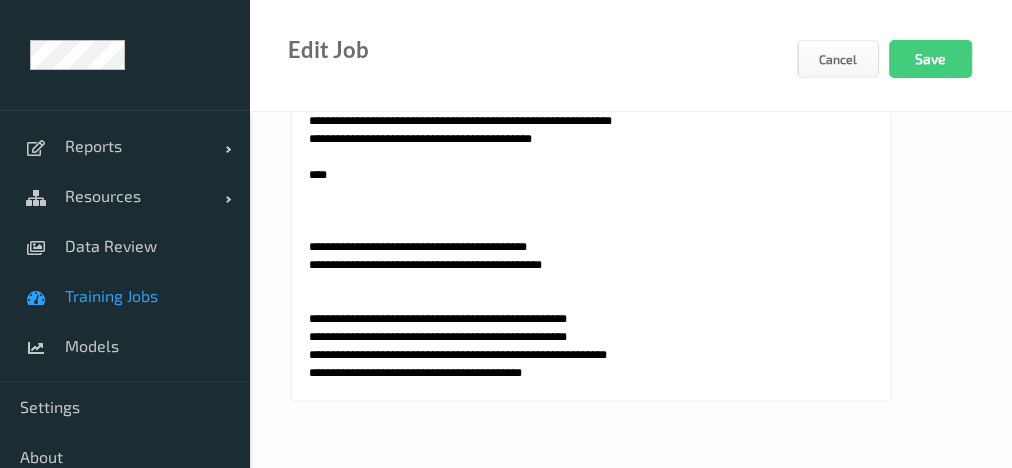 click at bounding box center [591, 151] 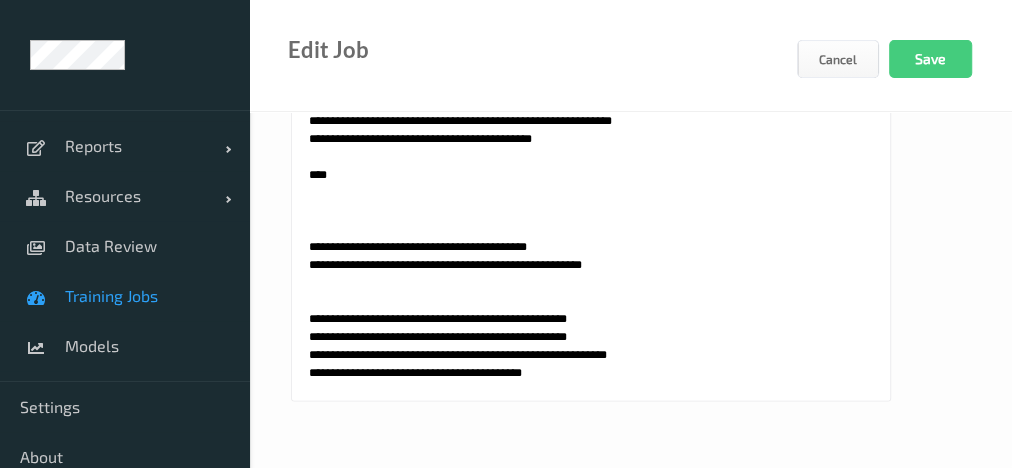 click at bounding box center [591, 151] 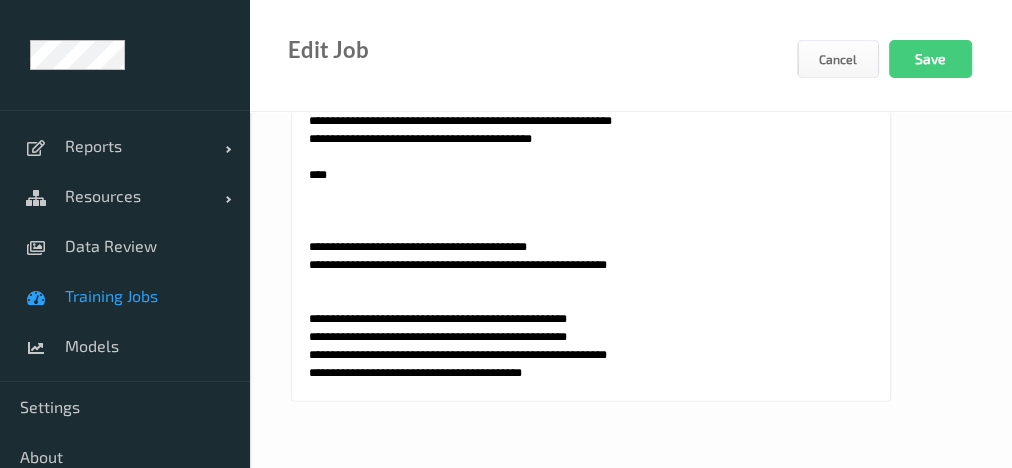 scroll, scrollTop: 3937, scrollLeft: 0, axis: vertical 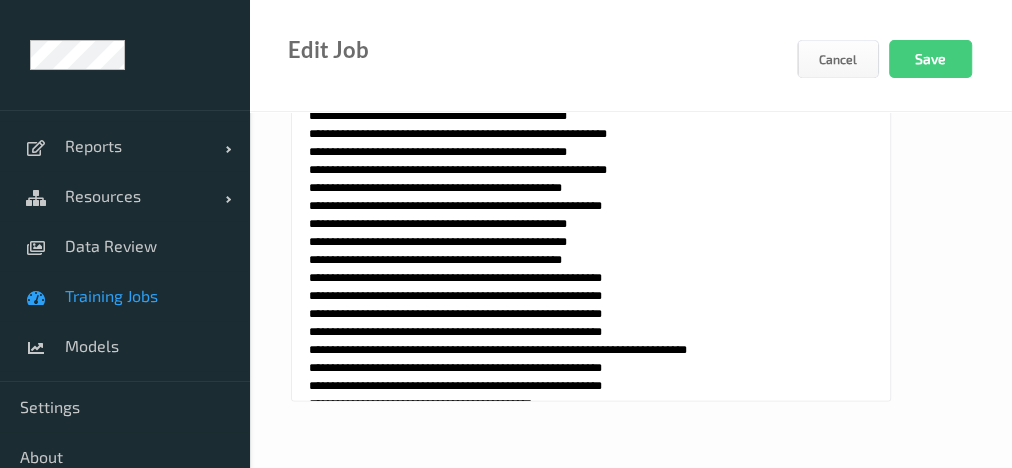 click at bounding box center [591, 151] 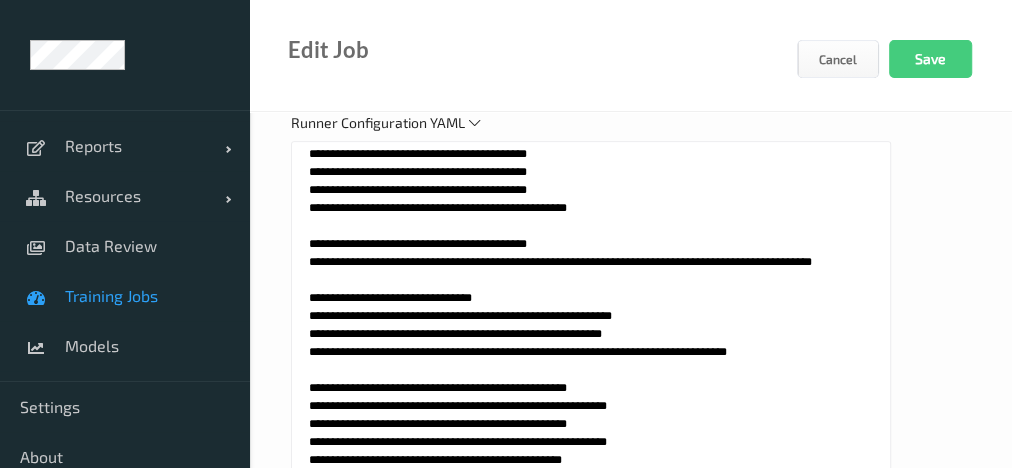 scroll, scrollTop: 1033, scrollLeft: 0, axis: vertical 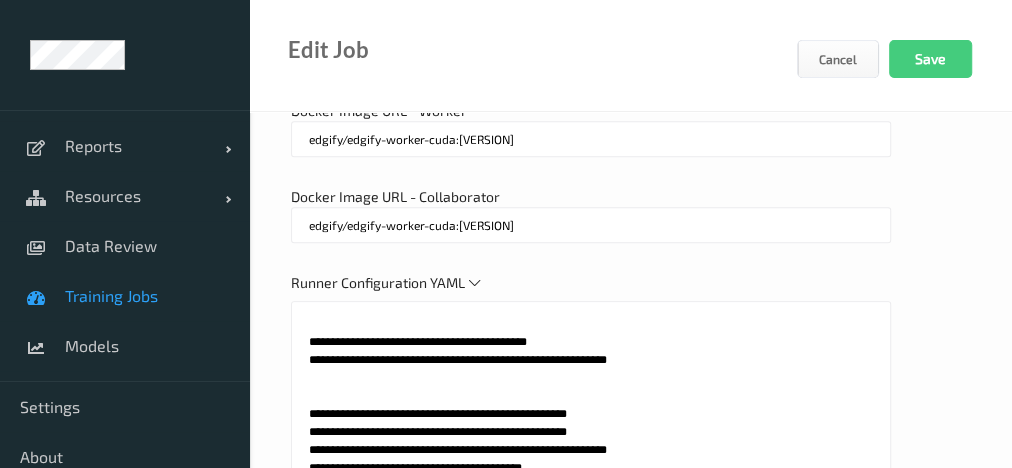 click at bounding box center (591, 551) 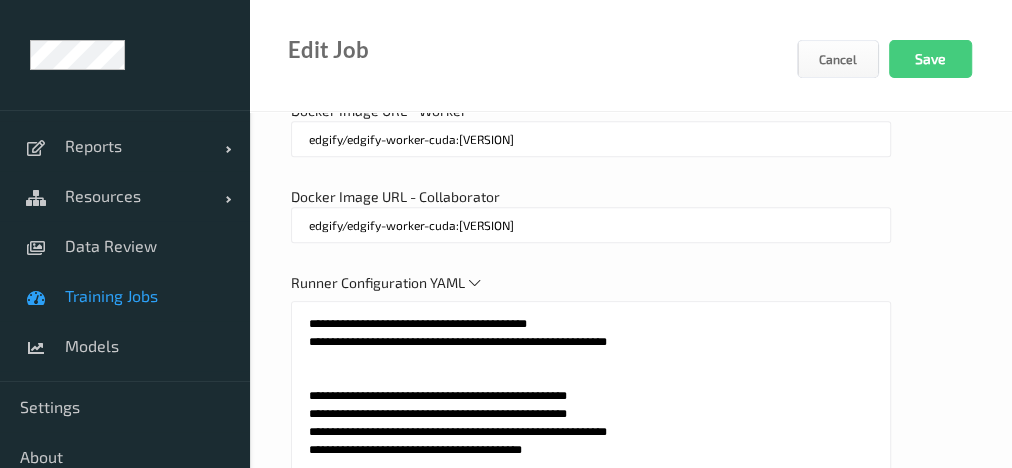 scroll, scrollTop: 1087, scrollLeft: 0, axis: vertical 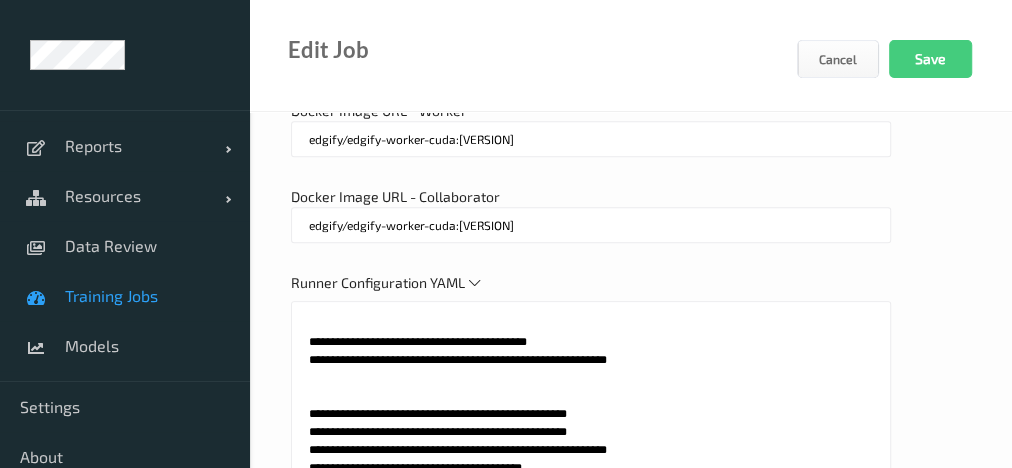 paste on "**********" 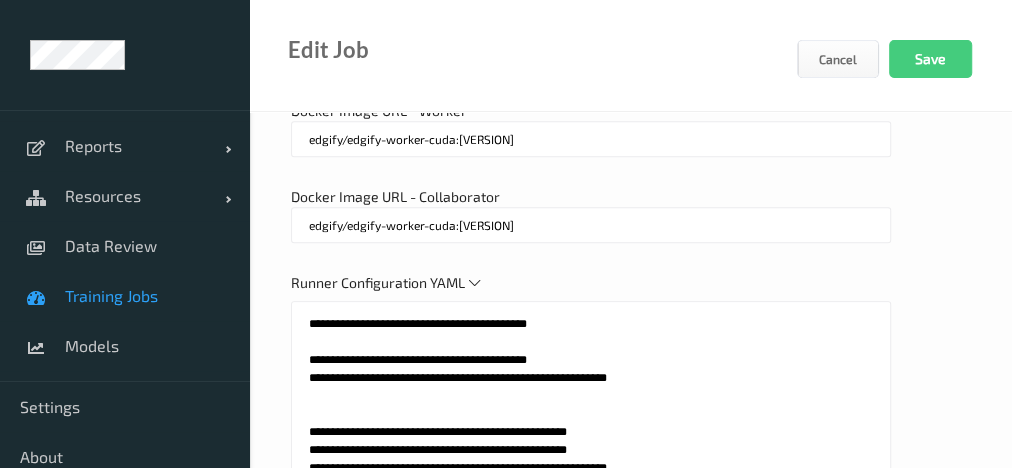 scroll, scrollTop: 1105, scrollLeft: 0, axis: vertical 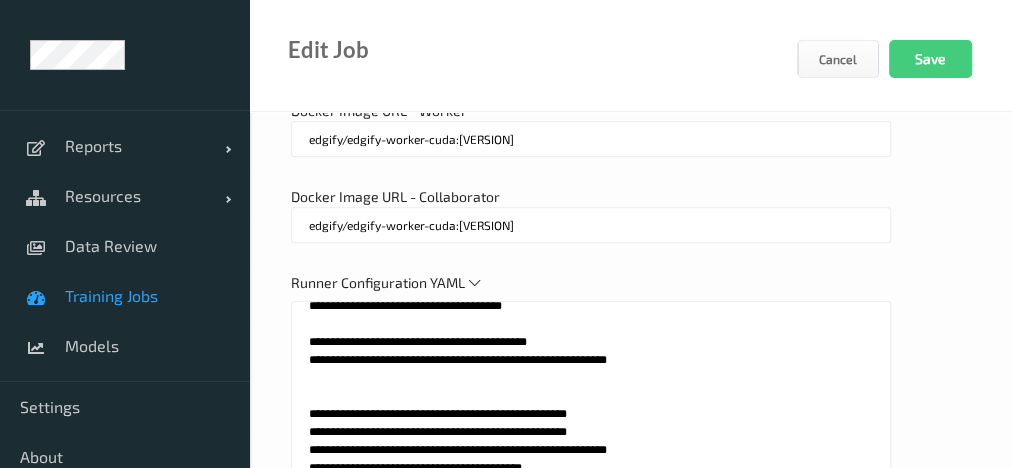 click at bounding box center (591, 551) 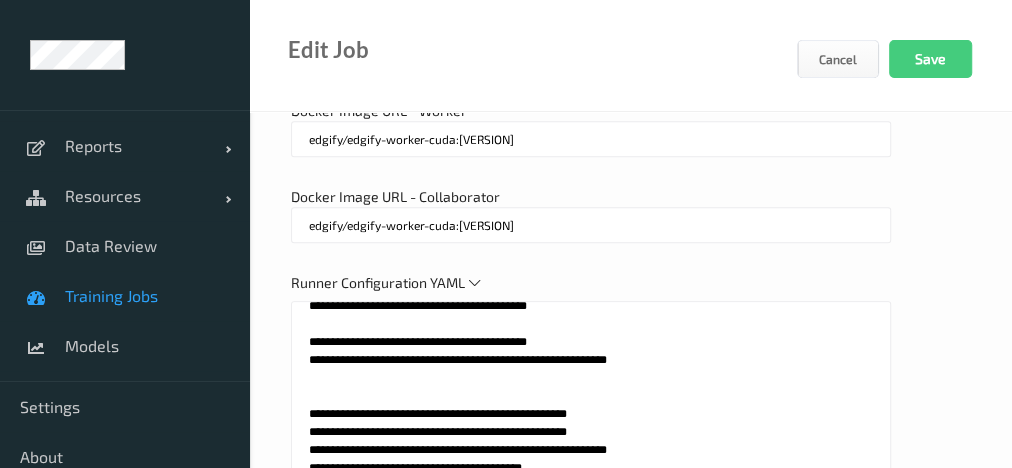 click on "Runner Configuration YAML" at bounding box center (631, 547) 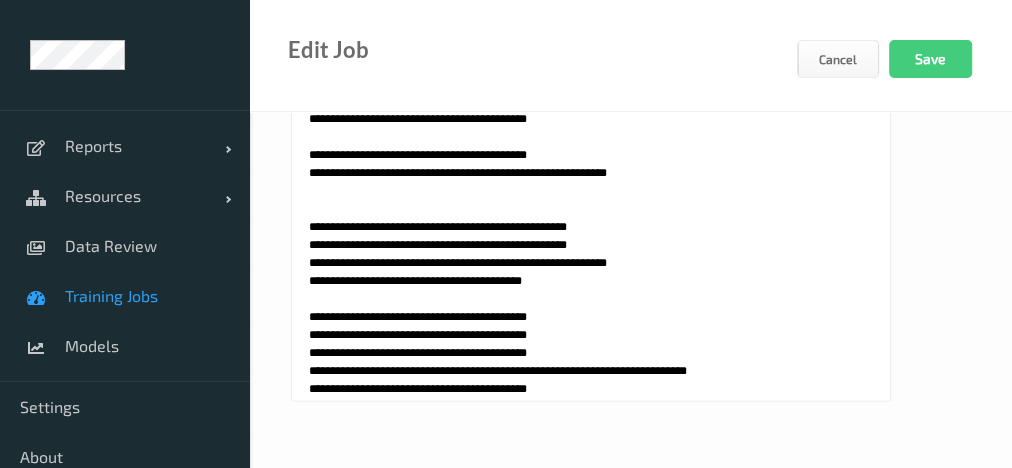 scroll, scrollTop: 785, scrollLeft: 0, axis: vertical 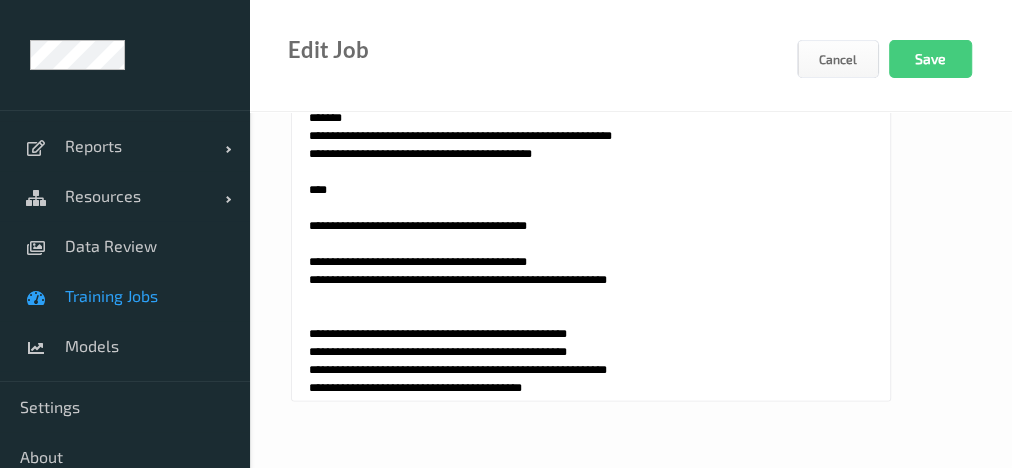 click at bounding box center (591, 151) 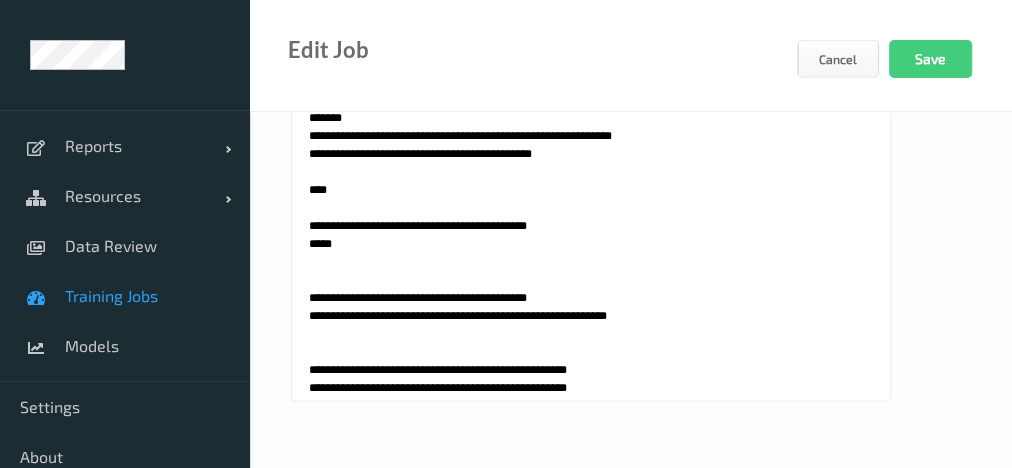 paste on "**********" 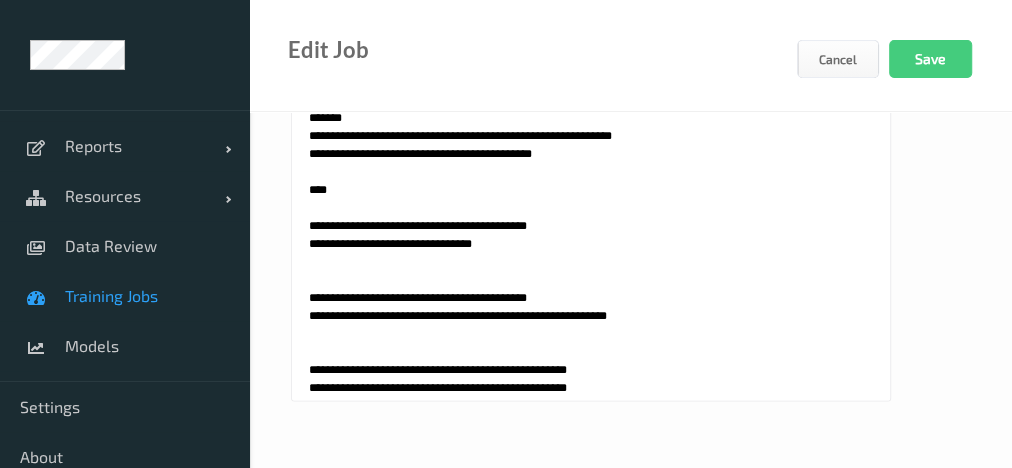 click at bounding box center (591, 151) 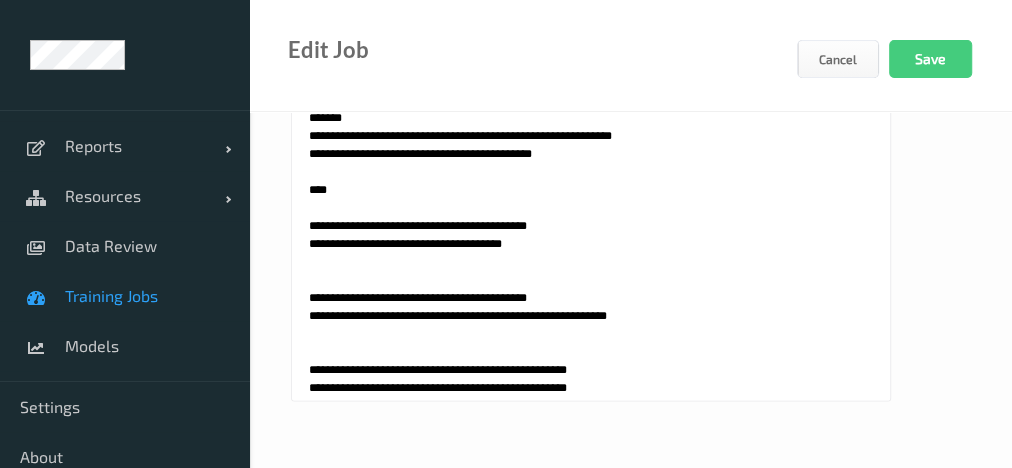 click at bounding box center (591, 151) 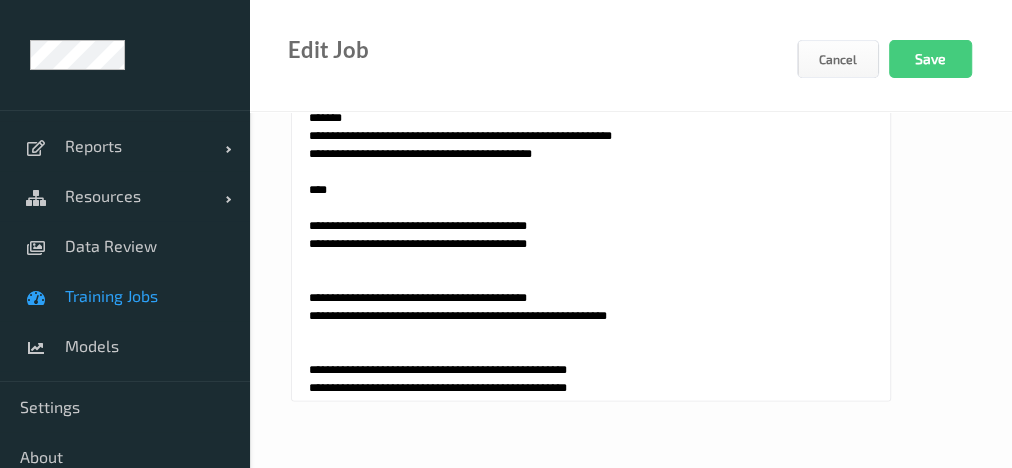 scroll, scrollTop: 1075, scrollLeft: 0, axis: vertical 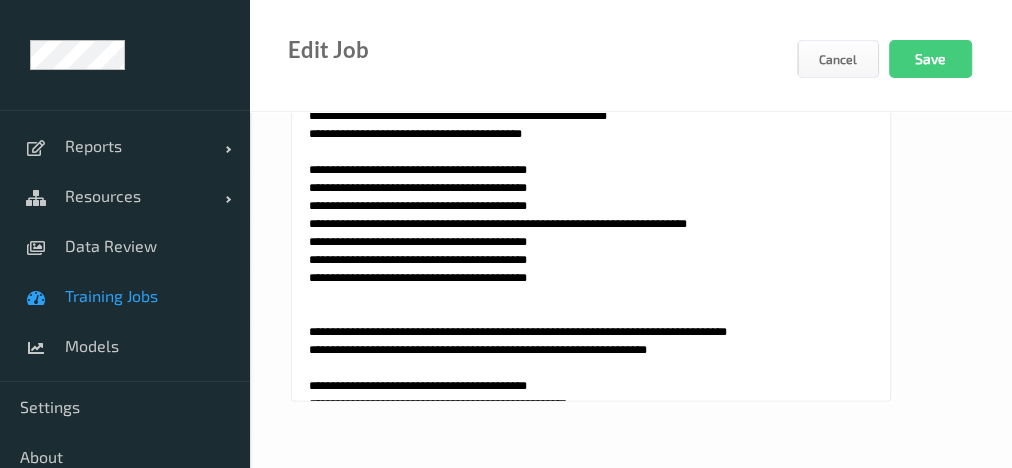 click at bounding box center (591, 151) 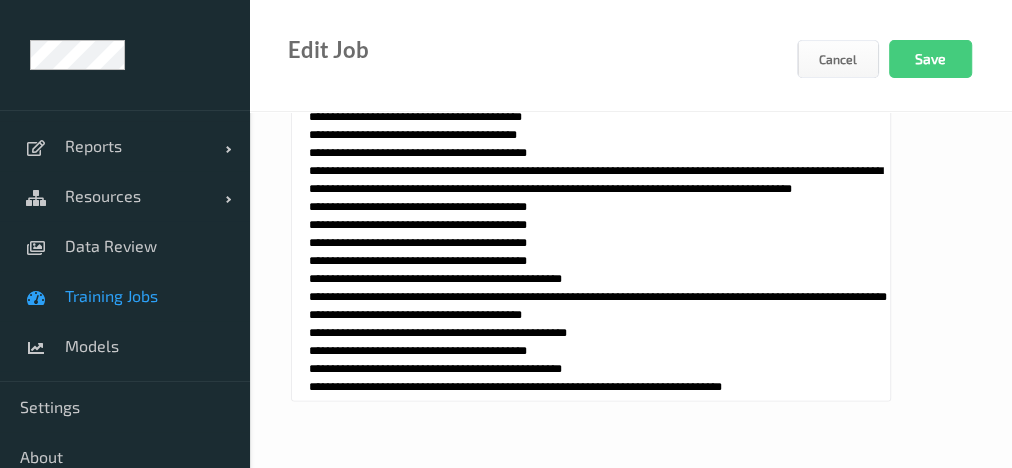click at bounding box center [591, 151] 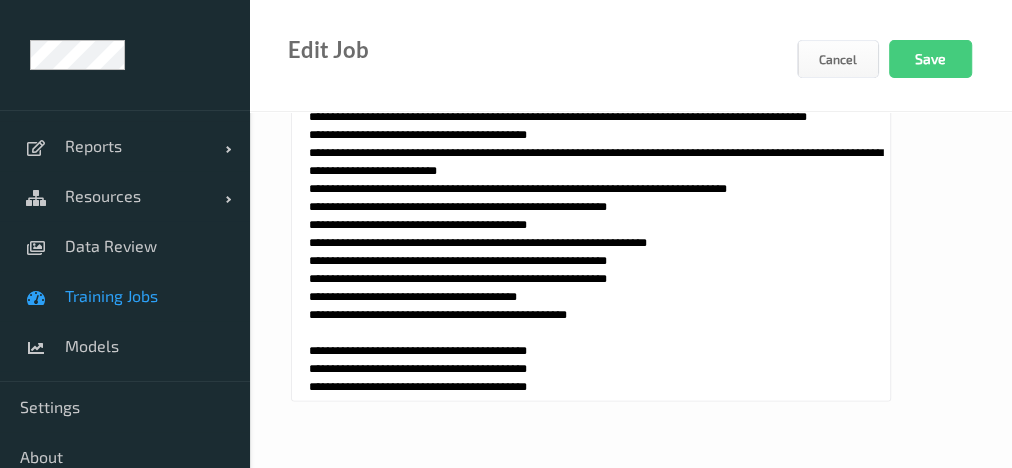 click at bounding box center [591, 151] 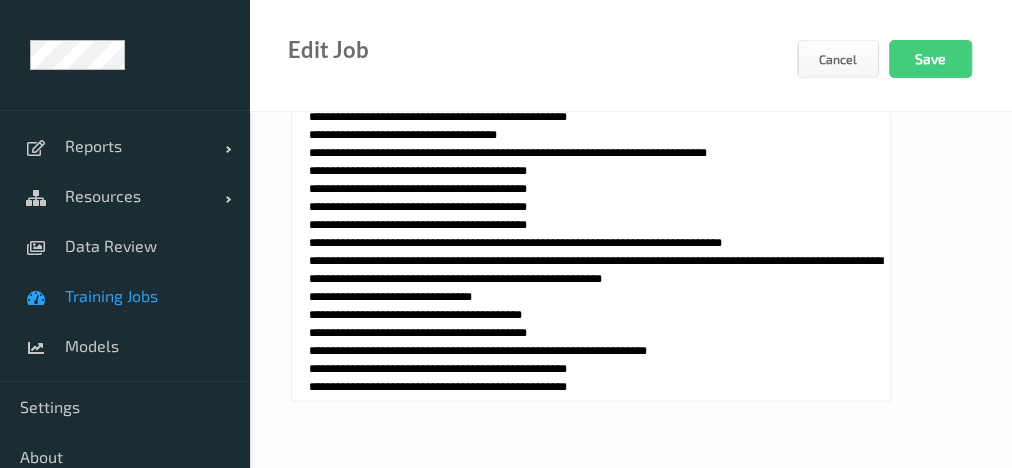 click at bounding box center [591, 151] 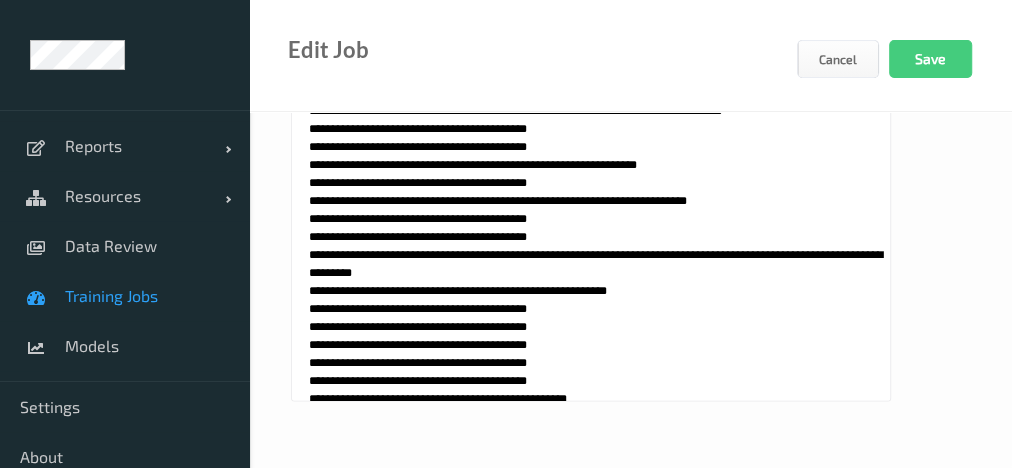 scroll, scrollTop: 3437, scrollLeft: 0, axis: vertical 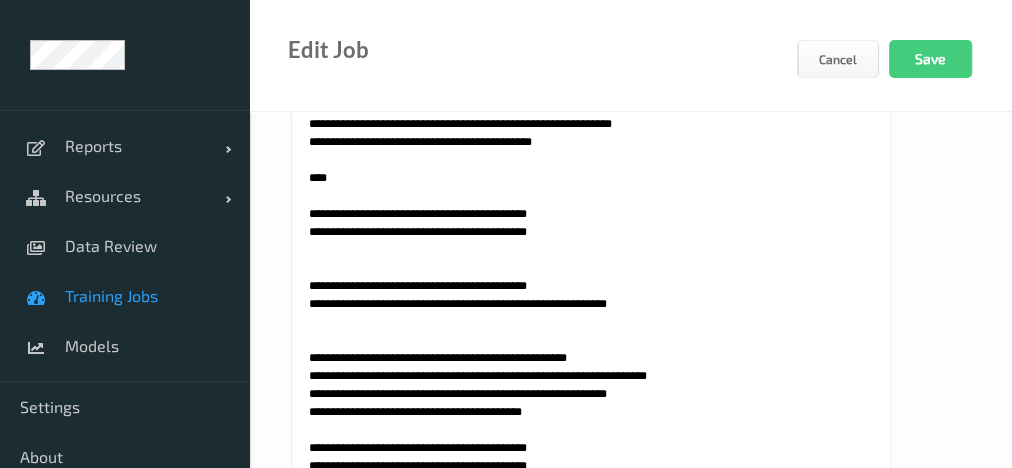 click at bounding box center [591, 231] 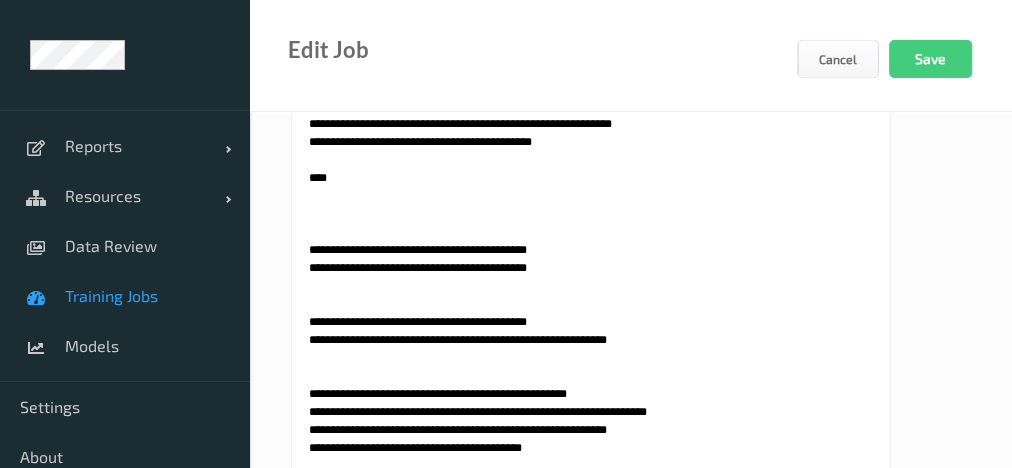 paste on "**********" 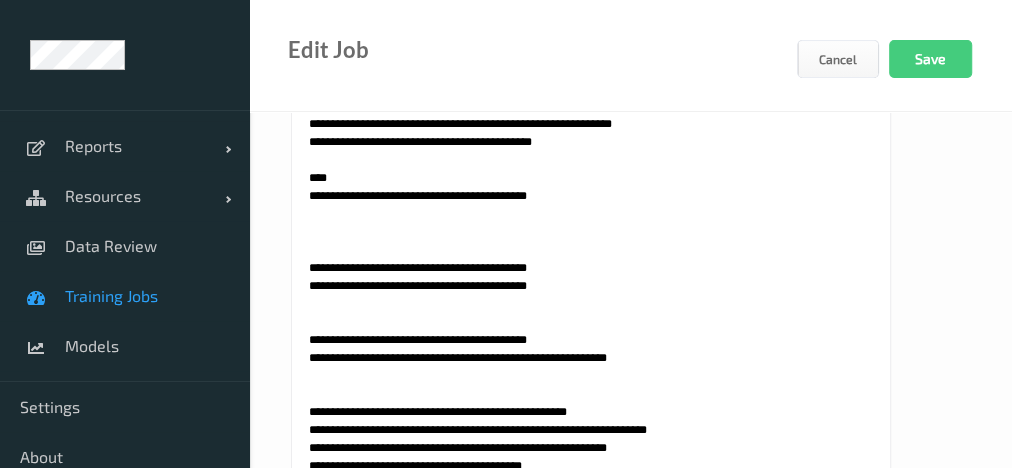 click at bounding box center (591, 231) 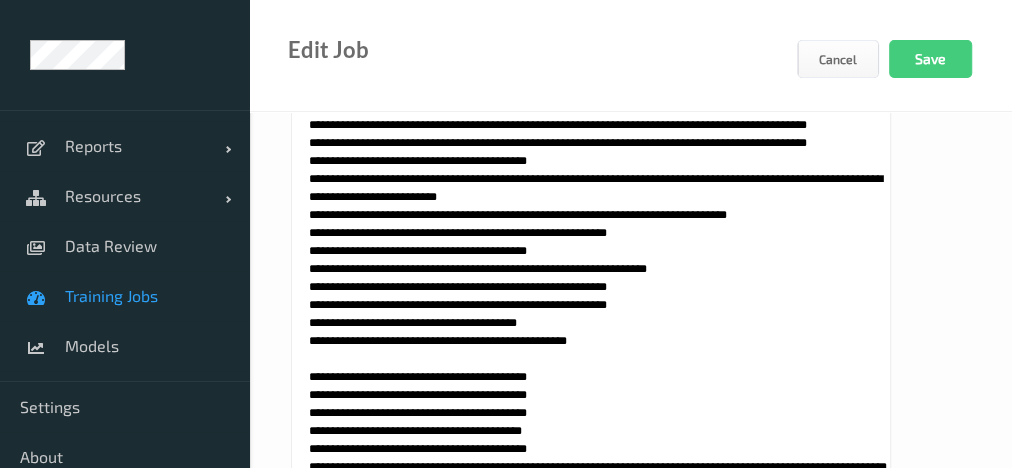 click at bounding box center [591, 231] 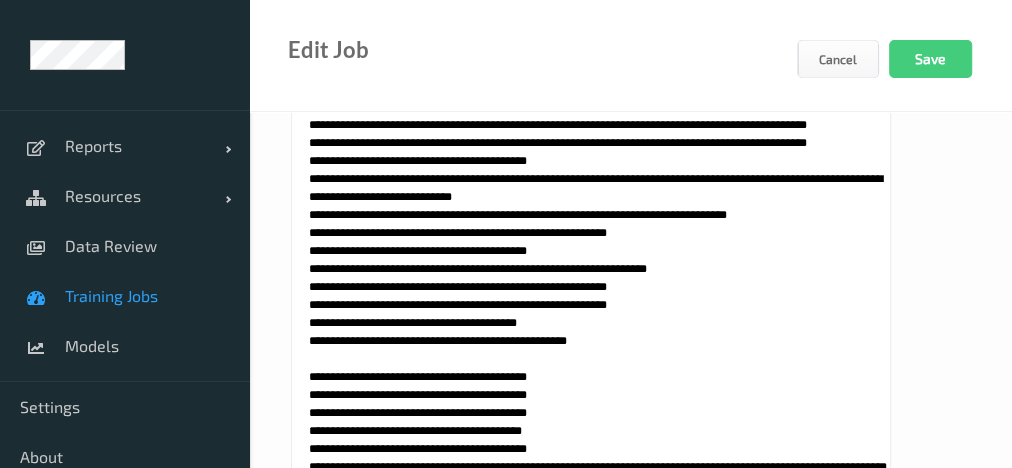 paste on "******" 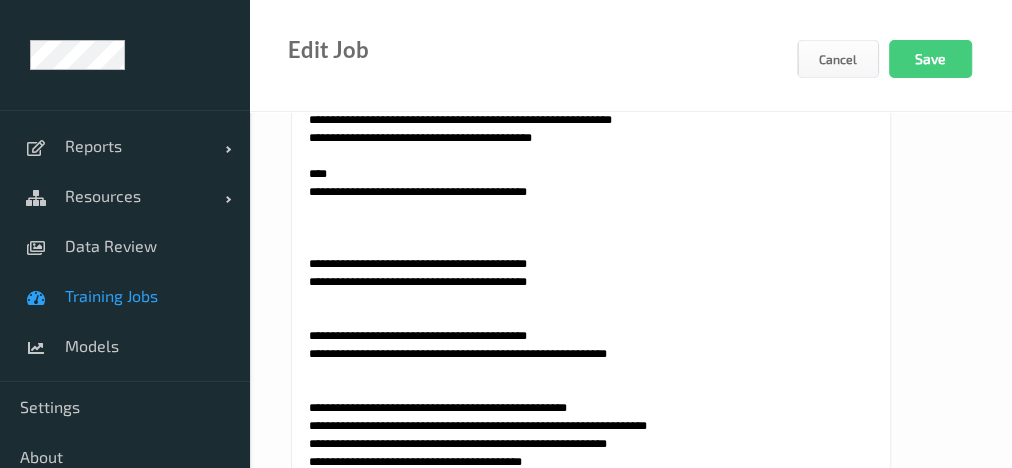 click at bounding box center [591, 231] 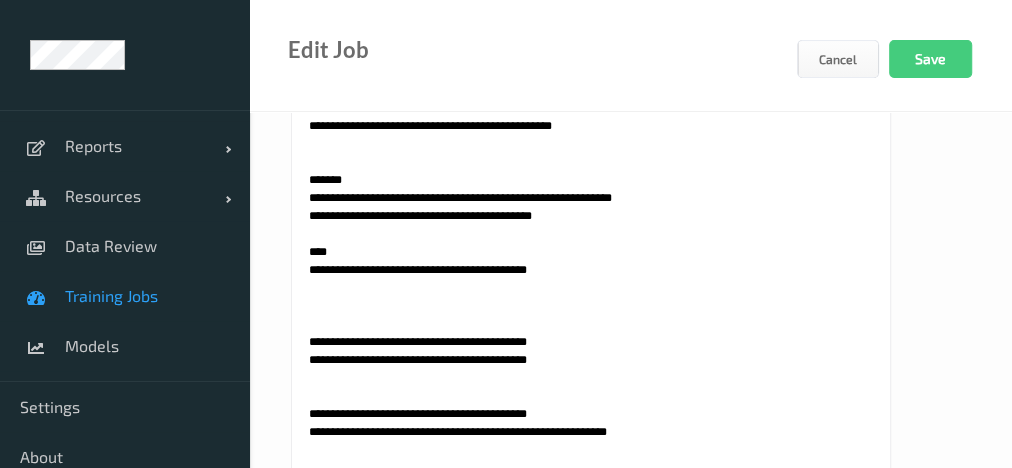 scroll, scrollTop: 917, scrollLeft: 0, axis: vertical 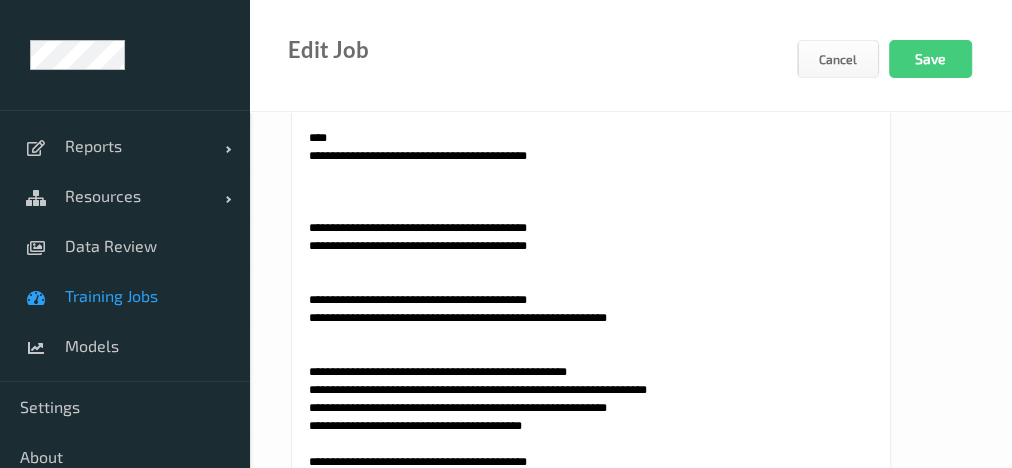 click at bounding box center (591, 231) 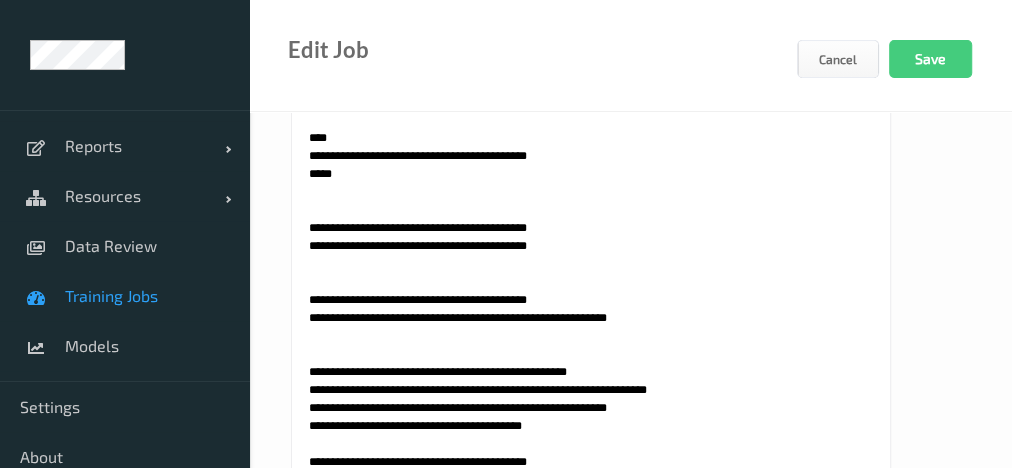 paste on "**********" 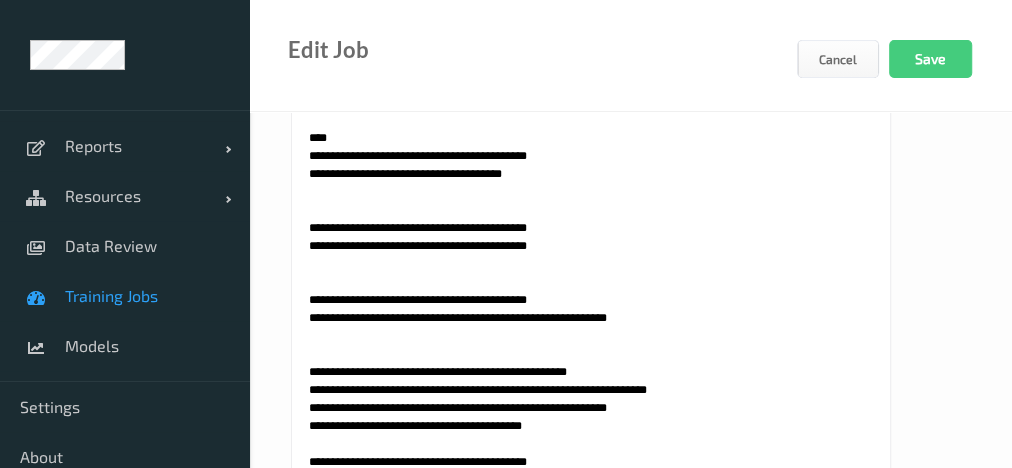 click at bounding box center (591, 231) 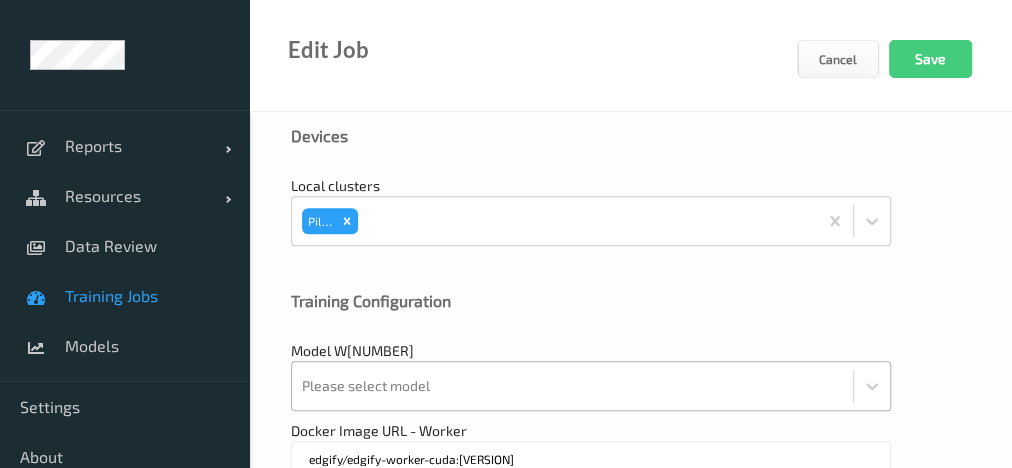 type on "**********" 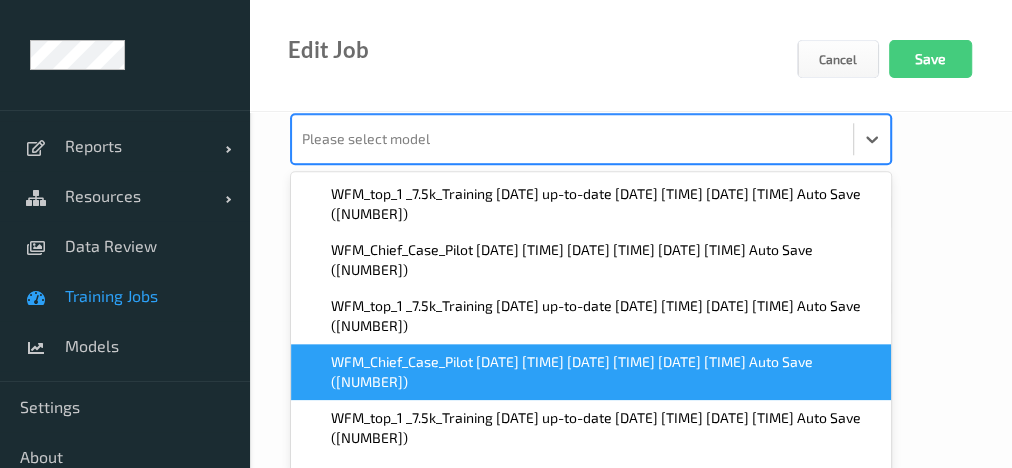 scroll, scrollTop: 968, scrollLeft: 0, axis: vertical 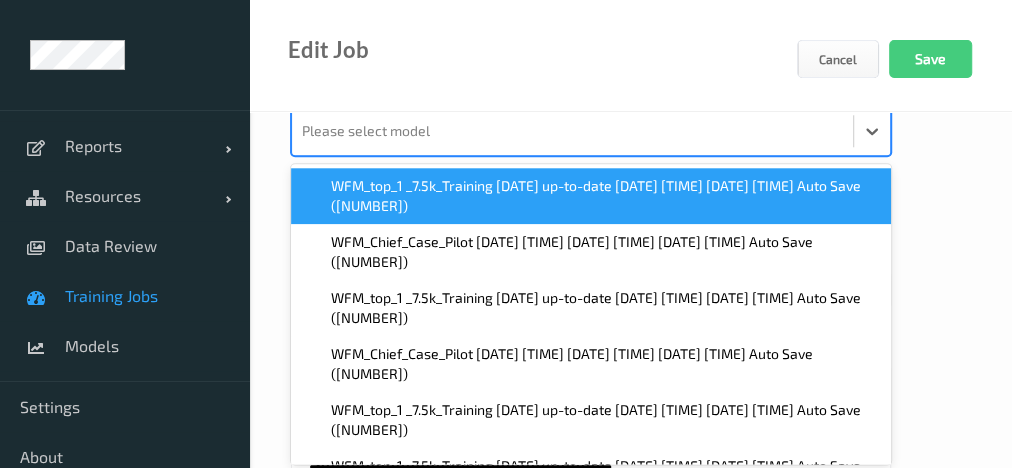 click on "WFM_top_1 _7.5k_Training 2025-05-22 up-to-date 2025-08-06 07:48 2025-08-06 07:48 Auto Save (5825)" at bounding box center (605, 196) 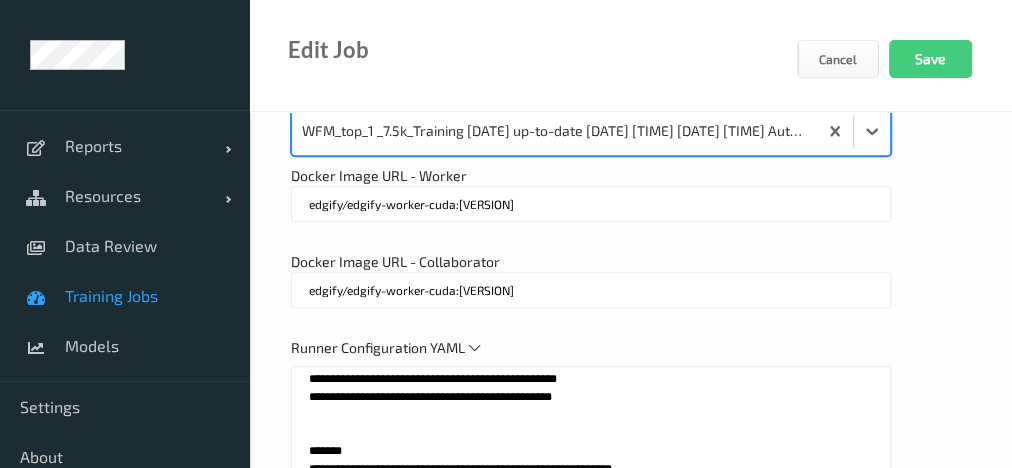 click on "Docker Image URL - Worker edgify/edgify-worker-cuda:2.5.20" at bounding box center [631, 204] 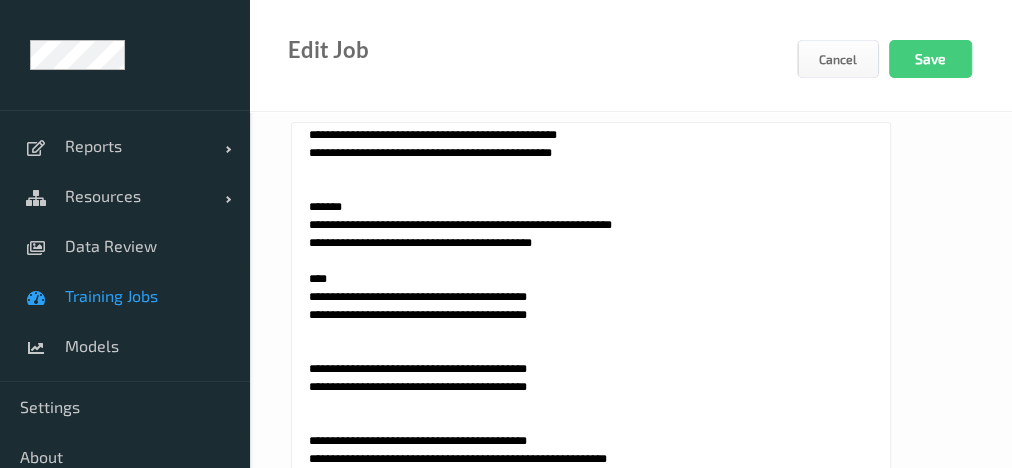 scroll, scrollTop: 873, scrollLeft: 0, axis: vertical 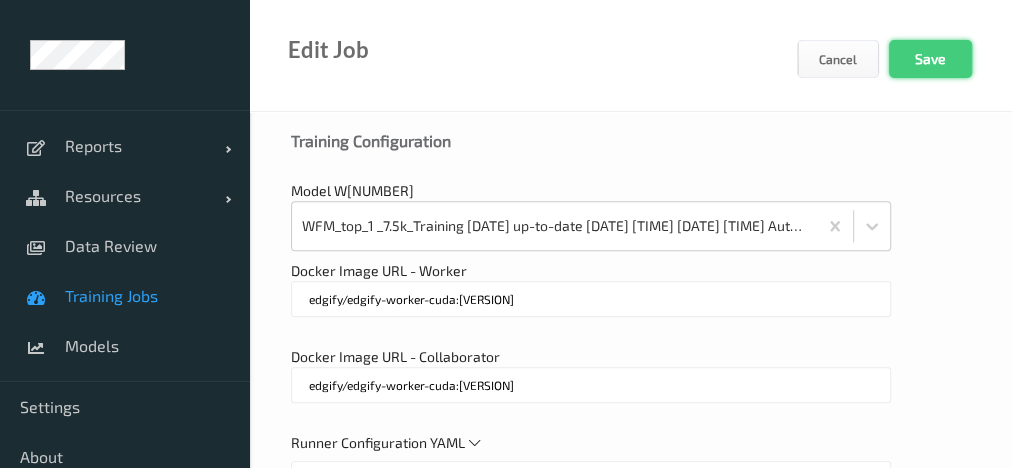 click on "Save" at bounding box center [930, 59] 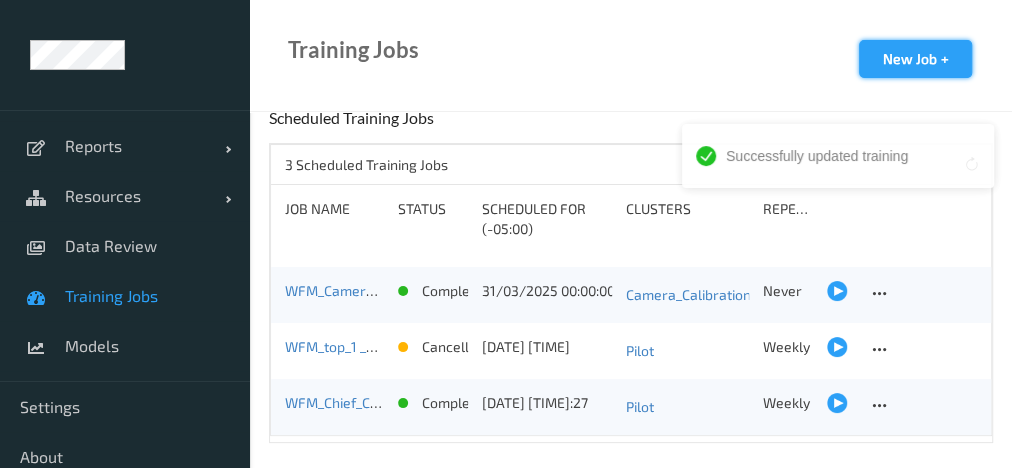 scroll, scrollTop: 0, scrollLeft: 0, axis: both 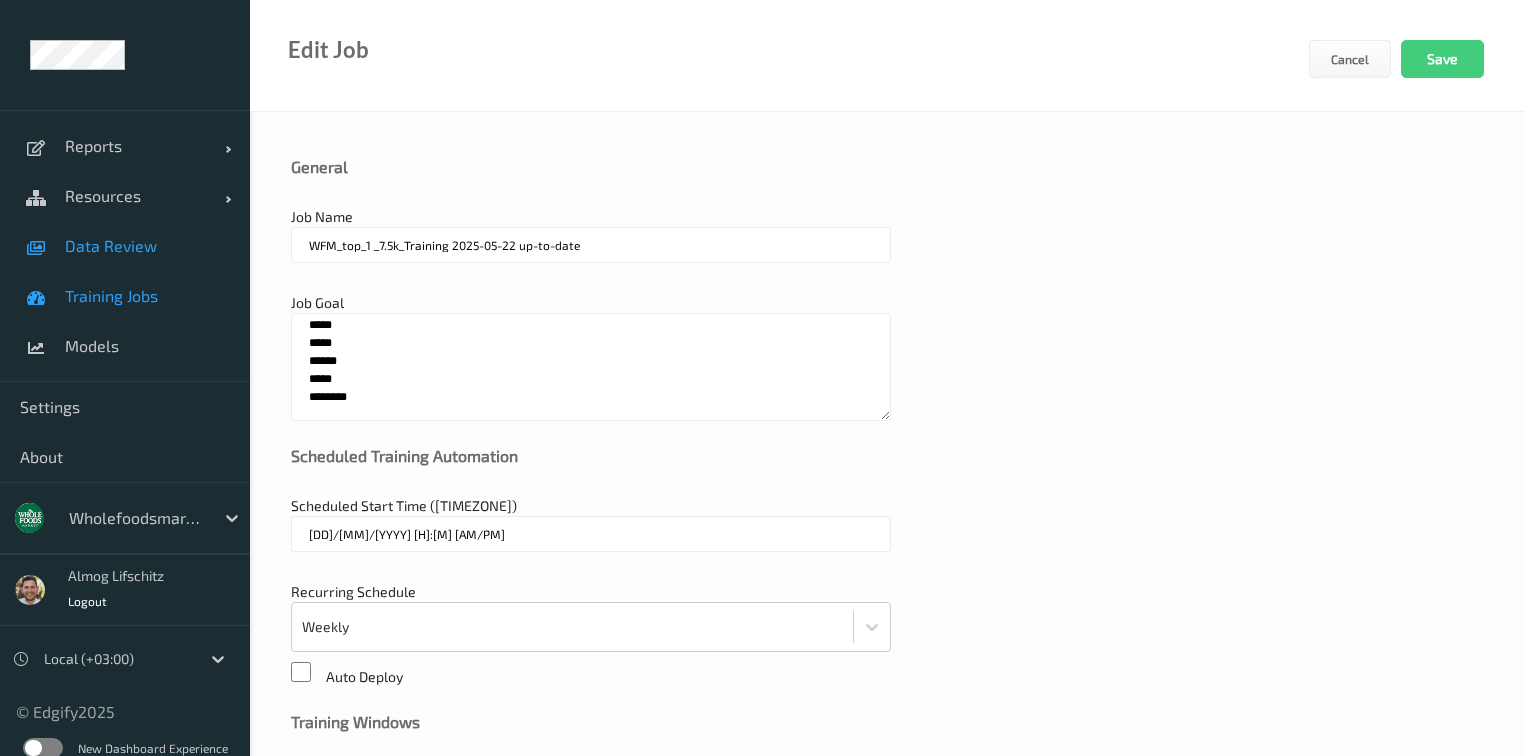 click on "Data Review" at bounding box center (147, 246) 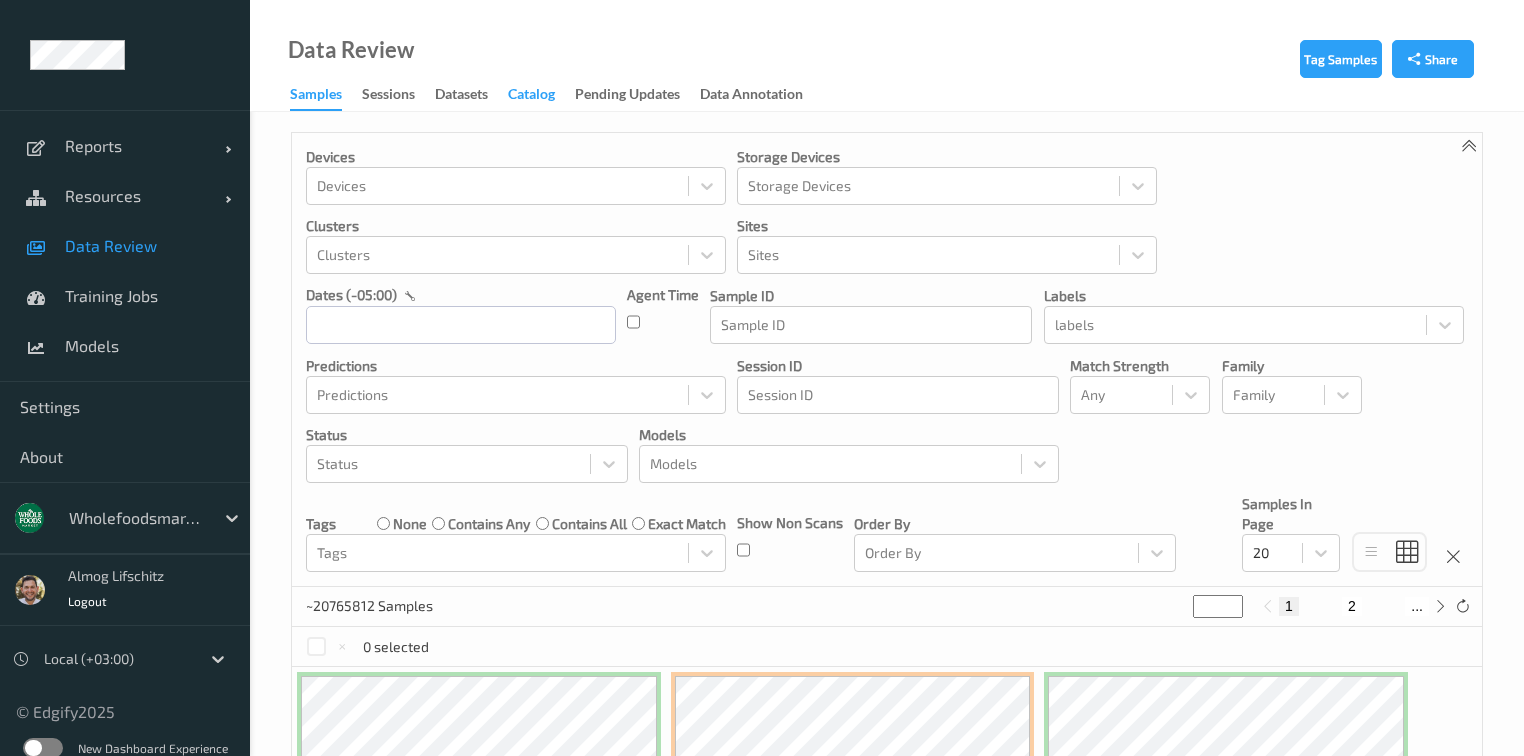click on "Catalog" at bounding box center [531, 96] 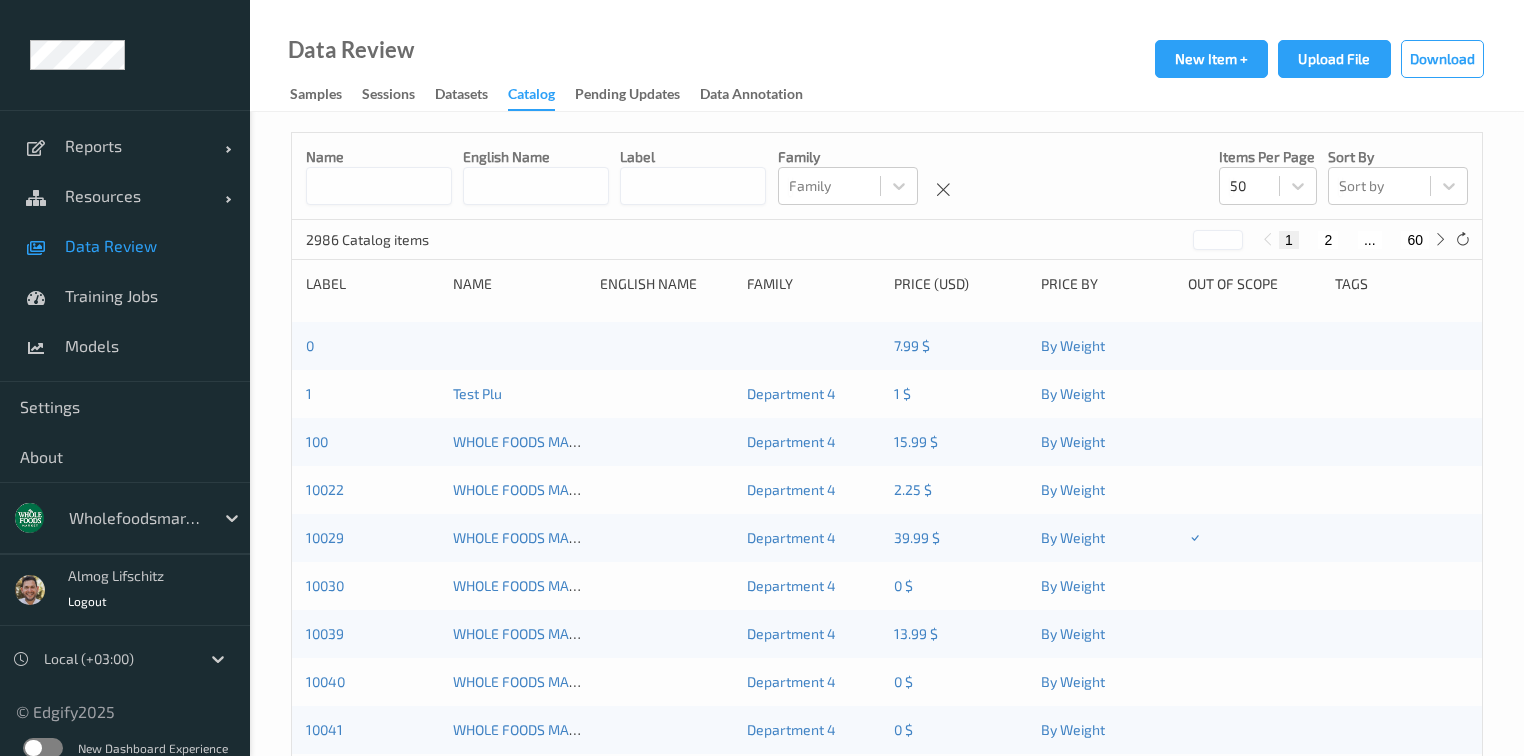 click at bounding box center [693, 186] 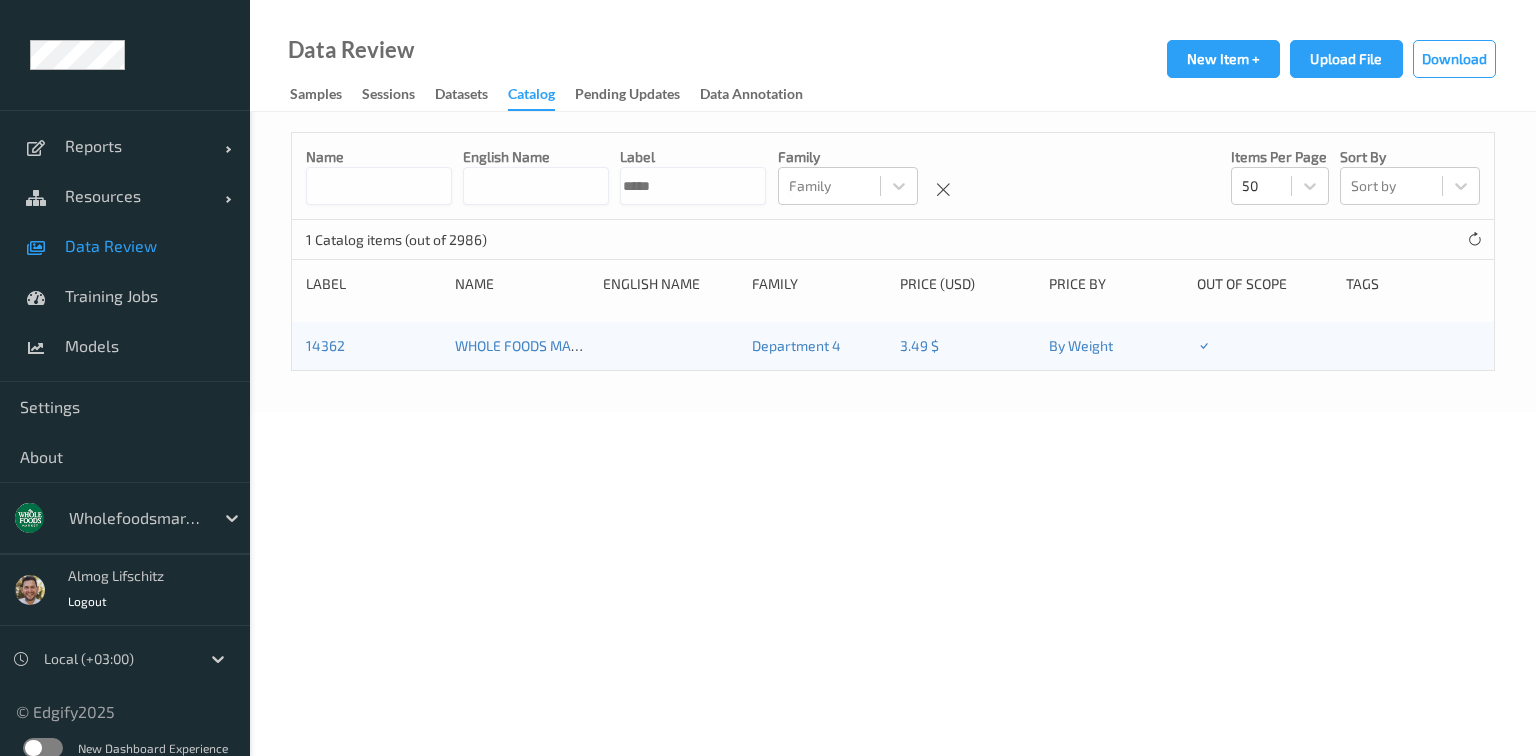 type on "*****" 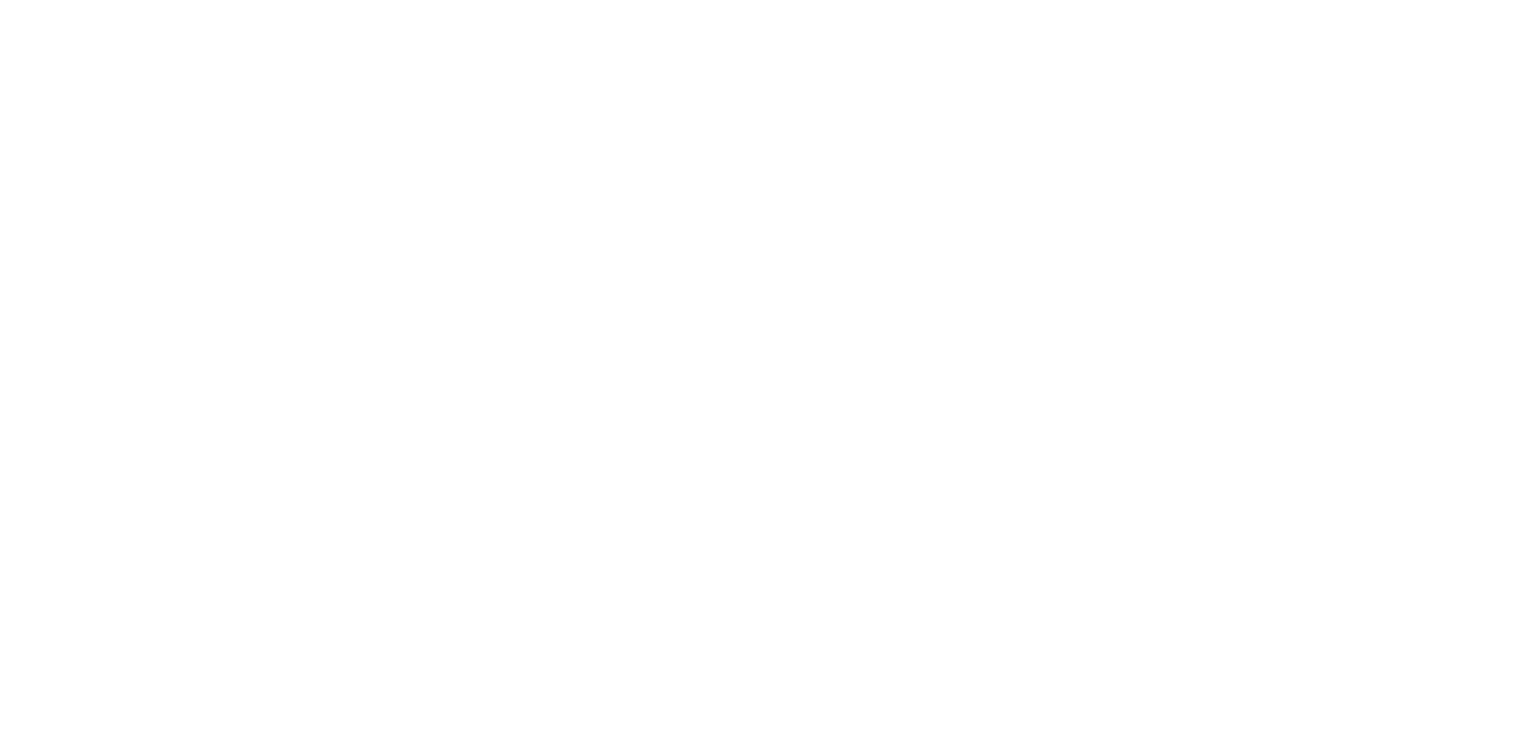 scroll, scrollTop: 0, scrollLeft: 0, axis: both 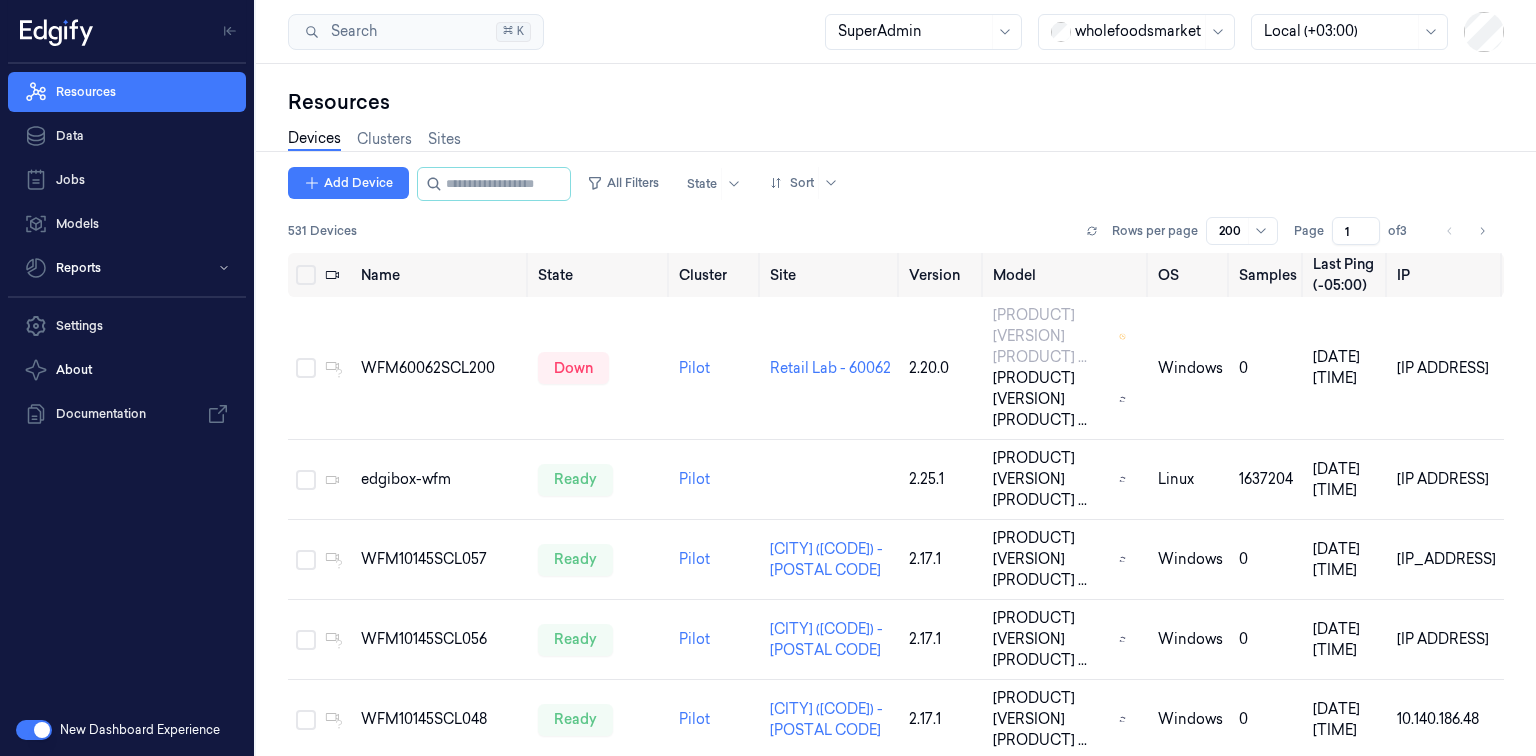 click at bounding box center (34, 730) 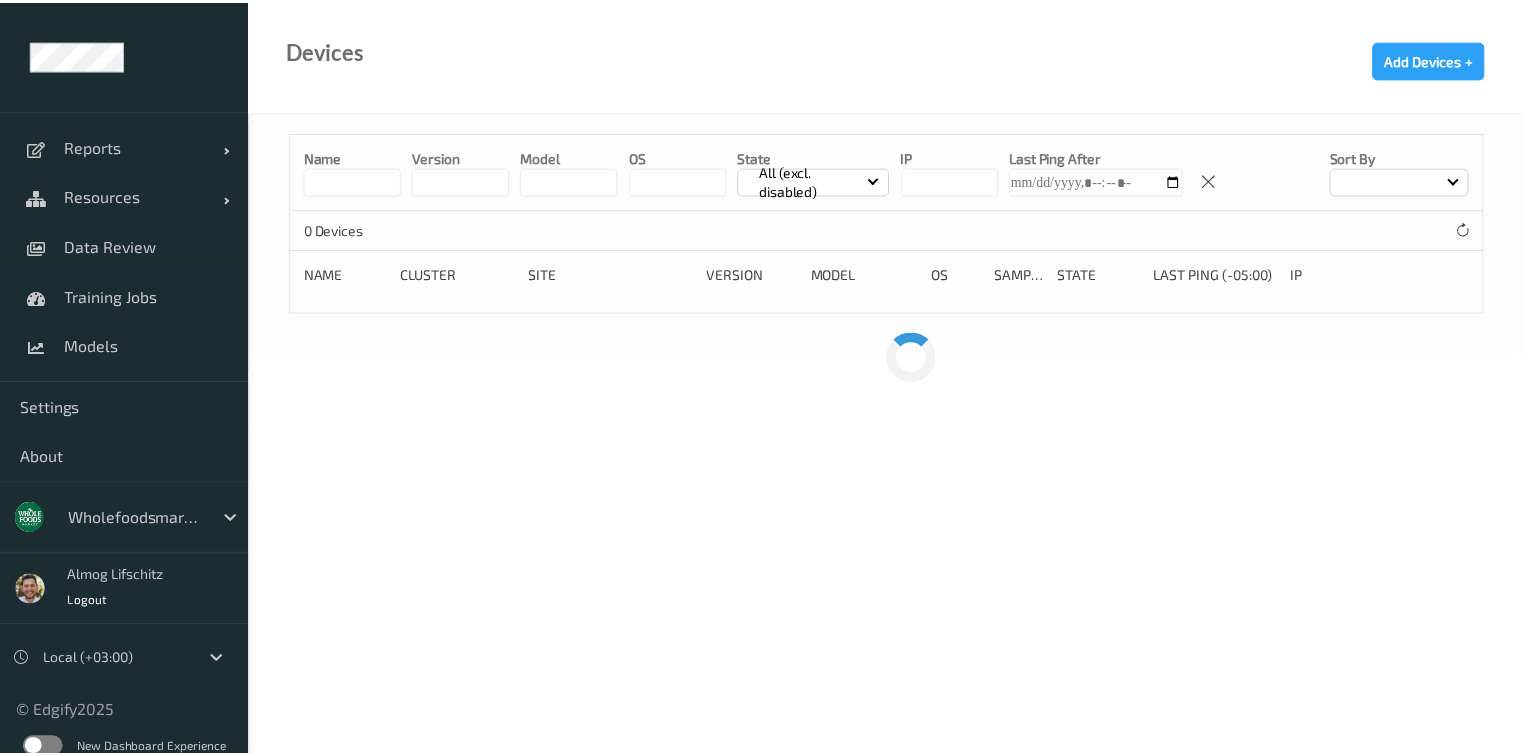 scroll, scrollTop: 0, scrollLeft: 0, axis: both 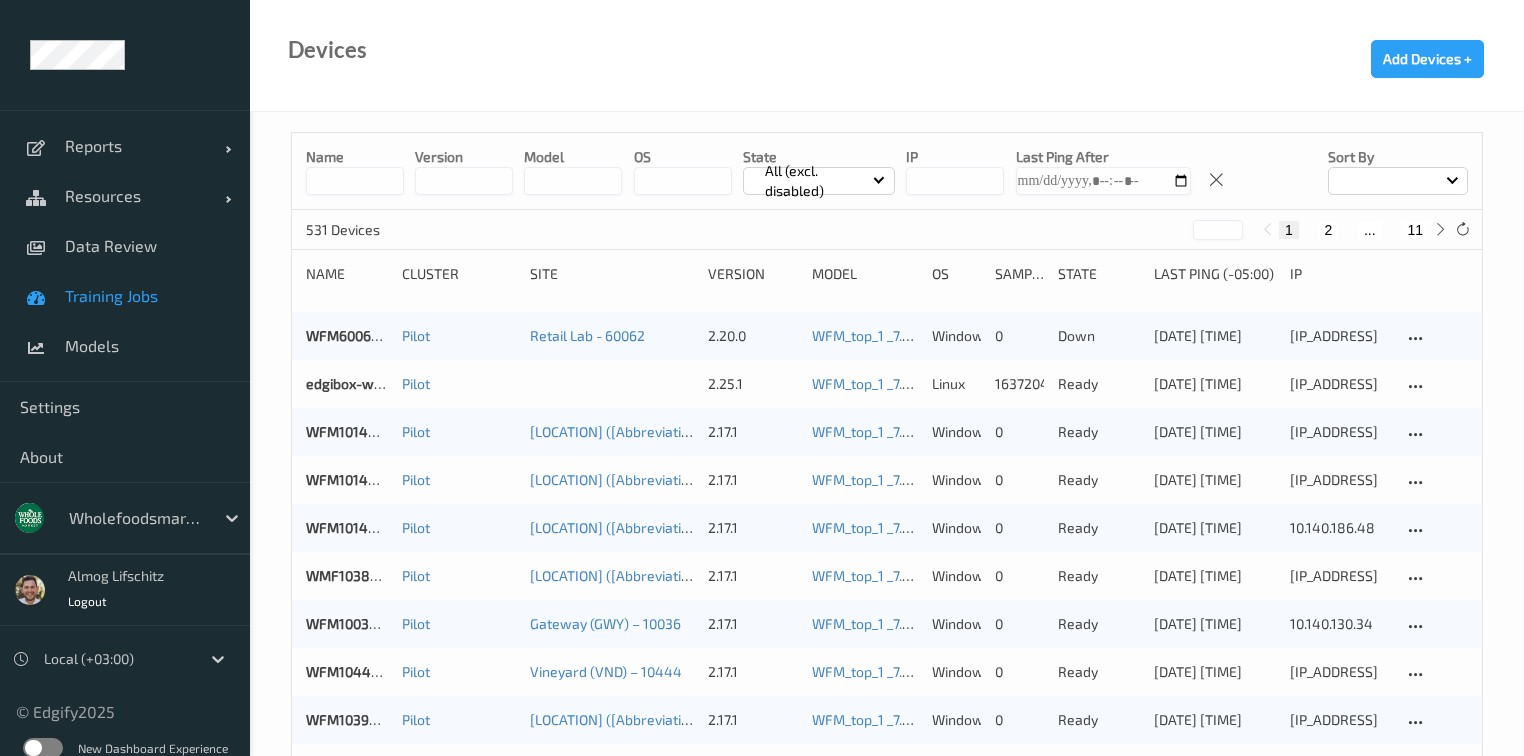 click on "Training Jobs" at bounding box center (147, 296) 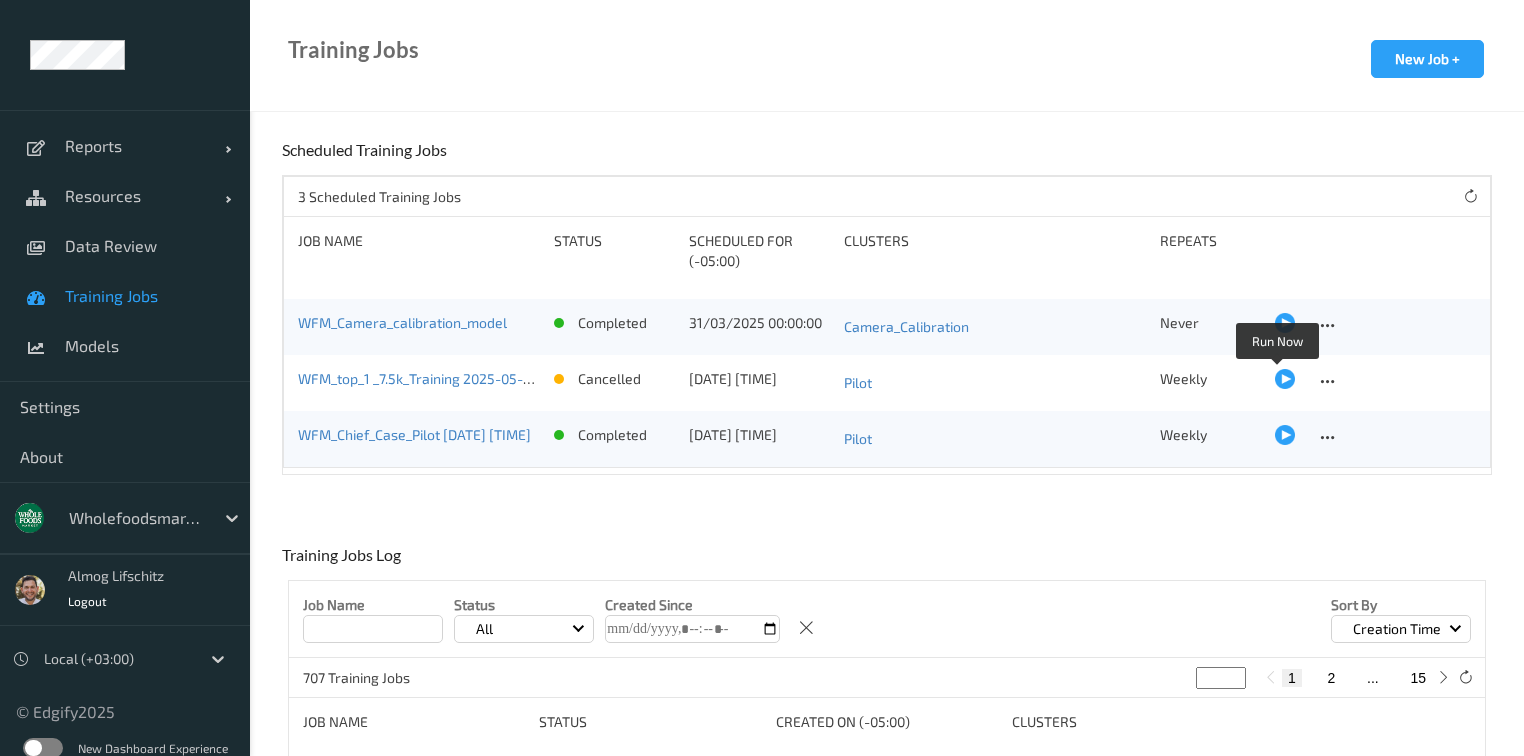 click at bounding box center (1285, 379) 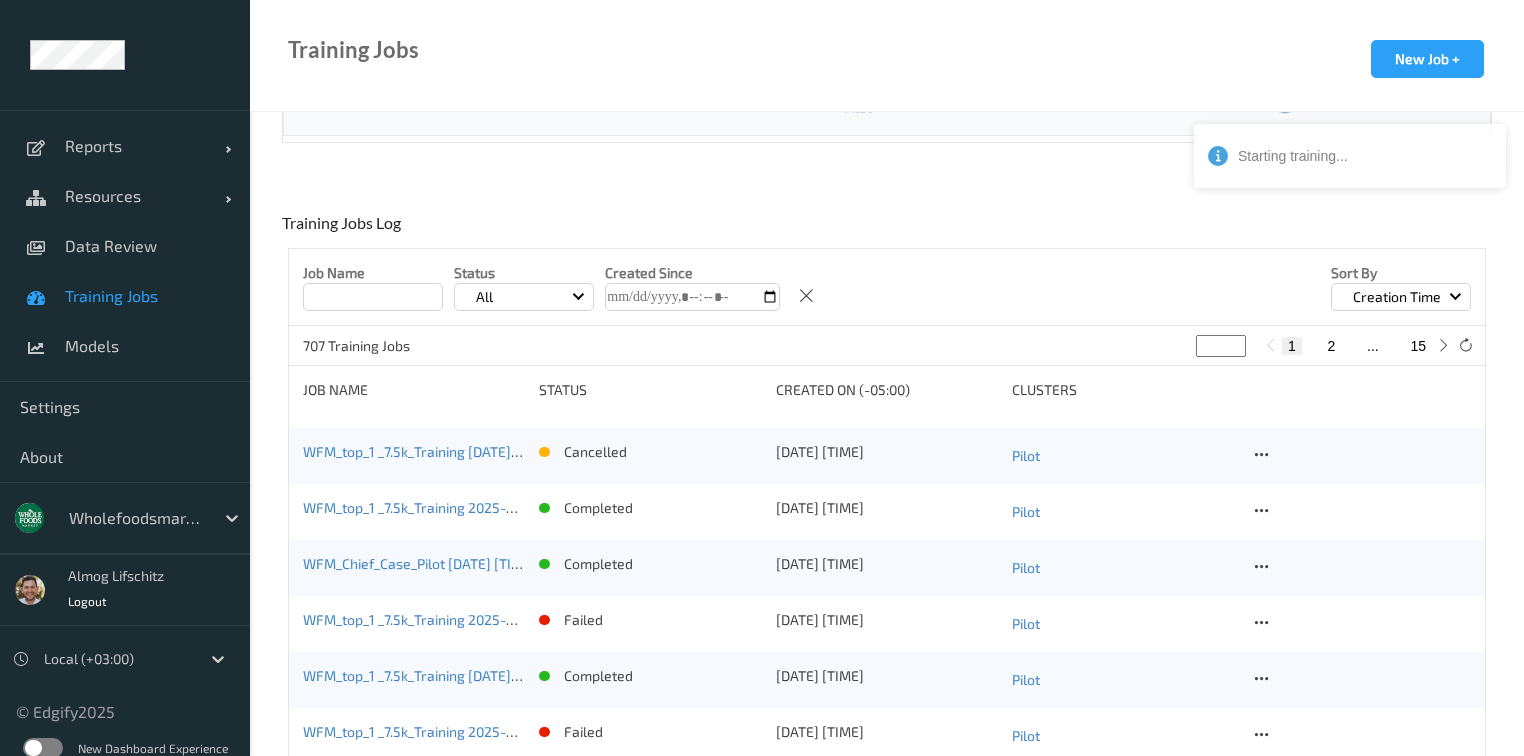 scroll, scrollTop: 400, scrollLeft: 0, axis: vertical 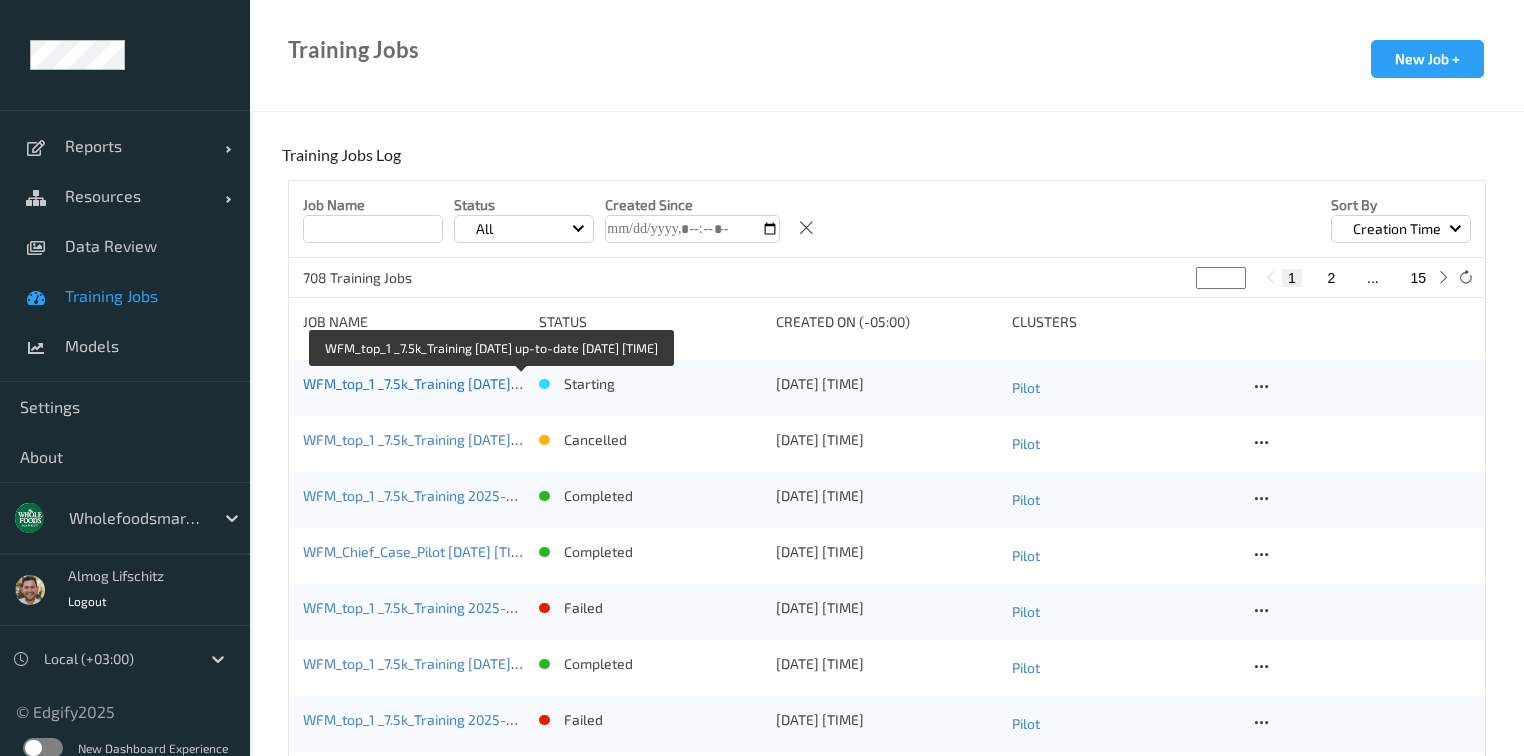 click on "WFM_top_1 _7.5k_Training [DATE] up-to-date [DATE] [TIME]" at bounding box center [489, 383] 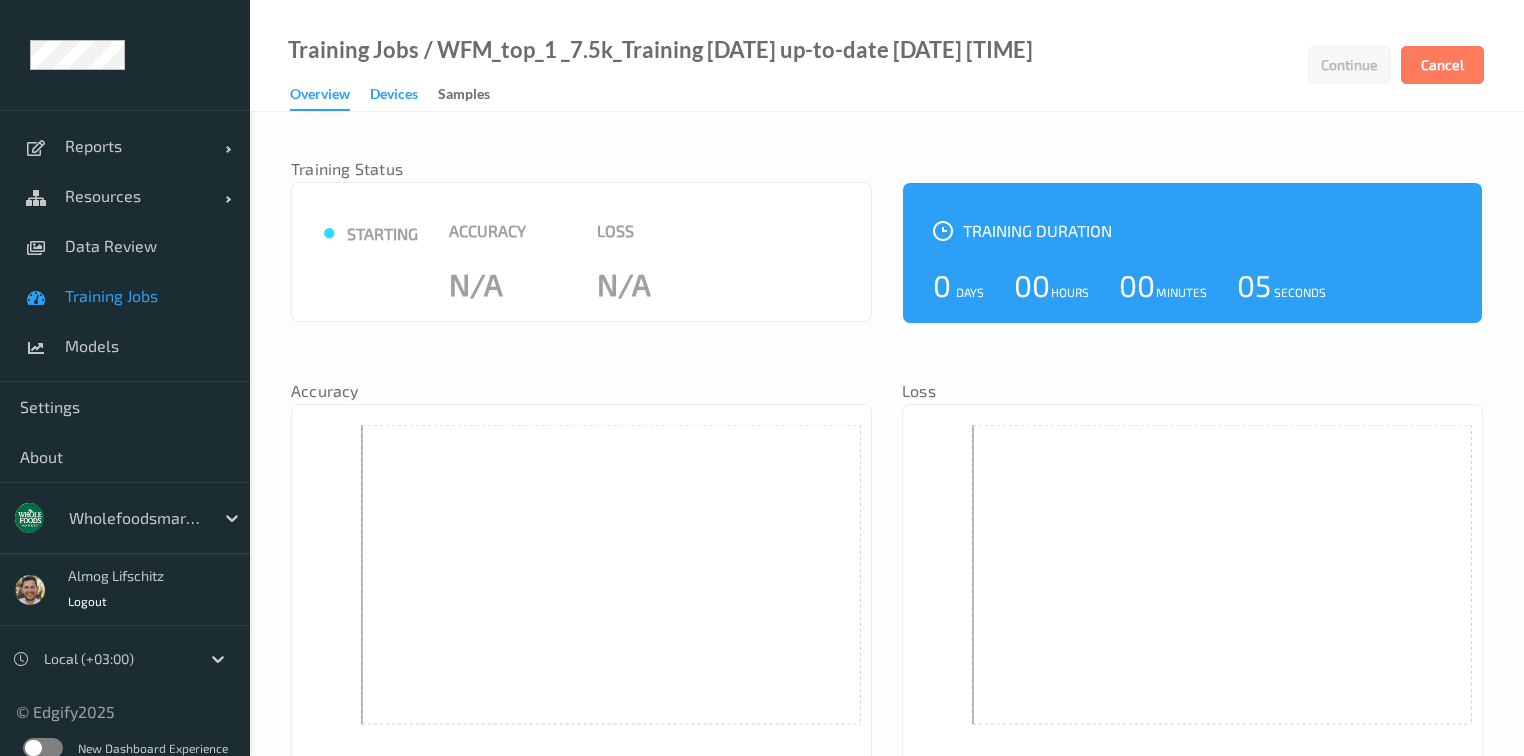 click on "Devices" at bounding box center (394, 96) 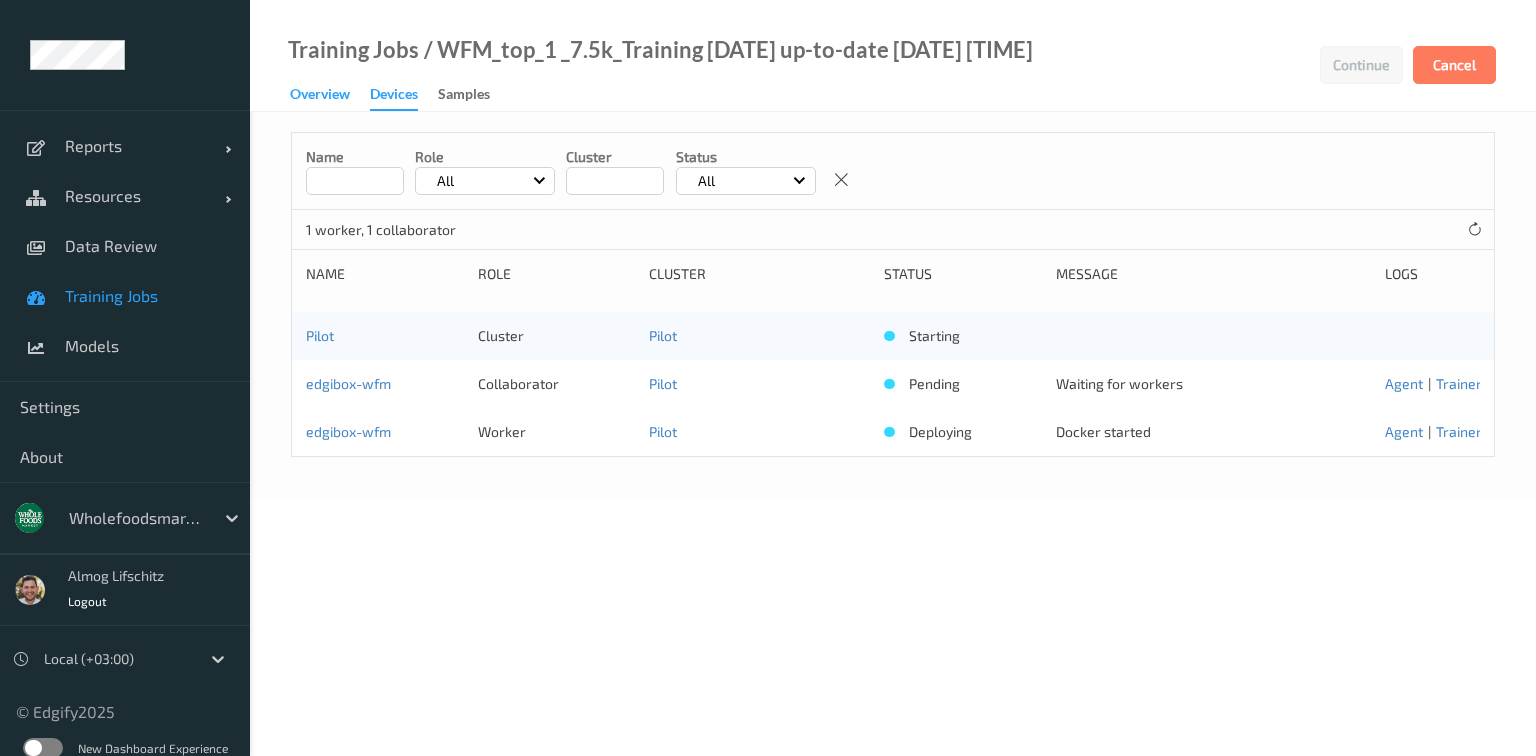 click on "Overview" at bounding box center (320, 96) 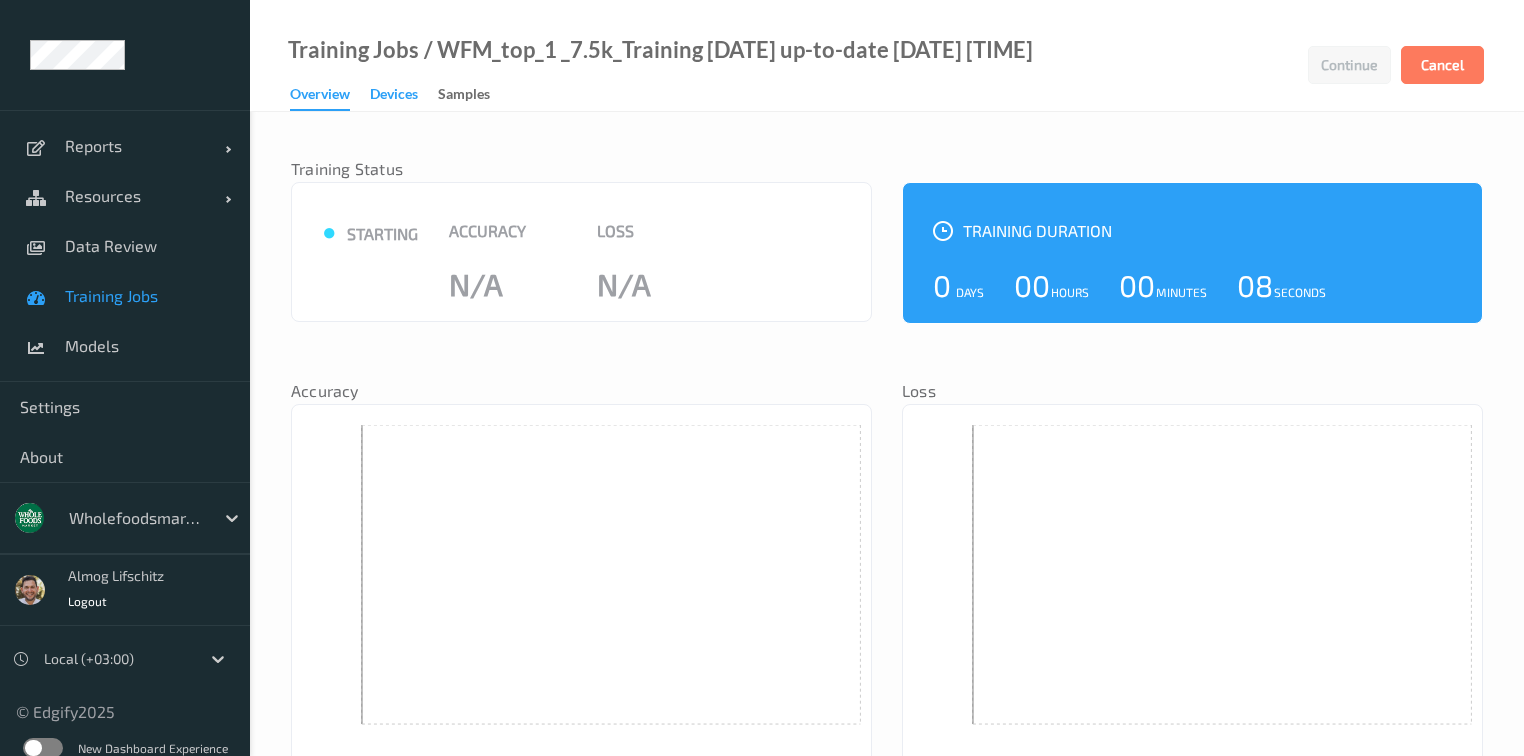 click on "Devices" at bounding box center [394, 96] 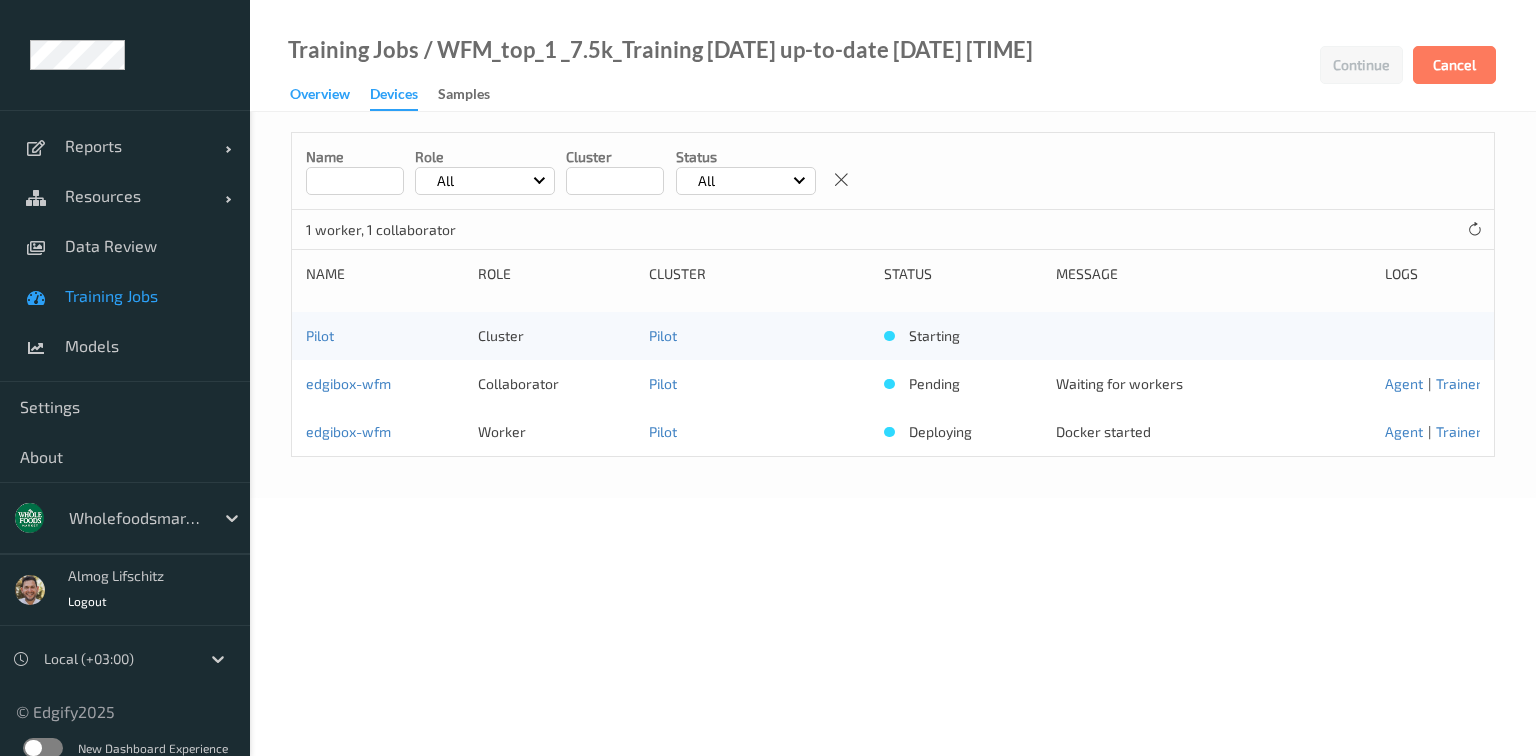 click on "Overview" at bounding box center [320, 96] 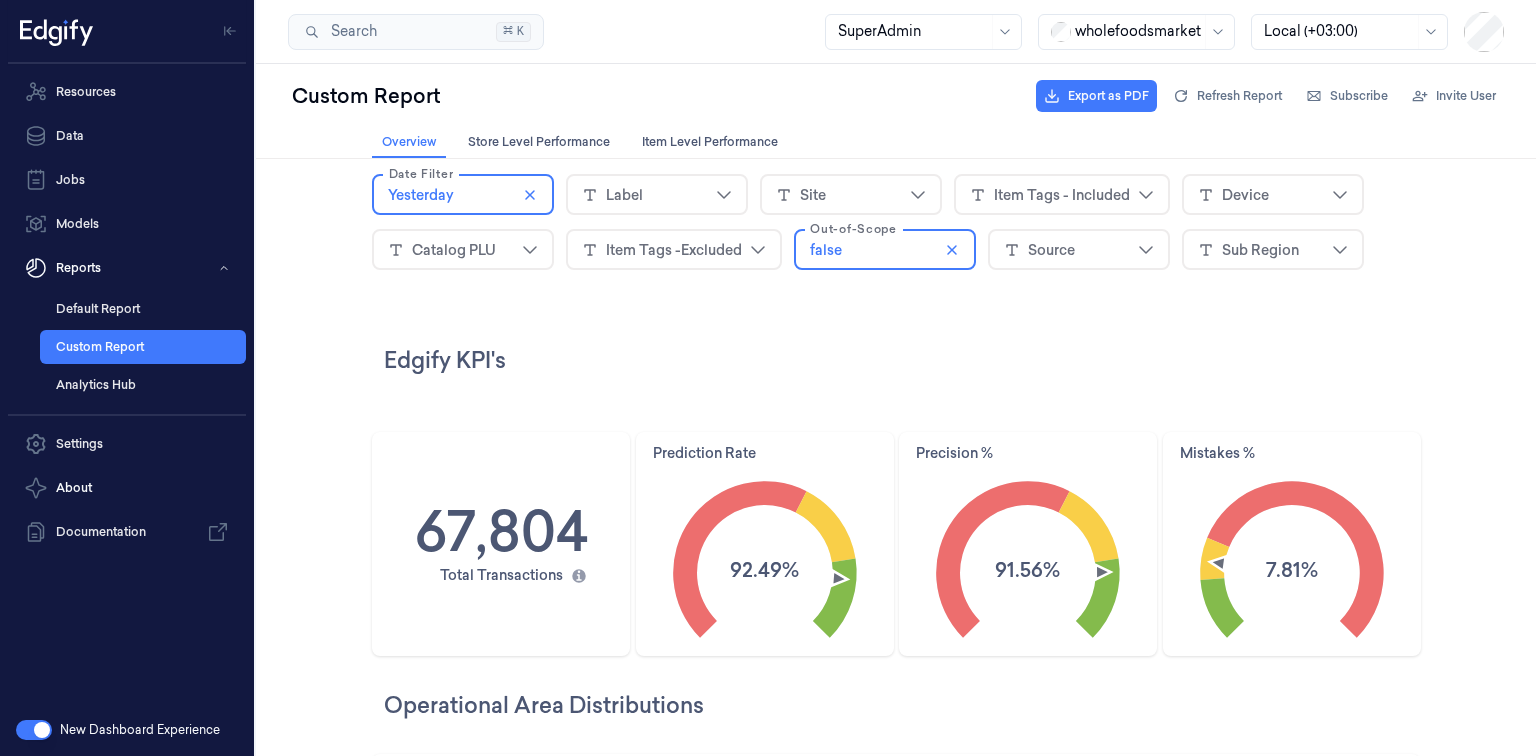 scroll, scrollTop: 0, scrollLeft: 0, axis: both 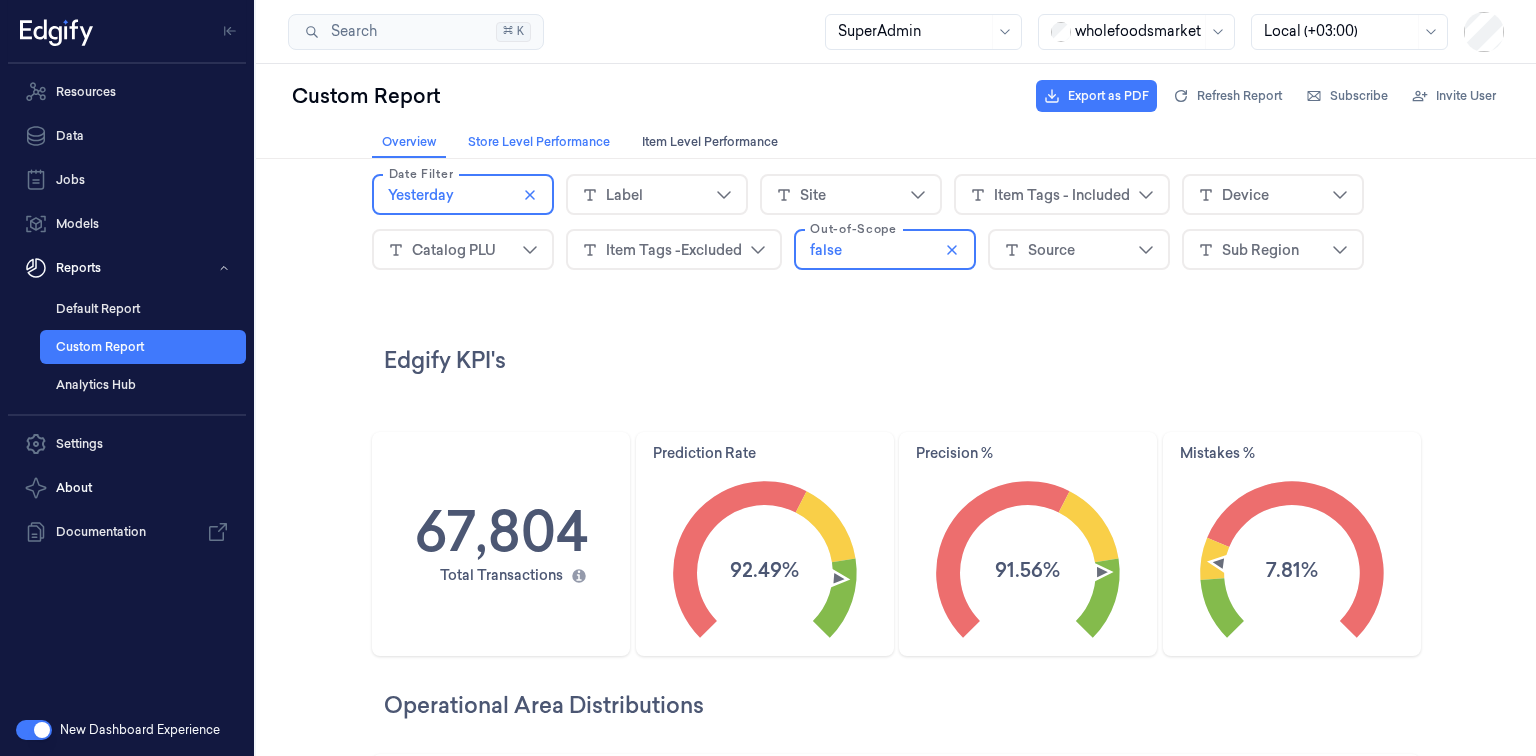 click on "Store Level Performance Store Level Performance" at bounding box center [539, 142] 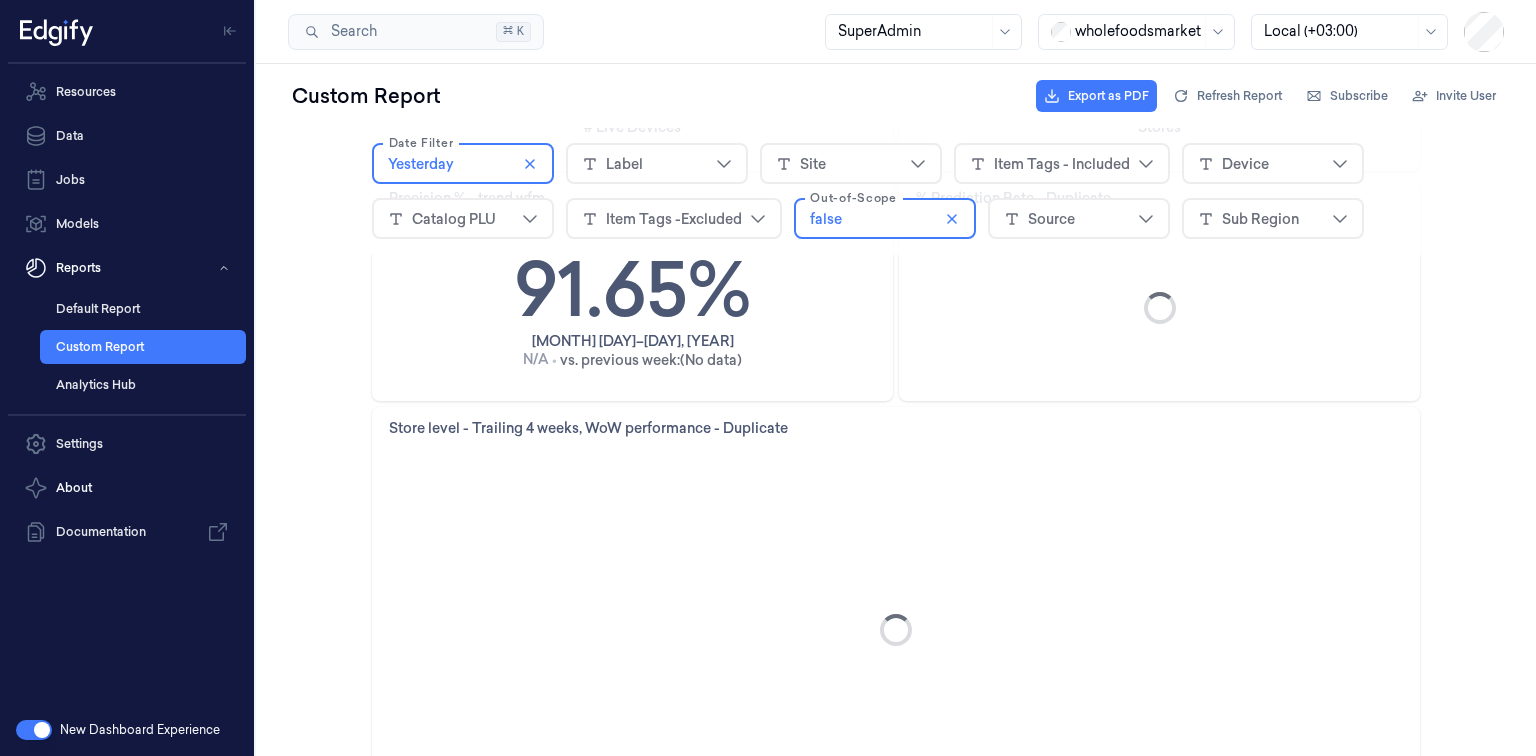 scroll, scrollTop: 320, scrollLeft: 0, axis: vertical 